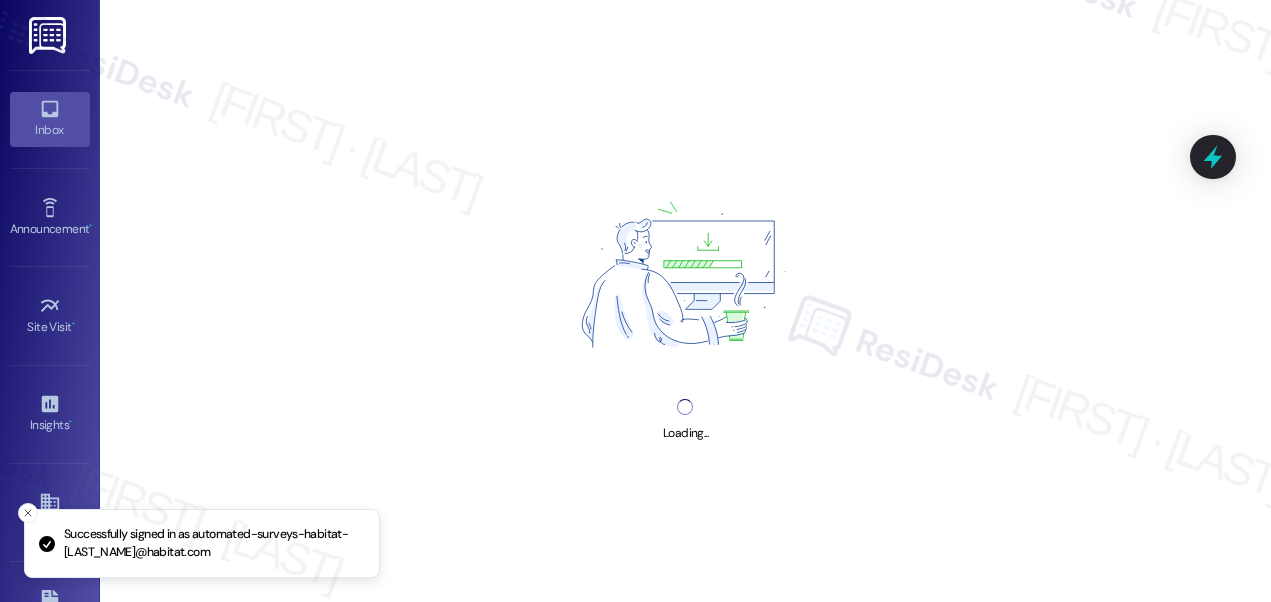 scroll, scrollTop: 0, scrollLeft: 0, axis: both 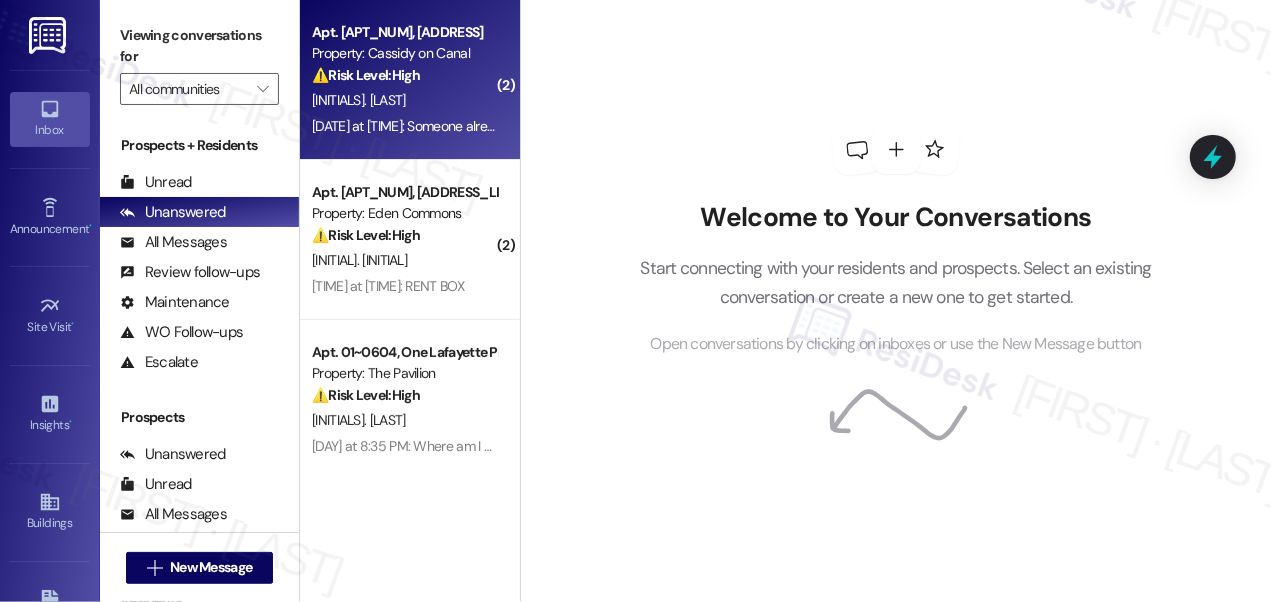 click on "⚠️  Risk Level:  High The resident reported a toilet malfunction that was constantly running, indicating a potential water leak and waste. Although the resident was able to temporarily mitigate the issue by turning off the water flow, the underlying problem requires urgent maintenance to prevent further water damage and inconvenience. The issue was resolved quickly." at bounding box center (404, 75) 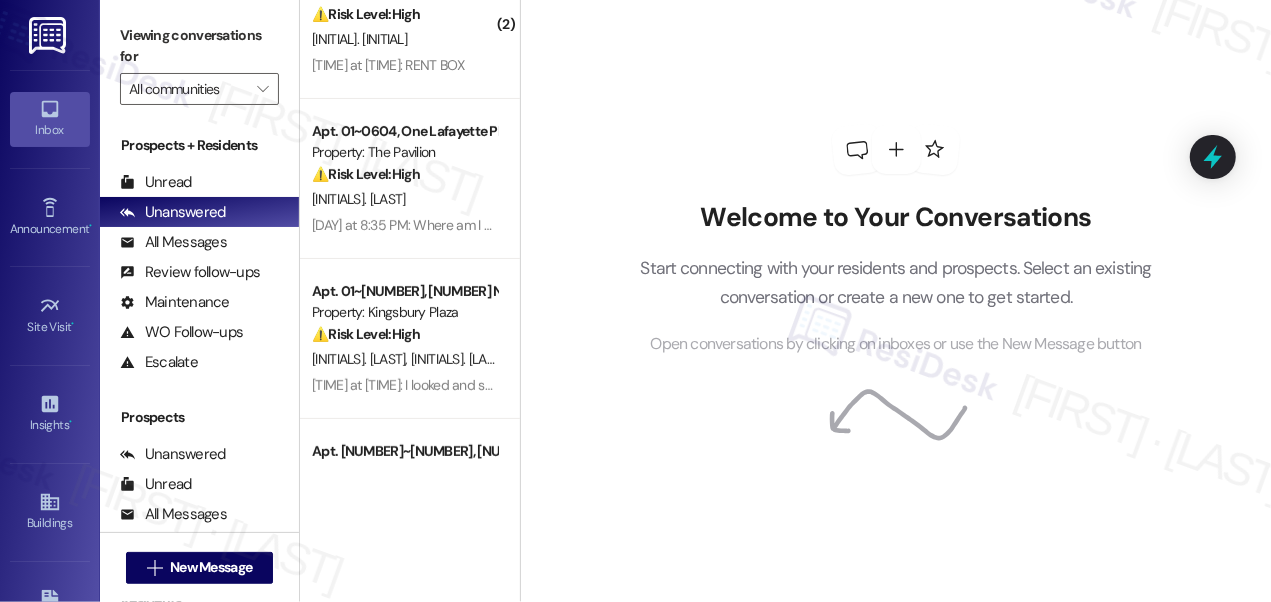 scroll, scrollTop: 0, scrollLeft: 0, axis: both 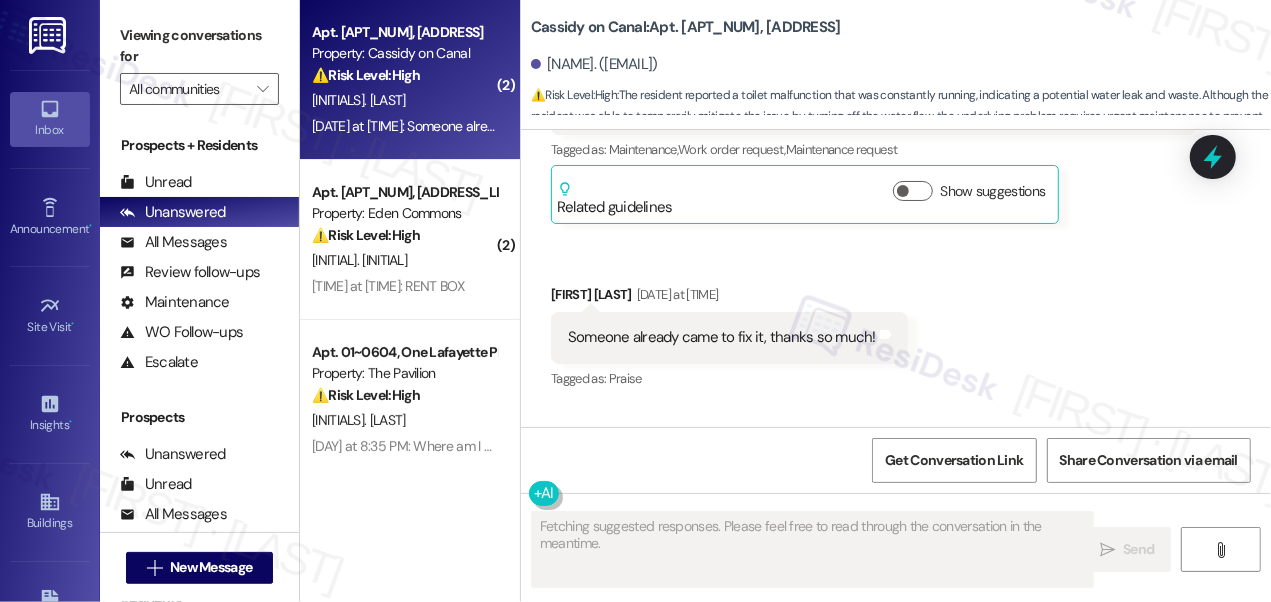click on "Someone already came to fix it, thanks so much! Tags and notes" at bounding box center (729, 337) 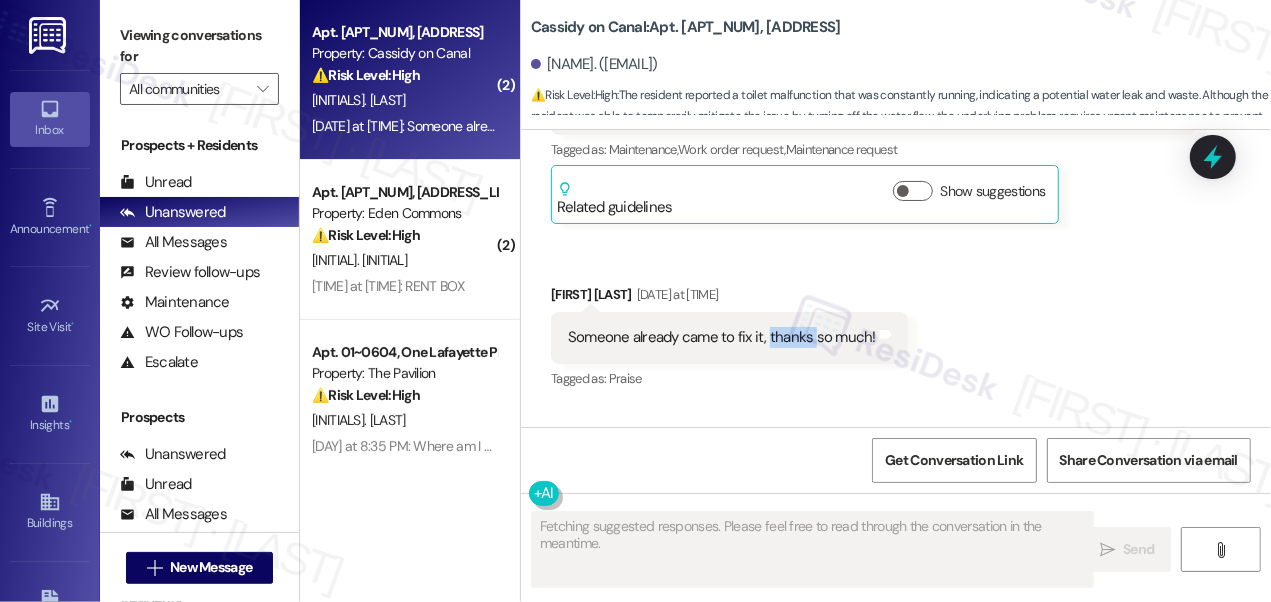 click on "Someone already came to fix it, thanks so much! Tags and notes" at bounding box center (729, 337) 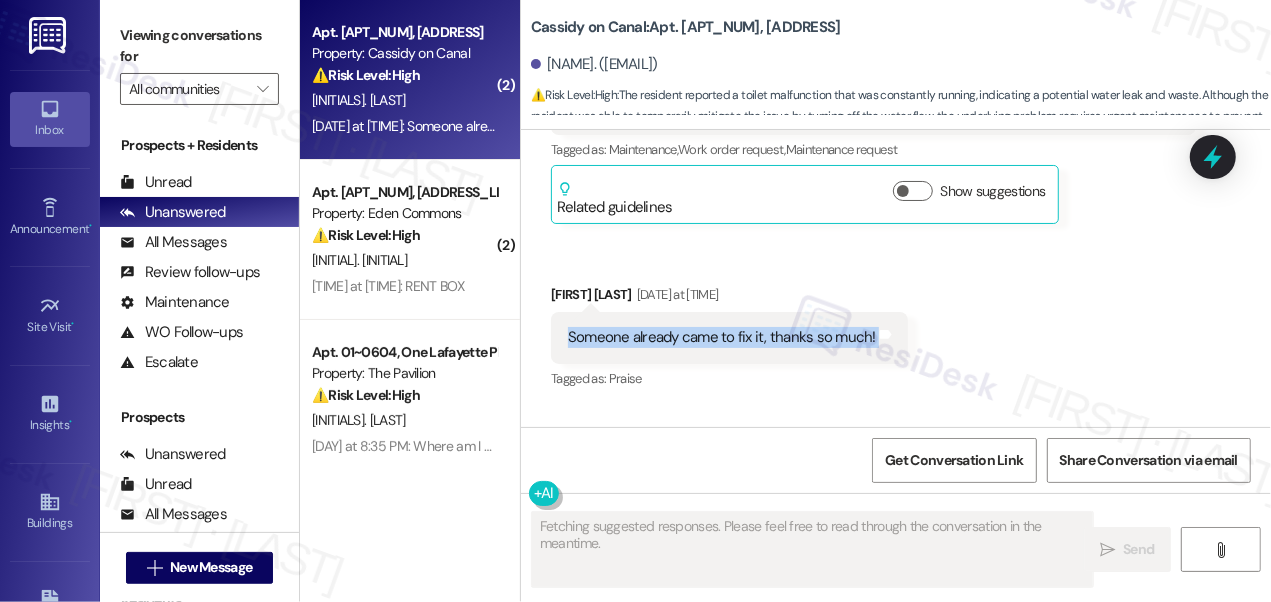 click on "Someone already came to fix it, thanks so much! Tags and notes" at bounding box center (729, 337) 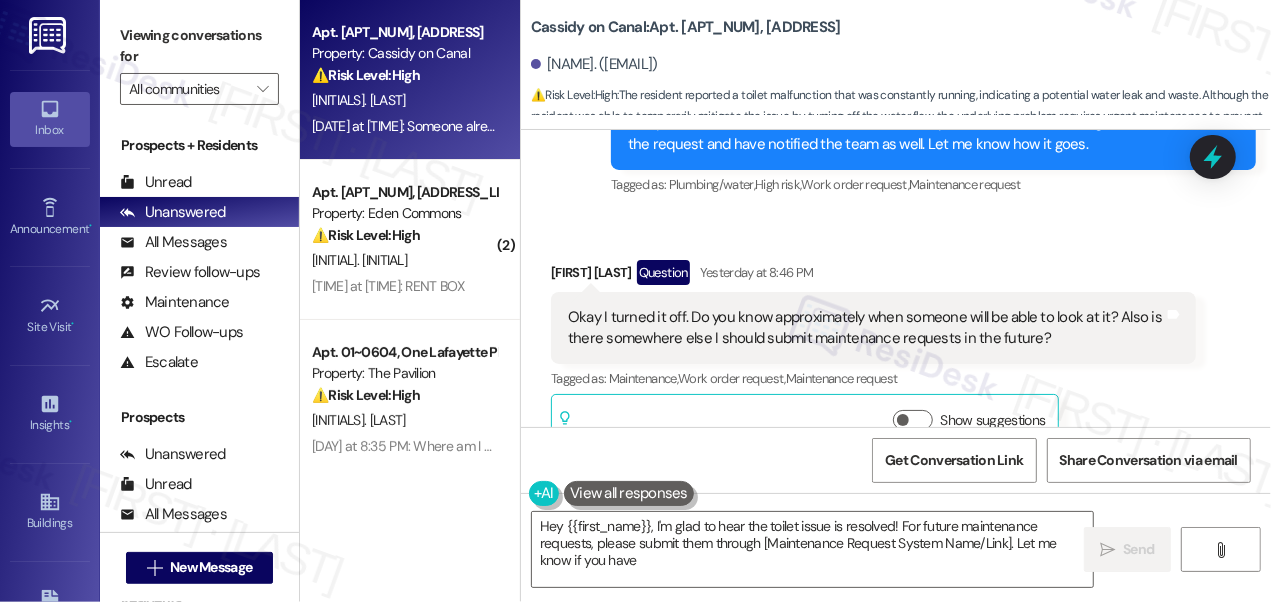 scroll, scrollTop: 1754, scrollLeft: 0, axis: vertical 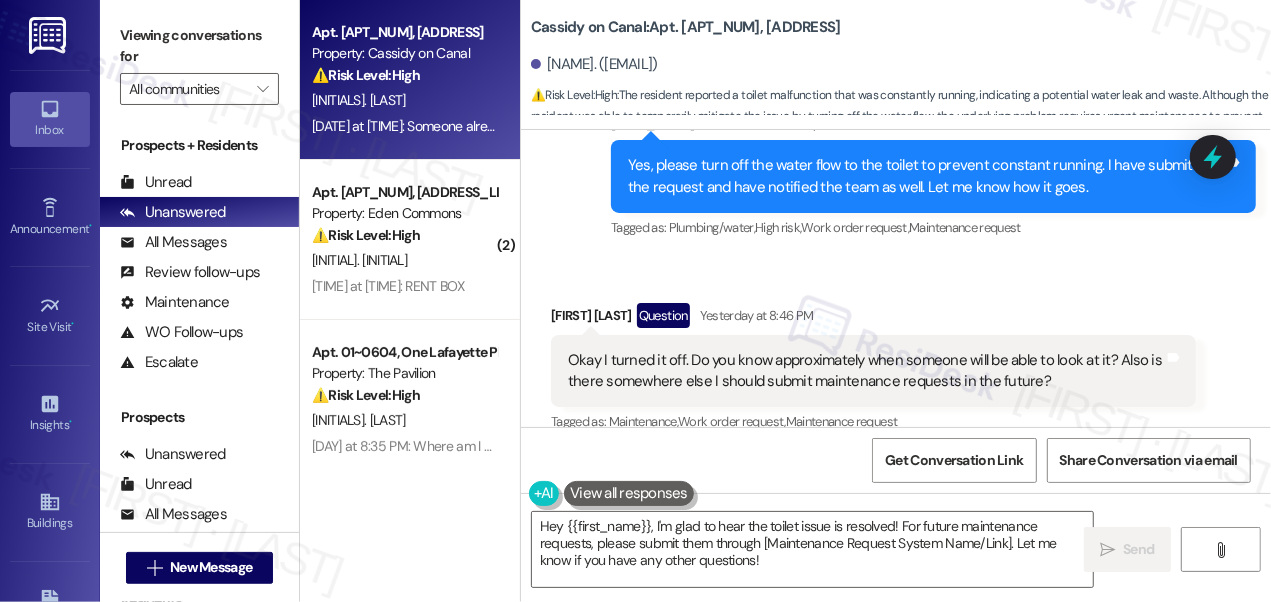 click on "Yes, please turn off the water flow to the toilet to prevent constant running. I have submitted the request and have notified the team as well. Let me know how it goes." at bounding box center [926, 176] 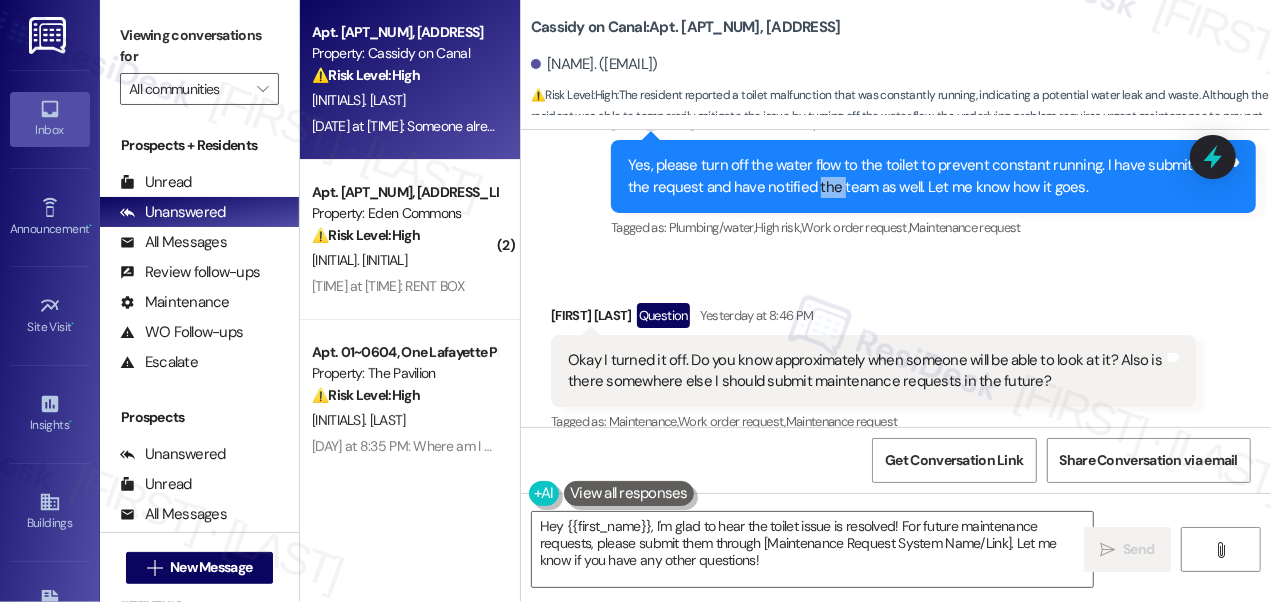 click on "Yes, please turn off the water flow to the toilet to prevent constant running. I have submitted the request and have notified the team as well. Let me know how it goes." at bounding box center [926, 176] 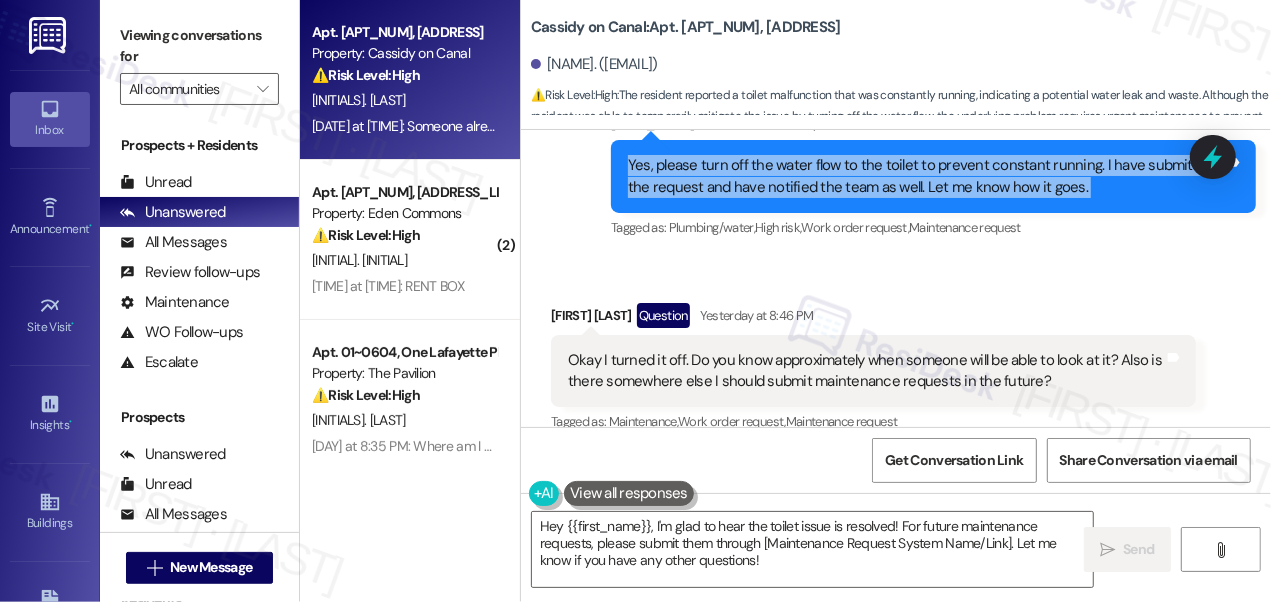 click on "Yes, please turn off the water flow to the toilet to prevent constant running. I have submitted the request and have notified the team as well. Let me know how it goes." at bounding box center (926, 176) 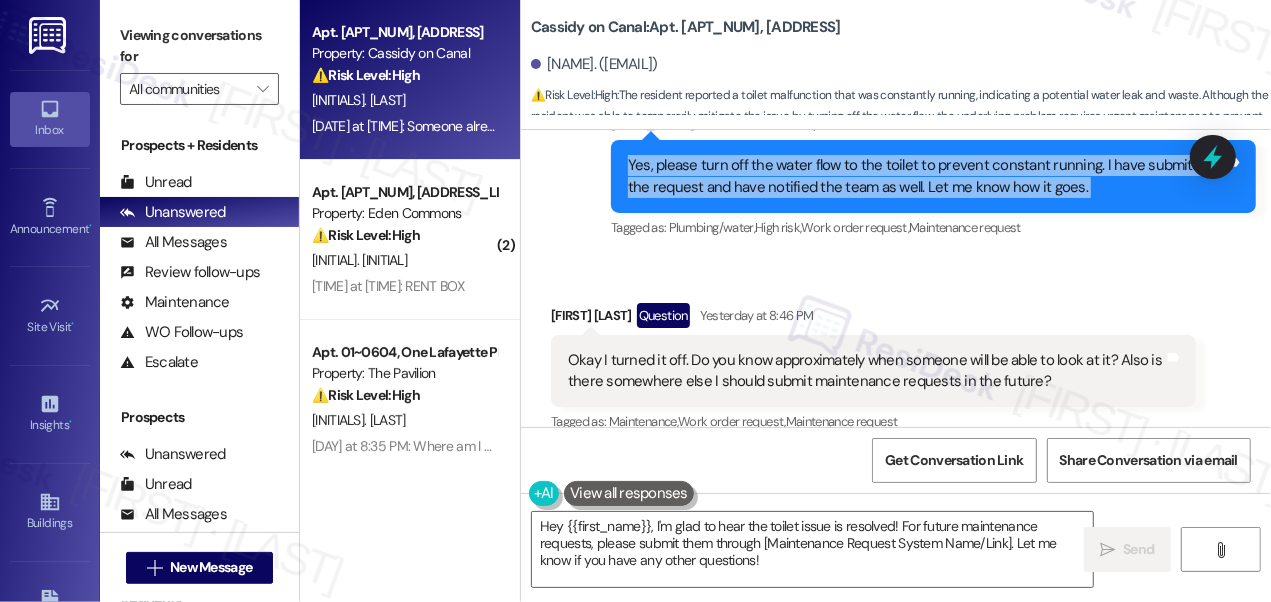 click on "Yes, please turn off the water flow to the toilet to prevent constant running. I have submitted the request and have notified the team as well. Let me know how it goes." at bounding box center [926, 176] 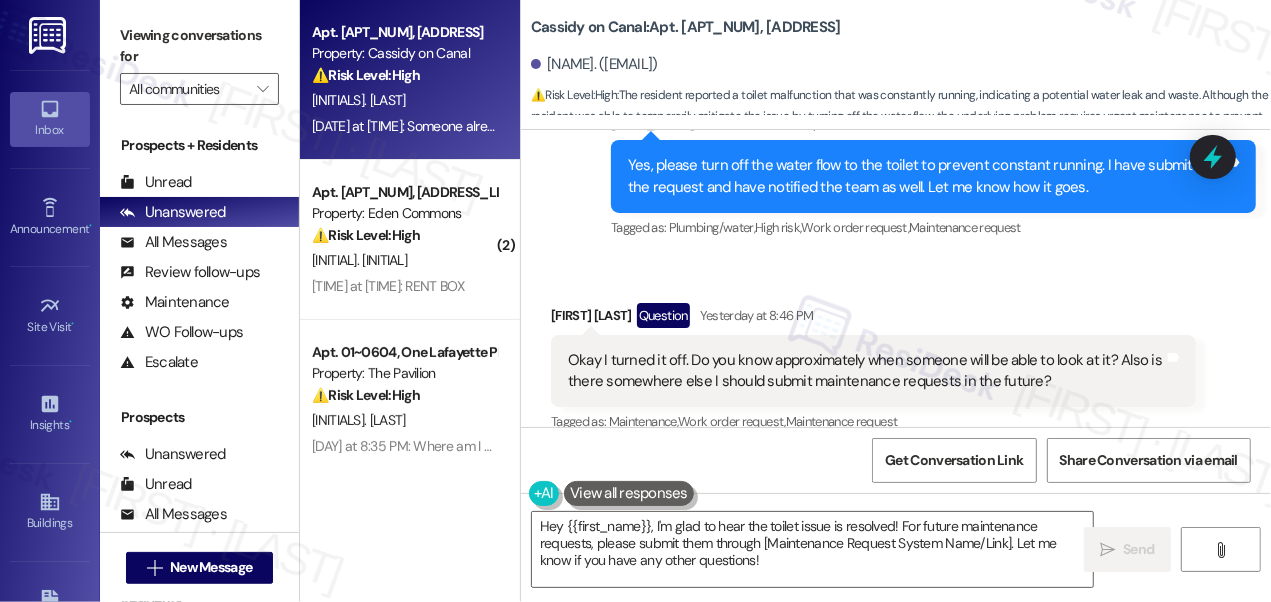 click on "Yes, please turn off the water flow to the toilet to prevent constant running. I have submitted the request and have notified the team as well. Let me know how it goes." at bounding box center (926, 176) 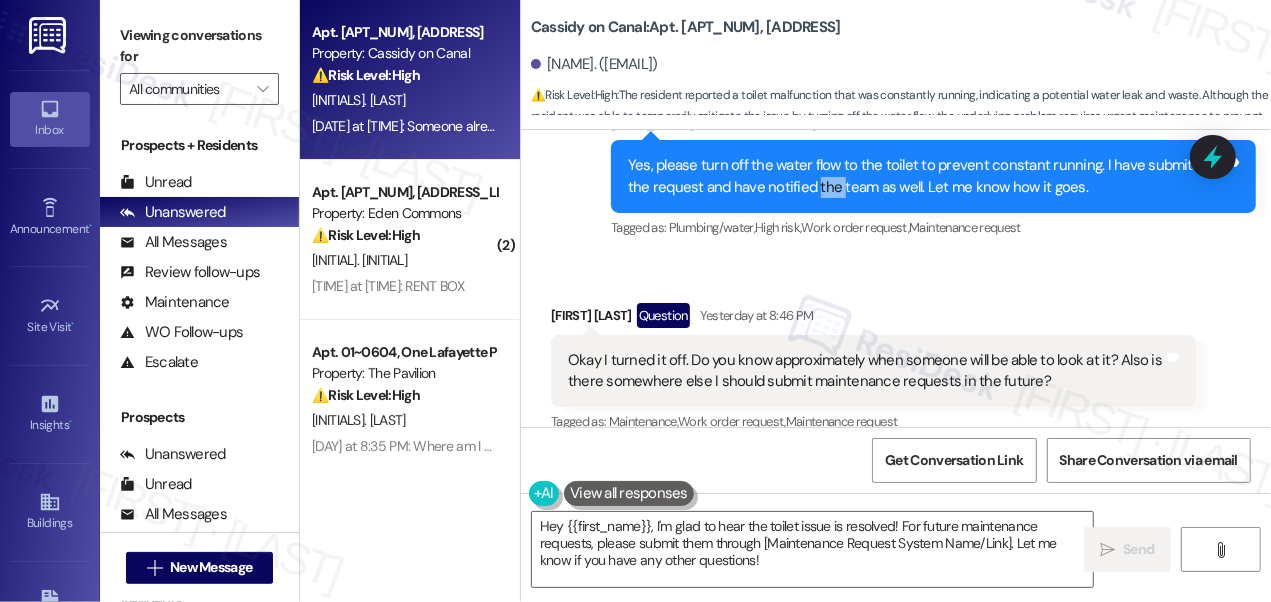 click on "Yes, please turn off the water flow to the toilet to prevent constant running. I have submitted the request and have notified the team as well. Let me know how it goes." at bounding box center (926, 176) 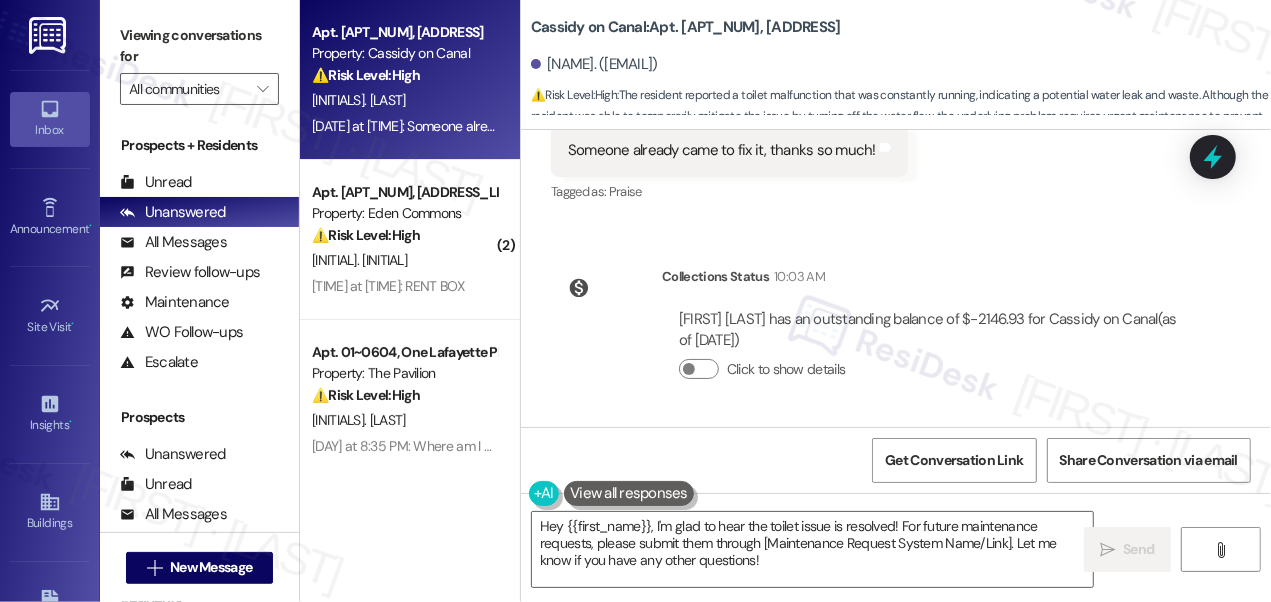 scroll, scrollTop: 2232, scrollLeft: 0, axis: vertical 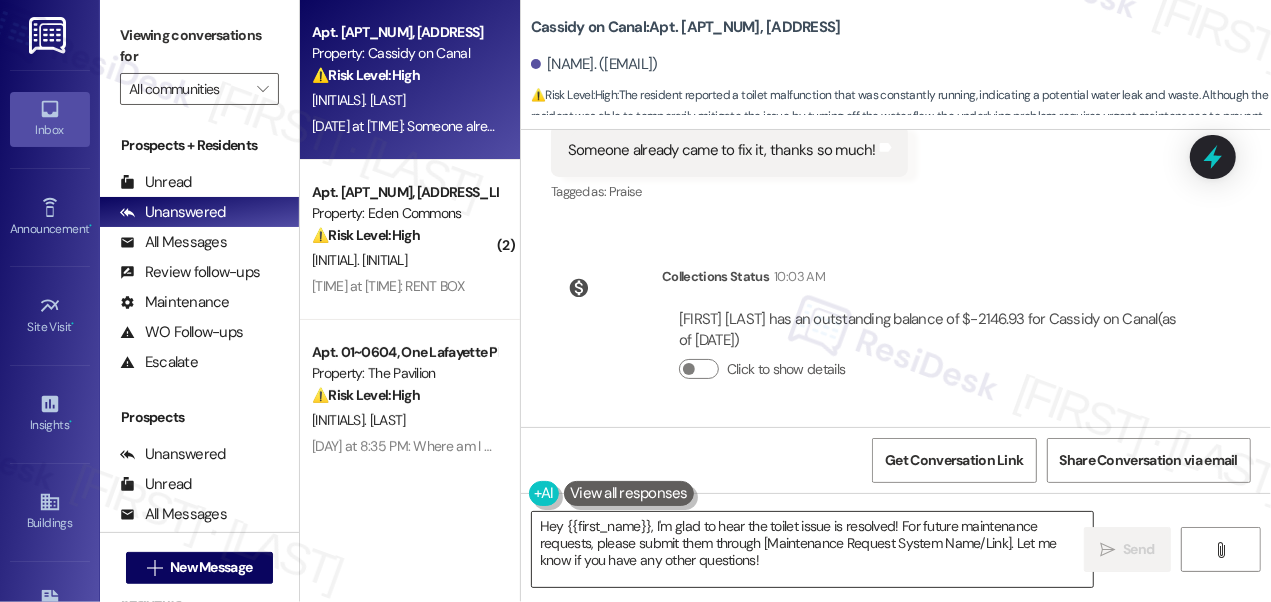 click on "Hey {{first_name}}, I'm glad to hear the toilet issue is resolved! For future maintenance requests, please submit them through [Maintenance Request System Name/Link]. Let me know if you have any other questions!" at bounding box center [812, 549] 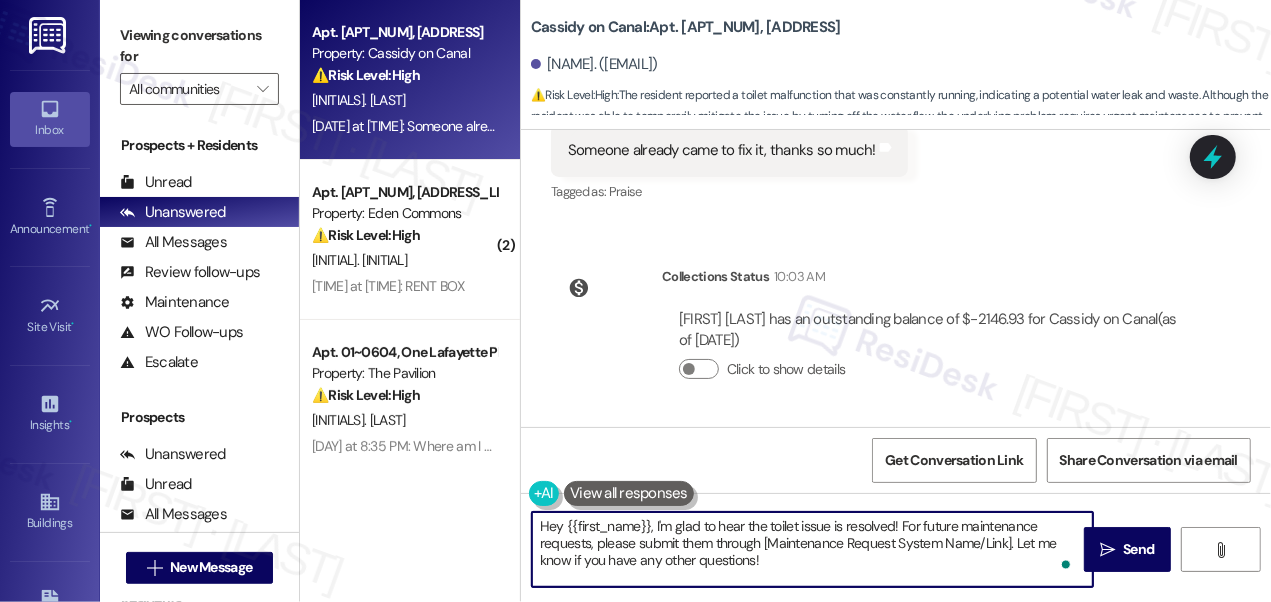 drag, startPoint x: 557, startPoint y: 527, endPoint x: 530, endPoint y: 523, distance: 27.294687 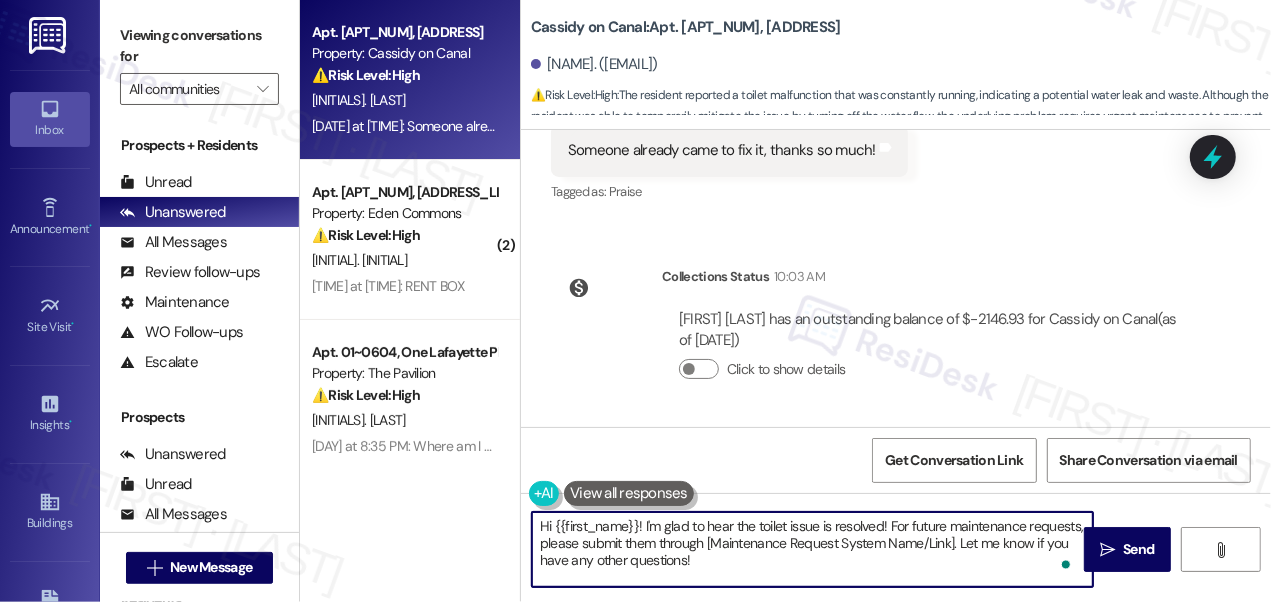 drag, startPoint x: 818, startPoint y: 564, endPoint x: 704, endPoint y: 548, distance: 115.11733 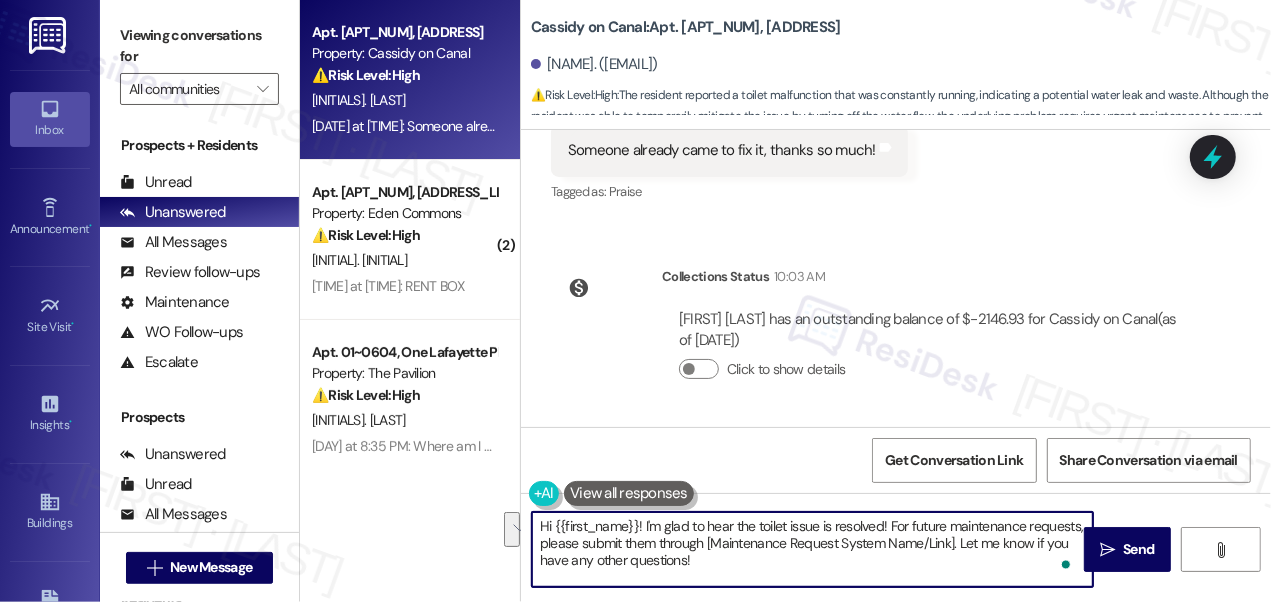 click on "Hi {{first_name}}! I'm glad to hear the toilet issue is resolved! For future maintenance requests, please submit them through [Maintenance Request System Name/Link]. Let me know if you have any other questions!" at bounding box center (812, 549) 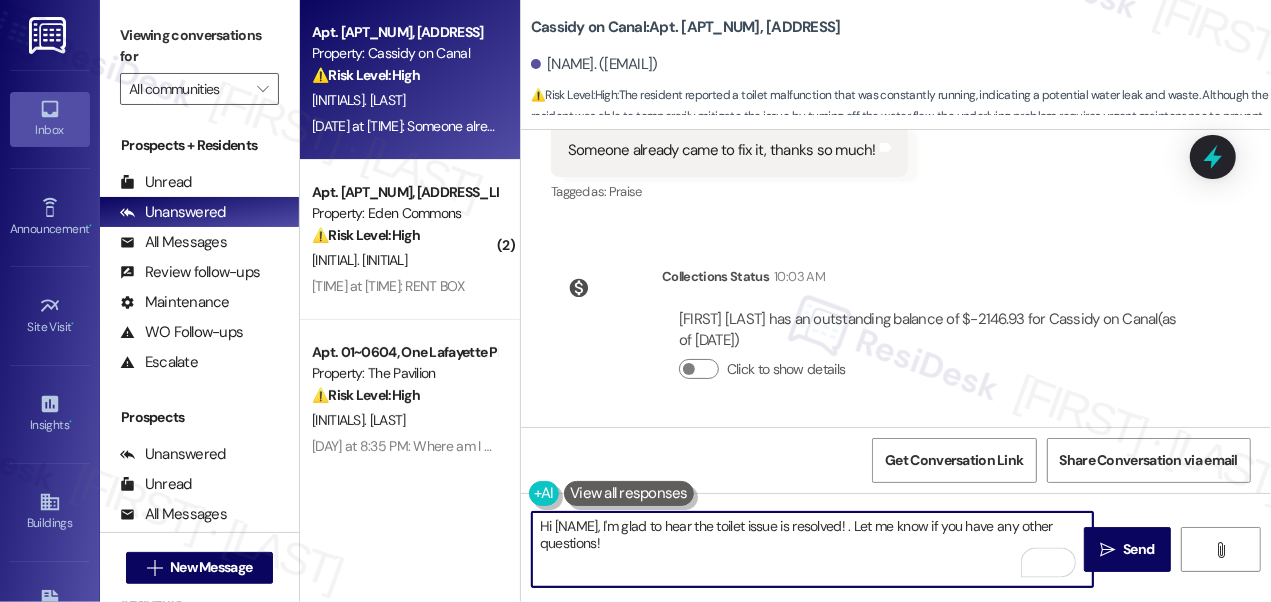 click on "Hi [NAME], I'm glad to hear the toilet issue is resolved! . Let me know if you have any other questions!" at bounding box center (812, 549) 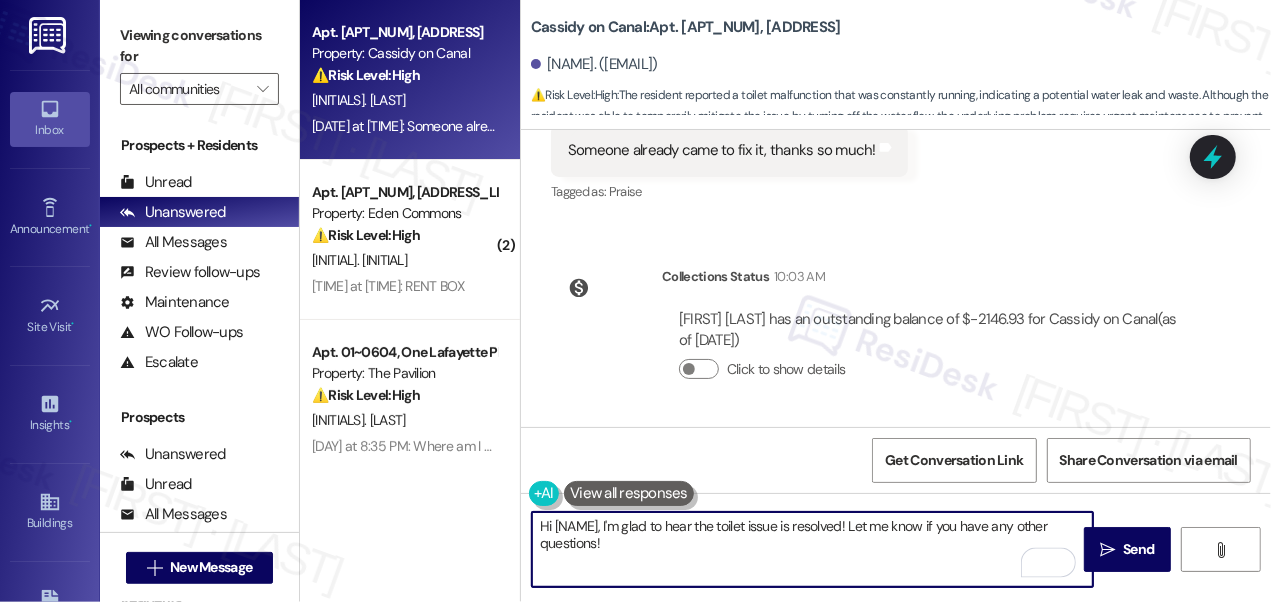 click on "Hi [NAME], I'm glad to hear the toilet issue is resolved! Let me know if you have any other questions!" at bounding box center (812, 549) 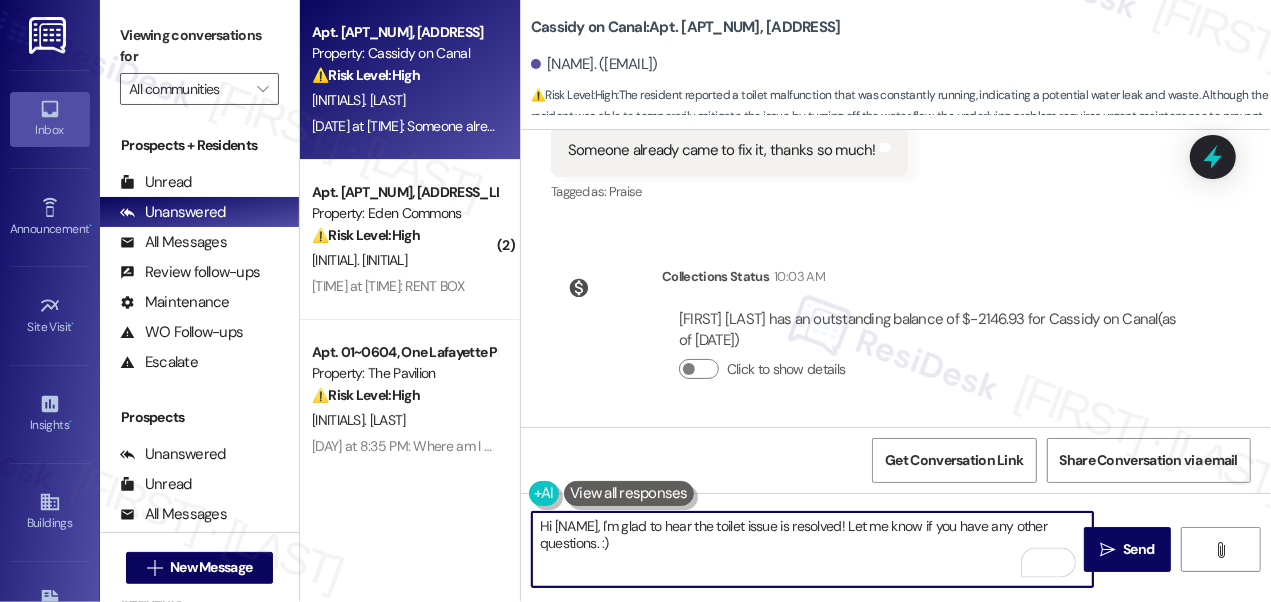 click on "Hi [NAME], I'm glad to hear the toilet issue is resolved! Let me know if you have any other questions. :)" at bounding box center [812, 549] 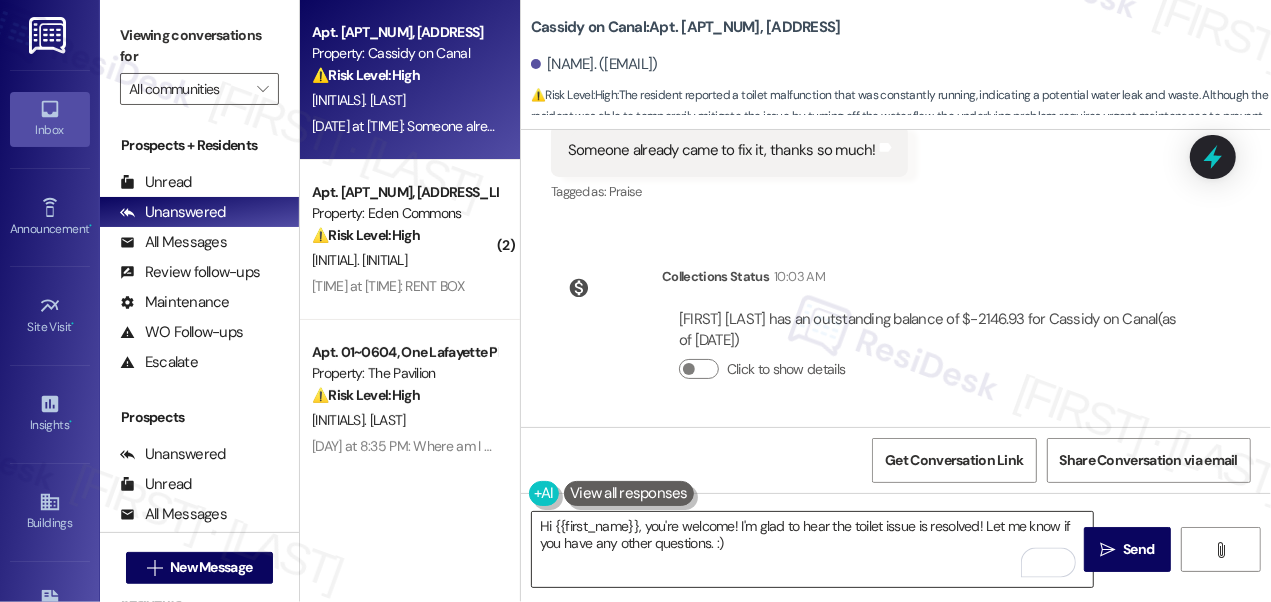 click on "Hi {{first_name}}, you're welcome! I'm glad to hear the toilet issue is resolved! Let me know if you have any other questions. :)" at bounding box center [812, 549] 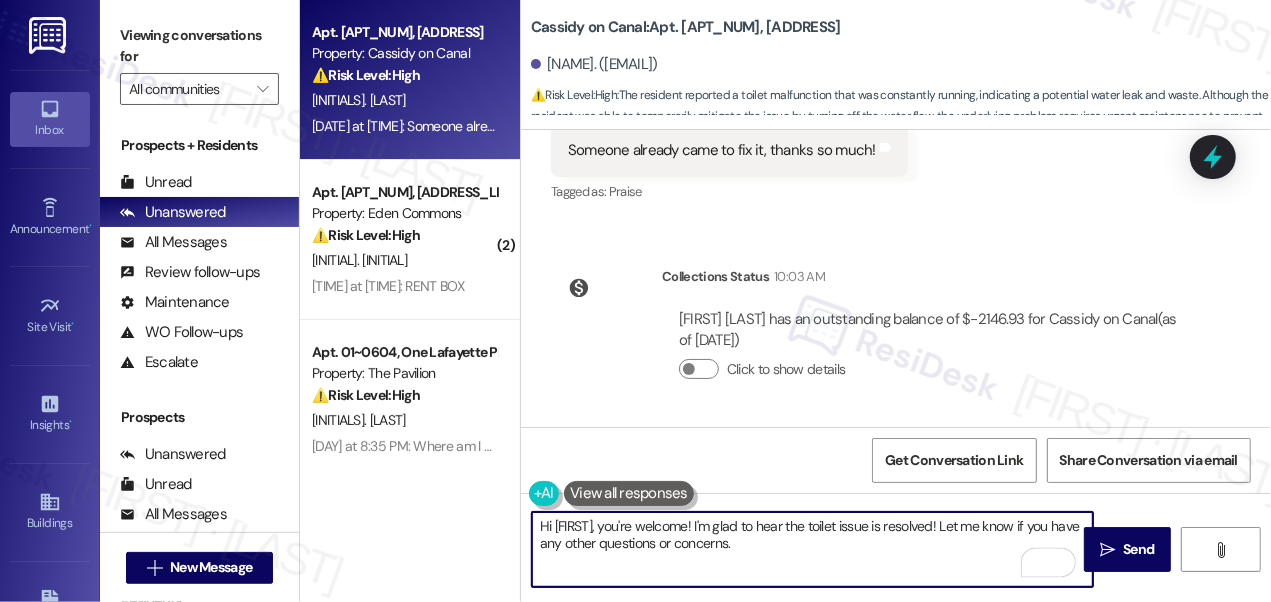 click on "Hi [FIRST], you're welcome! I'm glad to hear the toilet issue is resolved! Let me know if you have any other questions or concerns." at bounding box center (812, 549) 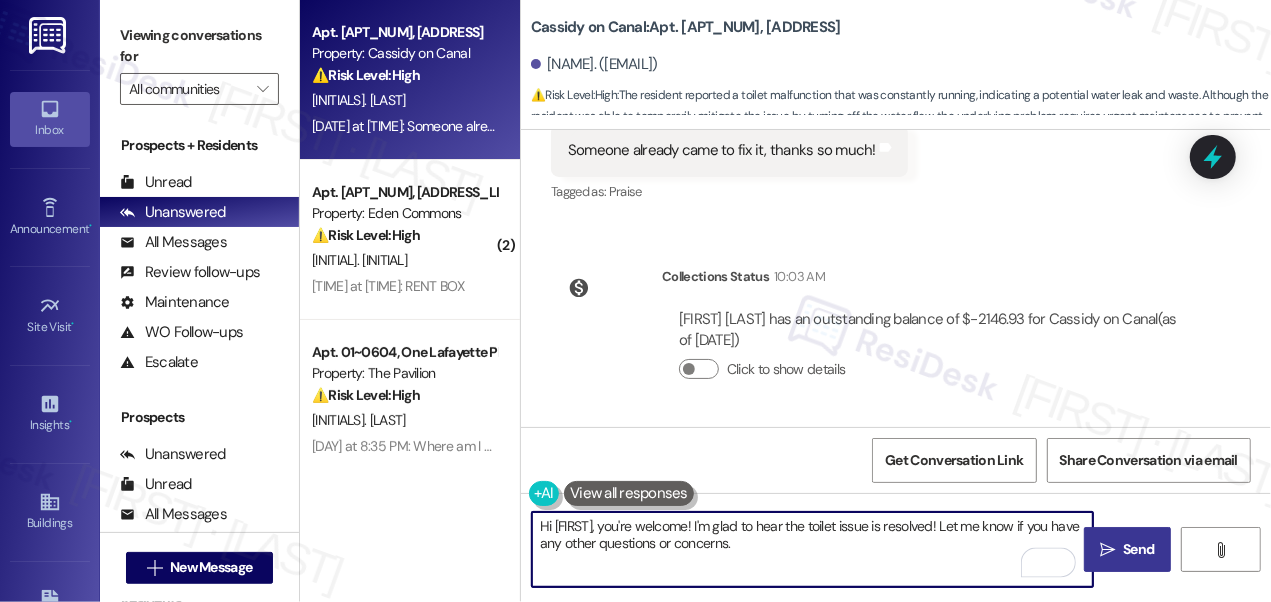 type on "Hi [FIRST], you're welcome! I'm glad to hear the toilet issue is resolved! Let me know if you have any other questions or concerns." 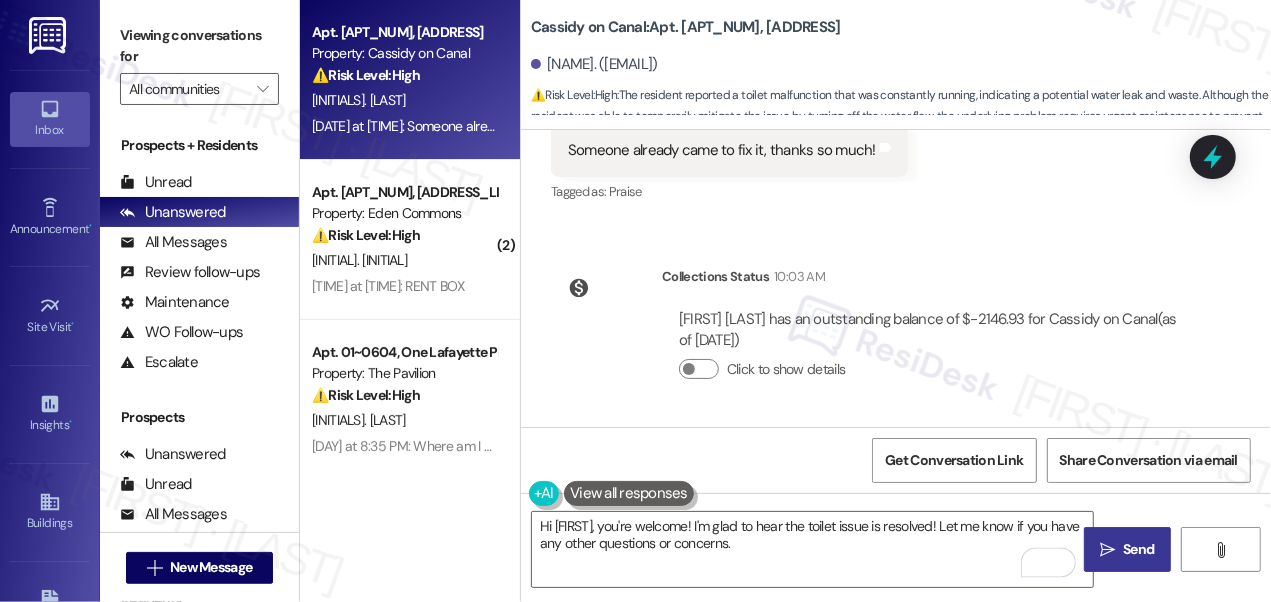 click on "" at bounding box center [1107, 550] 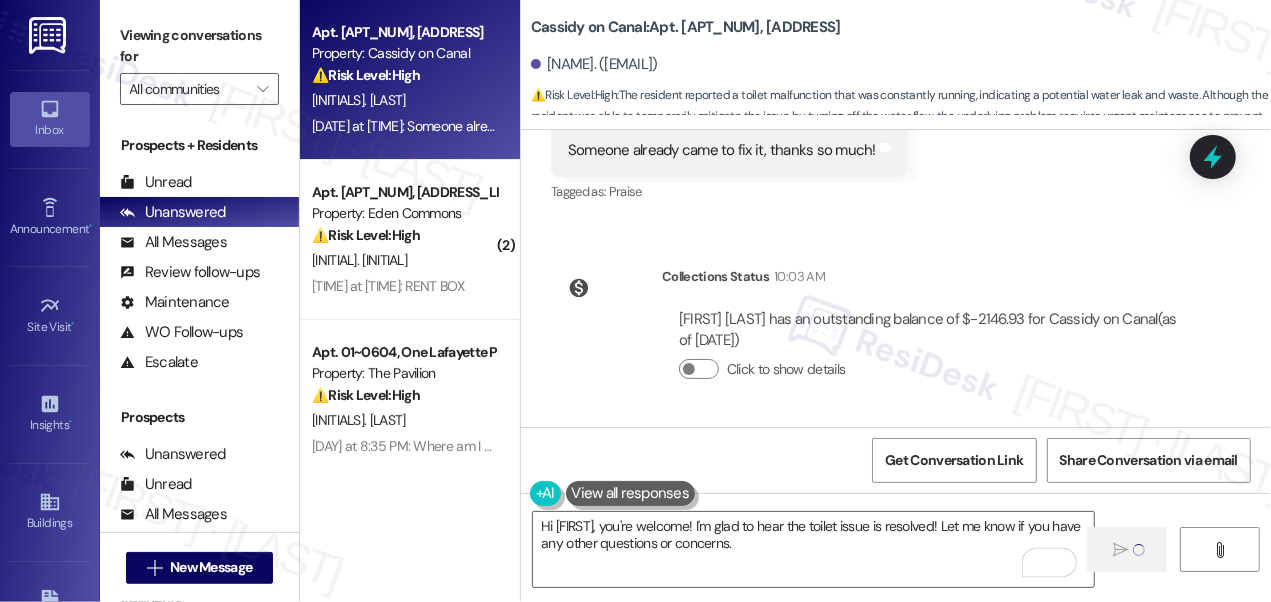 type 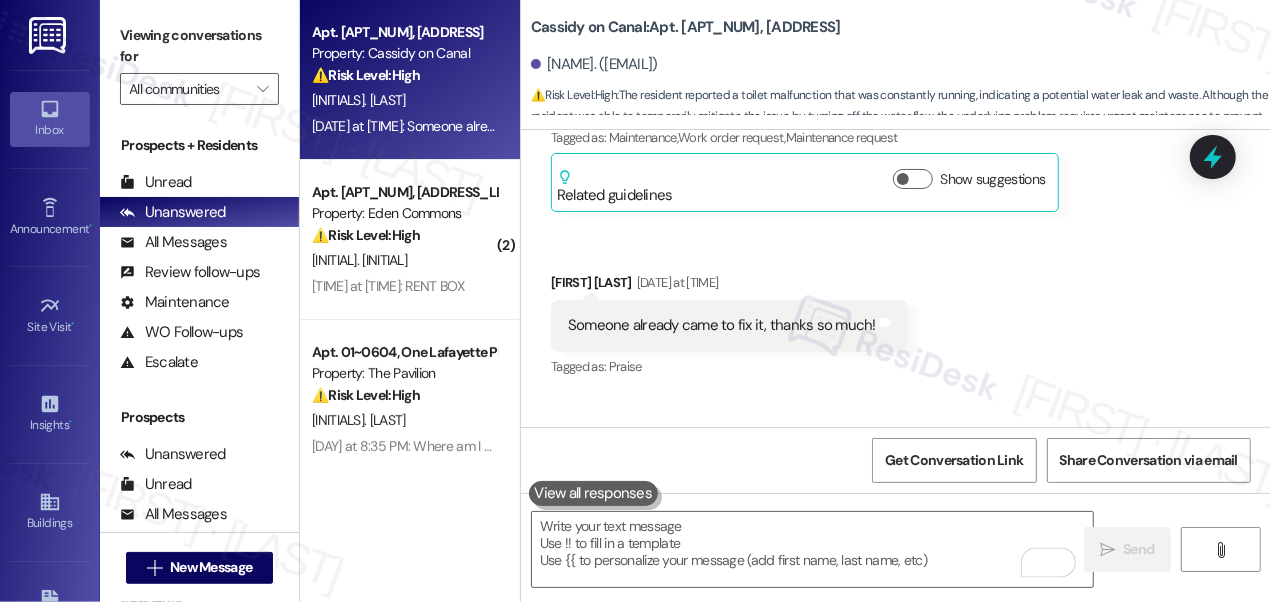 scroll, scrollTop: 2026, scrollLeft: 0, axis: vertical 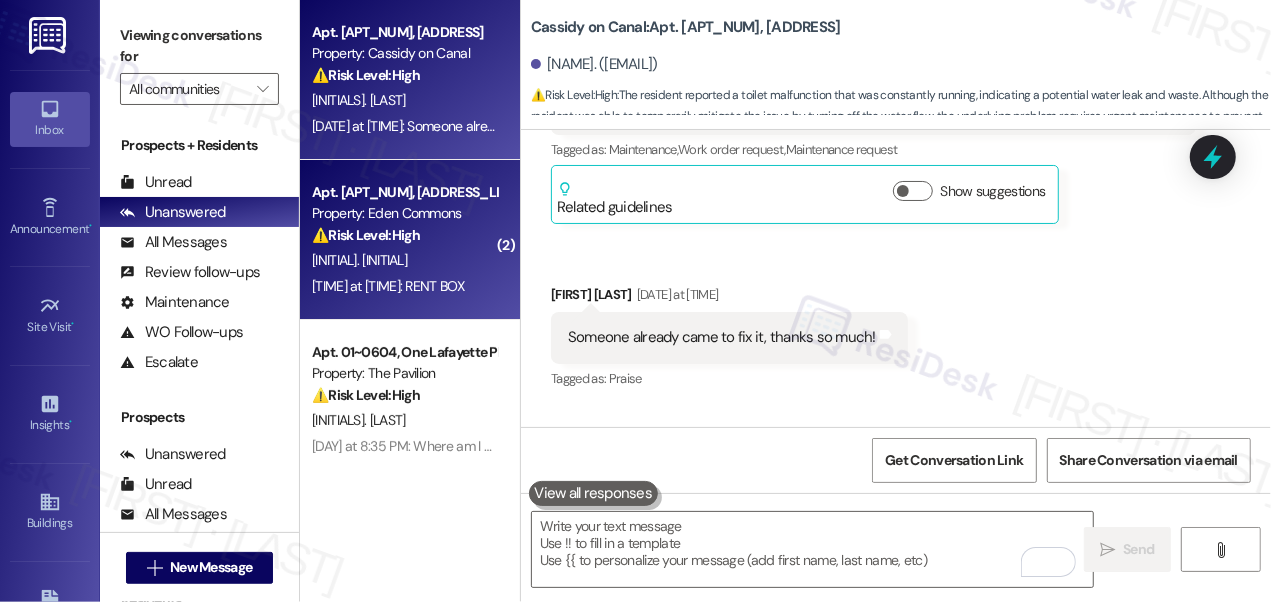 click on "Apt. [APT_NUM], [ADDRESS_LINE_1] [ADDRESS_LINE_2]" at bounding box center (404, 192) 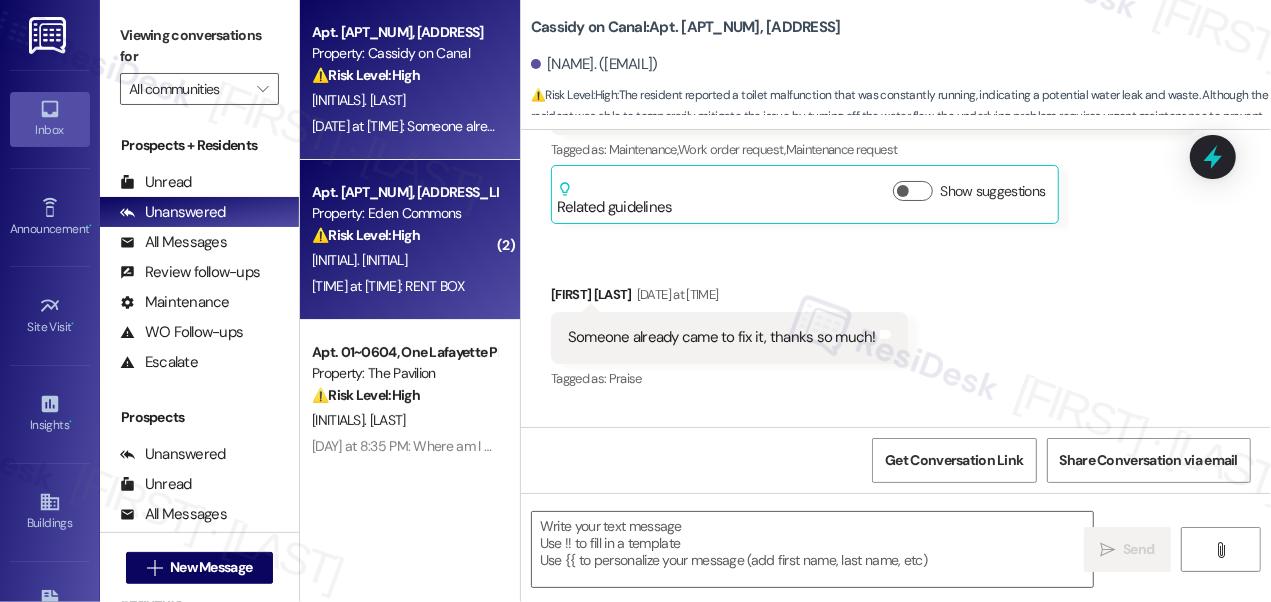 type on "Fetching suggested responses. Please feel free to read through the conversation in the meantime." 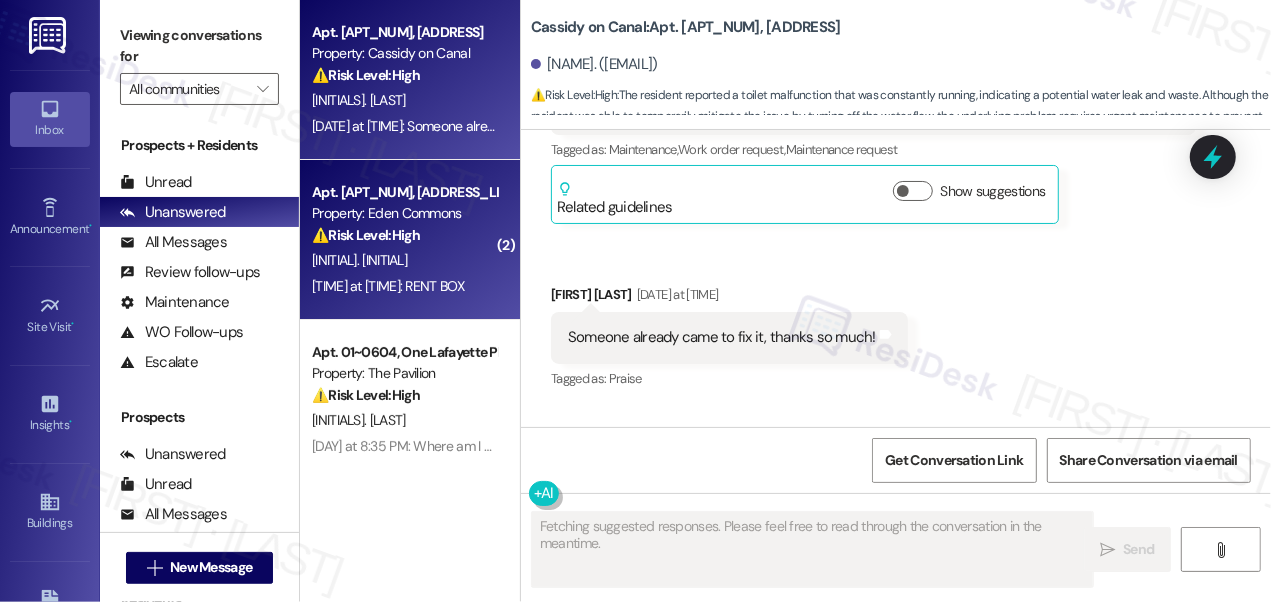 click on "[INITIALS]. [LAST]" at bounding box center [404, 100] 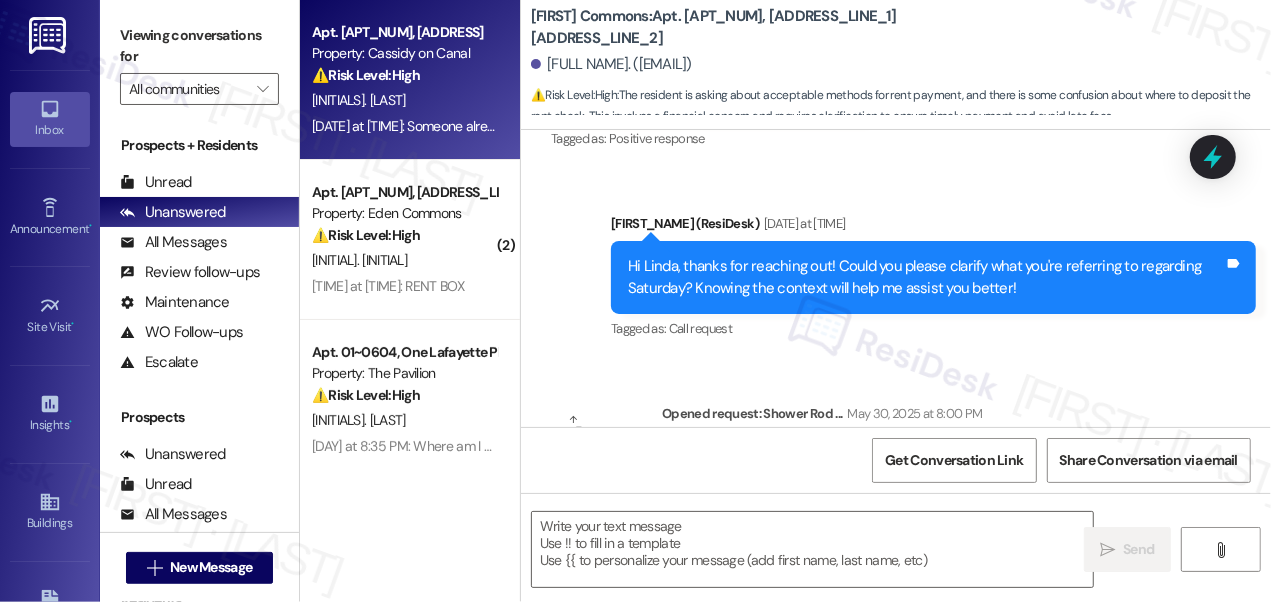 type on "Fetching suggested responses. Please feel free to read through the conversation in the meantime." 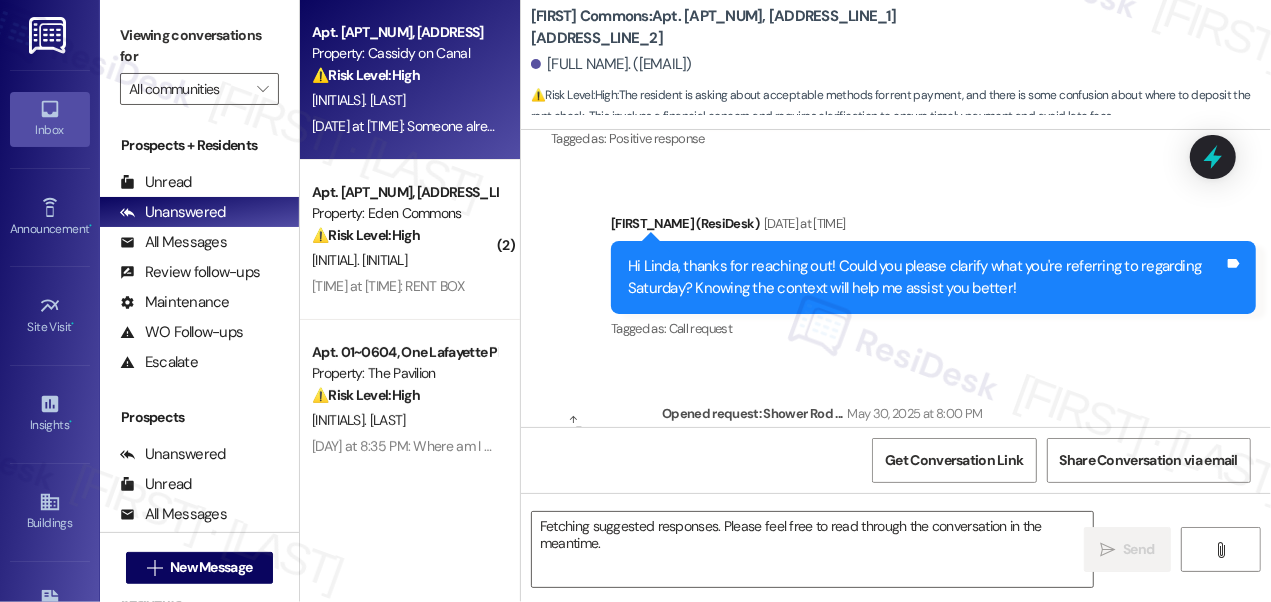 scroll, scrollTop: 2422, scrollLeft: 0, axis: vertical 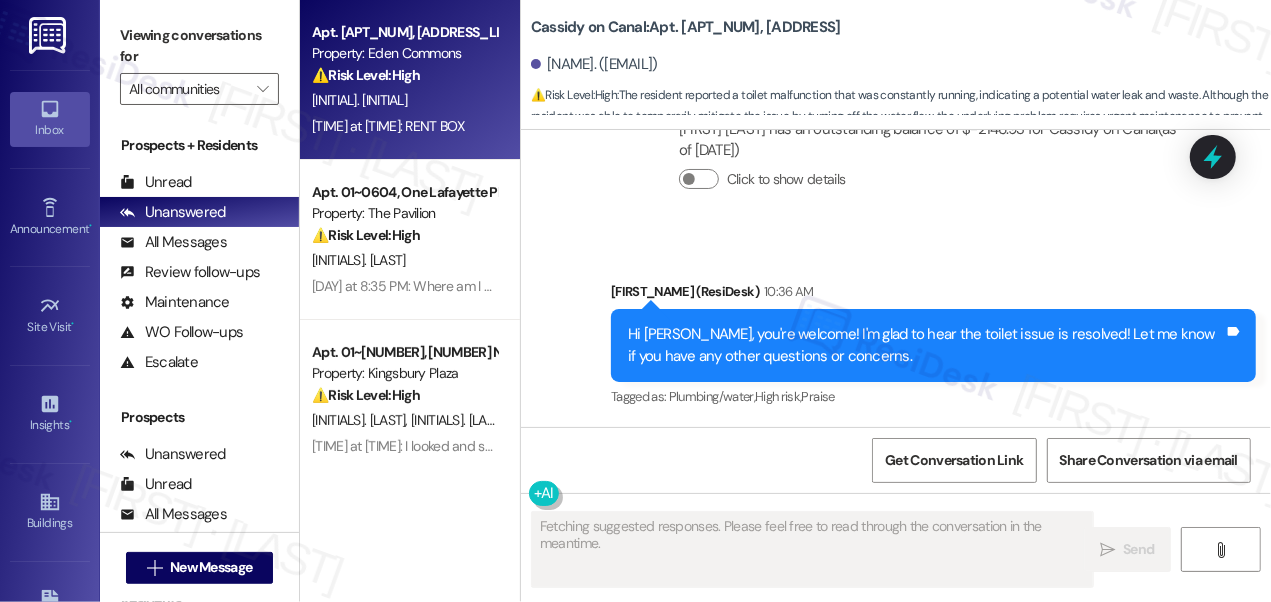 click on "[INITIAL]. [INITIAL]" at bounding box center (404, 100) 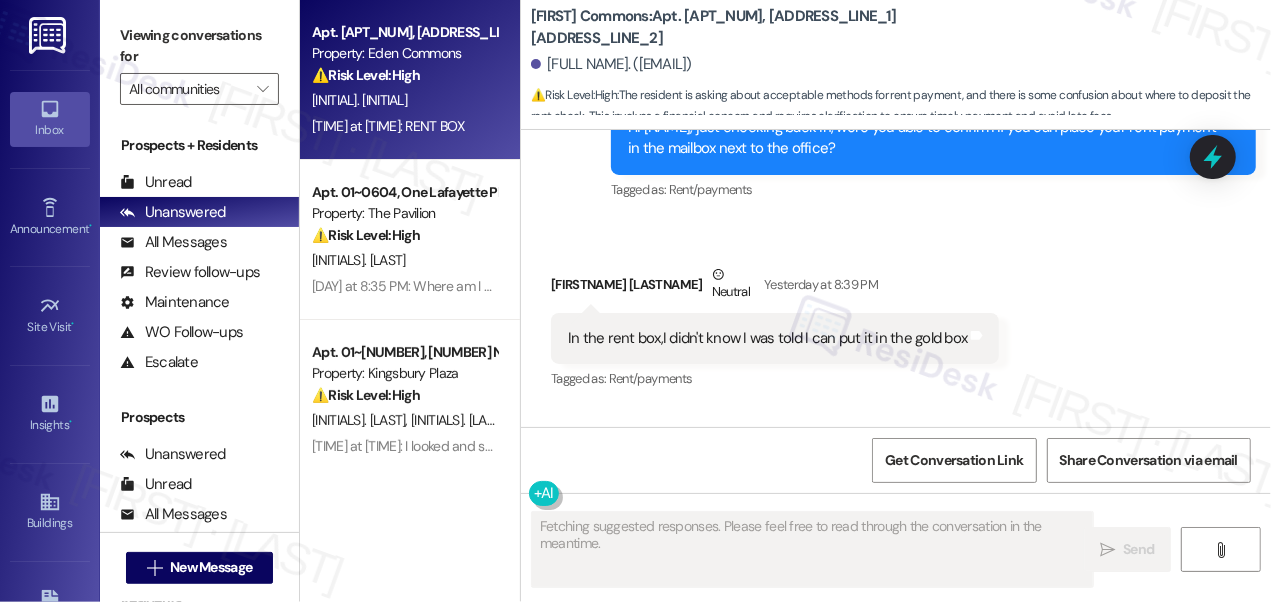 scroll, scrollTop: 3240, scrollLeft: 0, axis: vertical 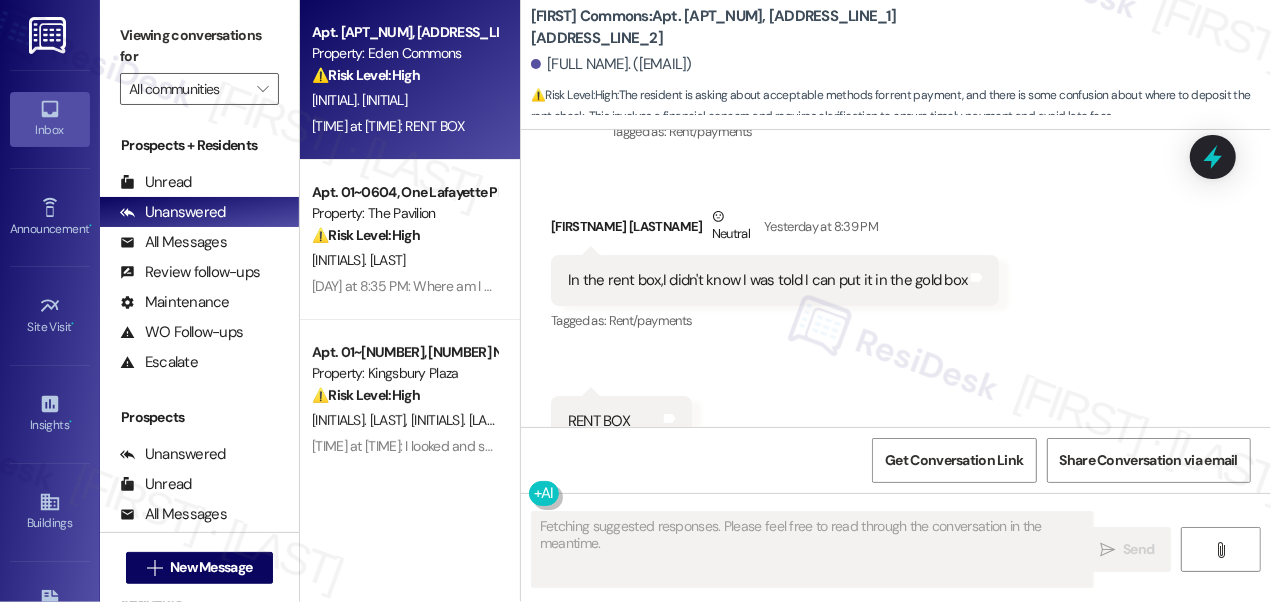 click on "In the rent box,I didn't know I was told I can put it in the gold box Tags and notes" at bounding box center [775, 280] 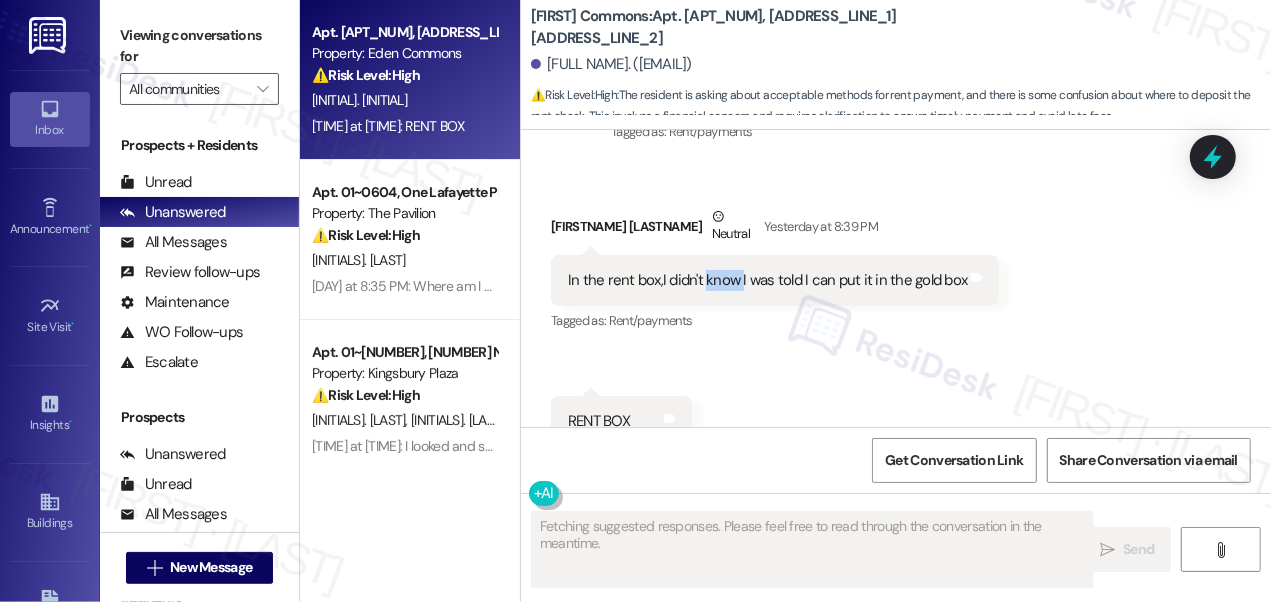 click on "In the rent box,I didn't know I was told I can put it in the gold box Tags and notes" at bounding box center (775, 280) 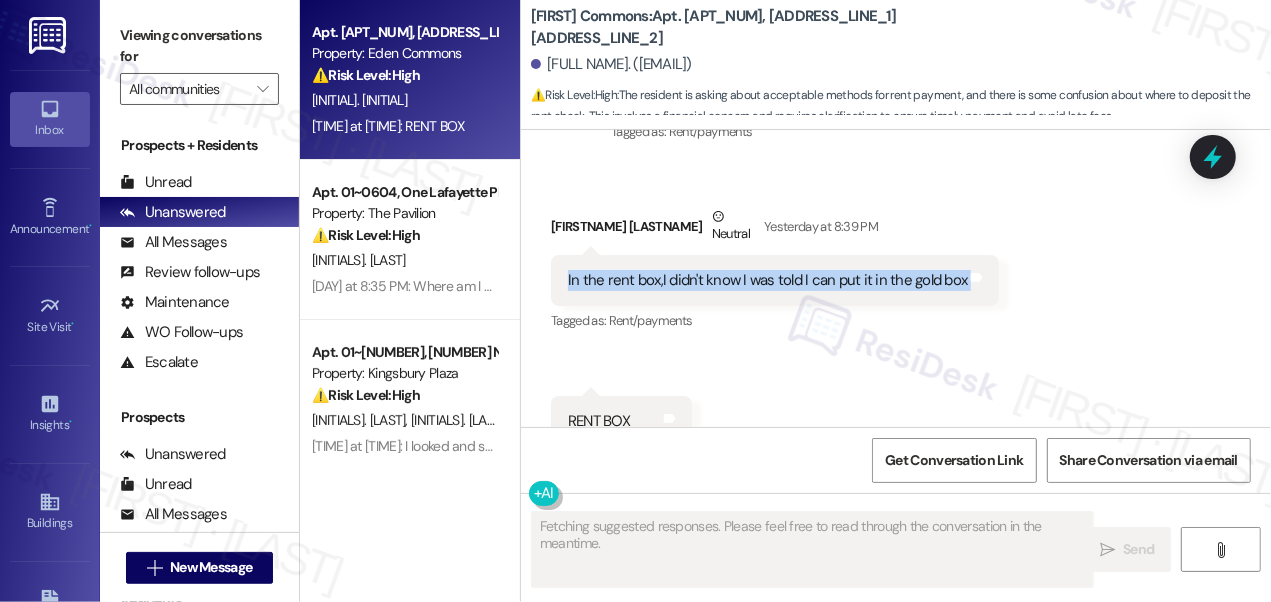 click on "In the rent box,I didn't know I was told I can put it in the gold box Tags and notes" at bounding box center (775, 280) 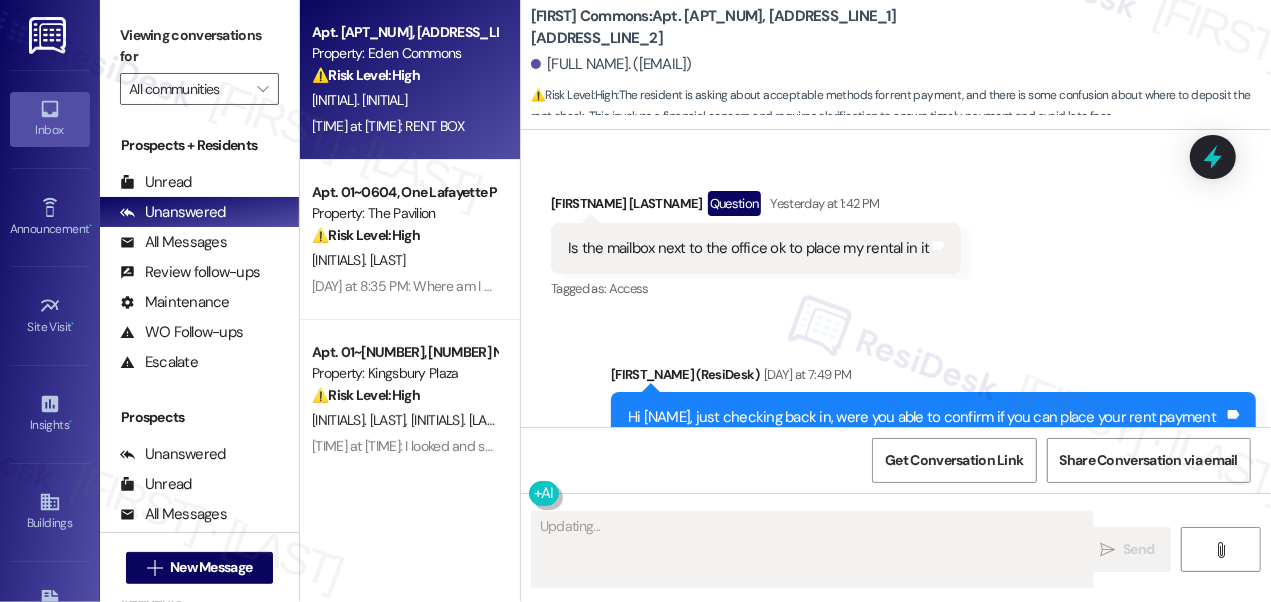 scroll, scrollTop: 2877, scrollLeft: 0, axis: vertical 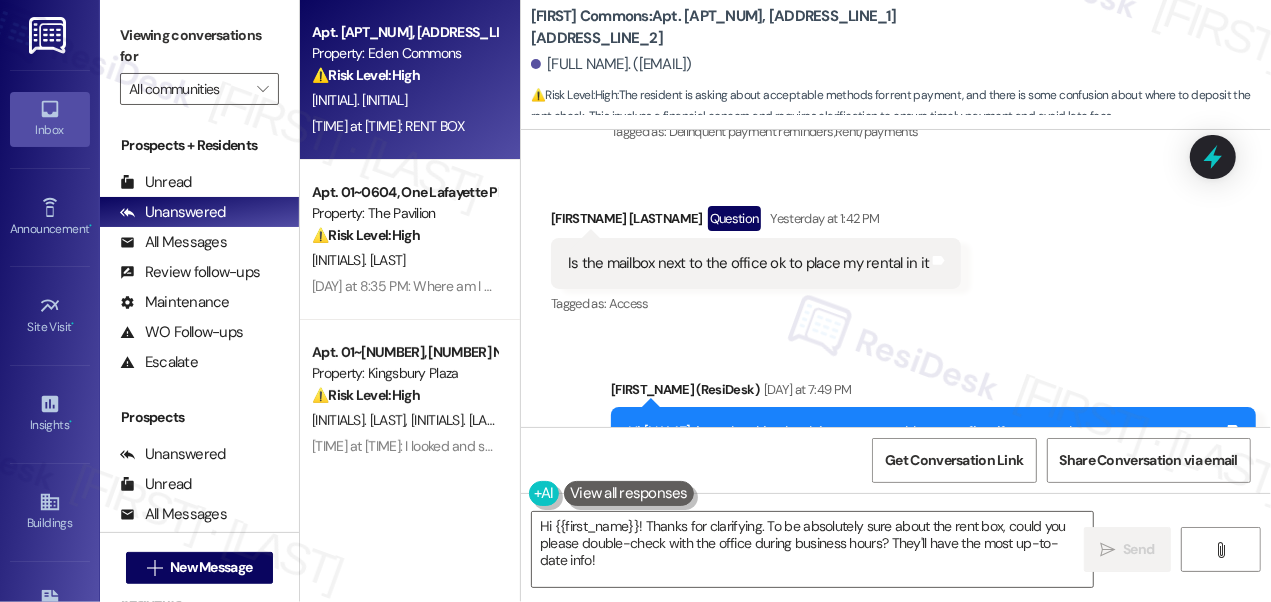 click on "Hi [NAME],  just checking back in, were you able to confirm if you can place your rent payment in the mailbox next to the office?" at bounding box center [926, 443] 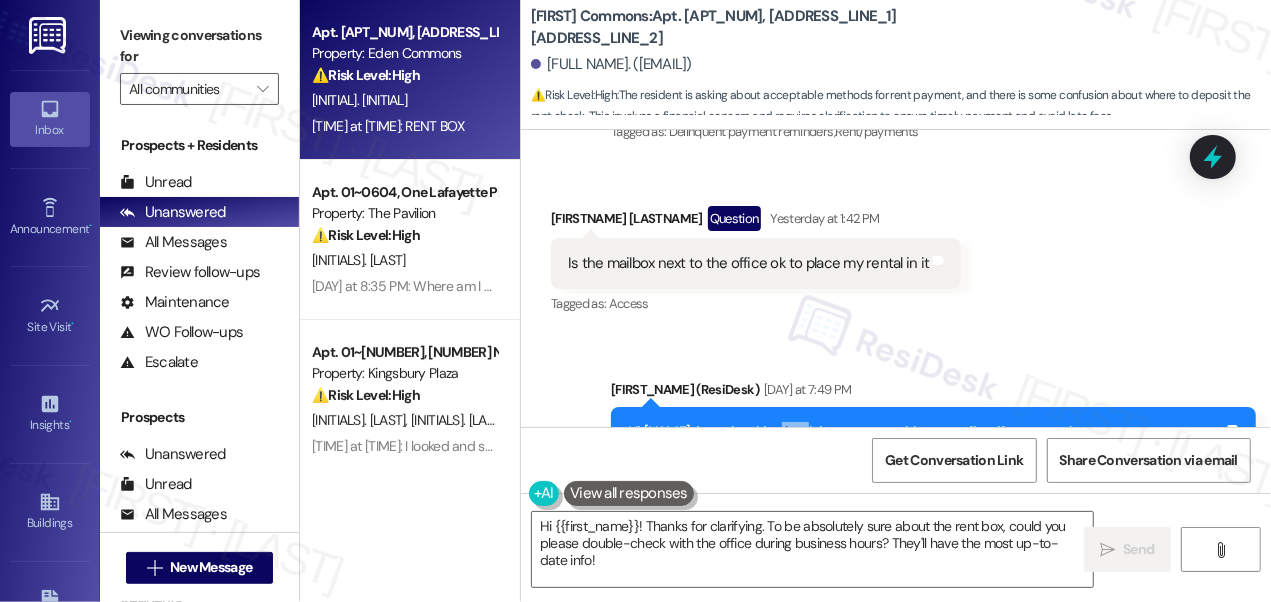 click on "Hi [NAME],  just checking back in, were you able to confirm if you can place your rent payment in the mailbox next to the office?" at bounding box center [926, 443] 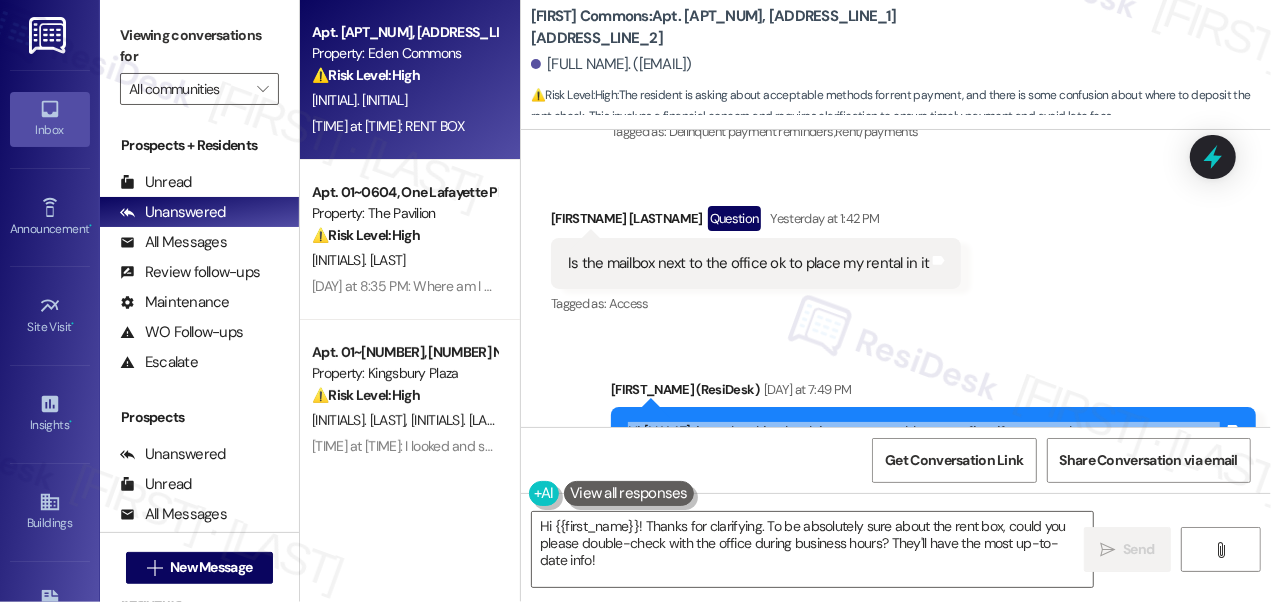 click on "Hi [NAME],  just checking back in, were you able to confirm if you can place your rent payment in the mailbox next to the office?" at bounding box center [926, 443] 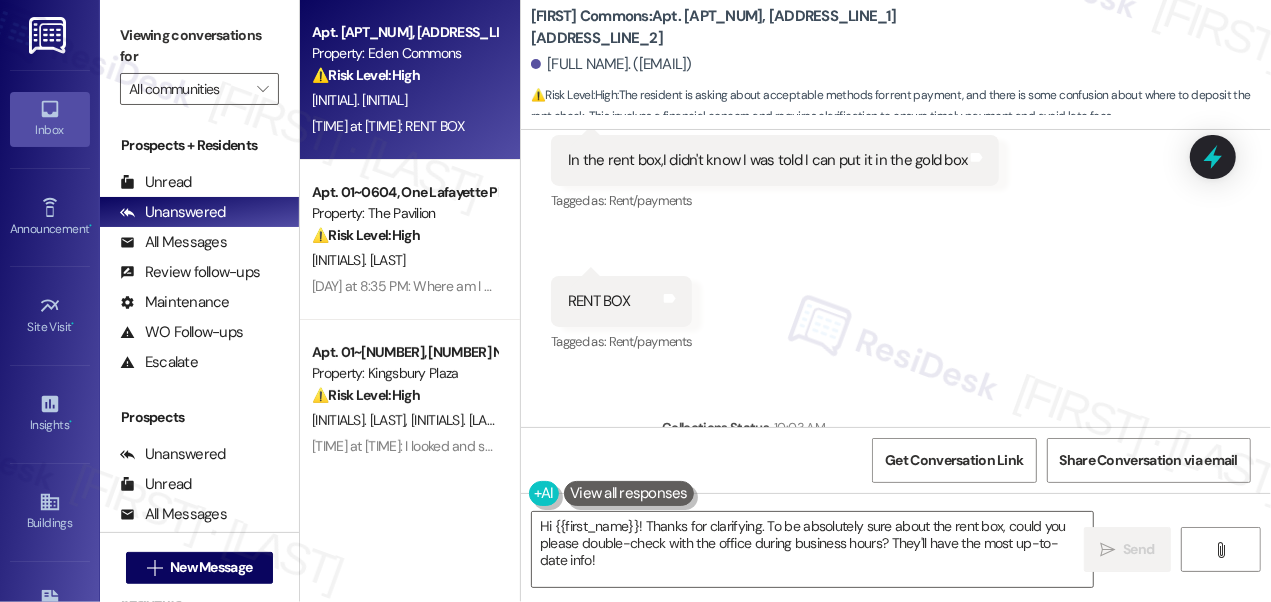 scroll, scrollTop: 3446, scrollLeft: 0, axis: vertical 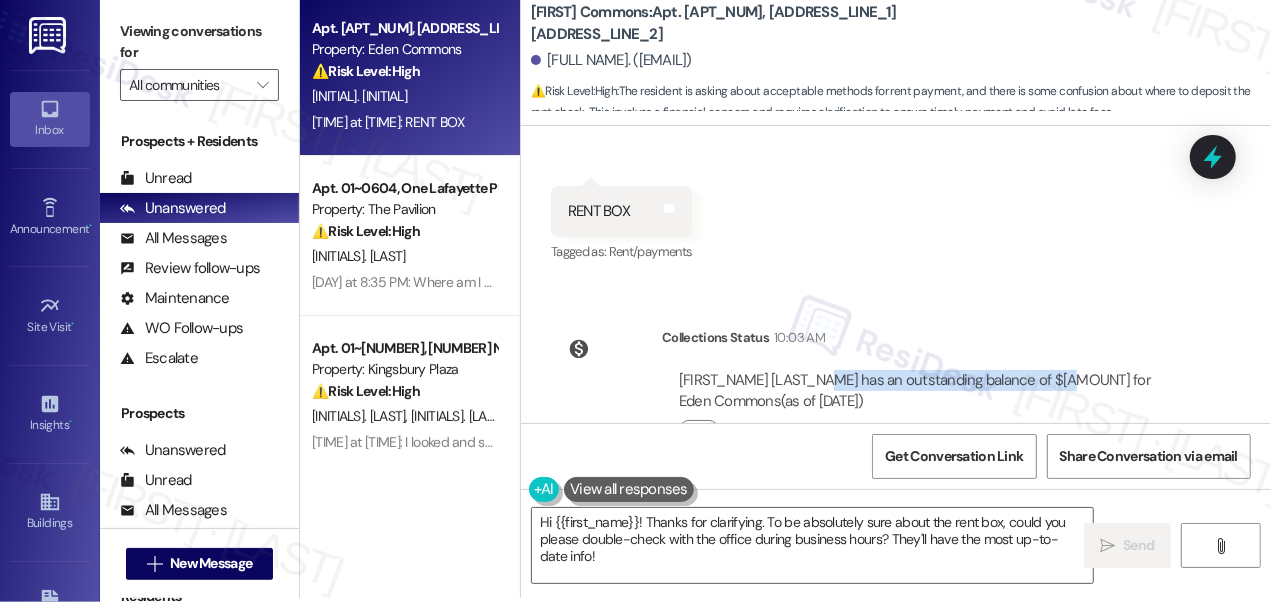 drag, startPoint x: 807, startPoint y: 307, endPoint x: 1056, endPoint y: 308, distance: 249.00201 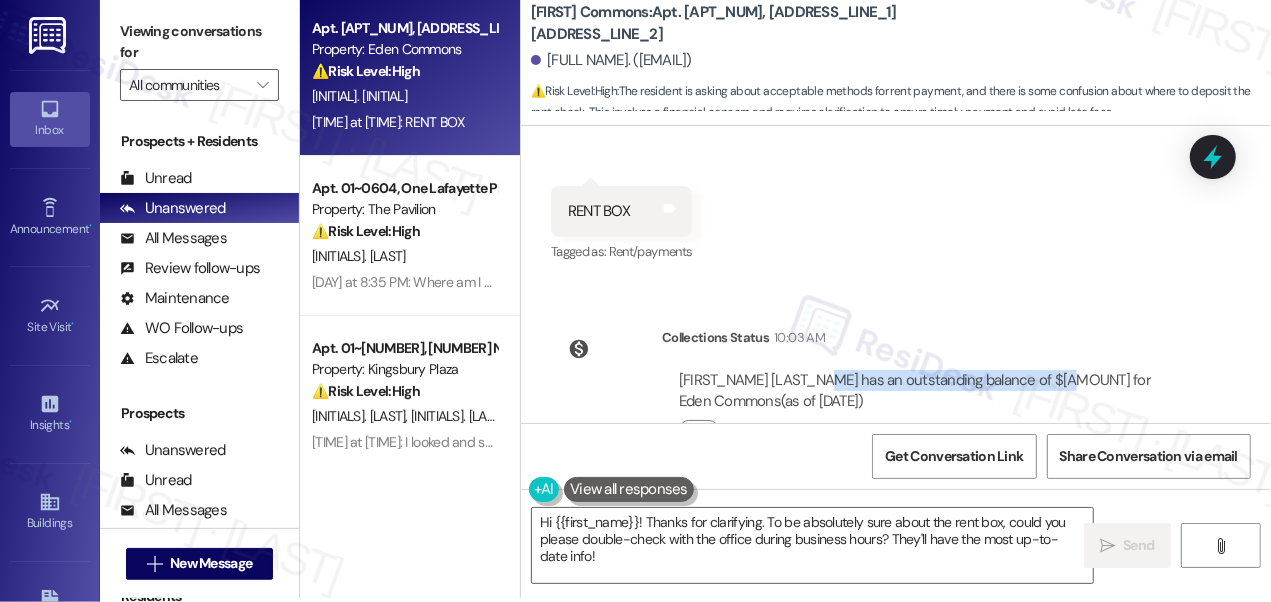 click on "[NAME] has an outstanding balance of $5 for Eden Commons (as of [DATE])" at bounding box center [929, 391] 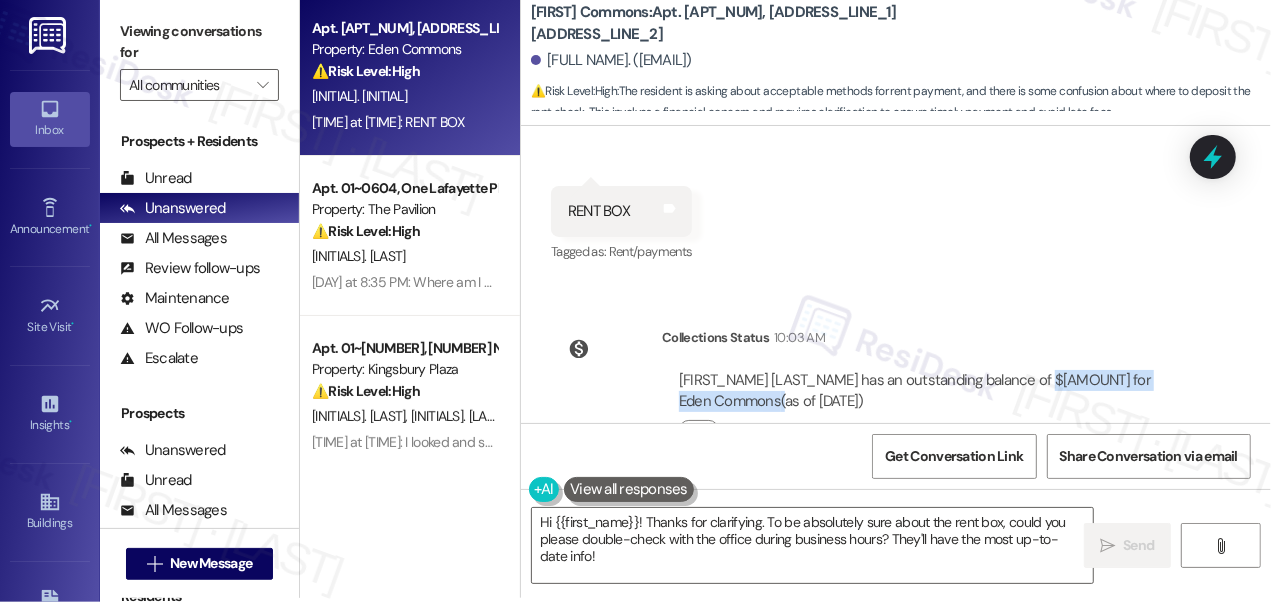 click on "[NAME] has an outstanding balance of $5 for Eden Commons (as of [DATE])" at bounding box center (929, 391) 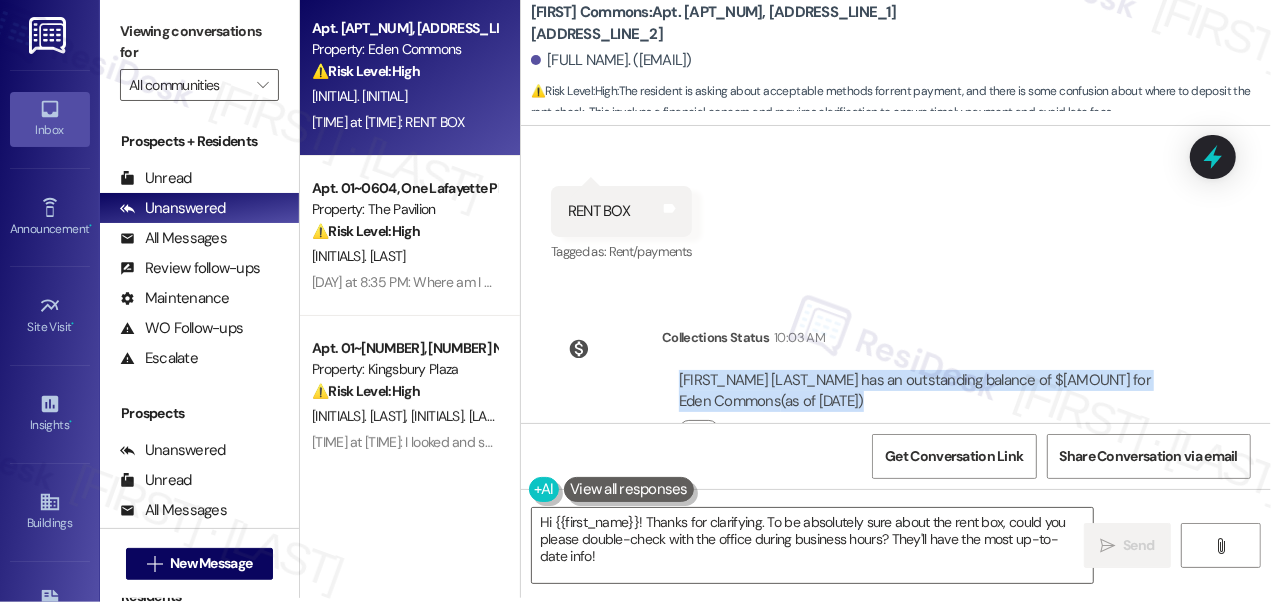 click on "[NAME] has an outstanding balance of $5 for Eden Commons (as of [DATE])" at bounding box center (929, 391) 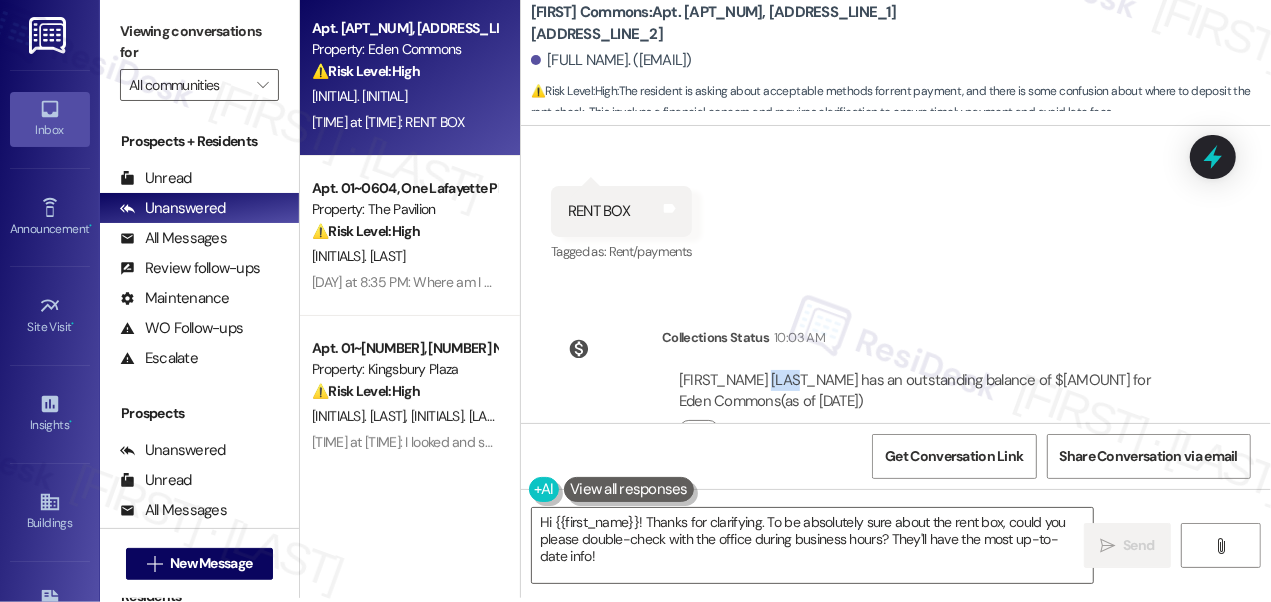 click on "[NAME] has an outstanding balance of $5 for Eden Commons (as of [DATE])" at bounding box center [929, 391] 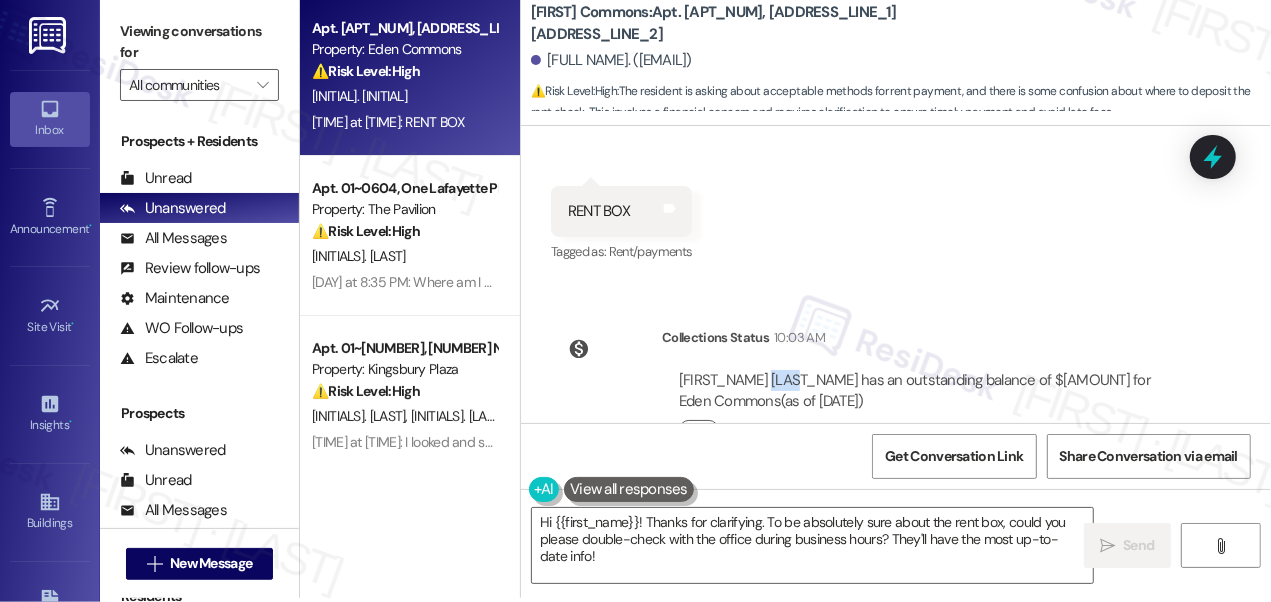 click on "Click to show details" at bounding box center (699, 430) 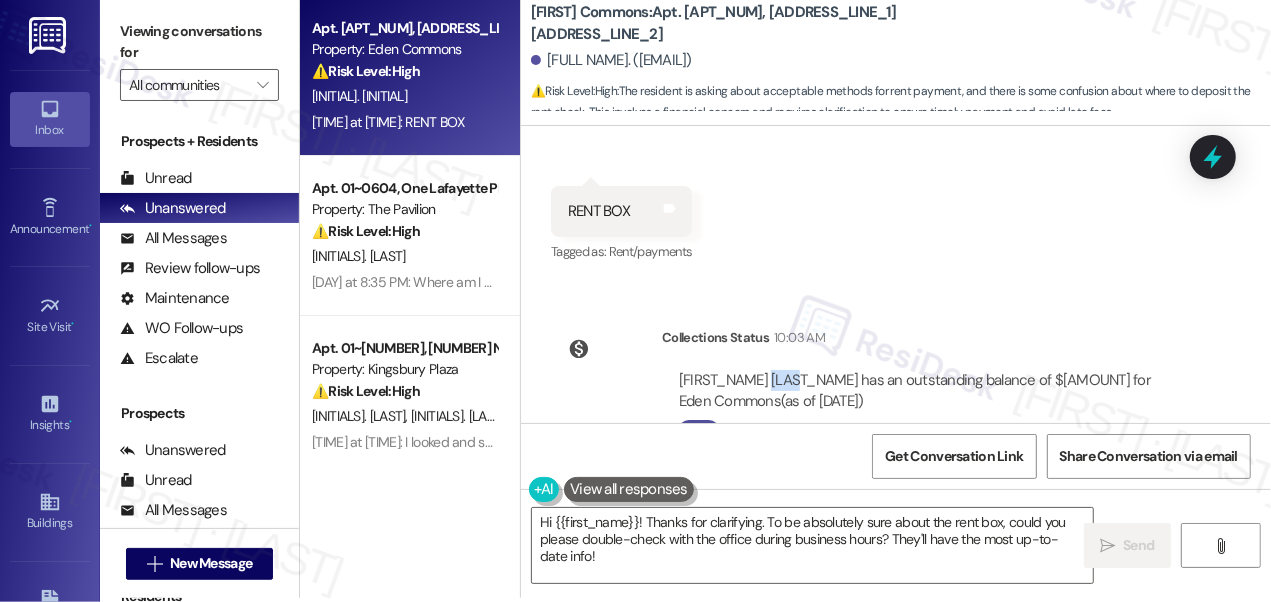 click on "Click to hide details" at bounding box center [699, 430] 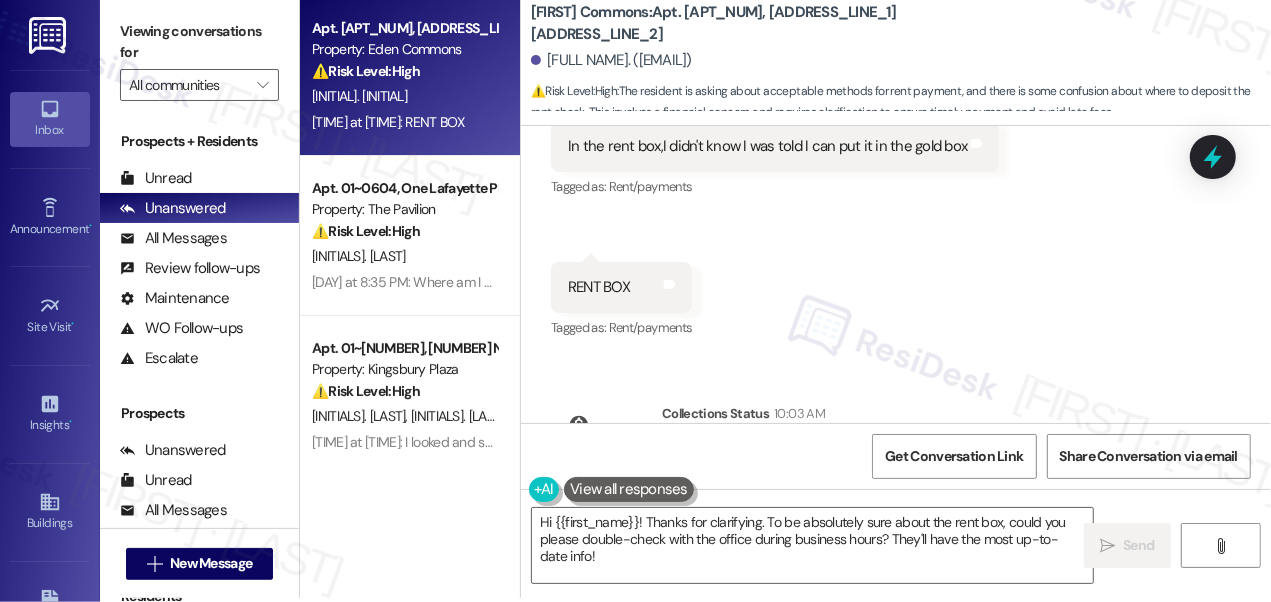 scroll, scrollTop: 3446, scrollLeft: 0, axis: vertical 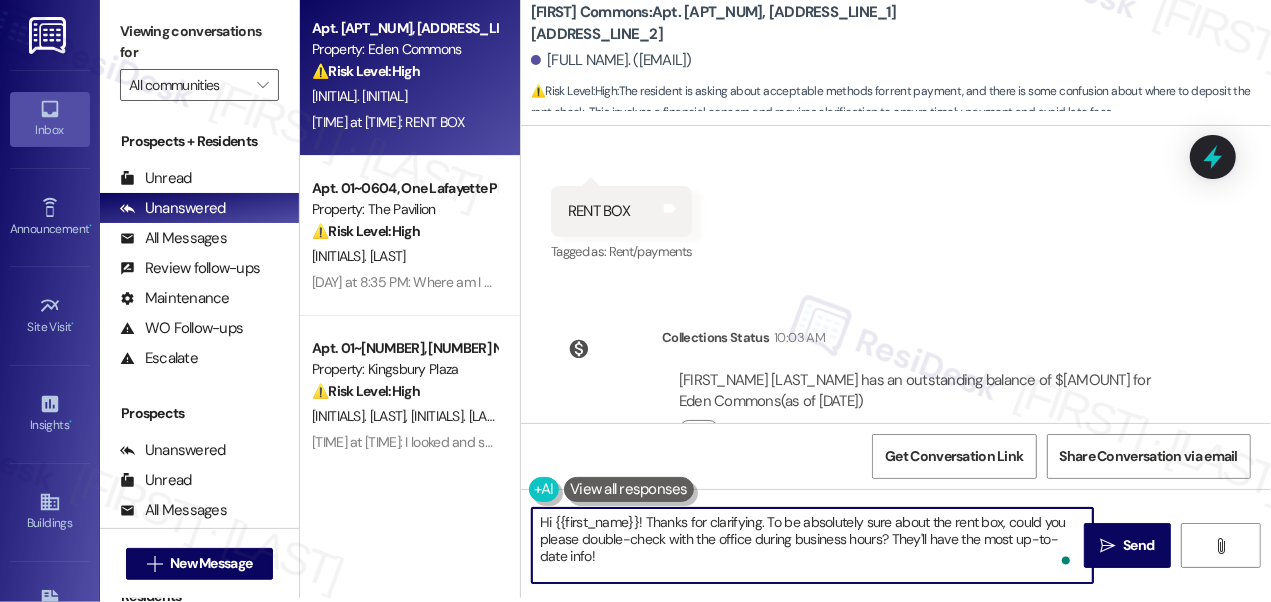 drag, startPoint x: 777, startPoint y: 522, endPoint x: 833, endPoint y: 563, distance: 69.40461 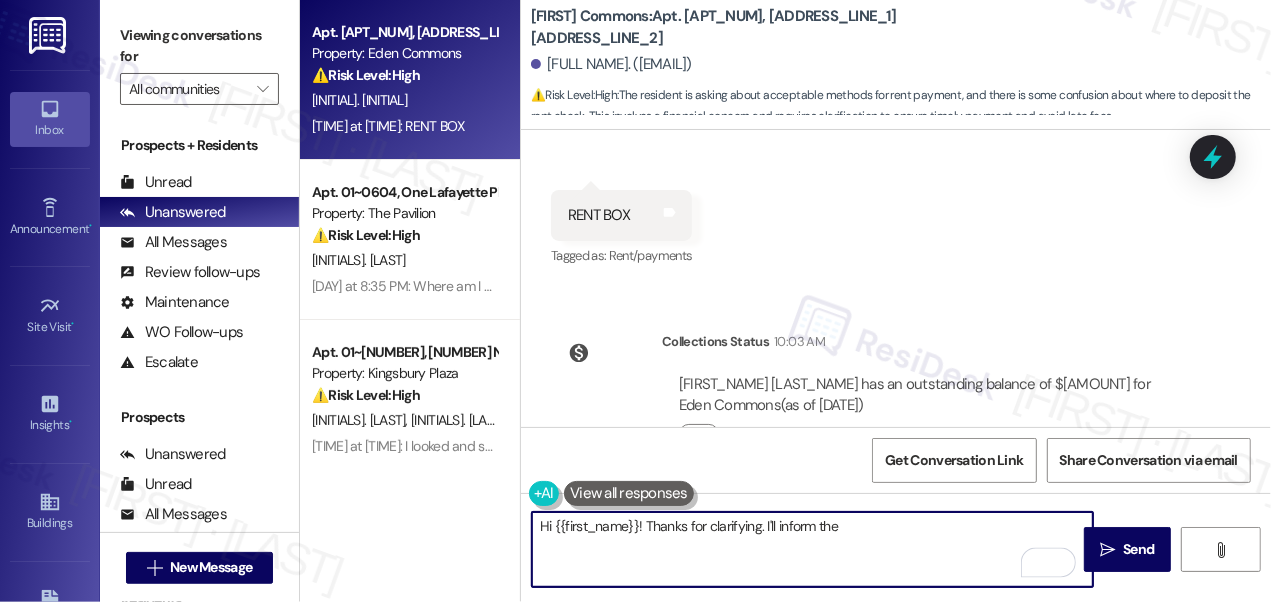 scroll, scrollTop: 0, scrollLeft: 0, axis: both 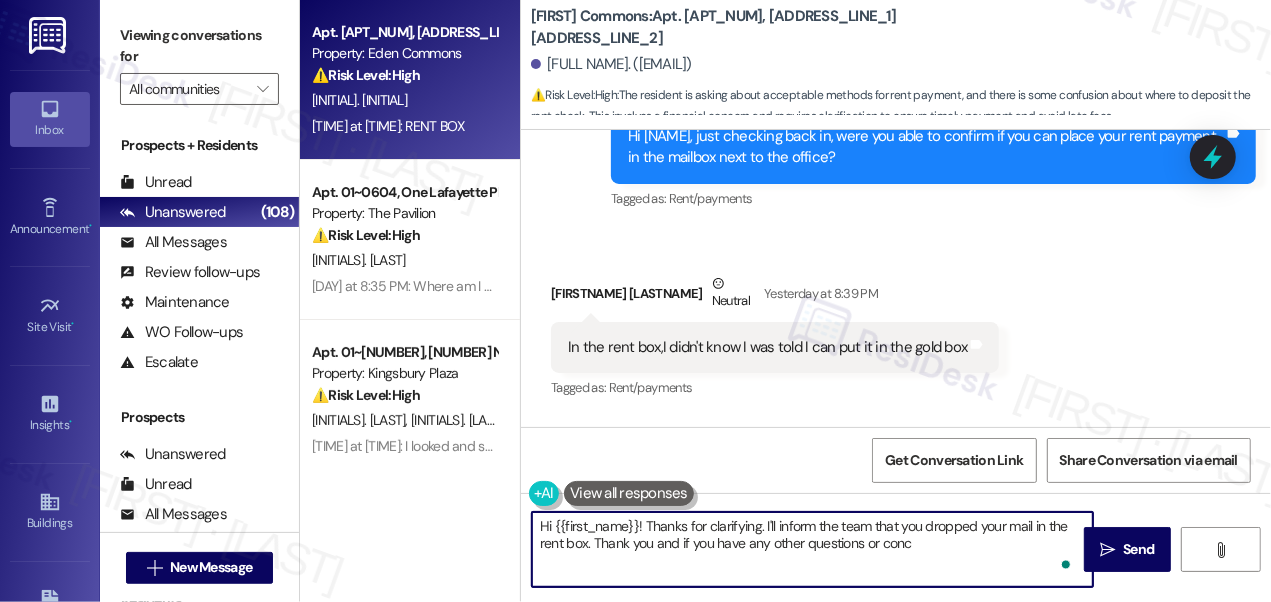 click on "Hi {{first_name}}! Thanks for clarifying. I'll inform the team that you dropped your mail in the rent box. Thank you and if you have any other questions or conc" at bounding box center [812, 549] 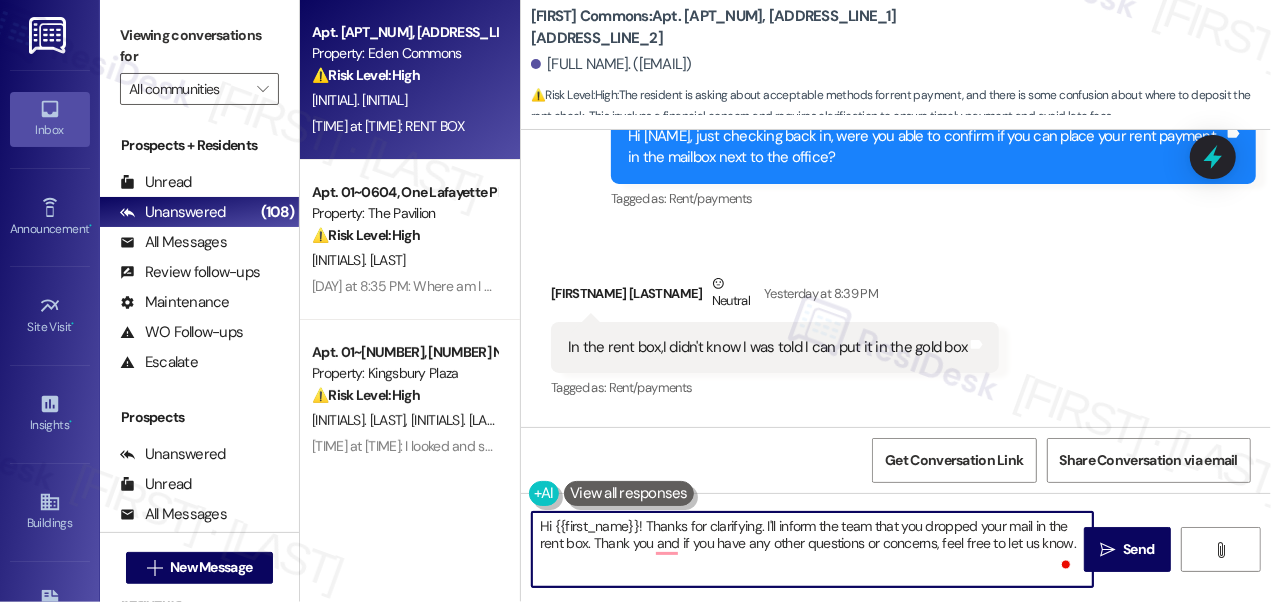 click on "Hi {{first_name}}! Thanks for clarifying. I'll inform the team that you dropped your mail in the rent box. Thank you and if you have any other questions or concerns, feel free to let us know." at bounding box center (812, 549) 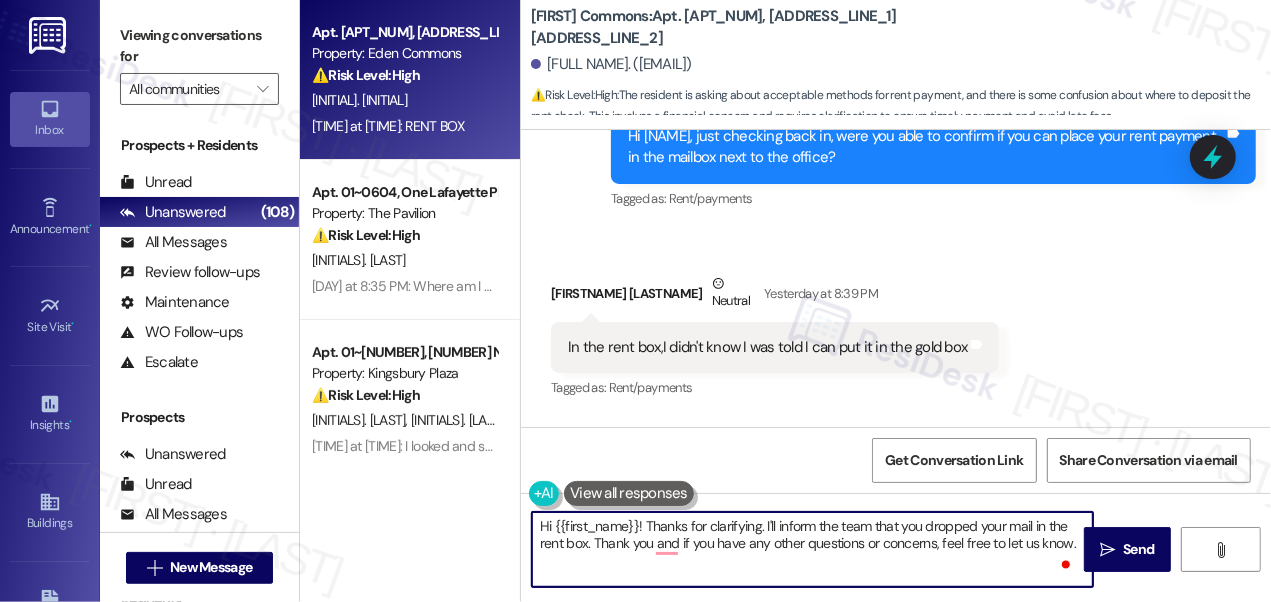 click on "Hi {{first_name}}! Thanks for clarifying. I'll inform the team that you dropped your mail in the rent box. Thank you and if you have any other questions or concerns, feel free to let us know." at bounding box center (812, 549) 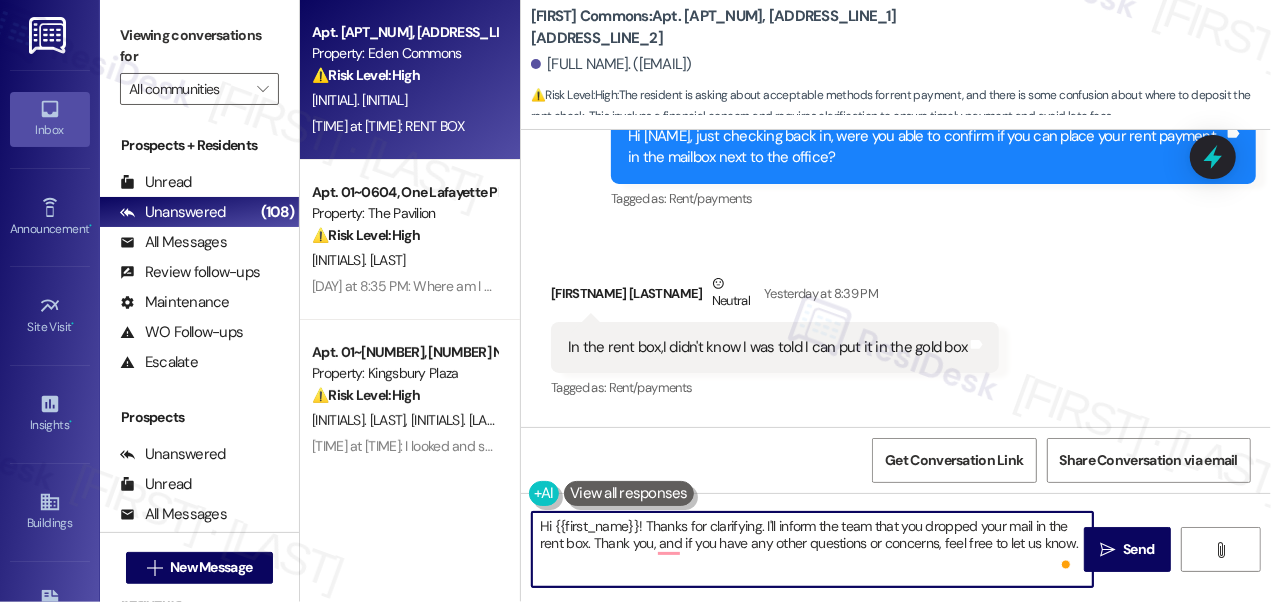 click on "Hi {{first_name}}! Thanks for clarifying. I'll inform the team that you dropped your mail in the rent box. Thank you, and if you have any other questions or concerns, feel free to let us know." at bounding box center [812, 549] 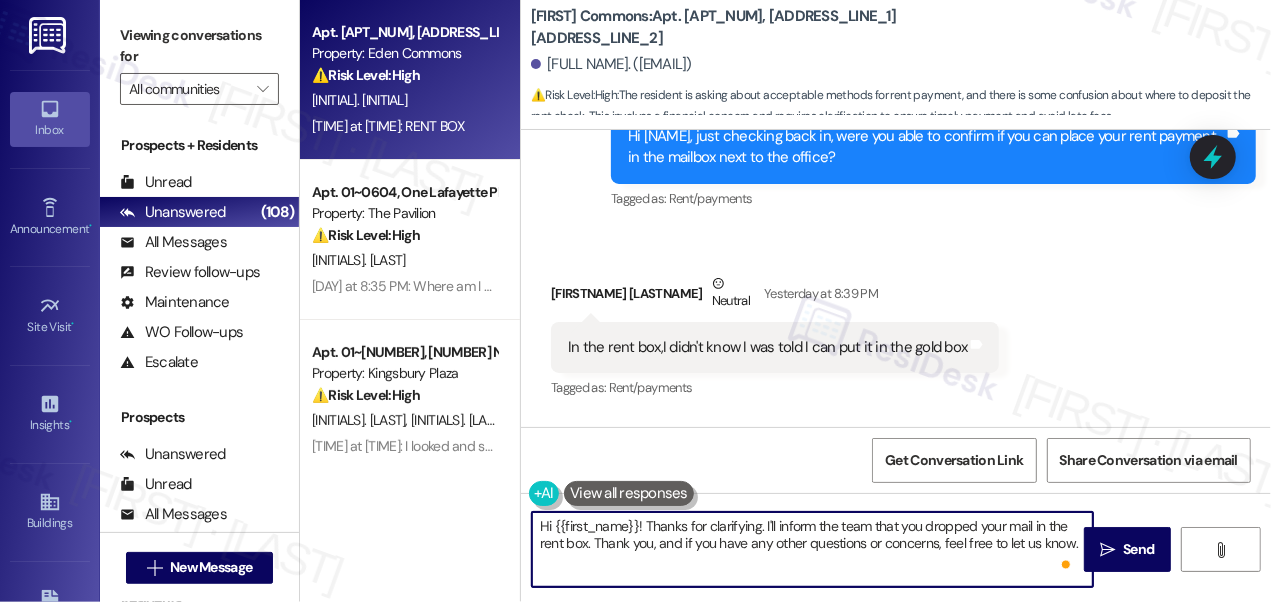 click on "Hi {{first_name}}! Thanks for clarifying. I'll inform the team that you dropped your mail in the rent box. Thank you, and if you have any other questions or concerns, feel free to let us know." at bounding box center (812, 549) 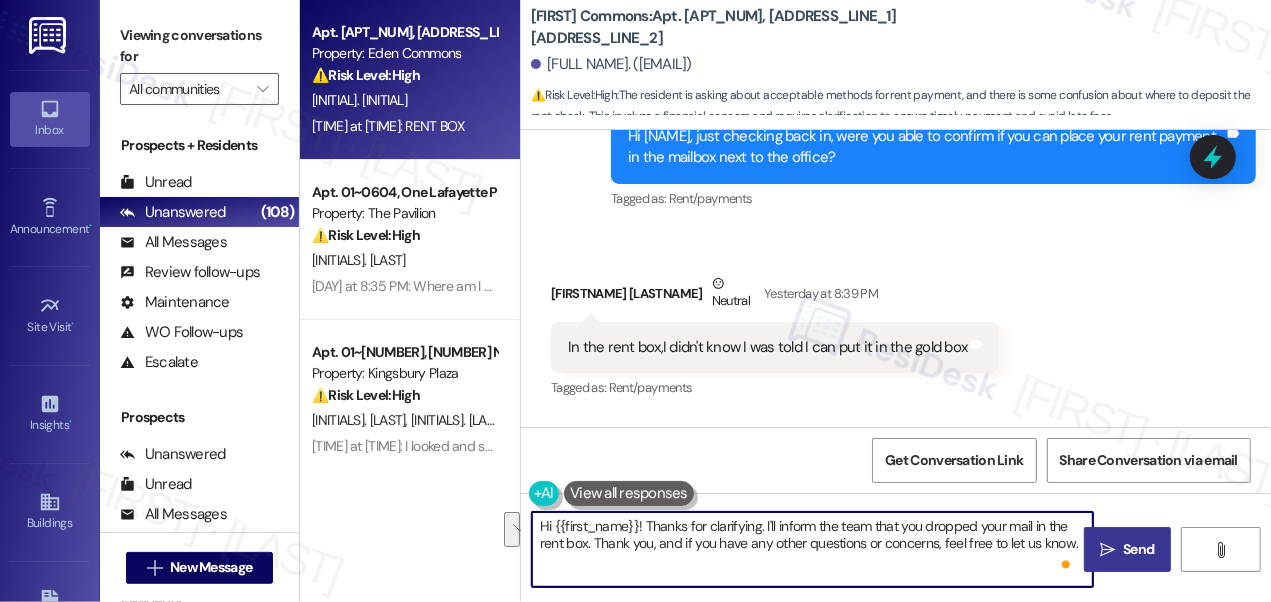 type on "Hi {{first_name}}! Thanks for clarifying. I'll inform the team that you dropped your mail in the rent box. Thank you, and if you have any other questions or concerns, feel free to let us know." 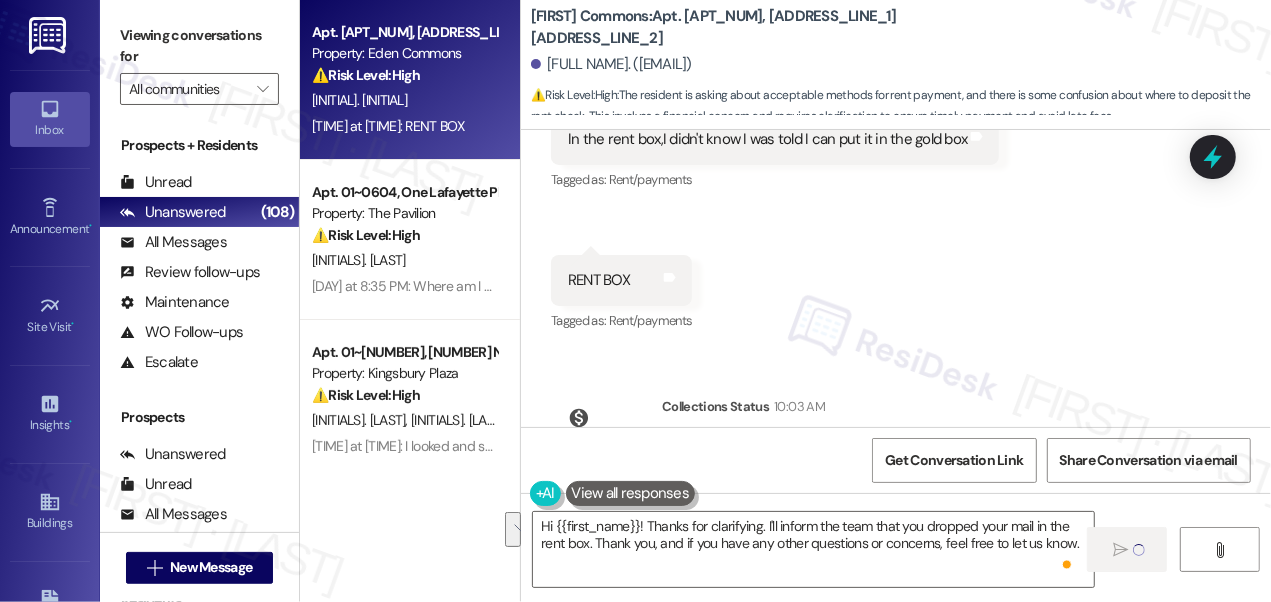scroll, scrollTop: 3446, scrollLeft: 0, axis: vertical 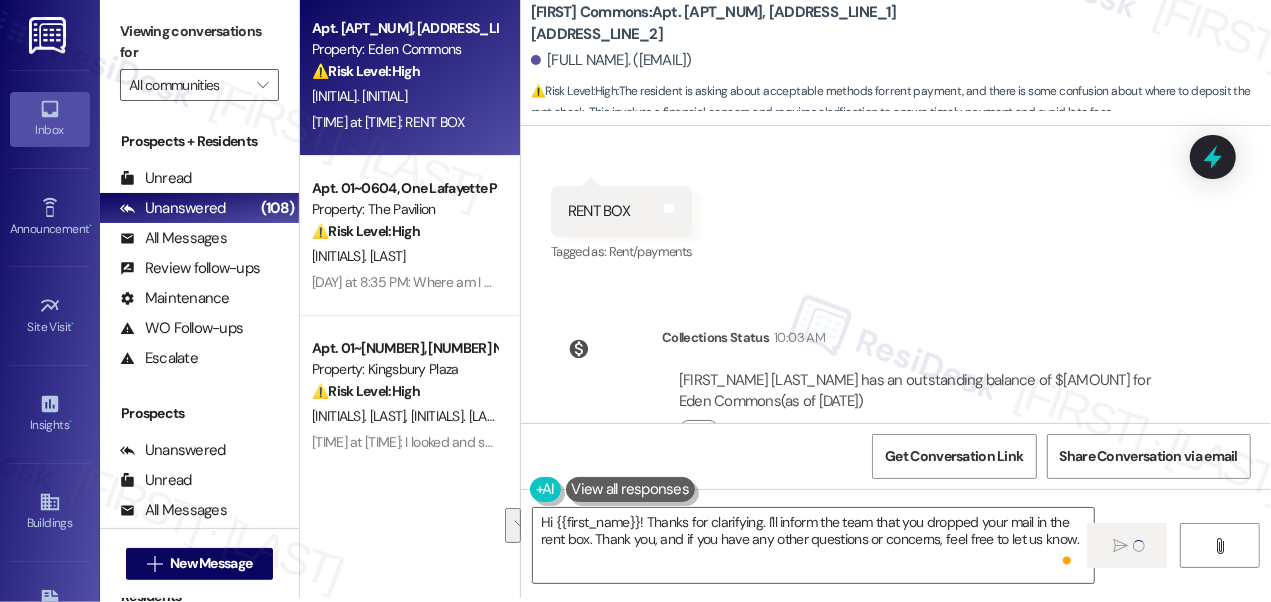 type 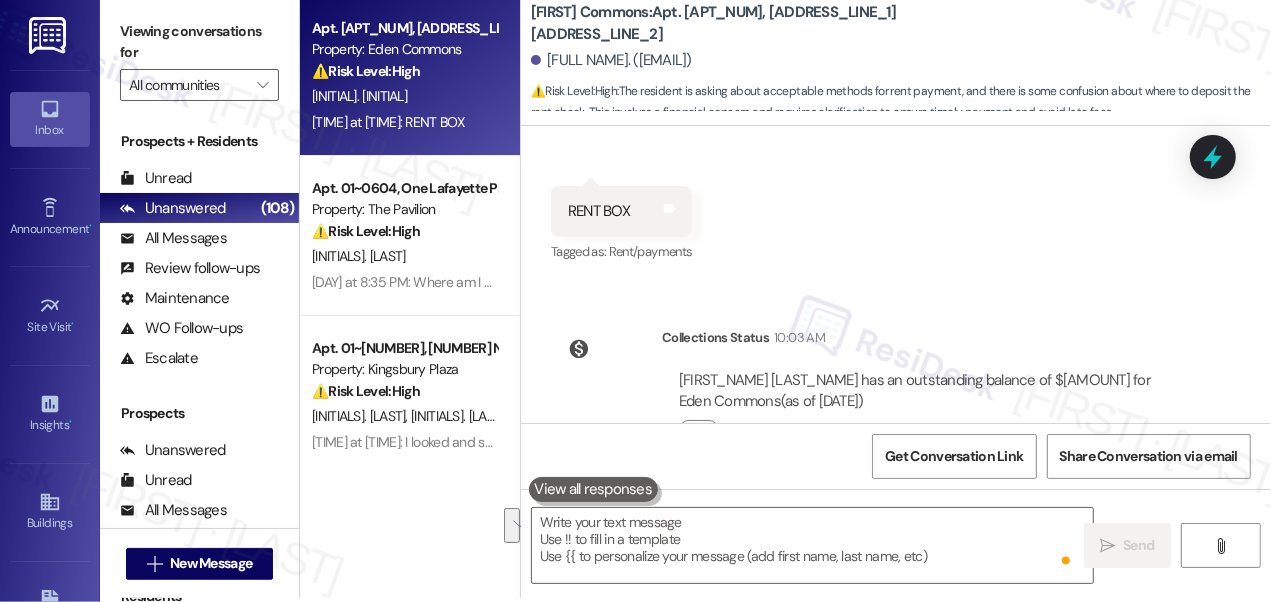 scroll, scrollTop: 3373, scrollLeft: 0, axis: vertical 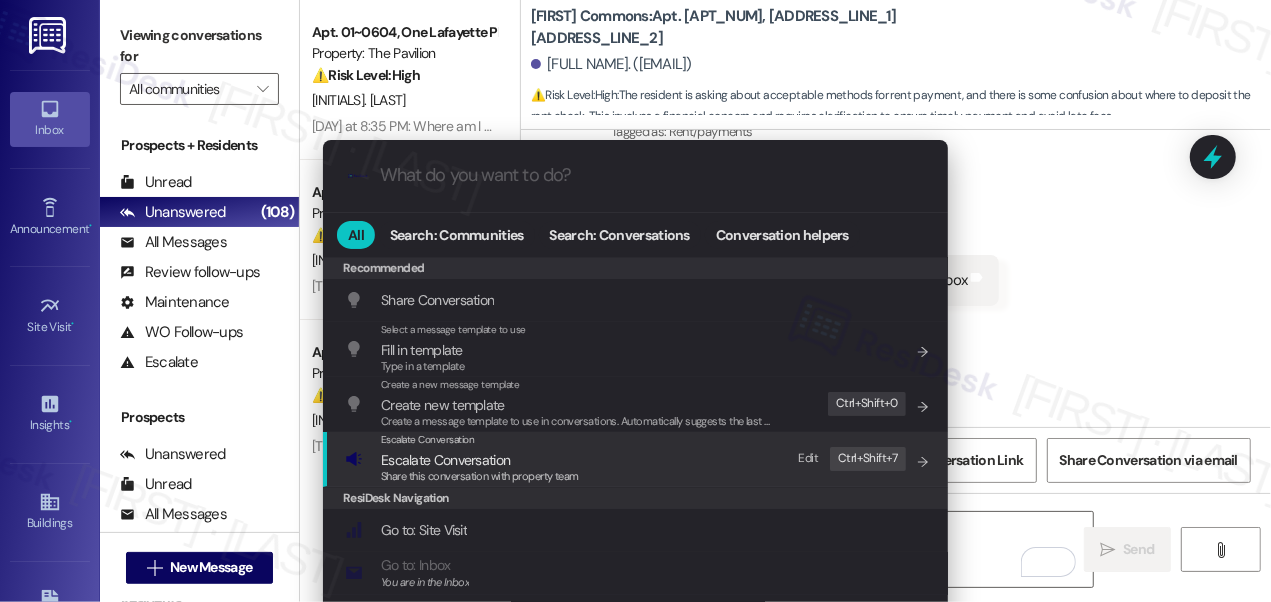 click on "Escalate Conversation" at bounding box center (480, 460) 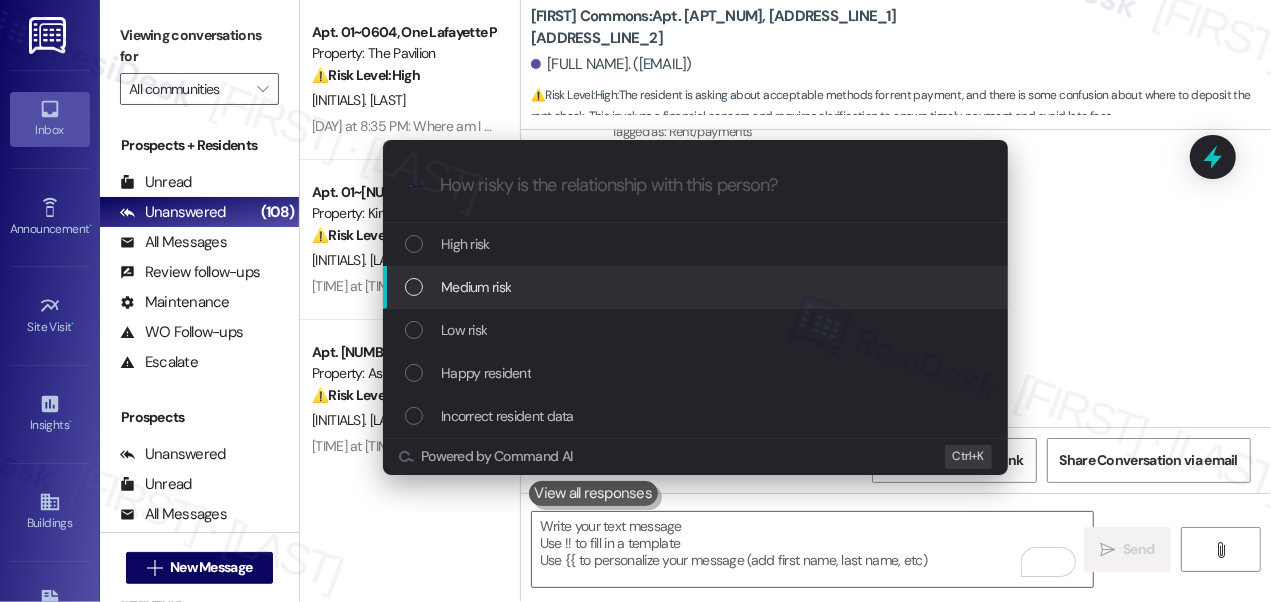 click on "Medium risk" at bounding box center (476, 287) 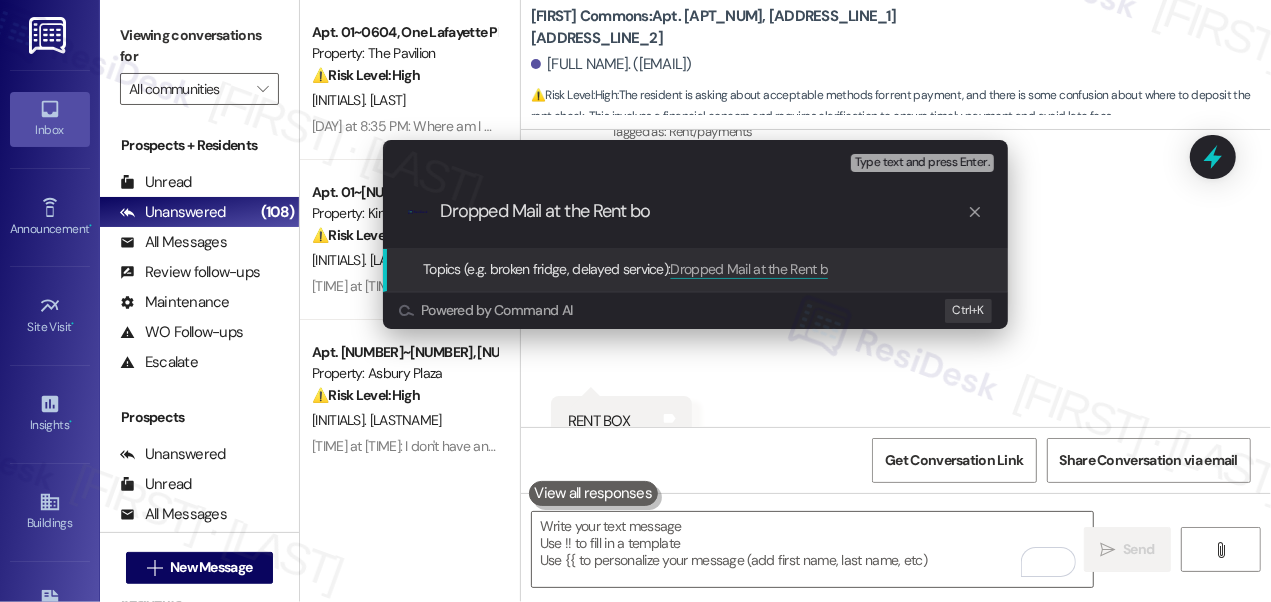 type on "Dropped Mail at the Rent box" 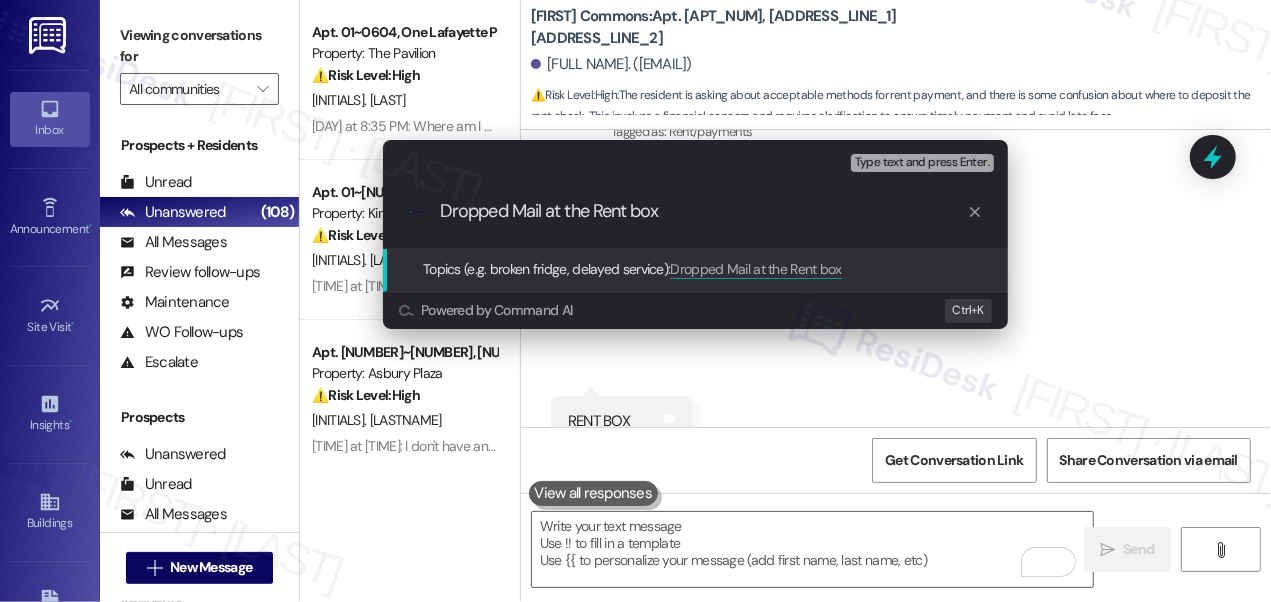 type 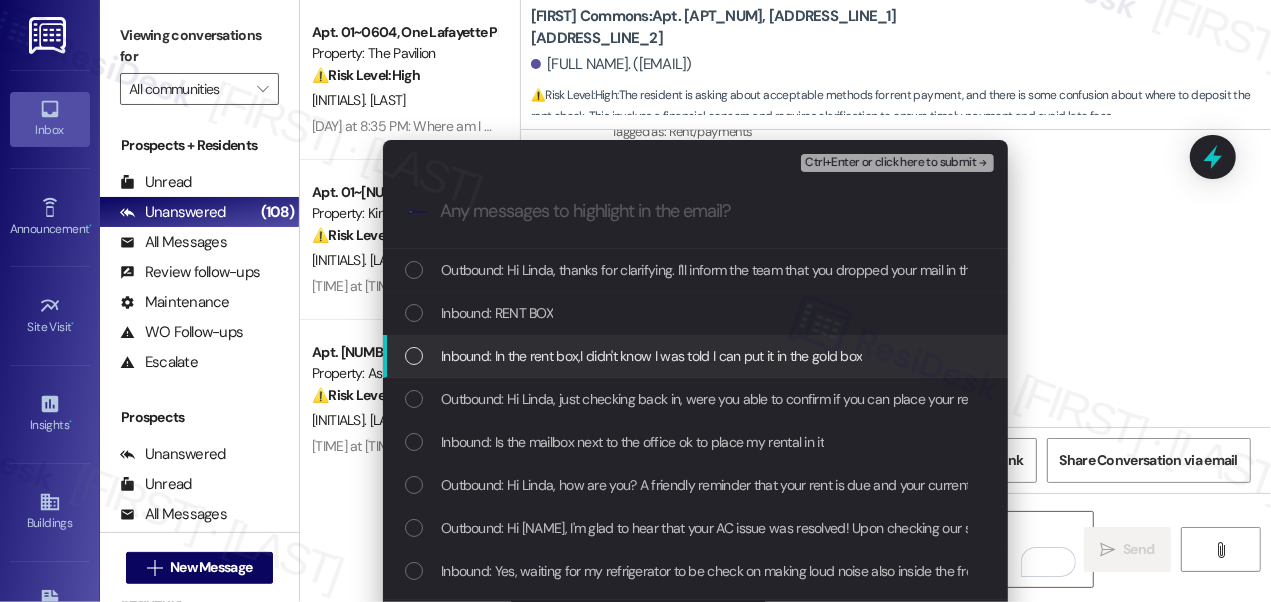 click on "Inbound: In the rent box,I didn't know I was told I can put it in the gold box" at bounding box center (695, 356) 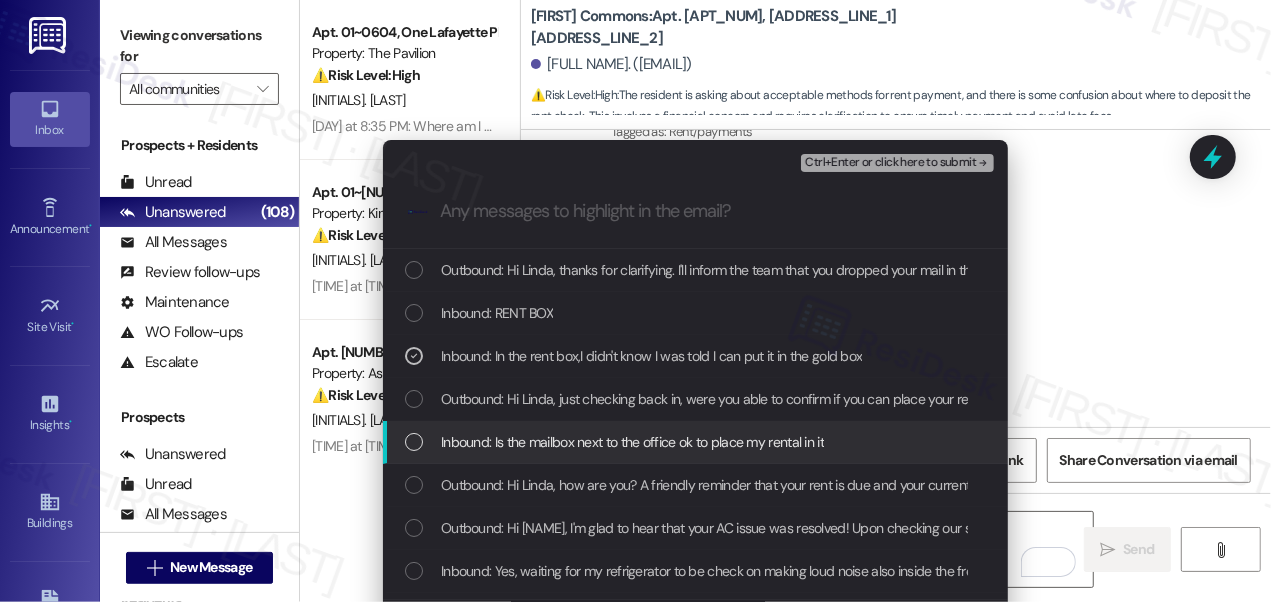 click on "Inbound: Is the mailbox next to the office ok to place my rental in it" at bounding box center (632, 442) 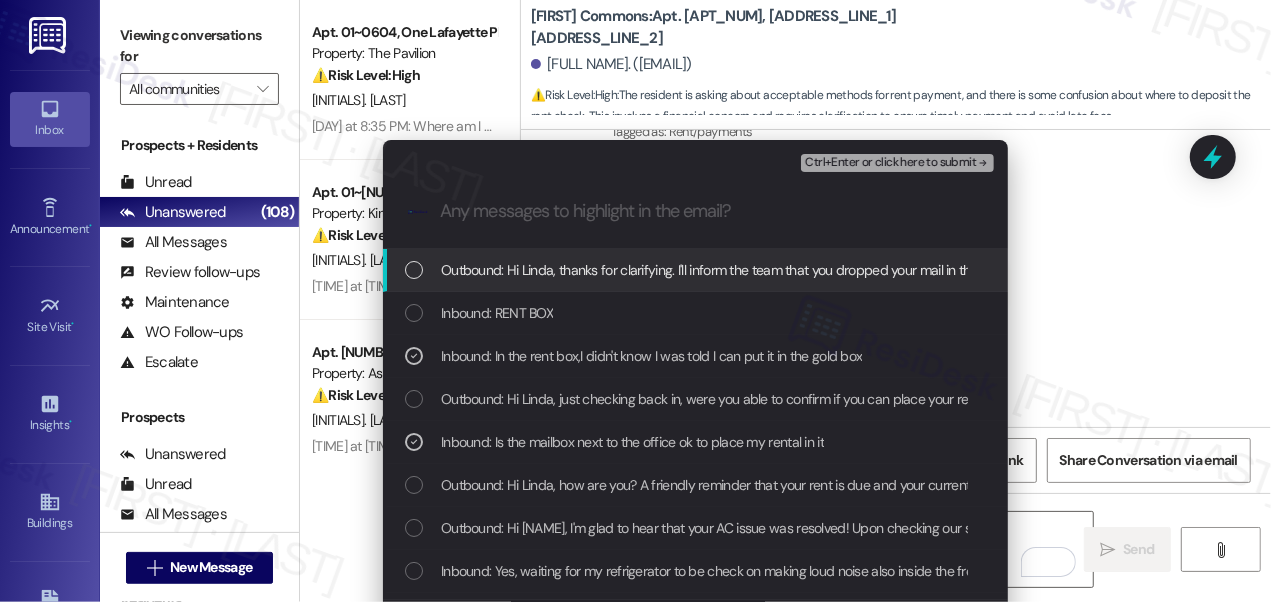 click on "Ctrl+Enter or click here to submit" at bounding box center (890, 163) 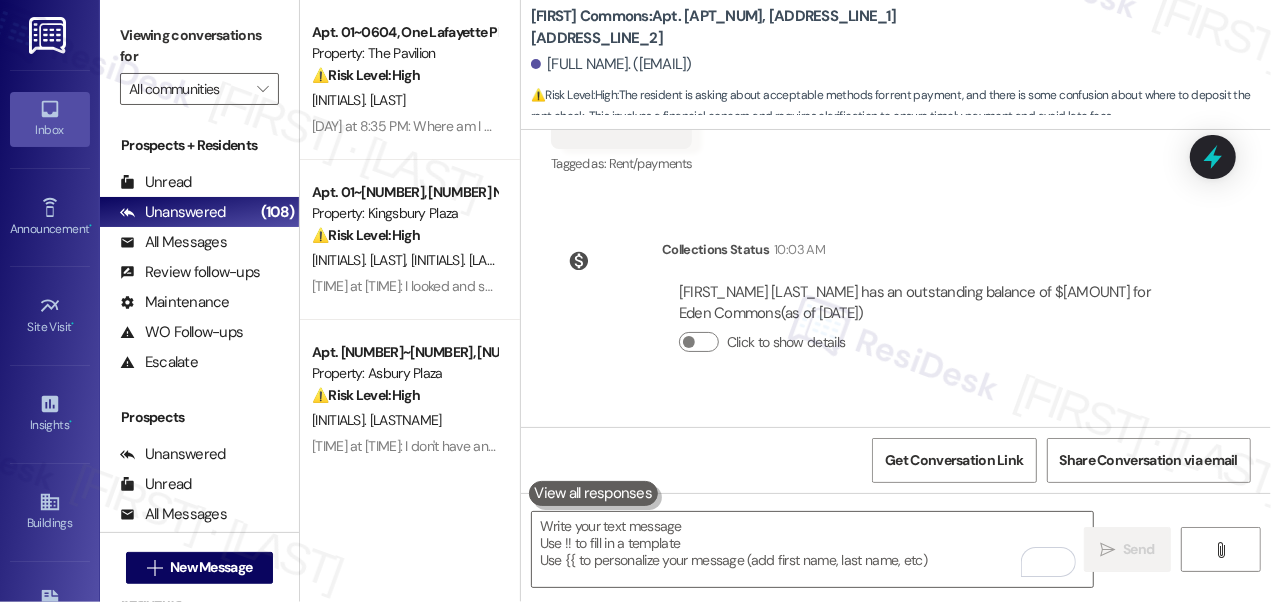 scroll, scrollTop: 3607, scrollLeft: 0, axis: vertical 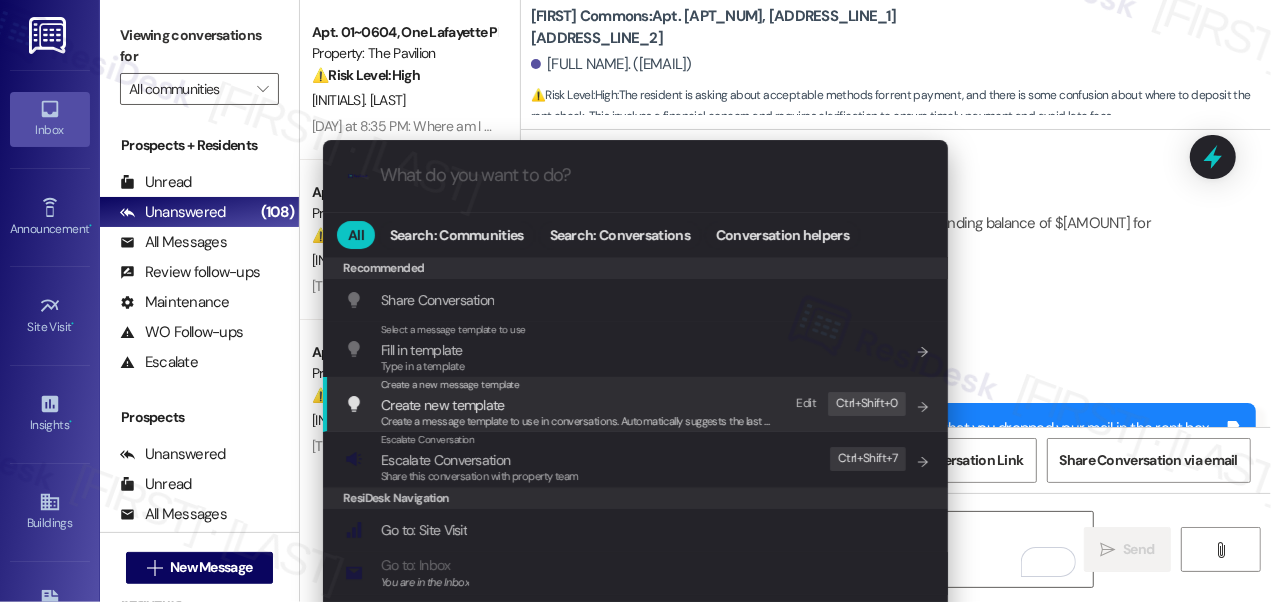 click on "Create a message template to use in conversations. Automatically suggests the last message you sent." at bounding box center (615, 421) 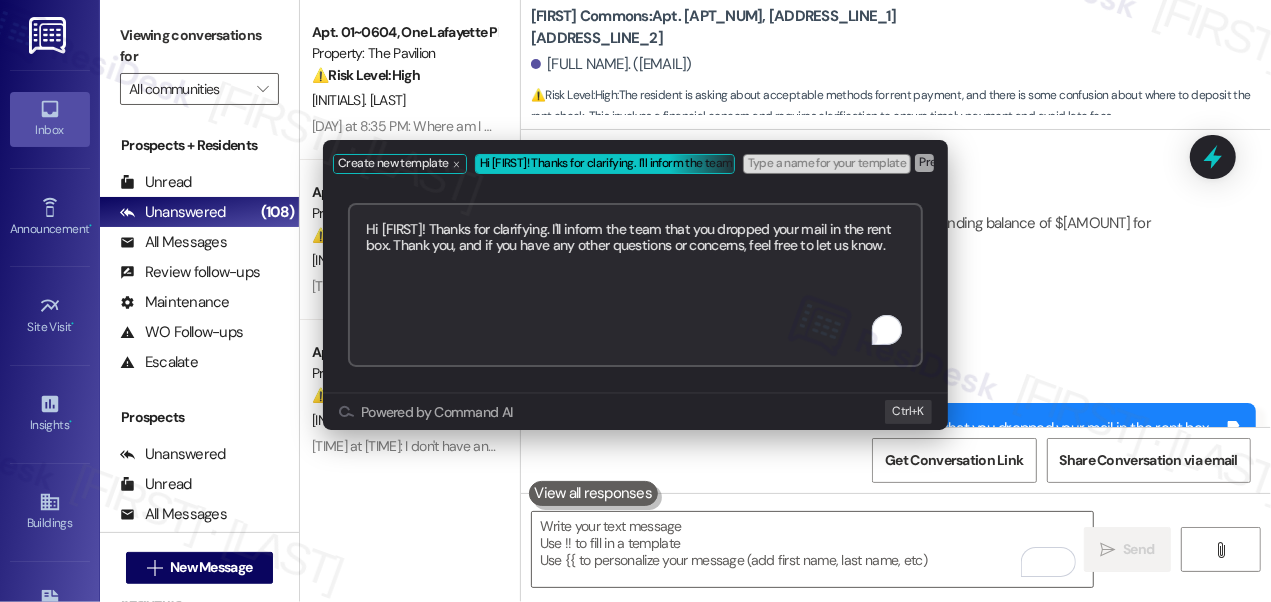 click on "Create new template Hi Linda! Thanks for clarifying. I'll inform the team that you dropped your mail in the rent box. Thank you, and if you have any other questions or concerns, feel free to let us know. Type a name for your template Press Ctrl+Enter or click here to submit   Hi Linda! Thanks for clarifying. I'll inform the team that you dropped your mail in the rent box. Thank you, and if you have any other questions or concerns, feel free to let us know. Submit Powered by Command AI Ctrl+ K" at bounding box center [635, 301] 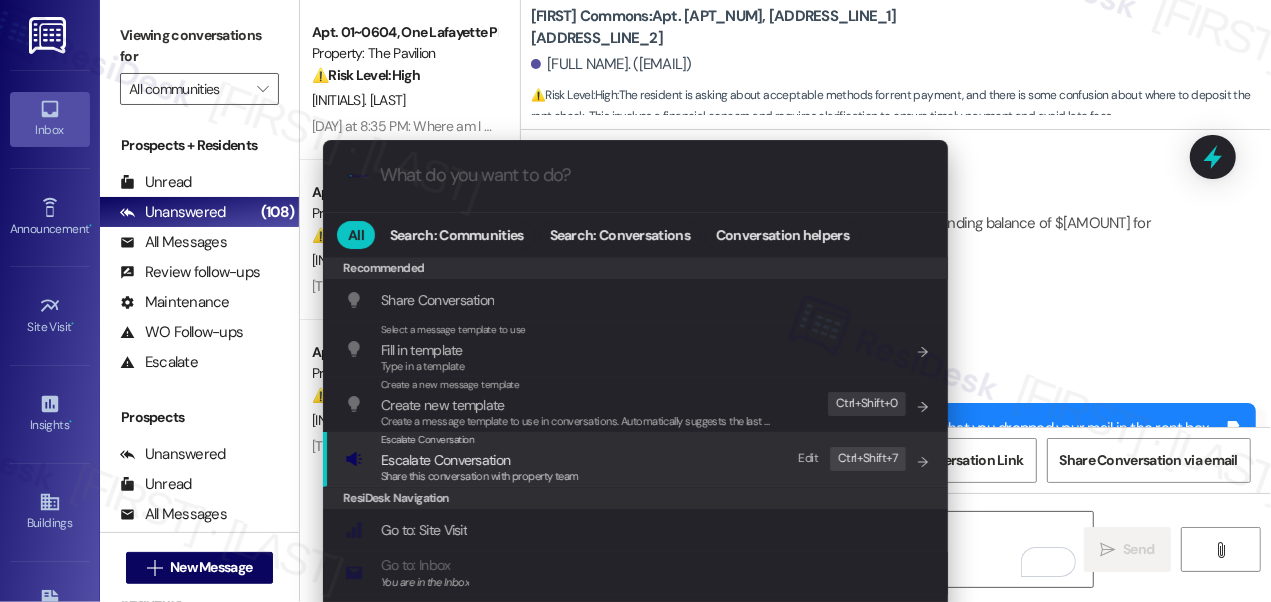 click on "Escalate Conversation" at bounding box center (480, 460) 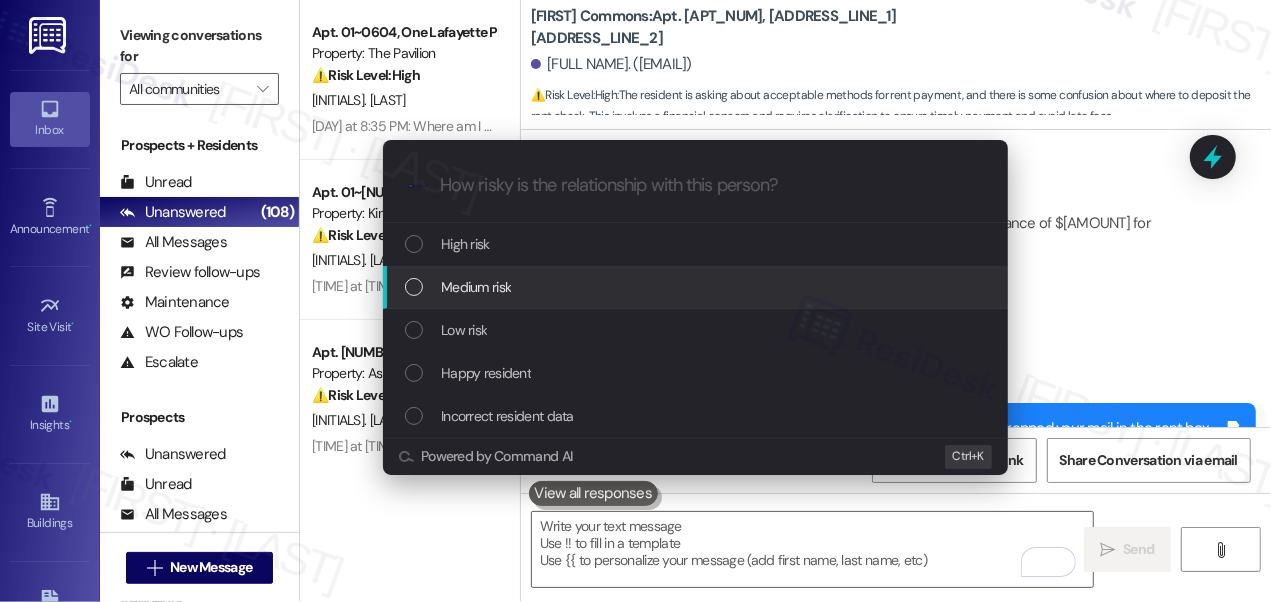 click on "Medium risk" at bounding box center [697, 287] 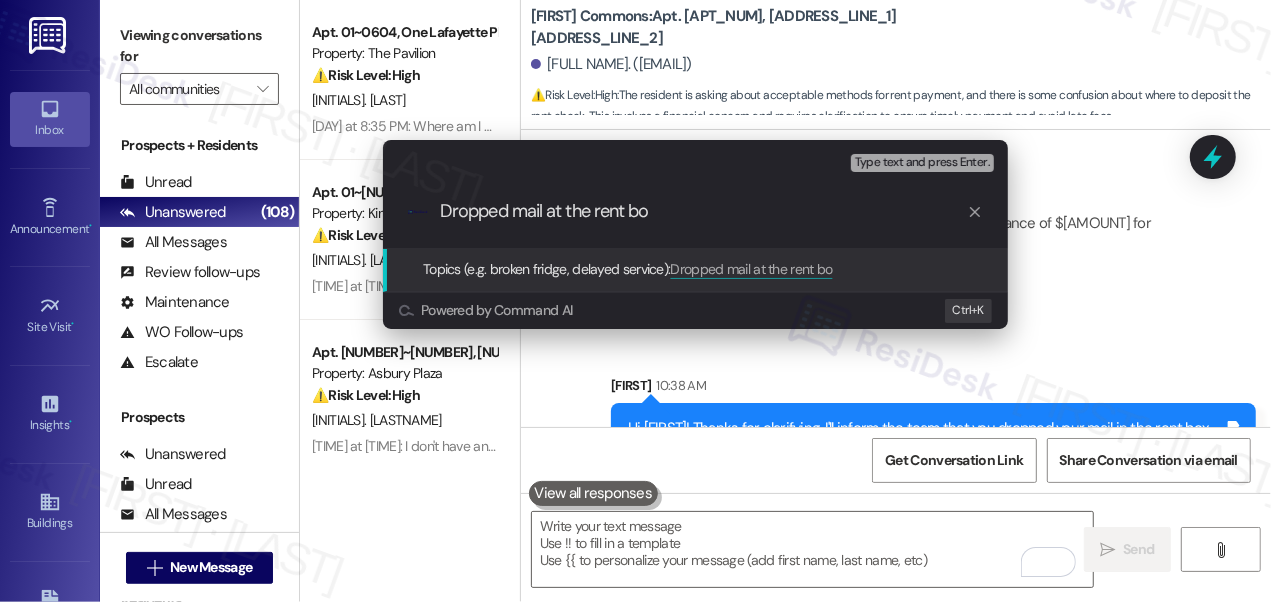type on "Dropped mail at the rent box" 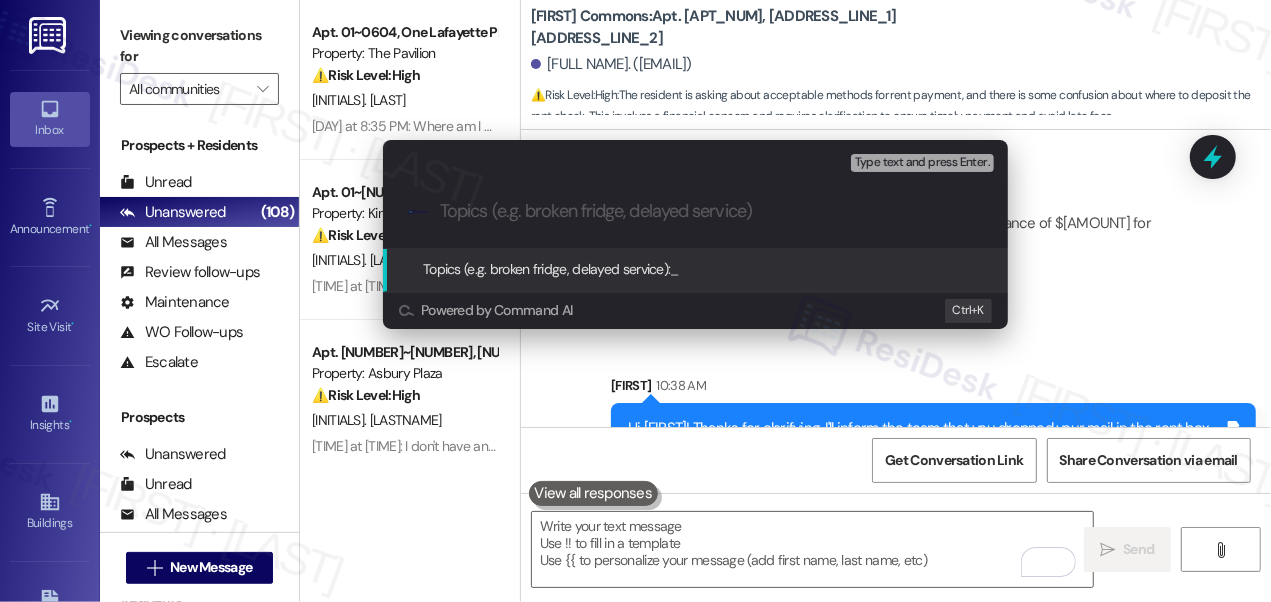 paste on "Dropped mail at the rent box" 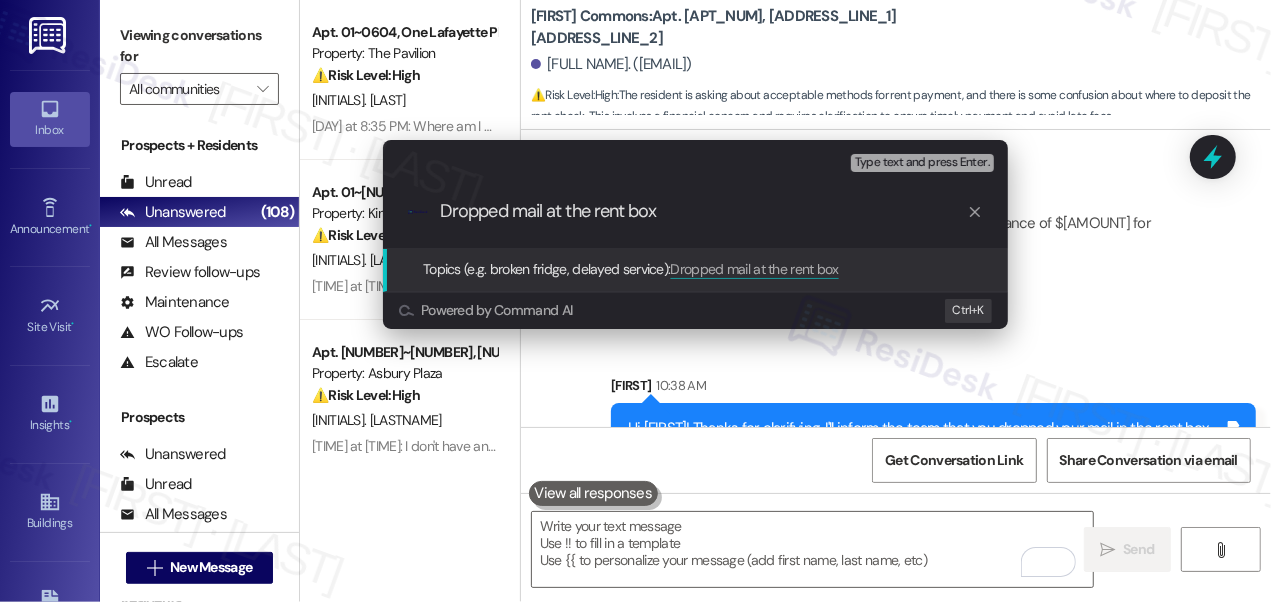 type 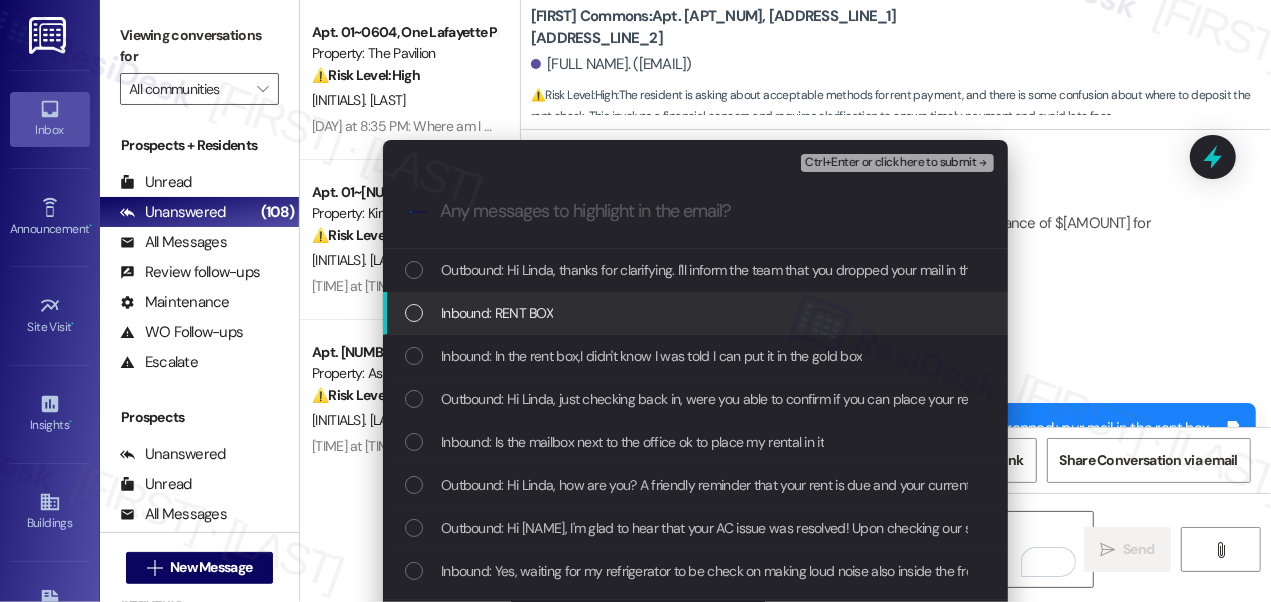 click on "Inbound: RENT BOX" at bounding box center (497, 313) 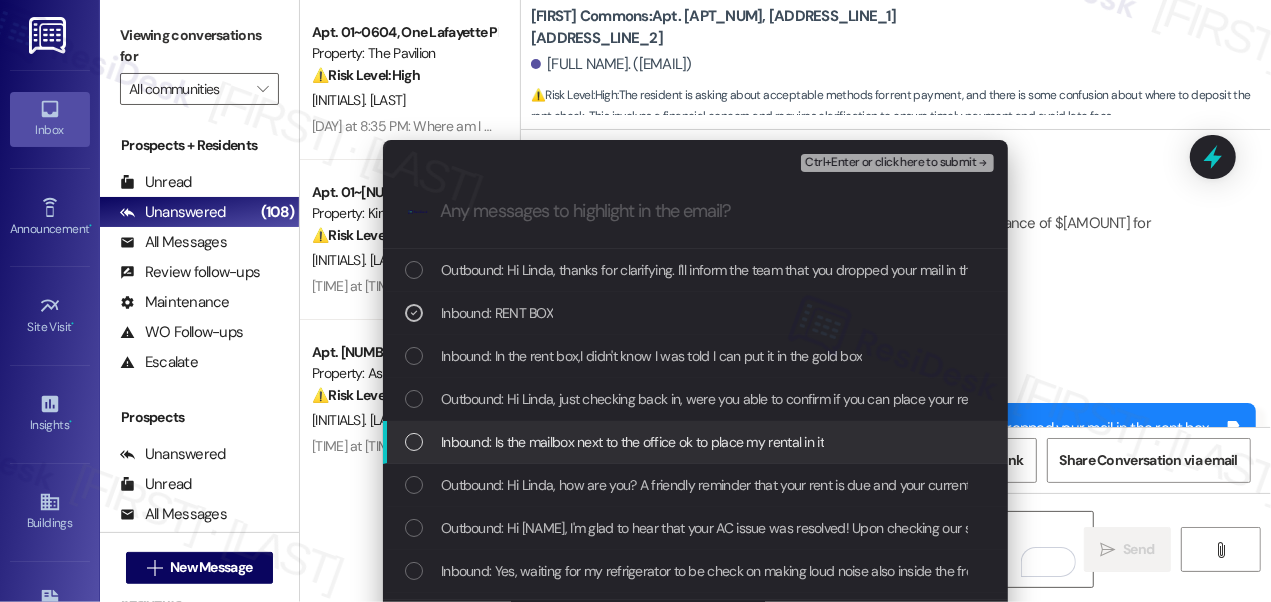 click on "Inbound: Is the mailbox next to the office ok to place my rental in it" at bounding box center [632, 442] 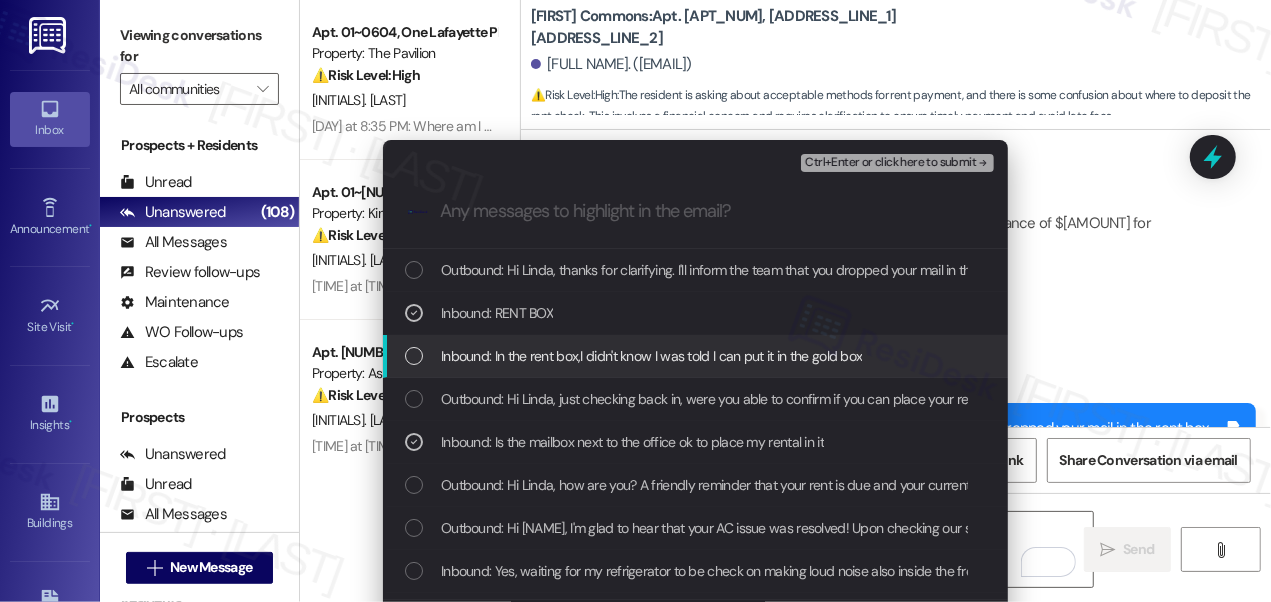 click on "Inbound: In the rent box,I didn't know I was told I can put it in the gold box" at bounding box center [651, 356] 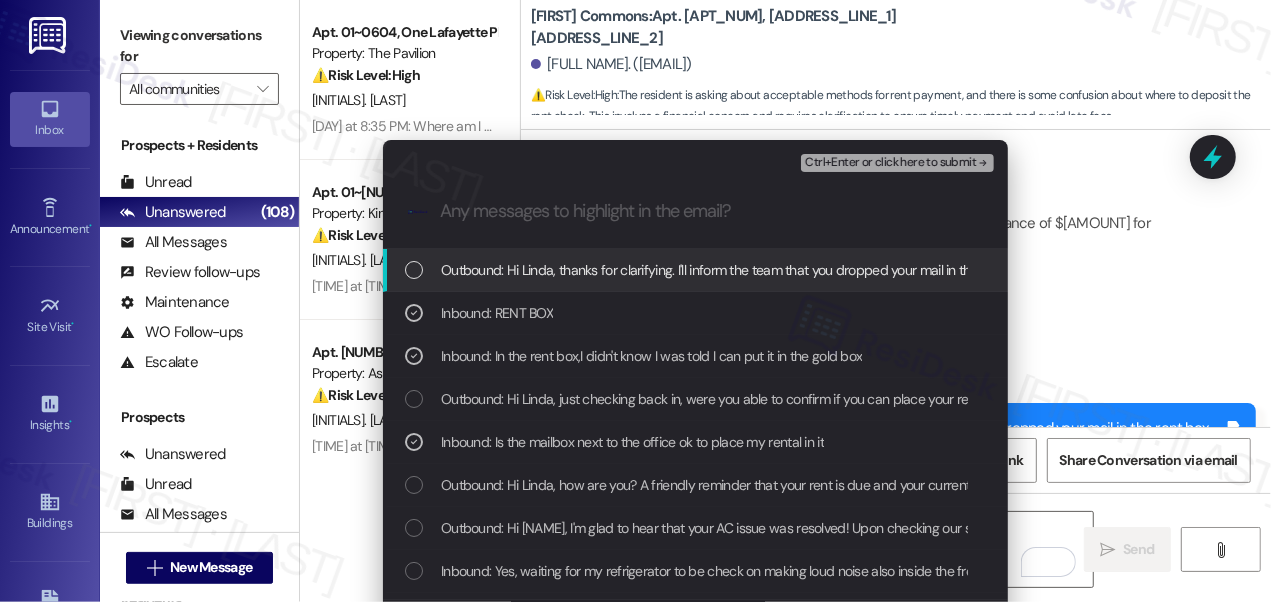 click on "Ctrl+Enter or click here to submit" at bounding box center (890, 163) 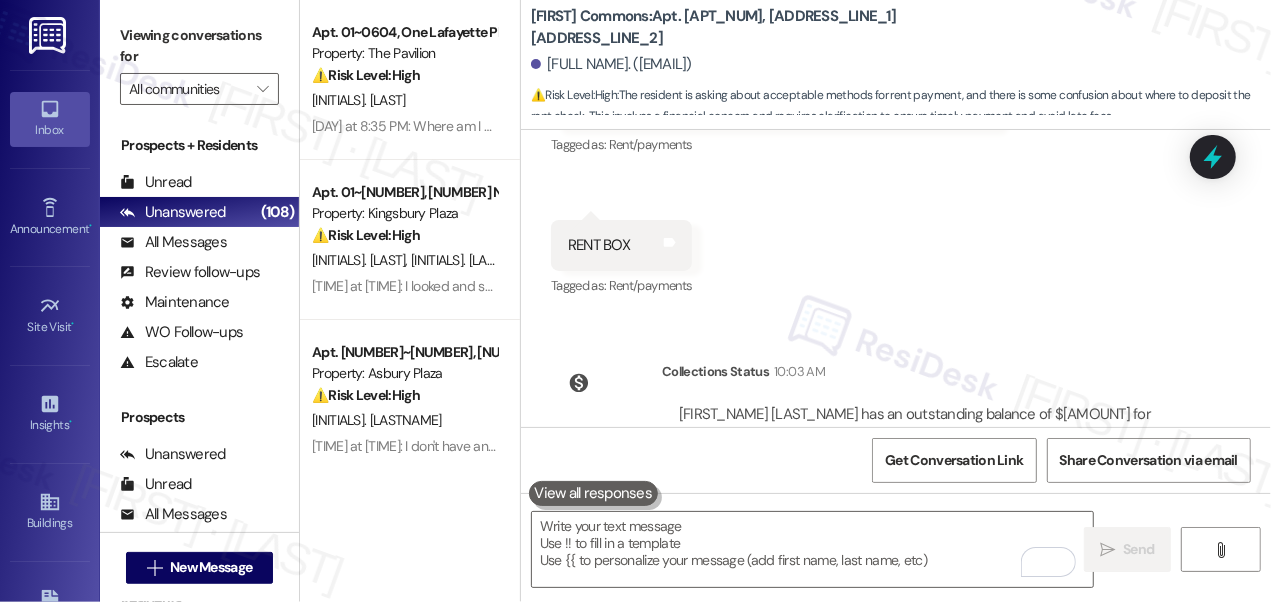 scroll, scrollTop: 3607, scrollLeft: 0, axis: vertical 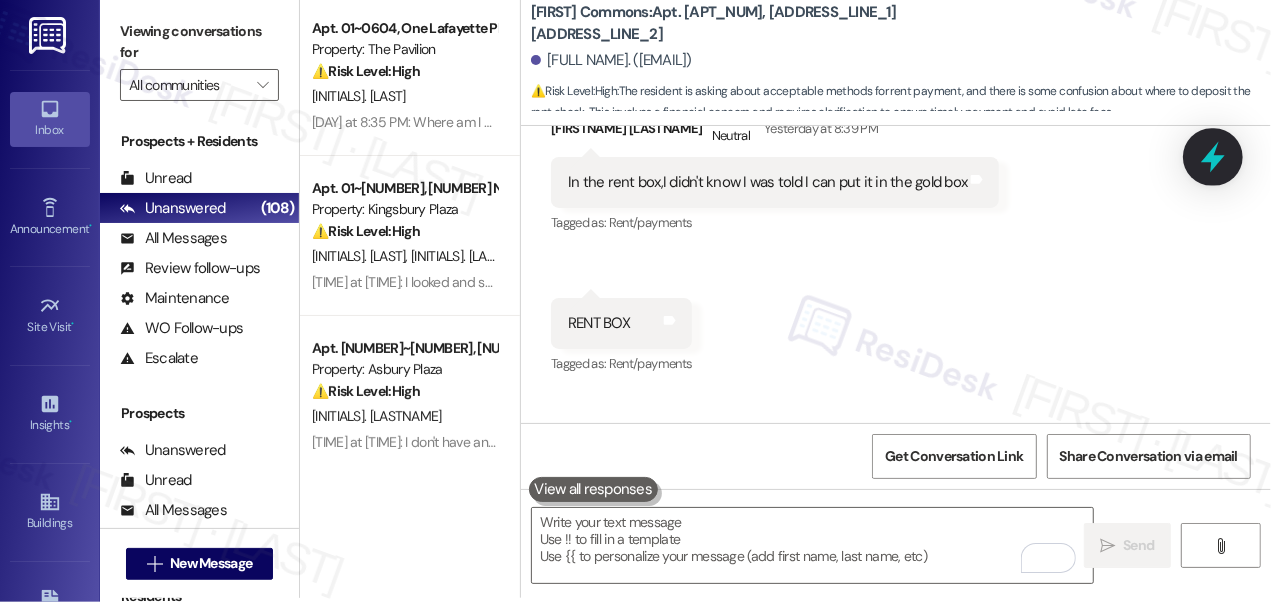 click 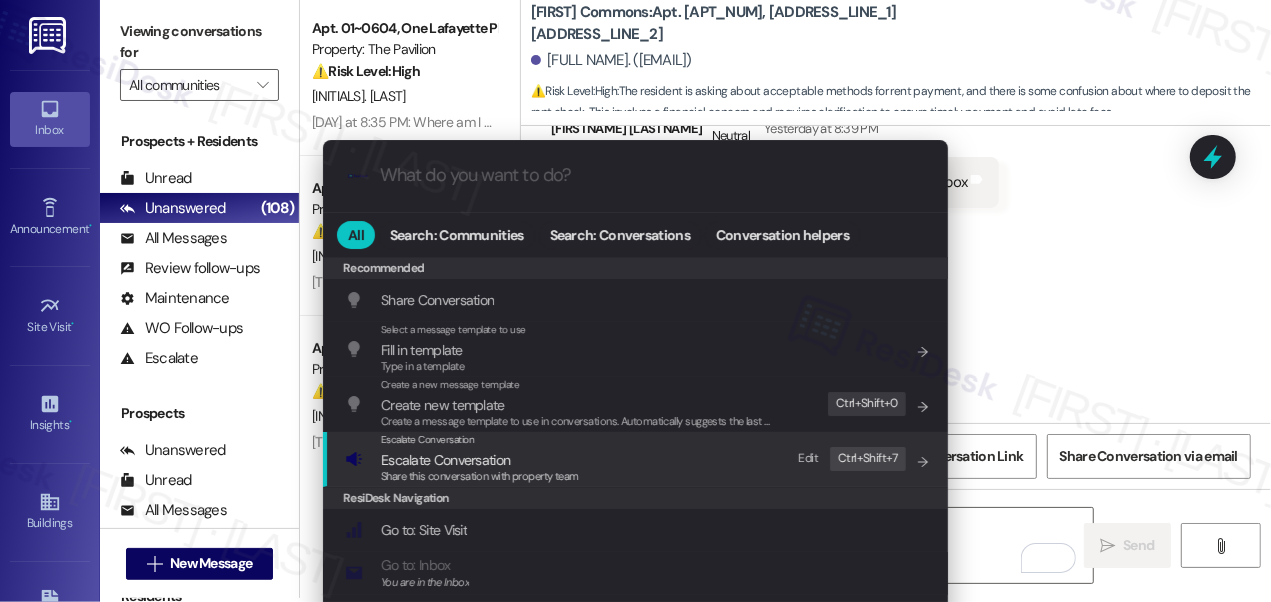 click on "Escalate Conversation Escalate Conversation Share this conversation with property team Edit Ctrl+ Shift+ 7" at bounding box center (637, 459) 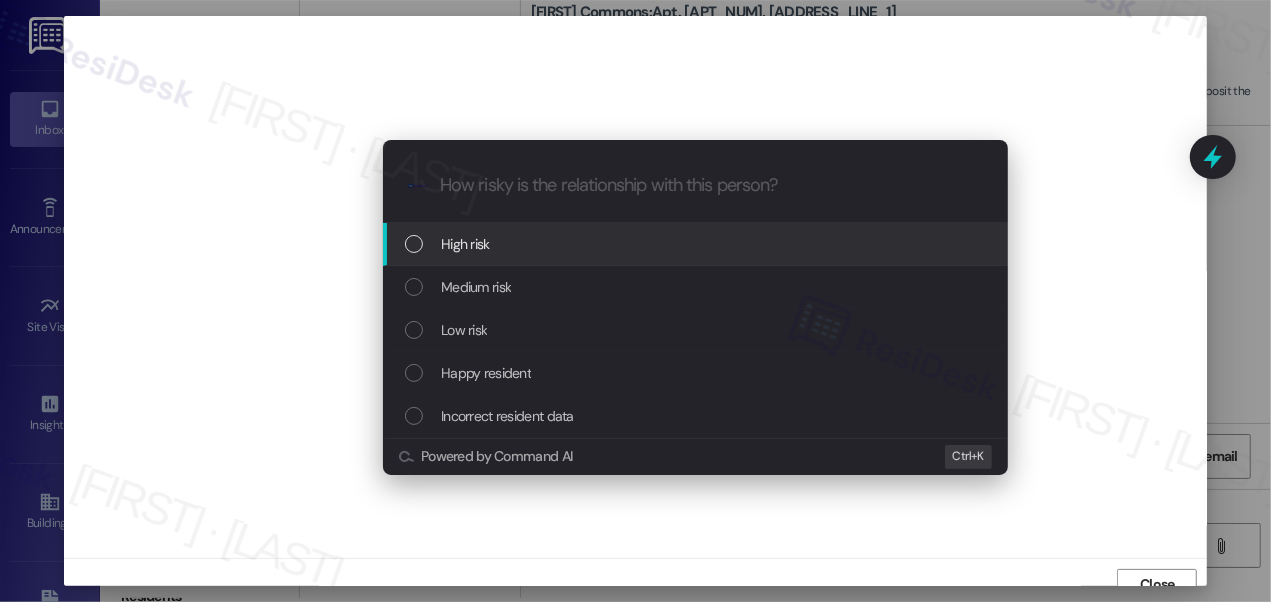 click on "Medium risk" at bounding box center (697, 287) 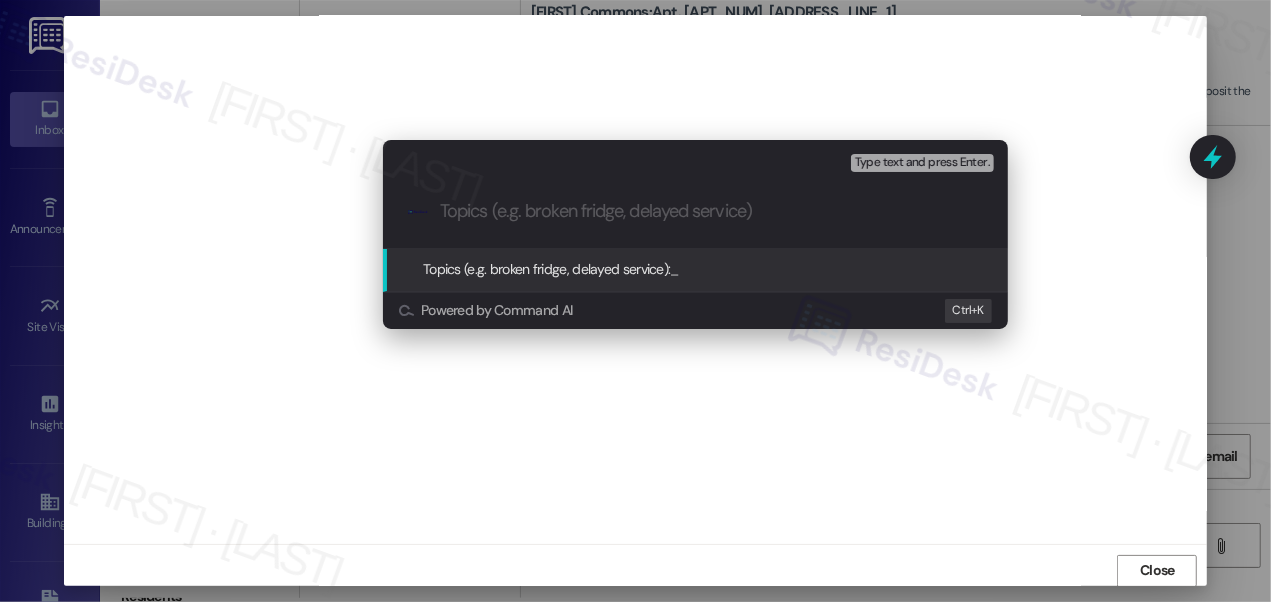 click on "Escalate Conversation Medium risk Topics (e.g. broken fridge, delayed service) Any messages to highlight in the email? Type text and press Enter. .cls-1{fill:#0a055f;}.cls-2{fill:#0cc4c4;} resideskLogoBlueOrange Topics (e.g. broken fridge, delayed service):  _ Powered by Command AI Ctrl+ K" at bounding box center (635, 301) 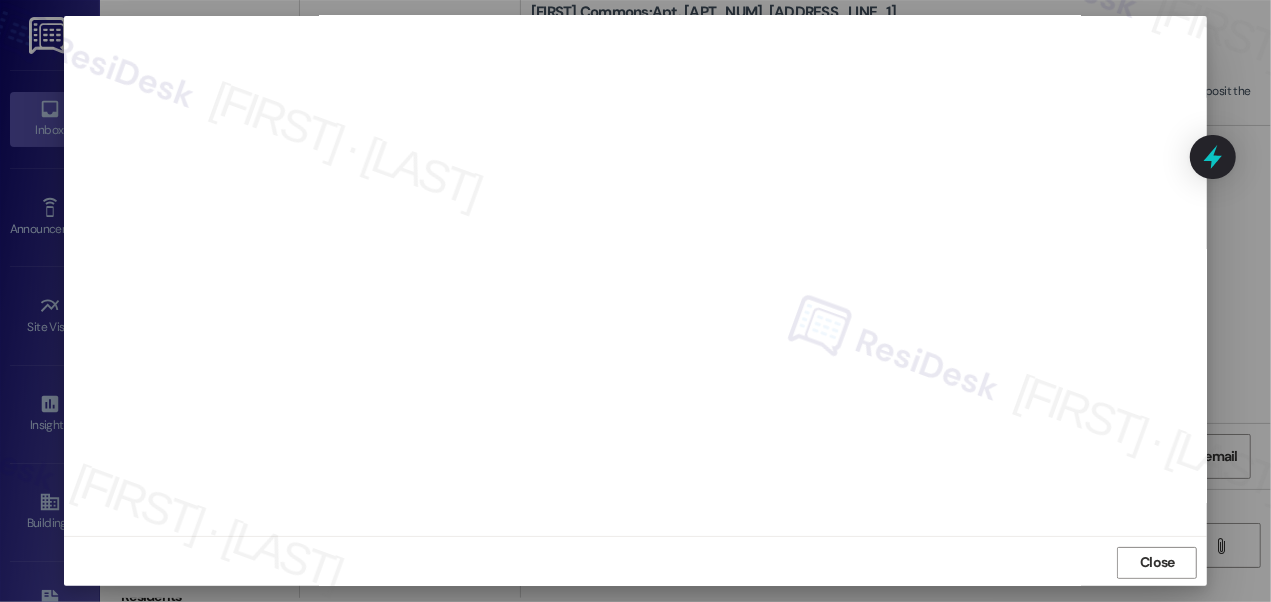 scroll, scrollTop: 24, scrollLeft: 0, axis: vertical 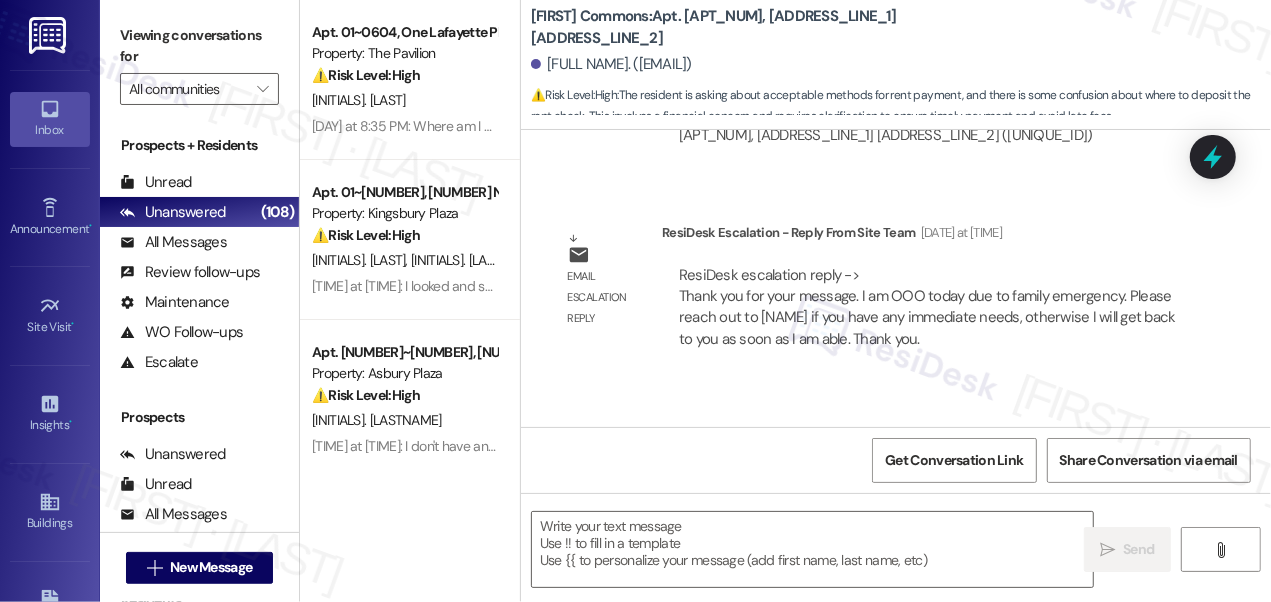 type on "Fetching suggested responses. Please feel free to read through the conversation in the meantime." 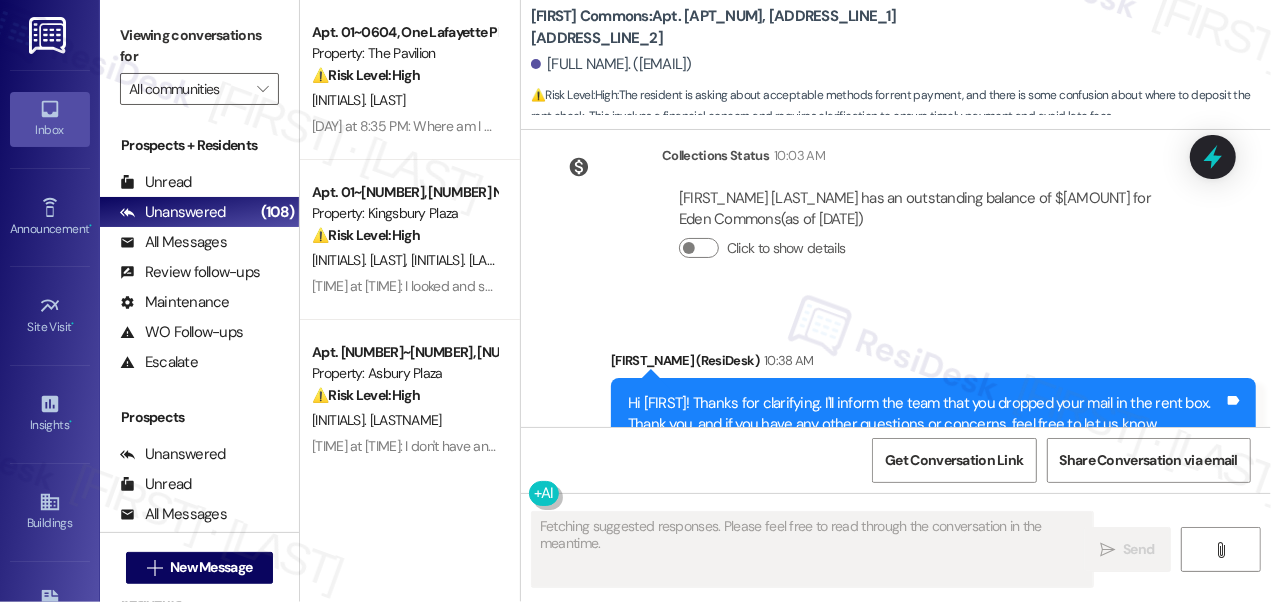 scroll, scrollTop: 3904, scrollLeft: 0, axis: vertical 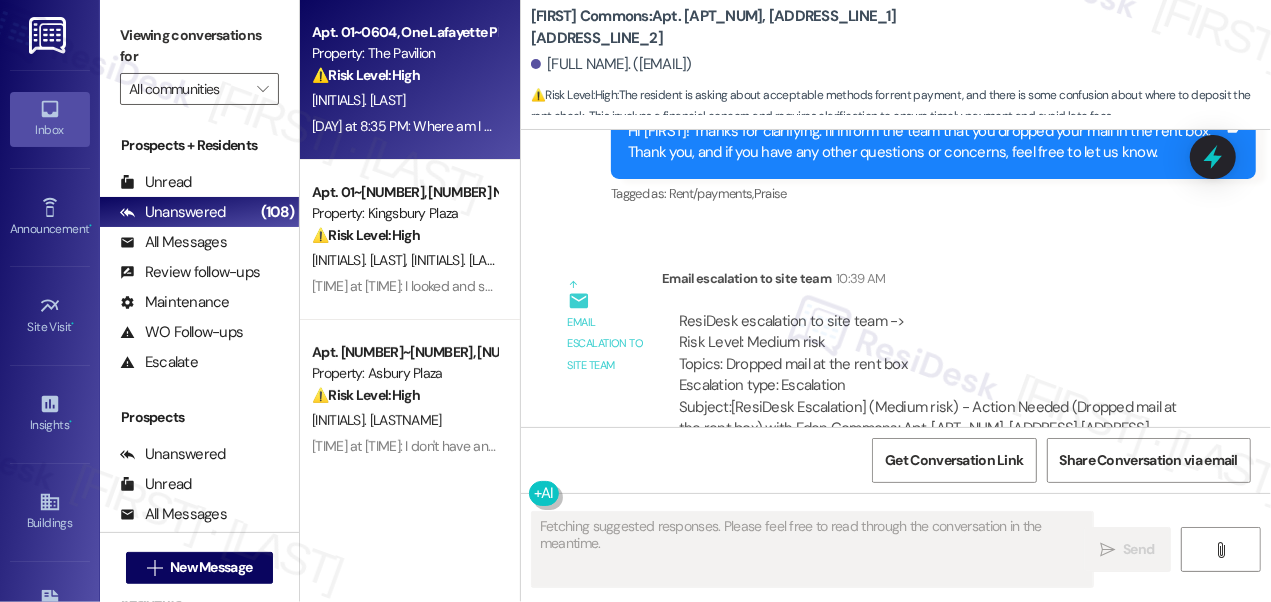click on "[INITIALS]. [LAST]" at bounding box center (404, 100) 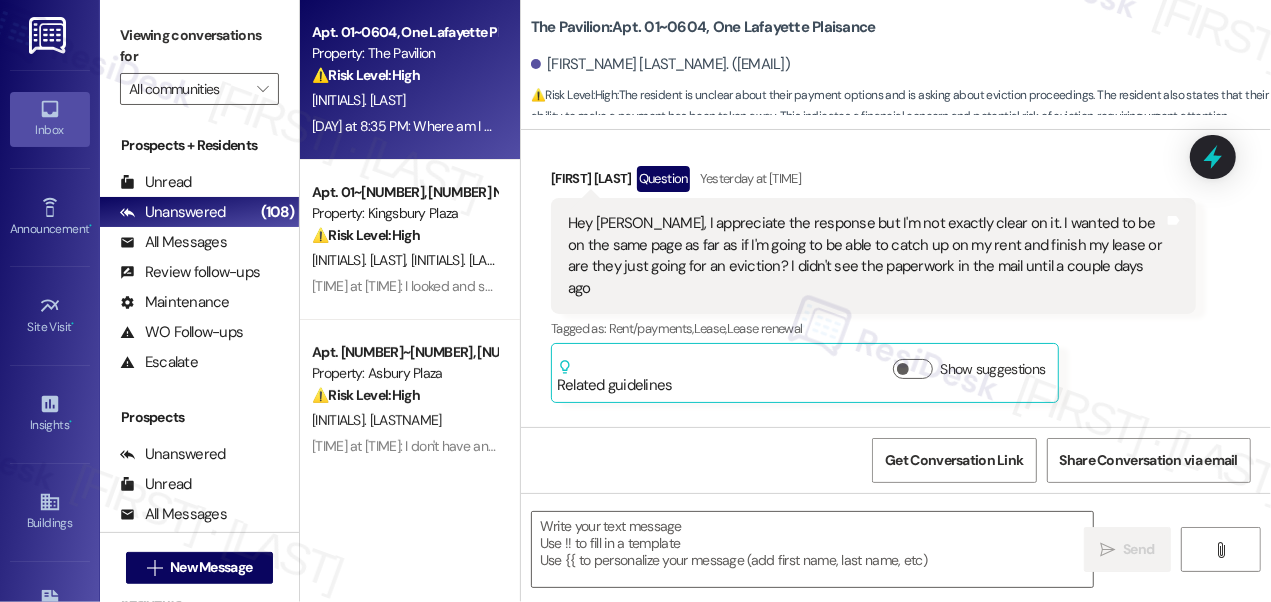 scroll, scrollTop: 7128, scrollLeft: 0, axis: vertical 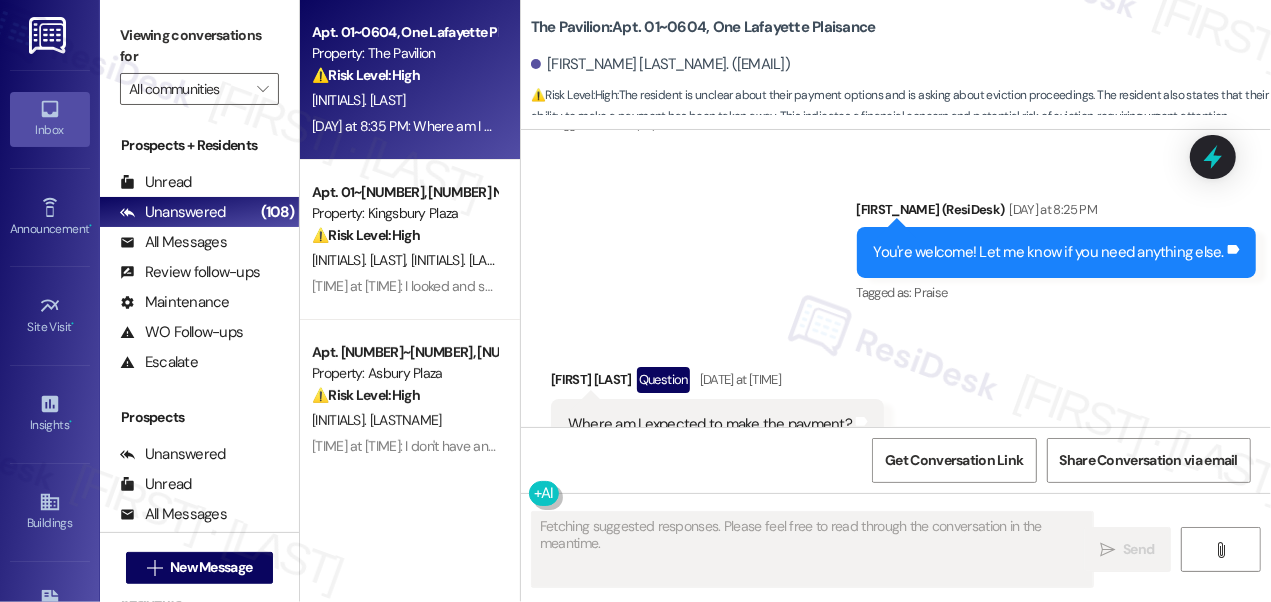 click on "Where am I expected to make the payment?" at bounding box center (710, 424) 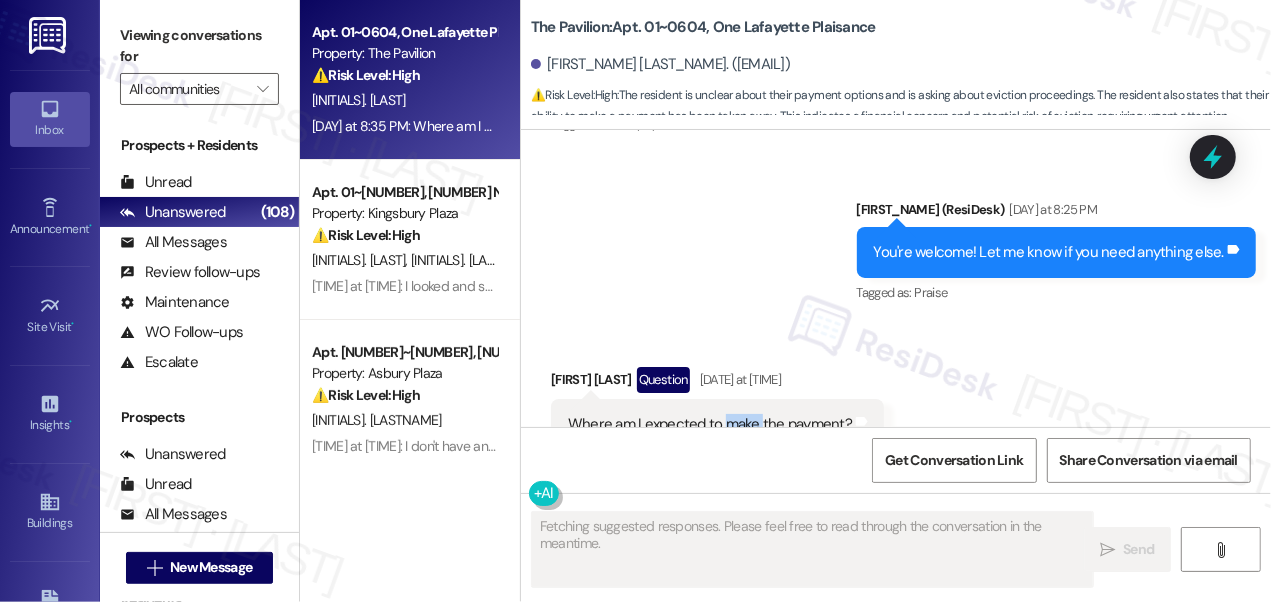click on "Where am I expected to make the payment?" at bounding box center [710, 424] 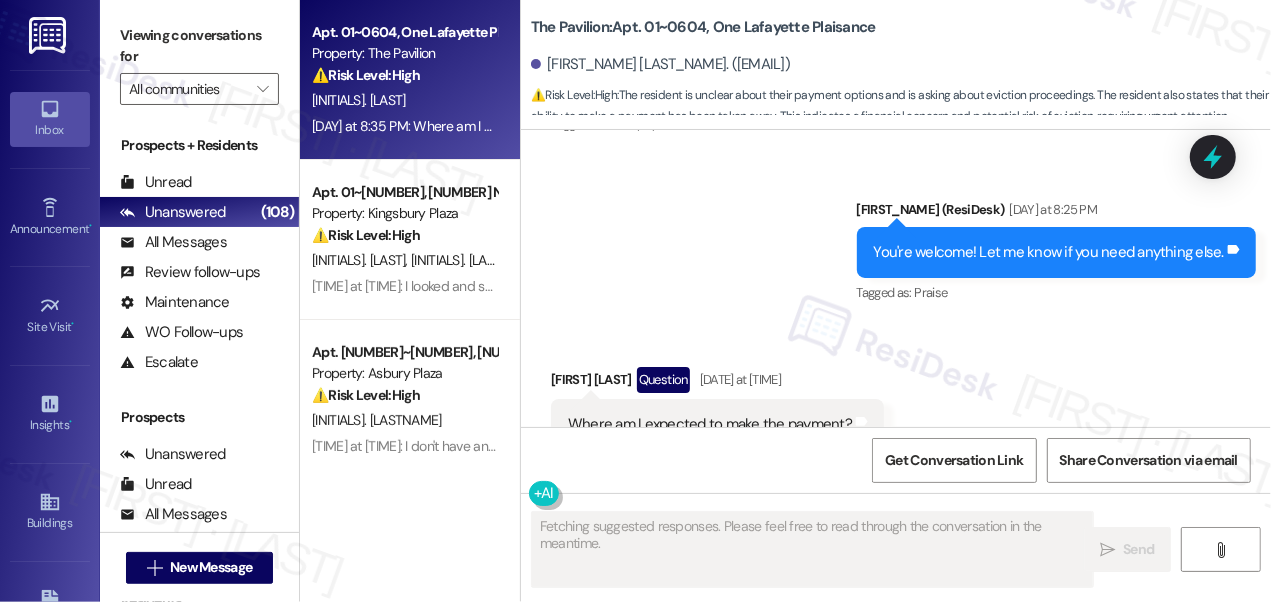 click on "You're welcome! Let me know if you need anything else. Tags and notes" at bounding box center [1057, 252] 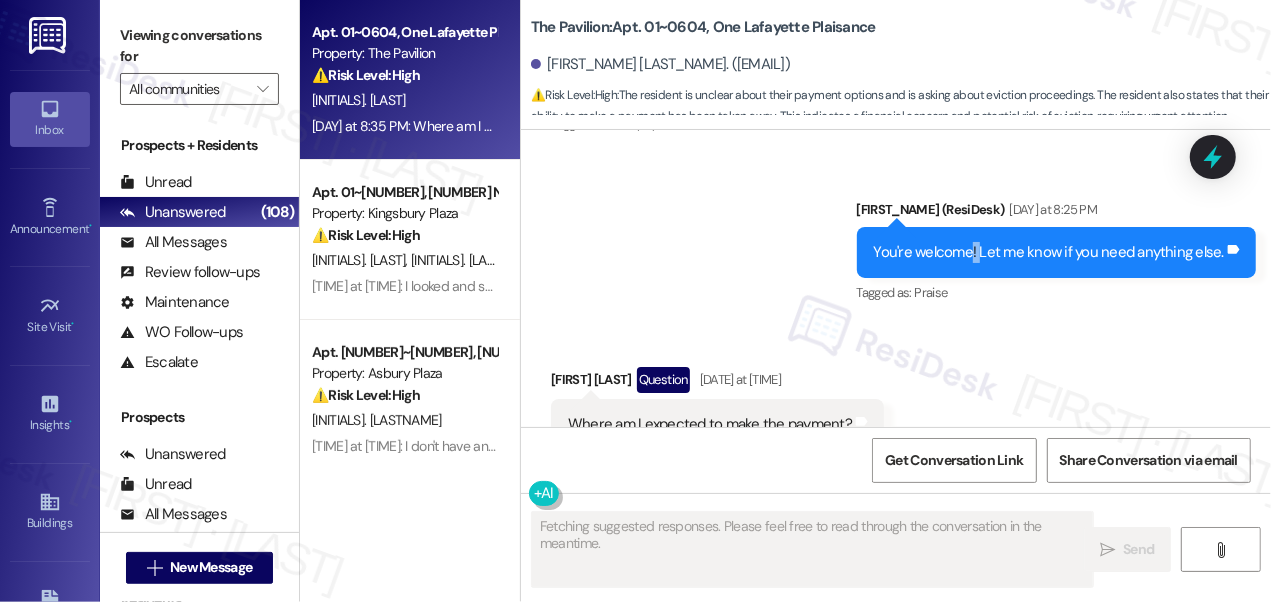 click on "You're welcome! Let me know if you need anything else. Tags and notes" at bounding box center [1057, 252] 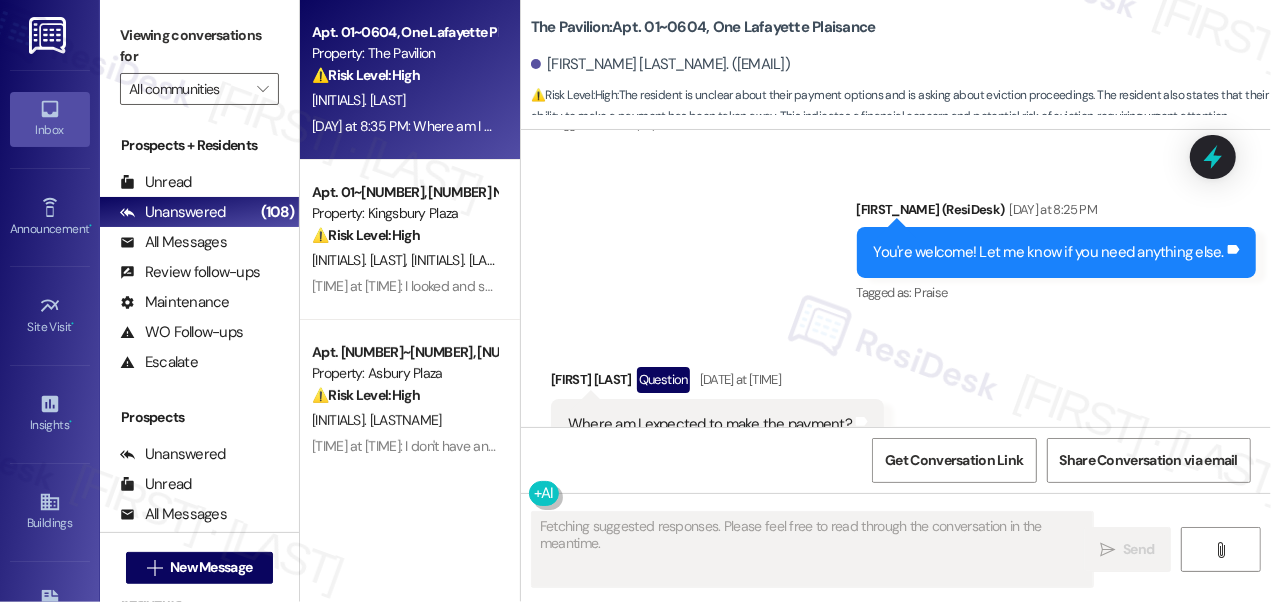 click on "You're welcome! Let me know if you need anything else." at bounding box center [1049, 252] 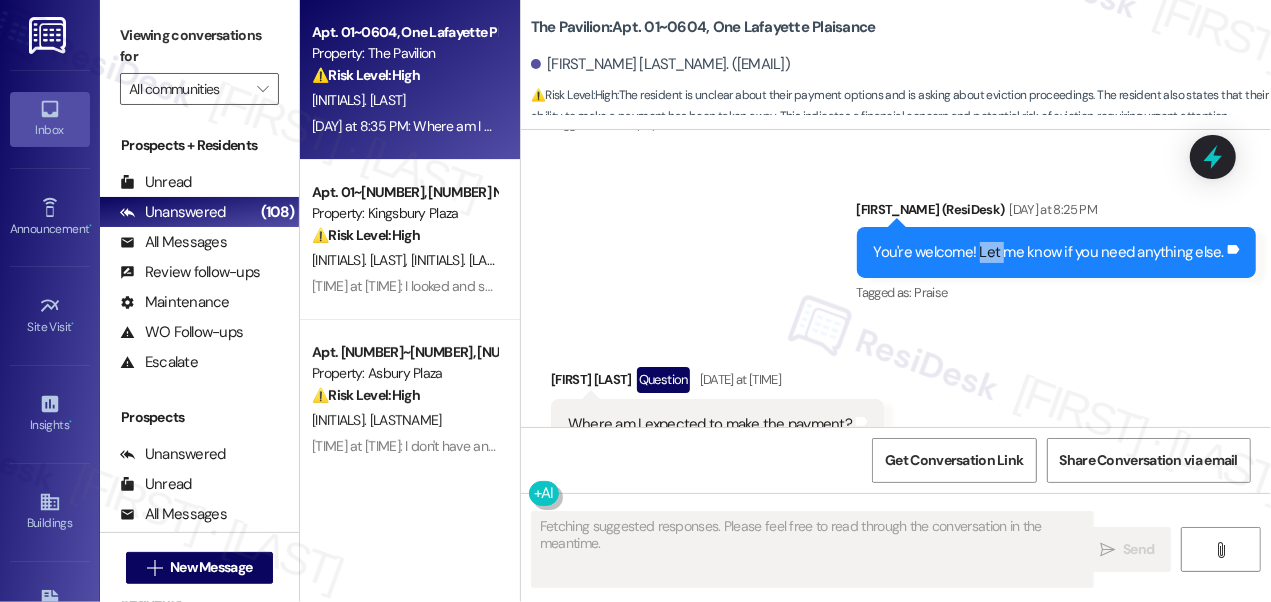 click on "You're welcome! Let me know if you need anything else." at bounding box center [1049, 252] 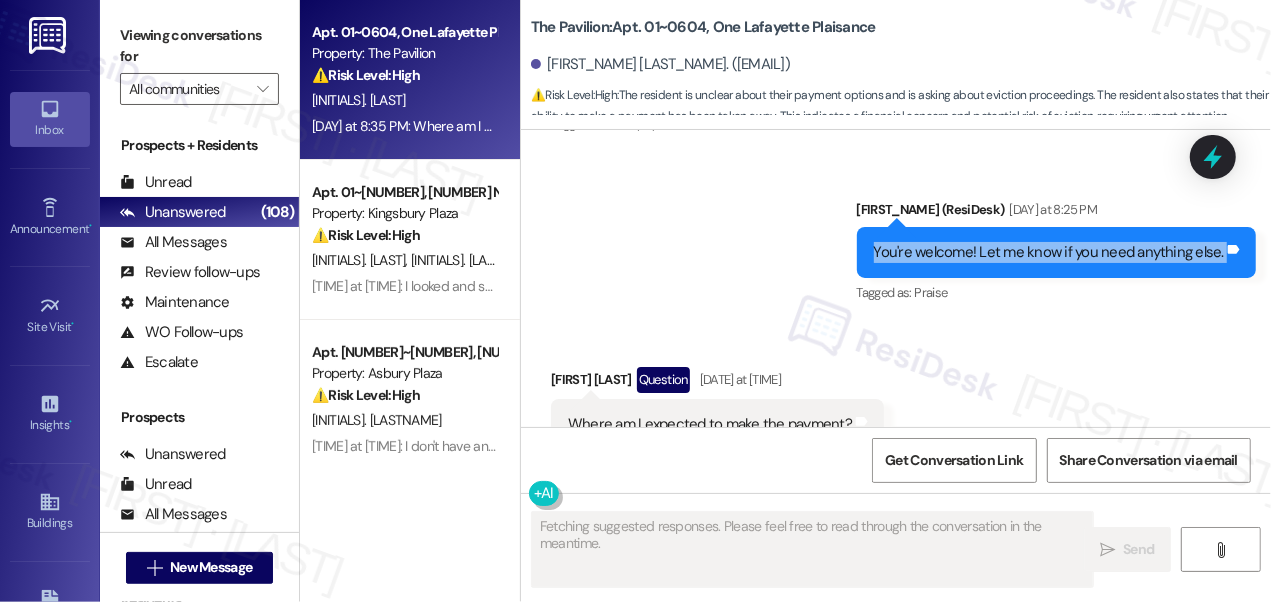 click on "You're welcome! Let me know if you need anything else." at bounding box center (1049, 252) 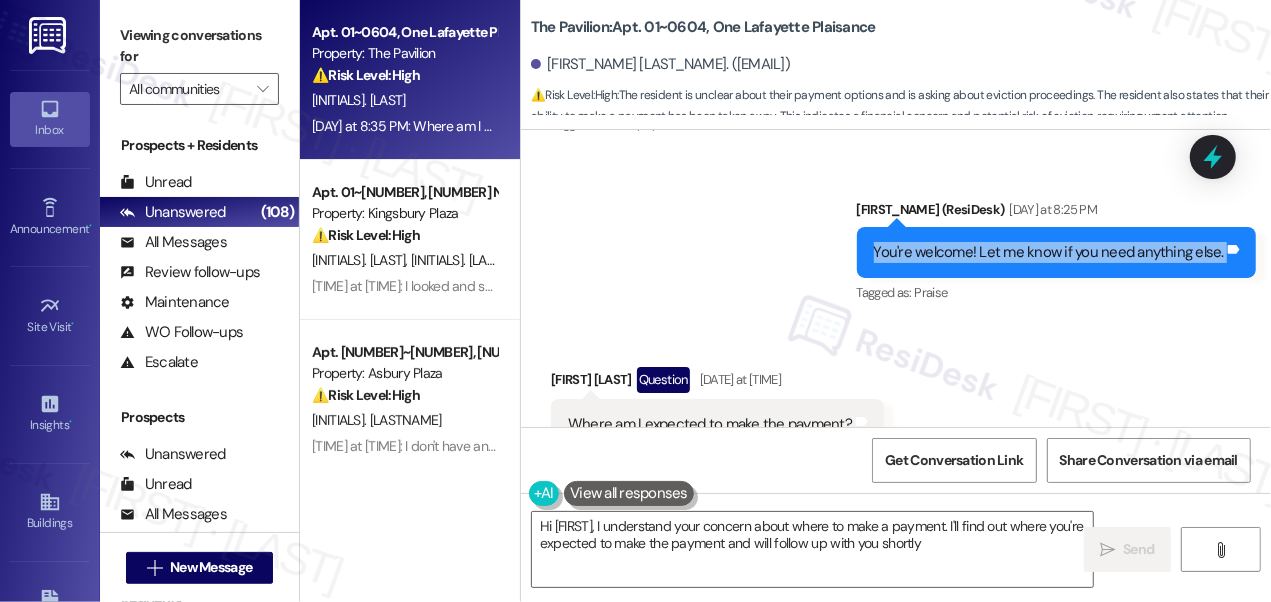 type on "Hi {{first_name}}, I understand your concern about where to make a payment. I'll find out where you're expected to make the payment and will follow up with you shortly!" 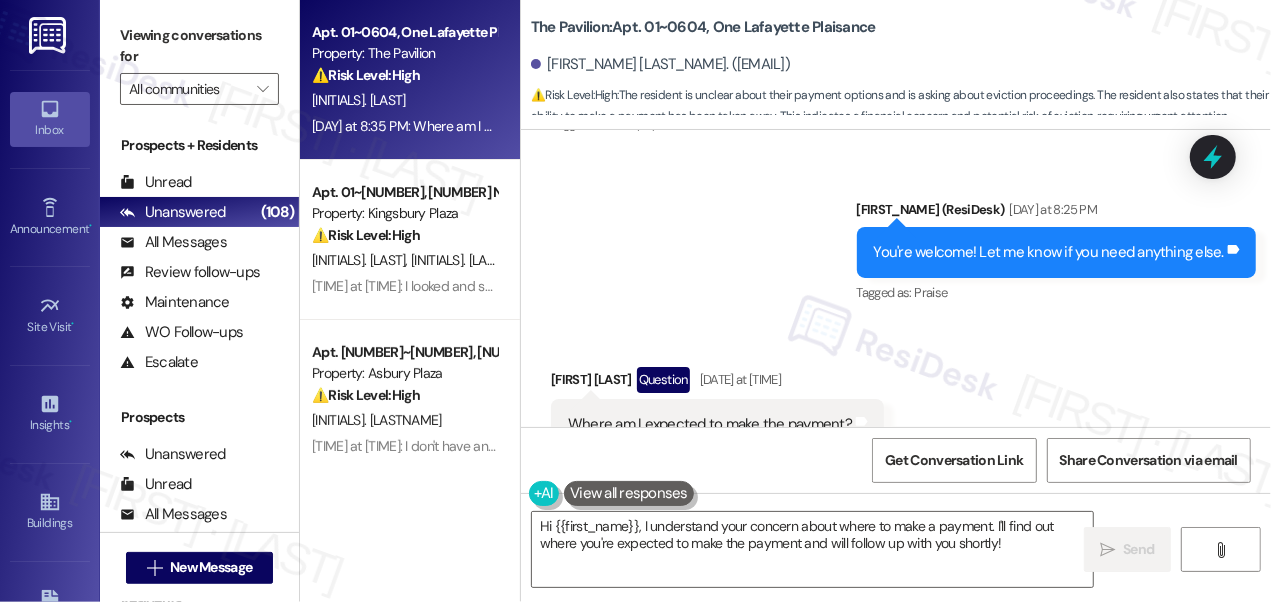 click on "Where am I expected to make the payment?" at bounding box center [710, 424] 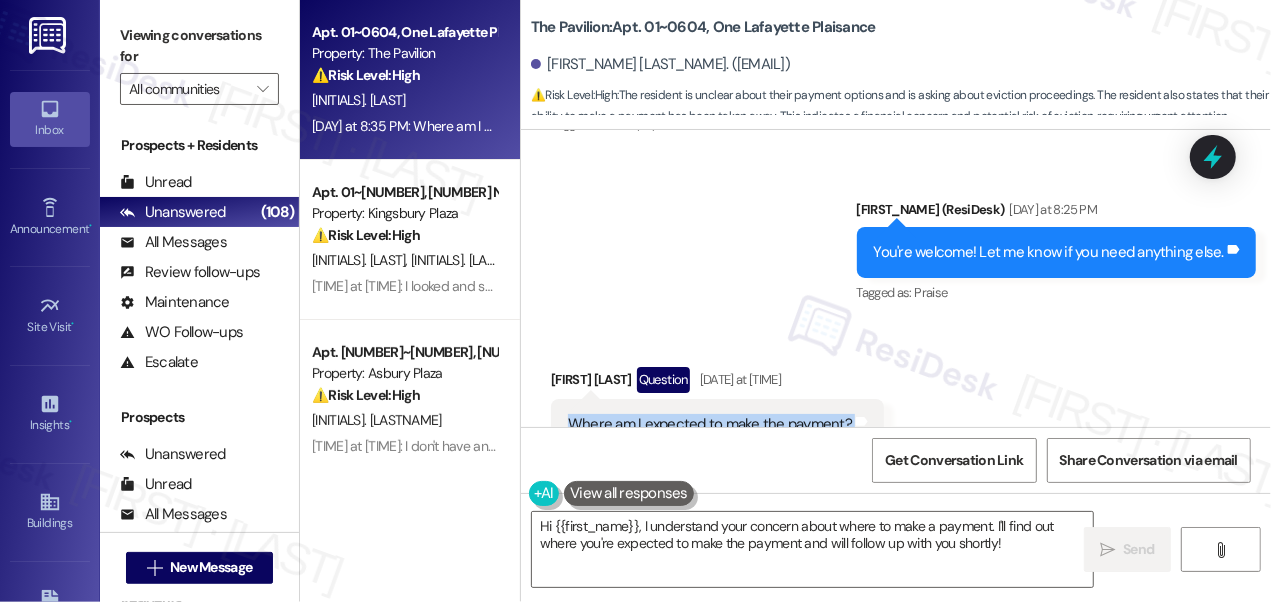 click on "Where am I expected to make the payment?" at bounding box center (710, 424) 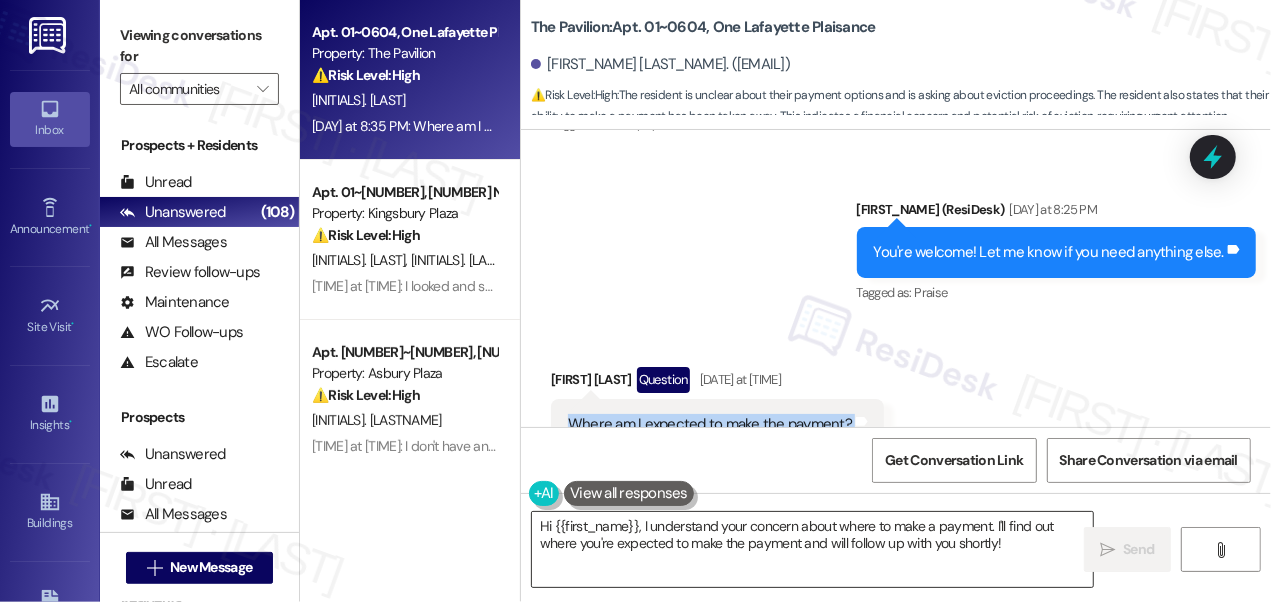 click on "Hi {{first_name}}, I understand your concern about where to make a payment. I'll find out where you're expected to make the payment and will follow up with you shortly!" at bounding box center (812, 549) 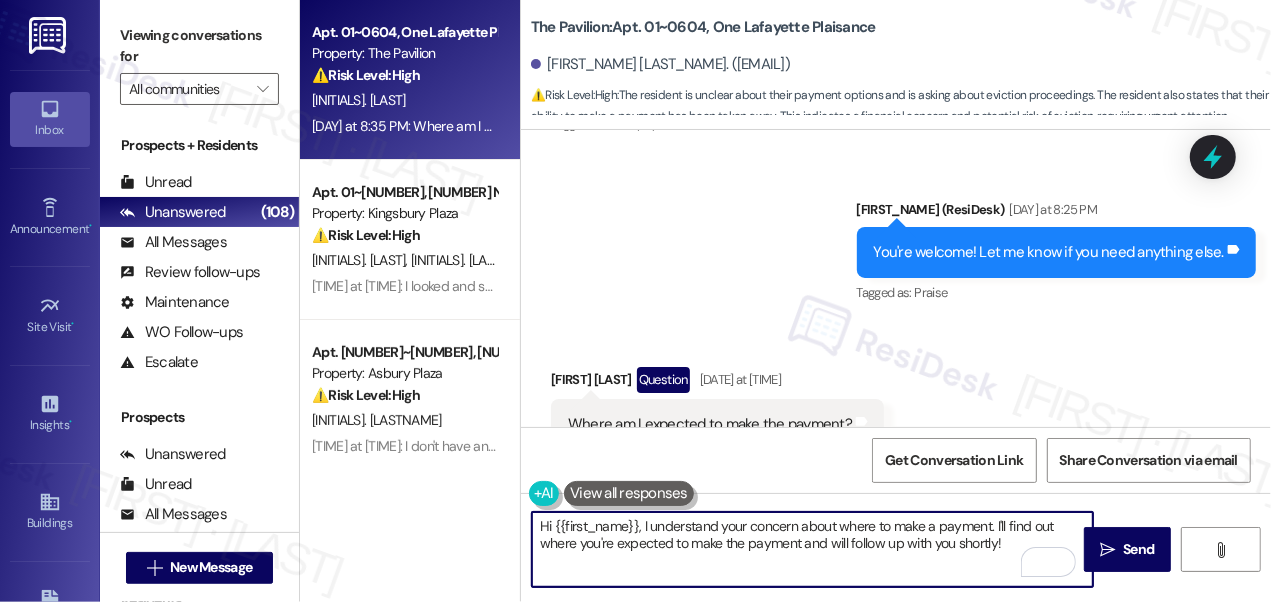 drag, startPoint x: 1016, startPoint y: 538, endPoint x: 817, endPoint y: 510, distance: 200.96019 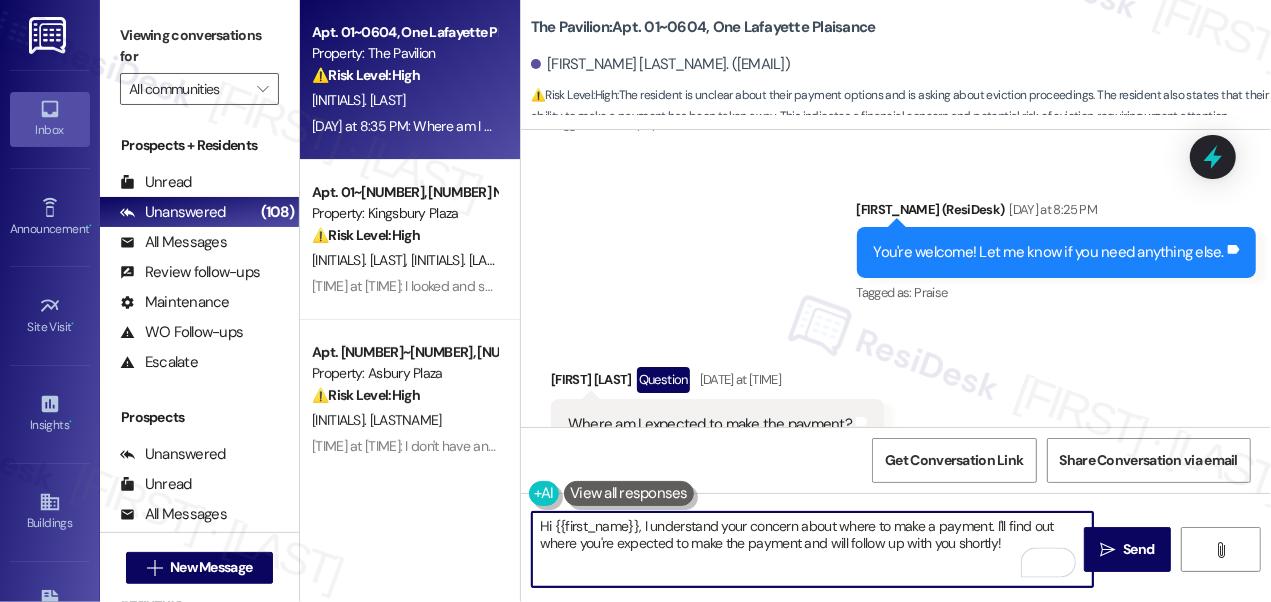 scroll, scrollTop: 6583, scrollLeft: 0, axis: vertical 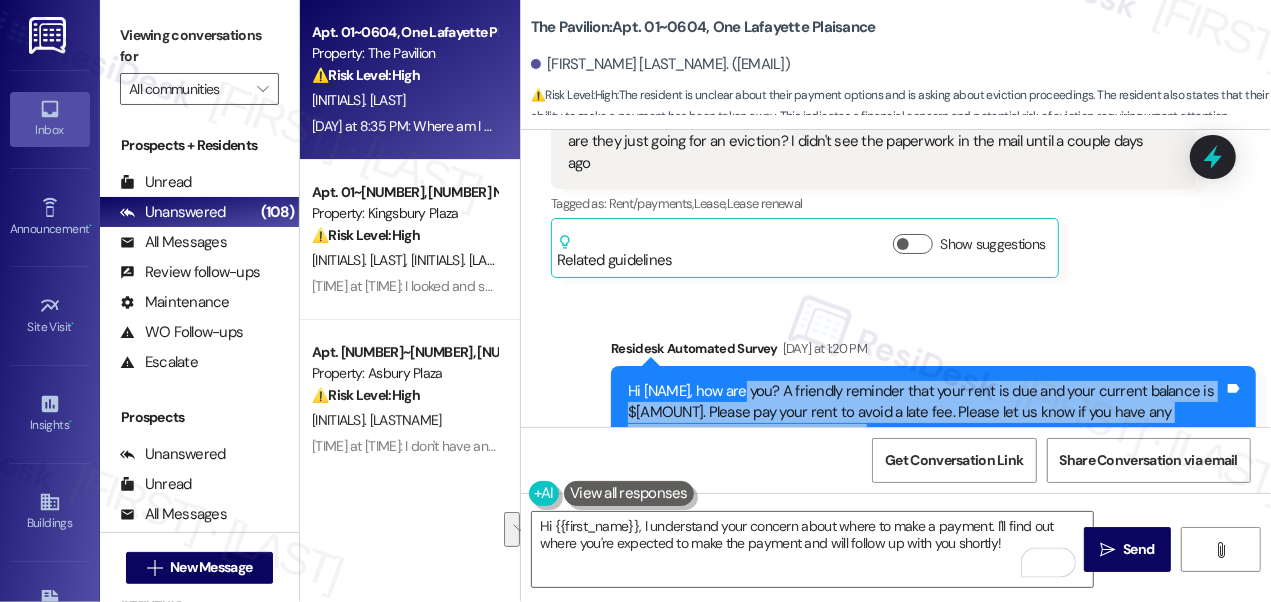 drag, startPoint x: 746, startPoint y: 332, endPoint x: 850, endPoint y: 361, distance: 107.96759 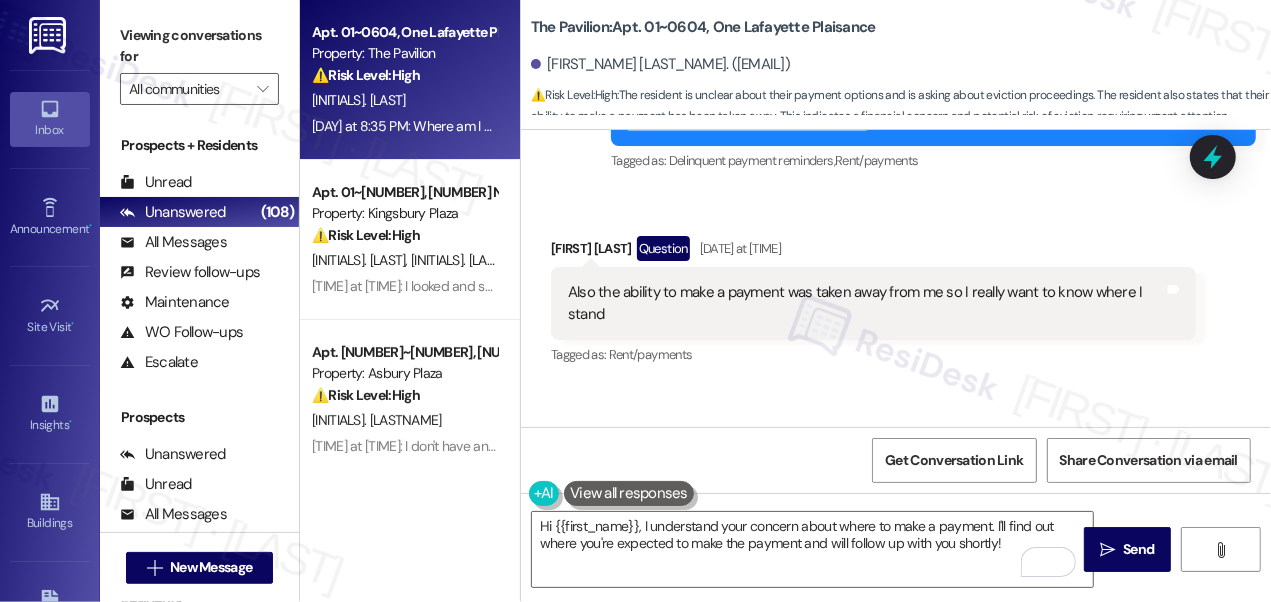 scroll, scrollTop: 6856, scrollLeft: 0, axis: vertical 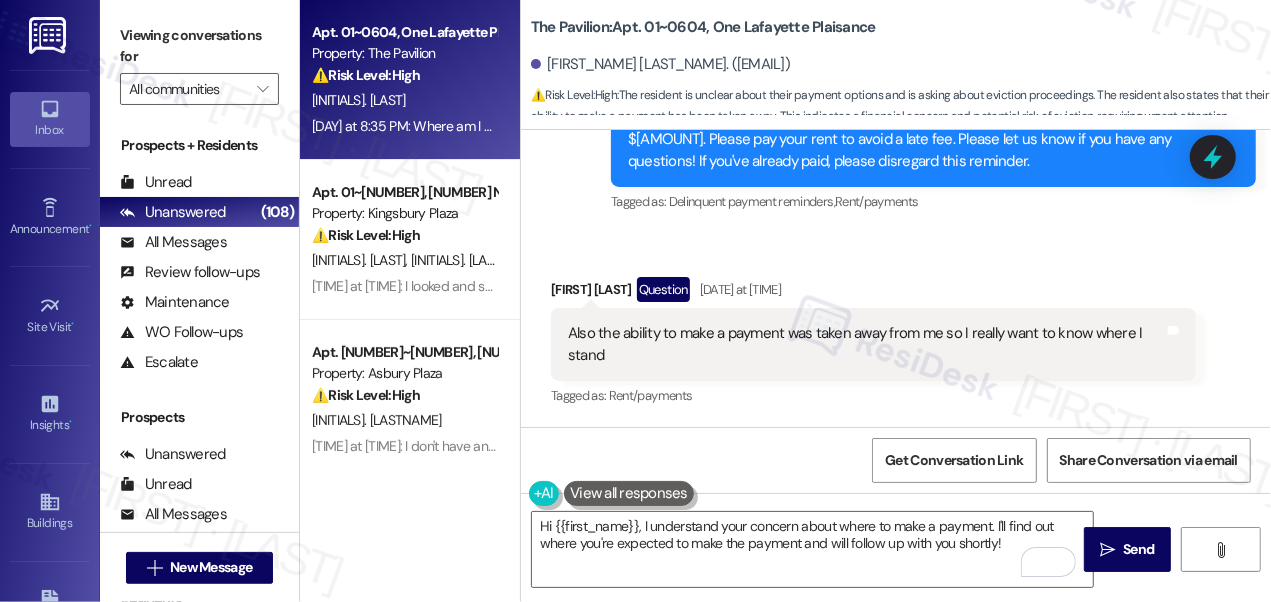 click on "Also the ability to make a payment was taken away from me so I really want to know where I stand" at bounding box center [866, 344] 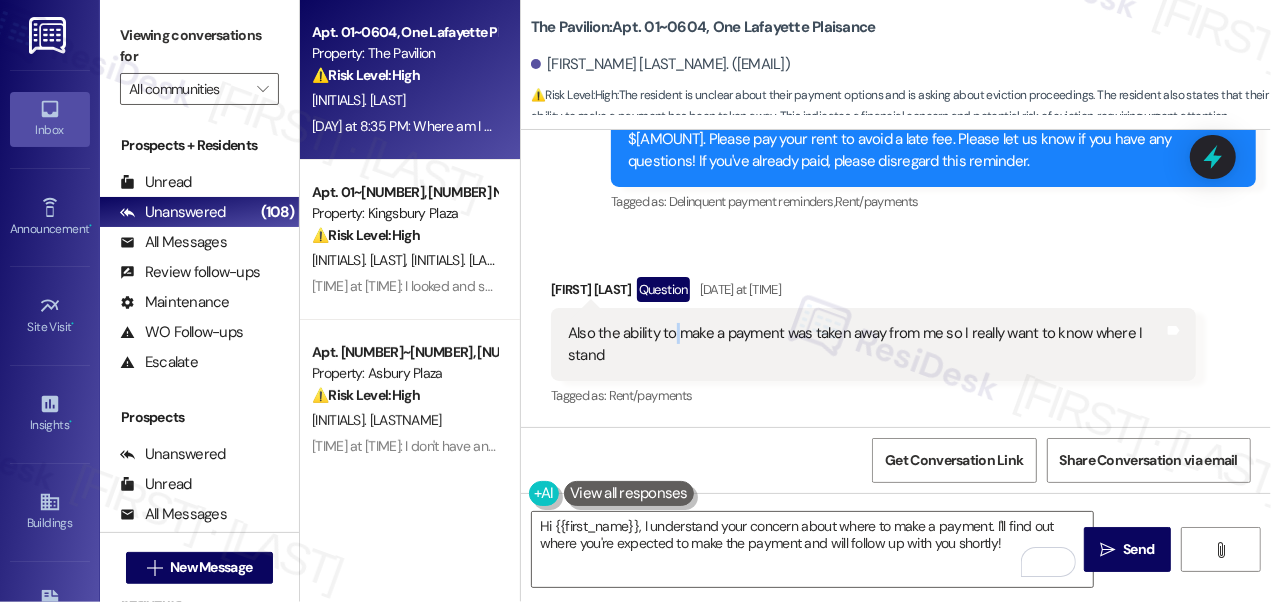 click on "Also the ability to make a payment was taken away from me so I really want to know where I stand" at bounding box center (866, 344) 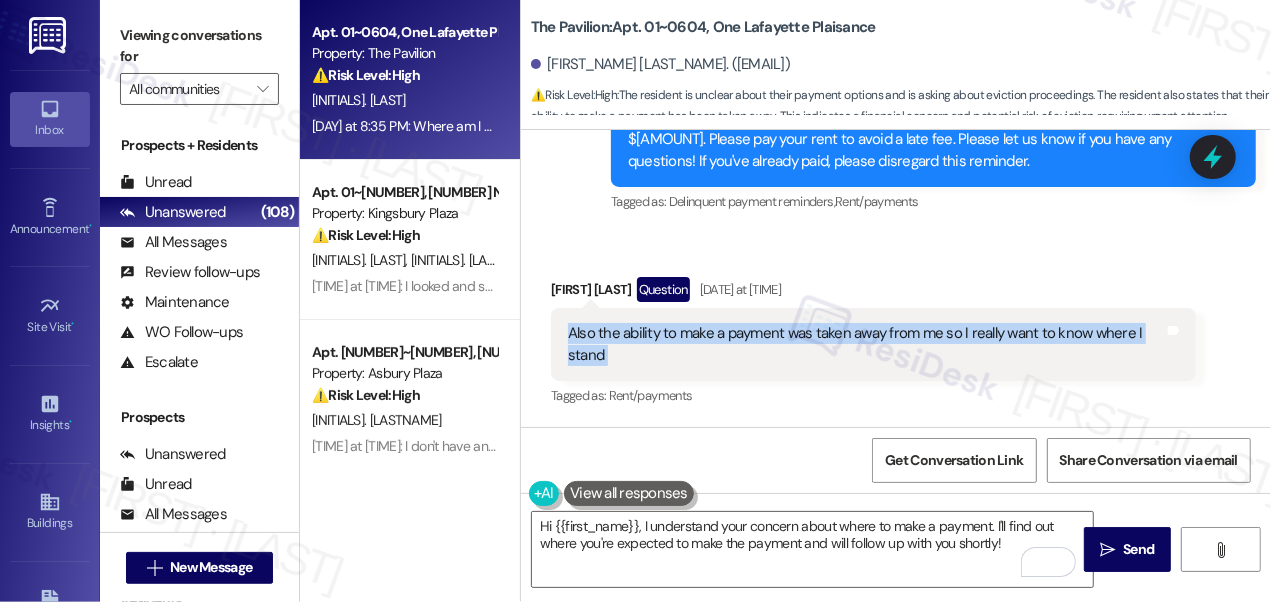 click on "Also the ability to make a payment was taken away from me so I really want to know where I stand" at bounding box center (866, 344) 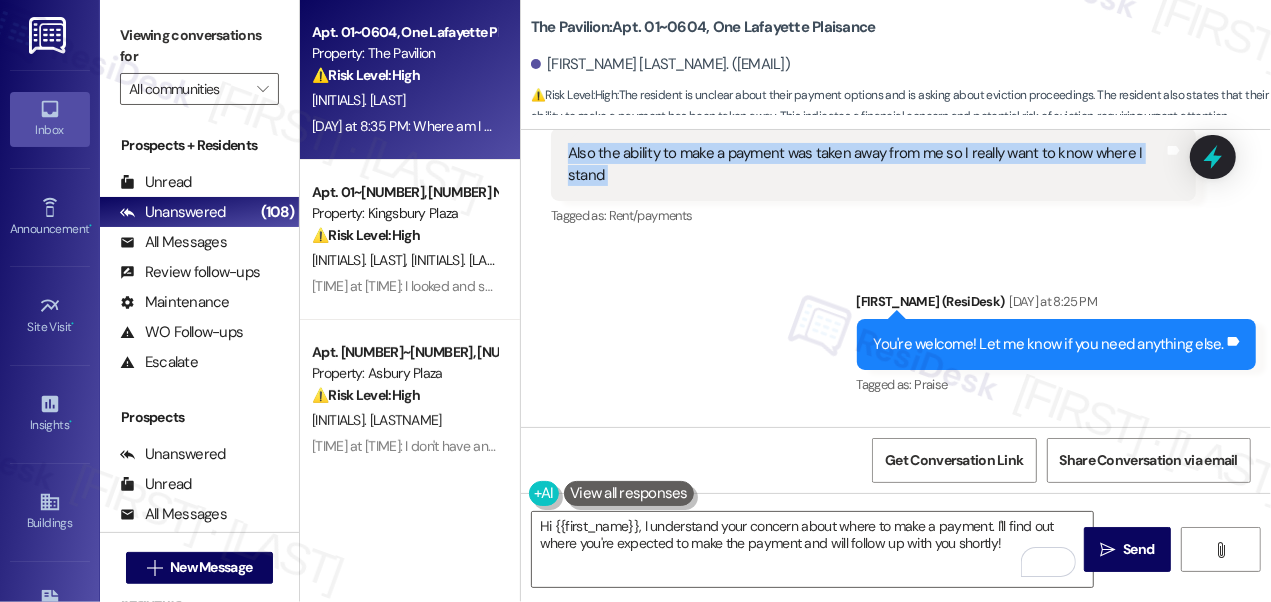 scroll, scrollTop: 7219, scrollLeft: 0, axis: vertical 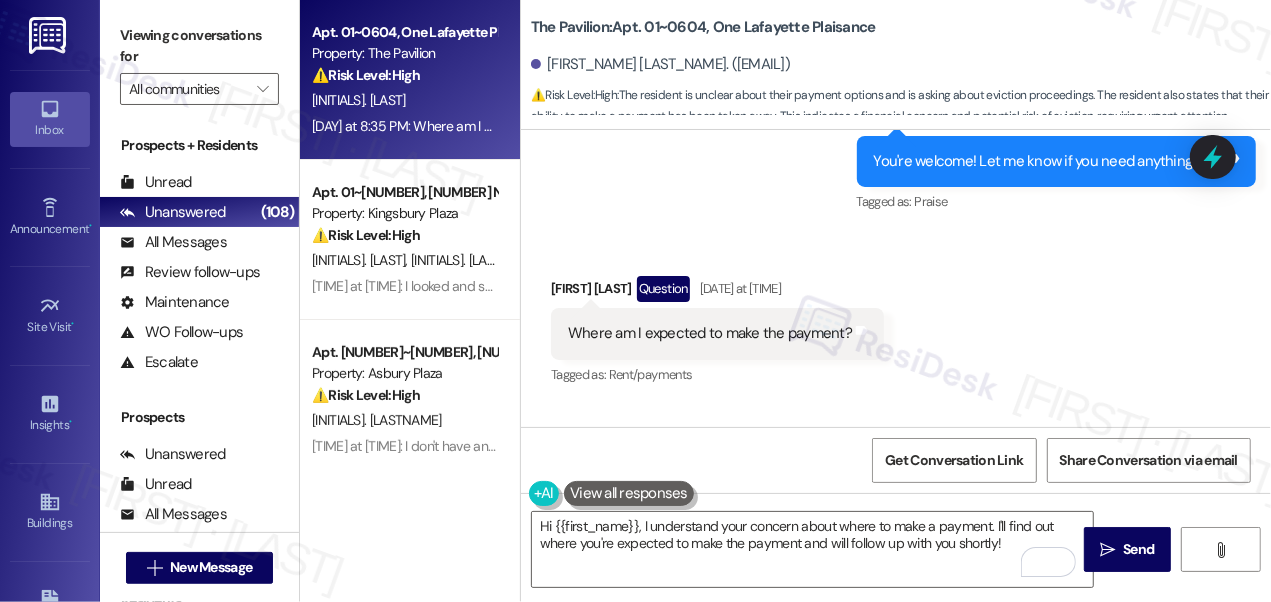 click on "Where am I expected to make the payment?" at bounding box center [710, 333] 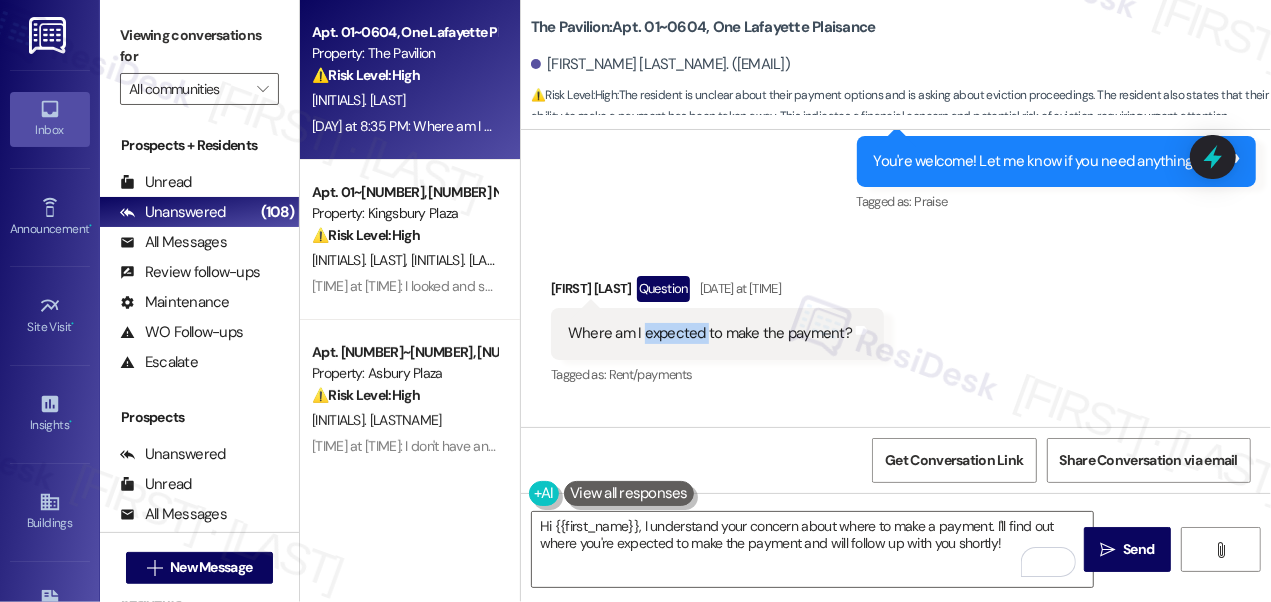 click on "Where am I expected to make the payment?" at bounding box center (710, 333) 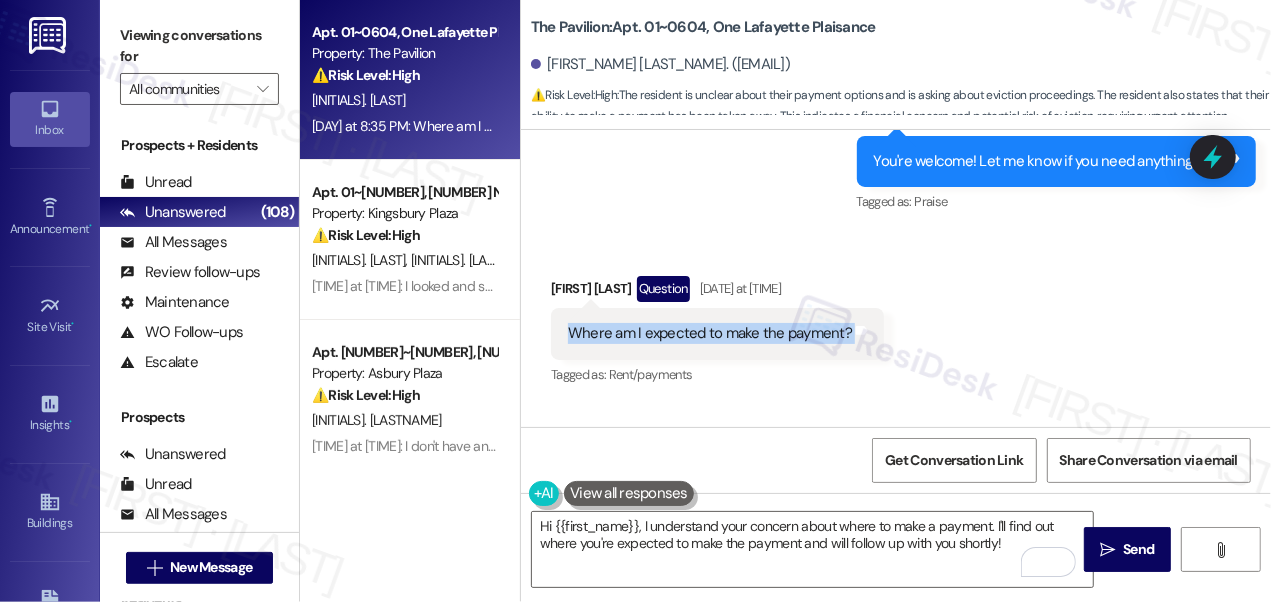 click on "Where am I expected to make the payment?" at bounding box center (710, 333) 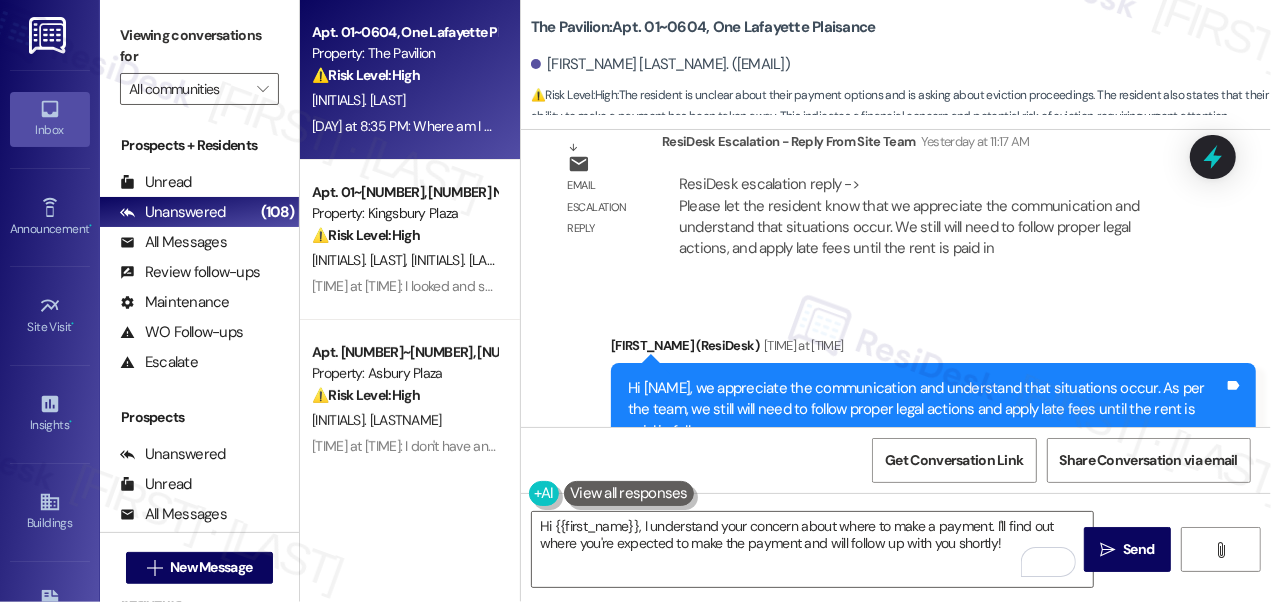 scroll, scrollTop: 6062, scrollLeft: 0, axis: vertical 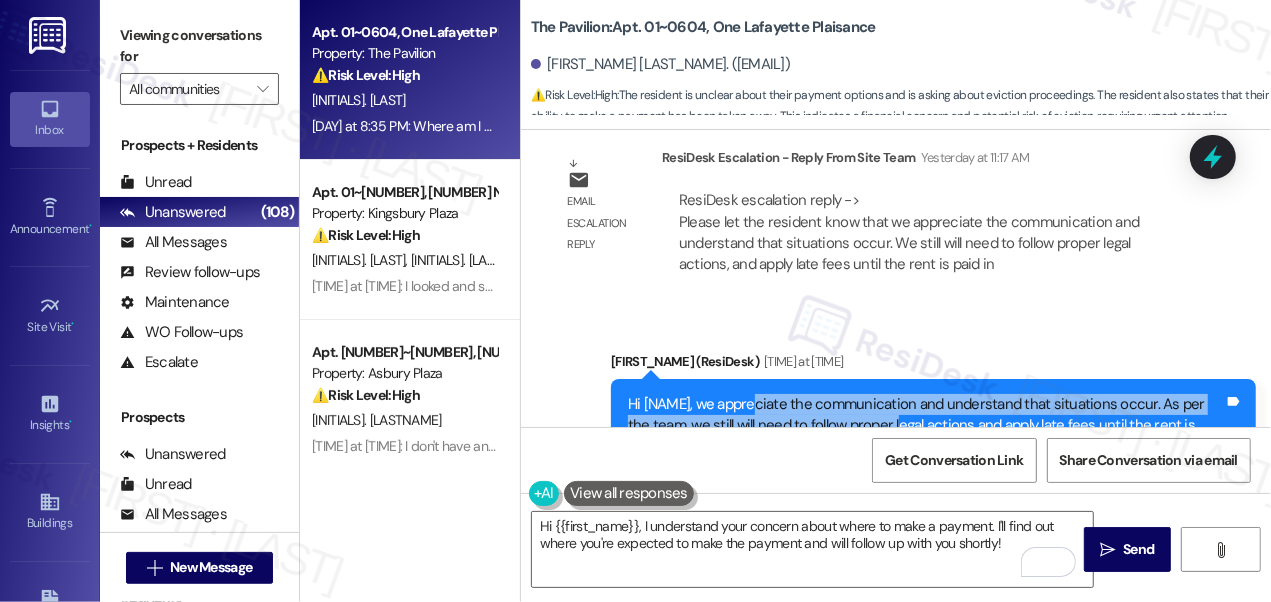 drag, startPoint x: 754, startPoint y: 346, endPoint x: 879, endPoint y: 386, distance: 131.24405 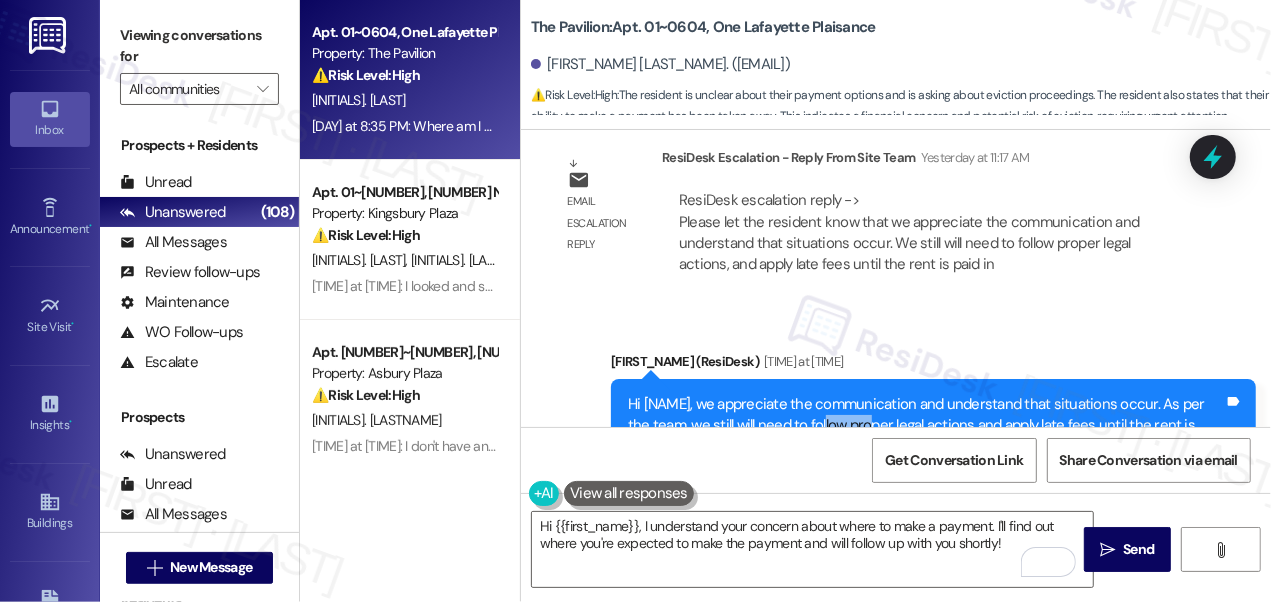 click on "Hi [NAME], we appreciate the communication and understand that situations occur. As per the team, we still will need to follow proper legal actions and apply late fees until the rent is paid in full." at bounding box center (926, 426) 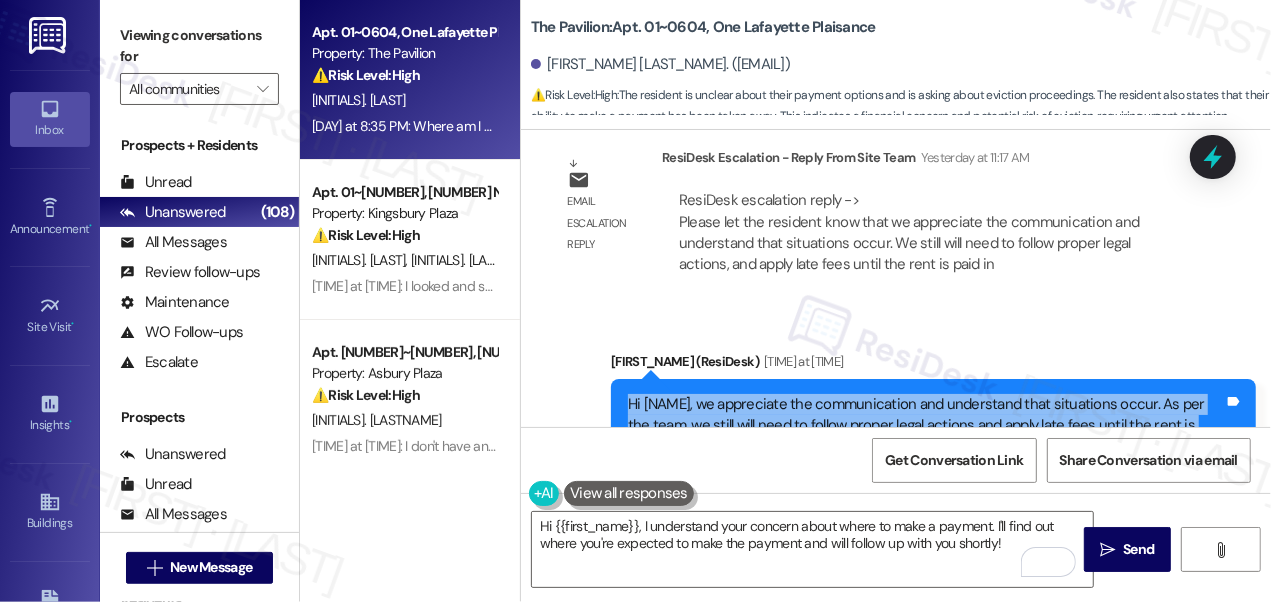click on "Hi [NAME], we appreciate the communication and understand that situations occur. As per the team, we still will need to follow proper legal actions and apply late fees until the rent is paid in full." at bounding box center (926, 426) 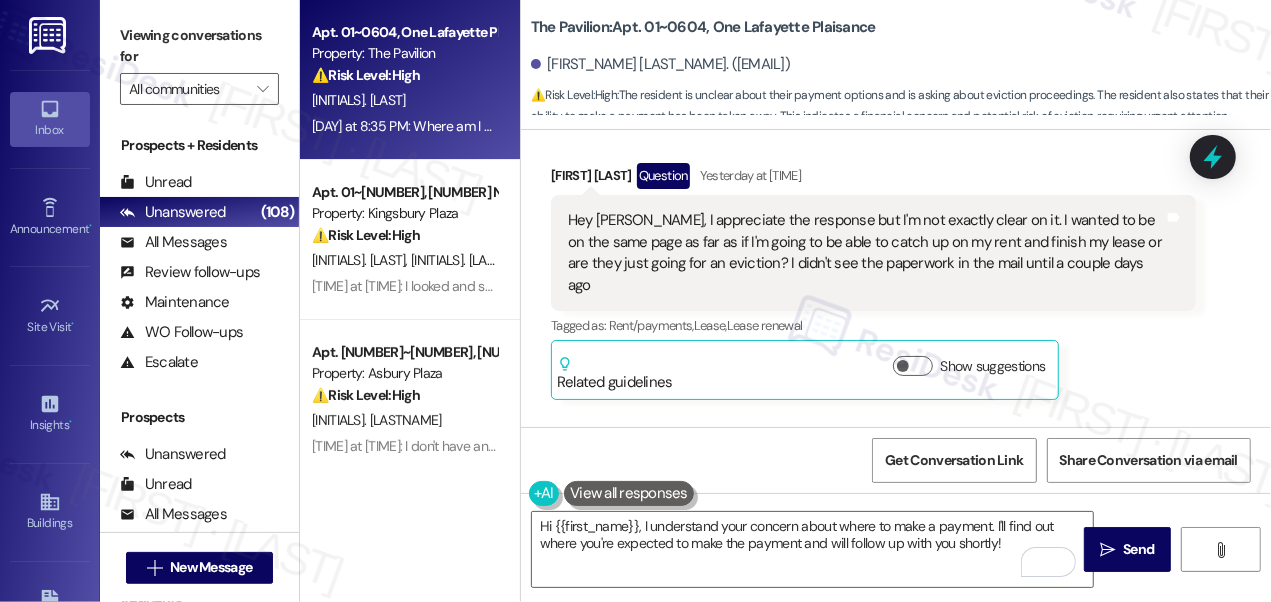 scroll, scrollTop: 6426, scrollLeft: 0, axis: vertical 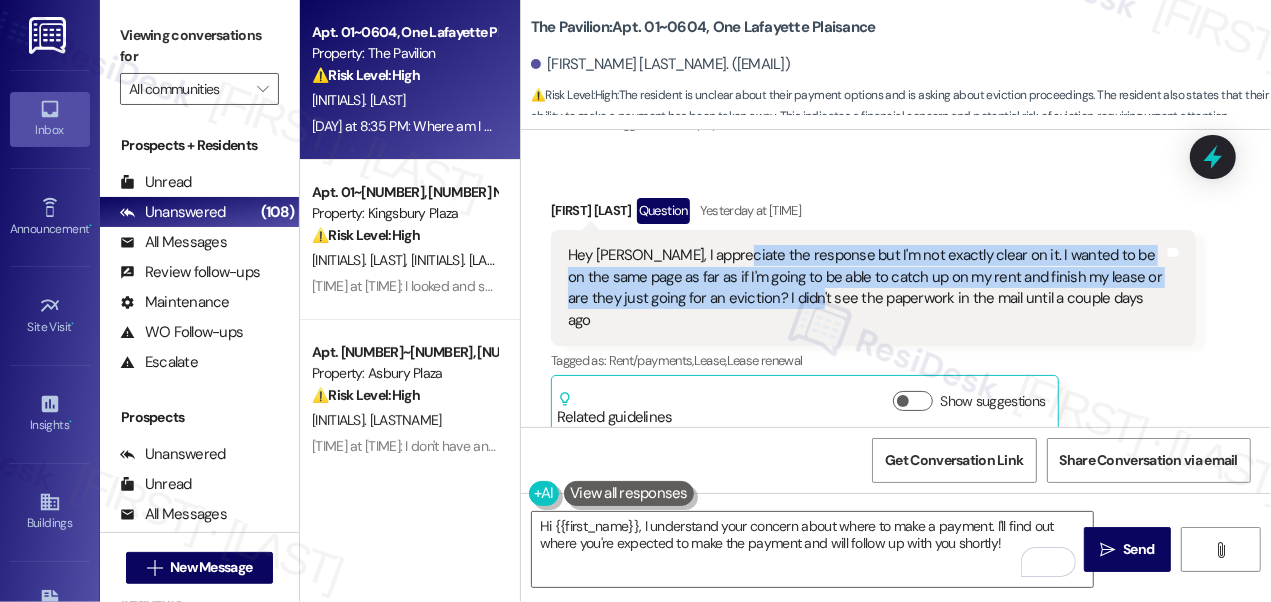 drag, startPoint x: 722, startPoint y: 220, endPoint x: 833, endPoint y: 250, distance: 114.982605 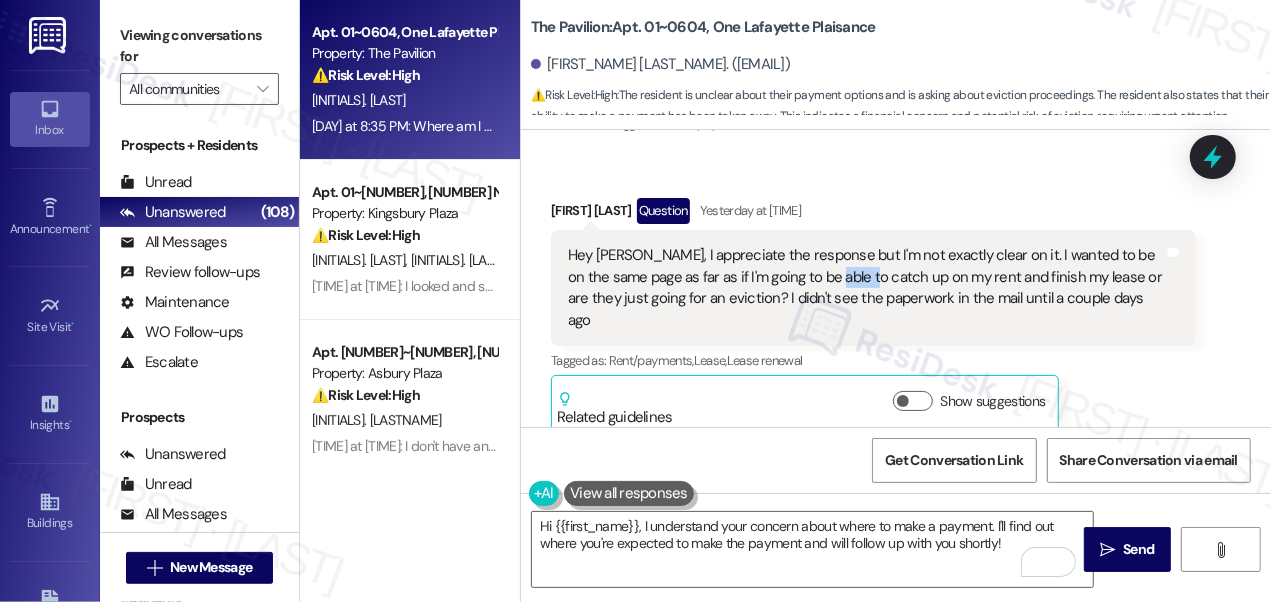 click on "Hey [PERSON_NAME], I appreciate the response but I'm not exactly clear on it. I wanted to be on the same page as far as if I'm going to be able to catch up on my rent and finish my lease or are they just going for an eviction? I didn't see the paperwork in the mail until a couple days ago" at bounding box center [866, 288] 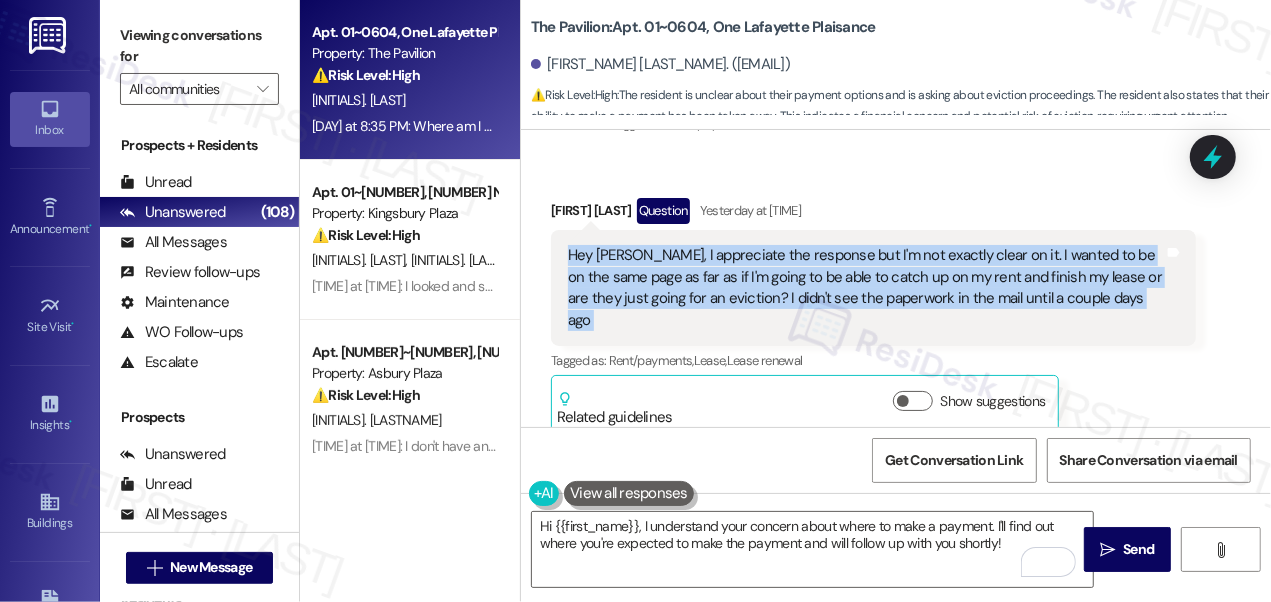 click on "Hey [PERSON_NAME], I appreciate the response but I'm not exactly clear on it. I wanted to be on the same page as far as if I'm going to be able to catch up on my rent and finish my lease or are they just going for an eviction? I didn't see the paperwork in the mail until a couple days ago" at bounding box center [866, 288] 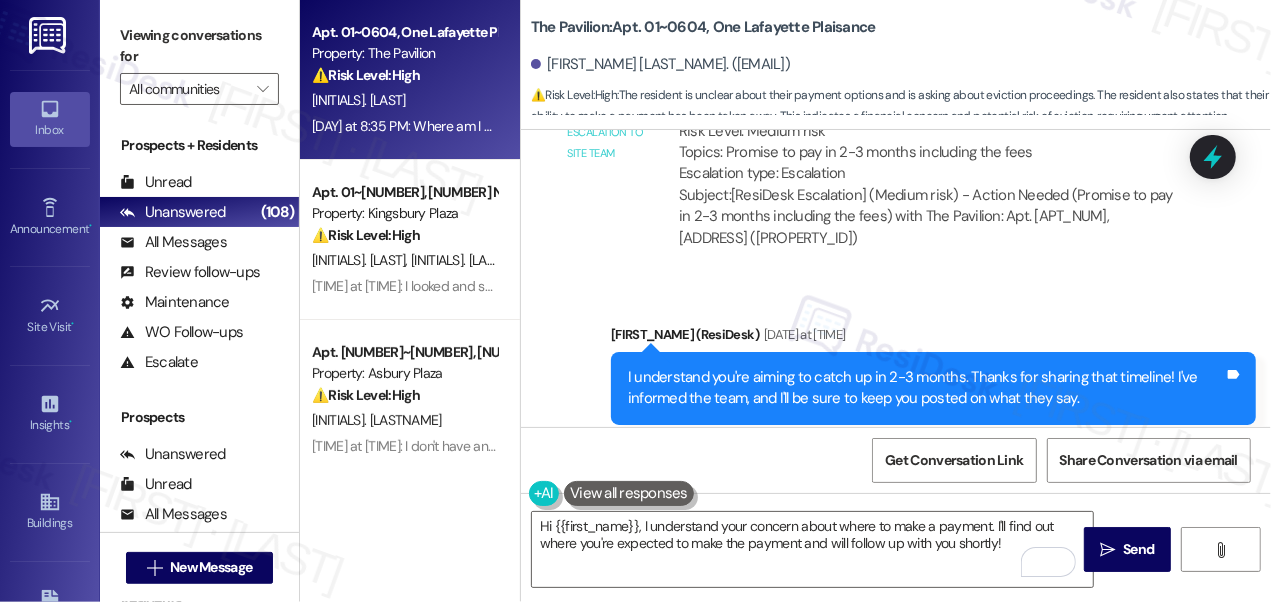 scroll, scrollTop: 5608, scrollLeft: 0, axis: vertical 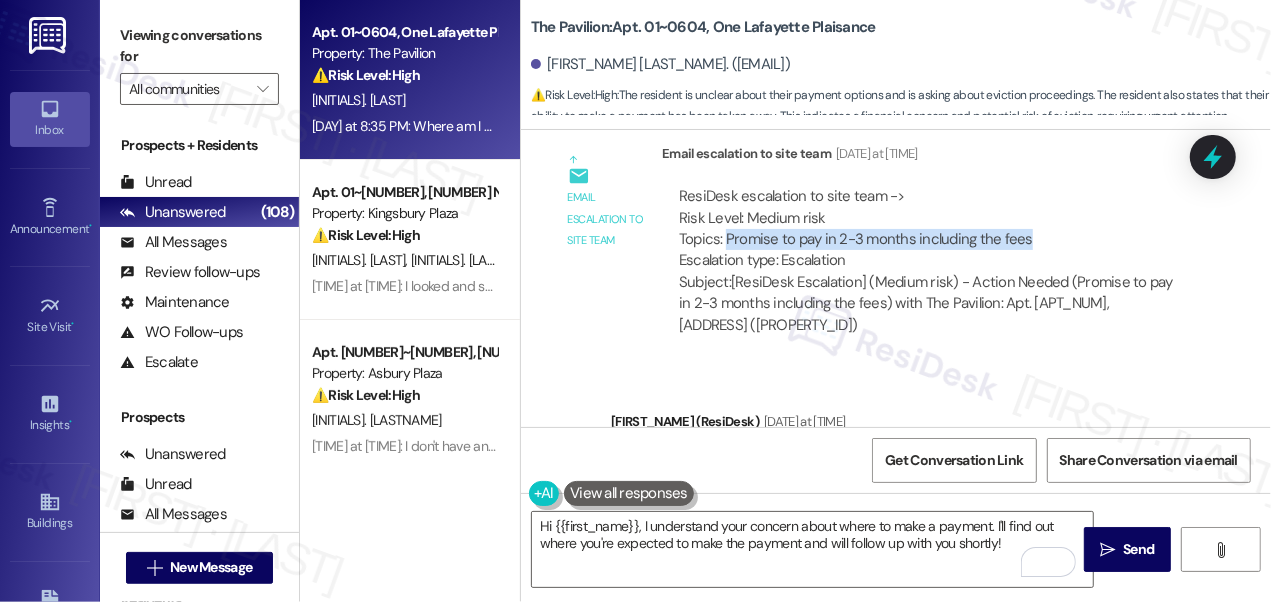drag, startPoint x: 1032, startPoint y: 194, endPoint x: 728, endPoint y: 193, distance: 304.00165 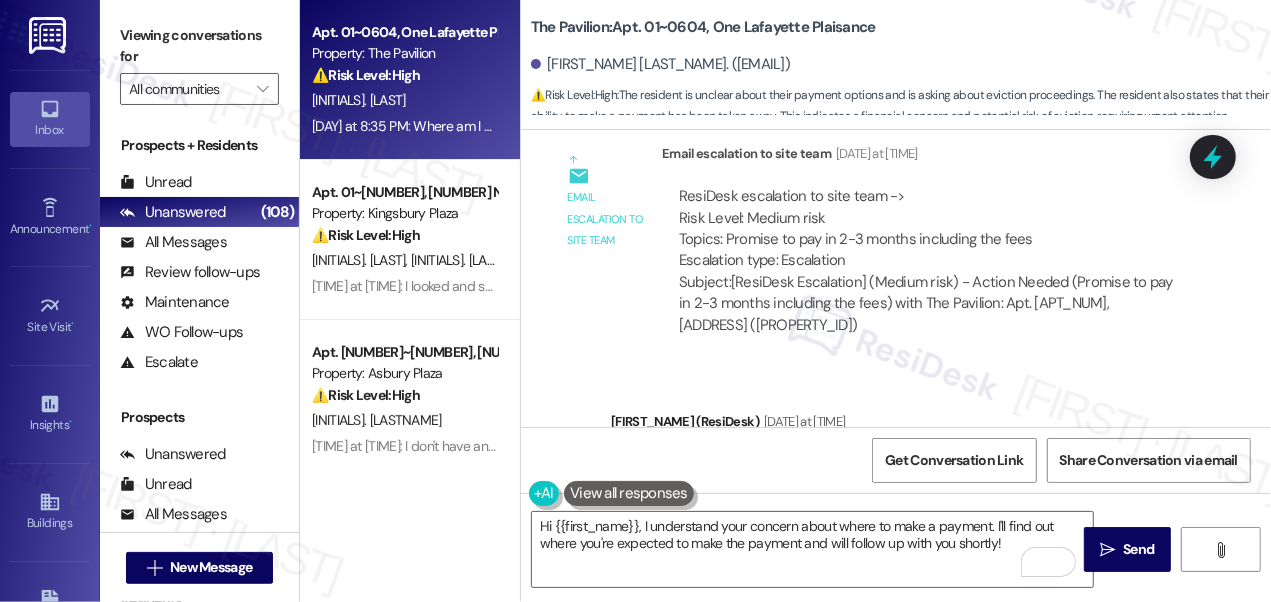 click on "ResiDesk escalation to site team ->
Risk Level: Medium risk
Topics: Promise to pay in 2-3 months including the fees
Escalation type: Escalation" at bounding box center (929, 229) 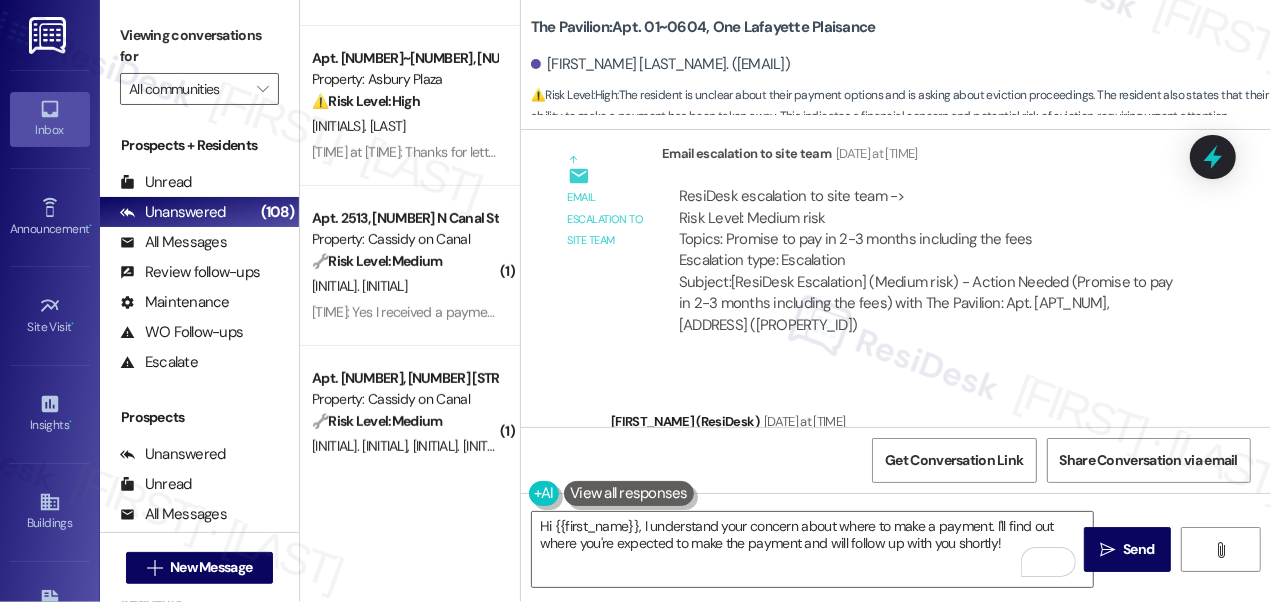 scroll, scrollTop: 0, scrollLeft: 0, axis: both 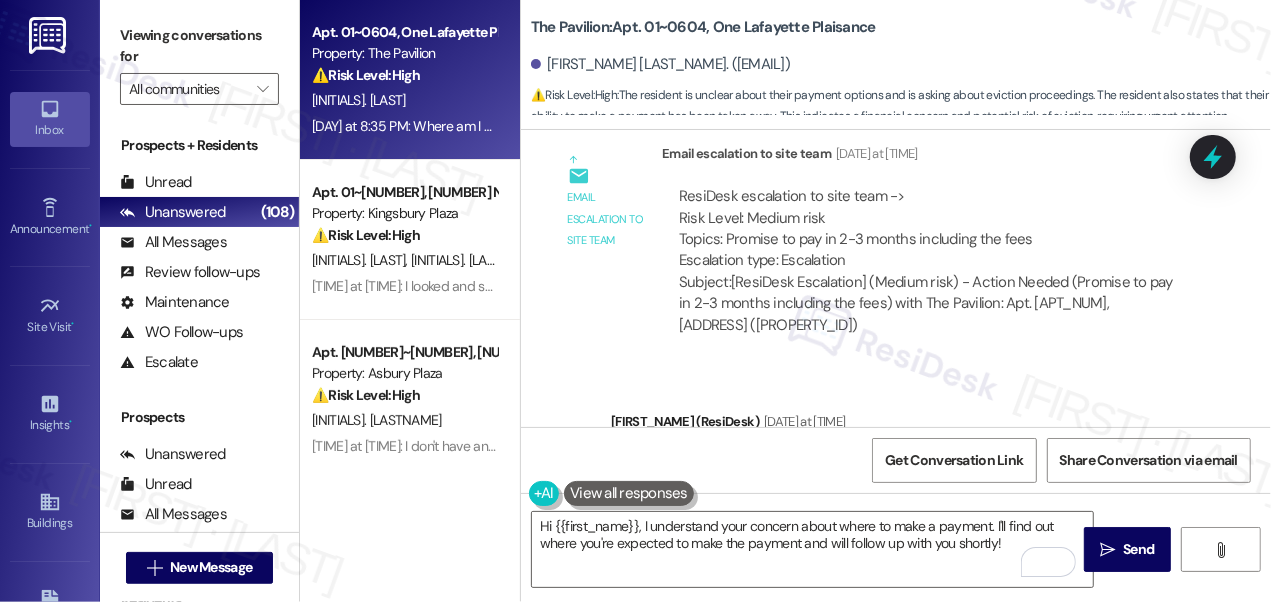 click on "Viewing conversations for All communities " at bounding box center [199, 62] 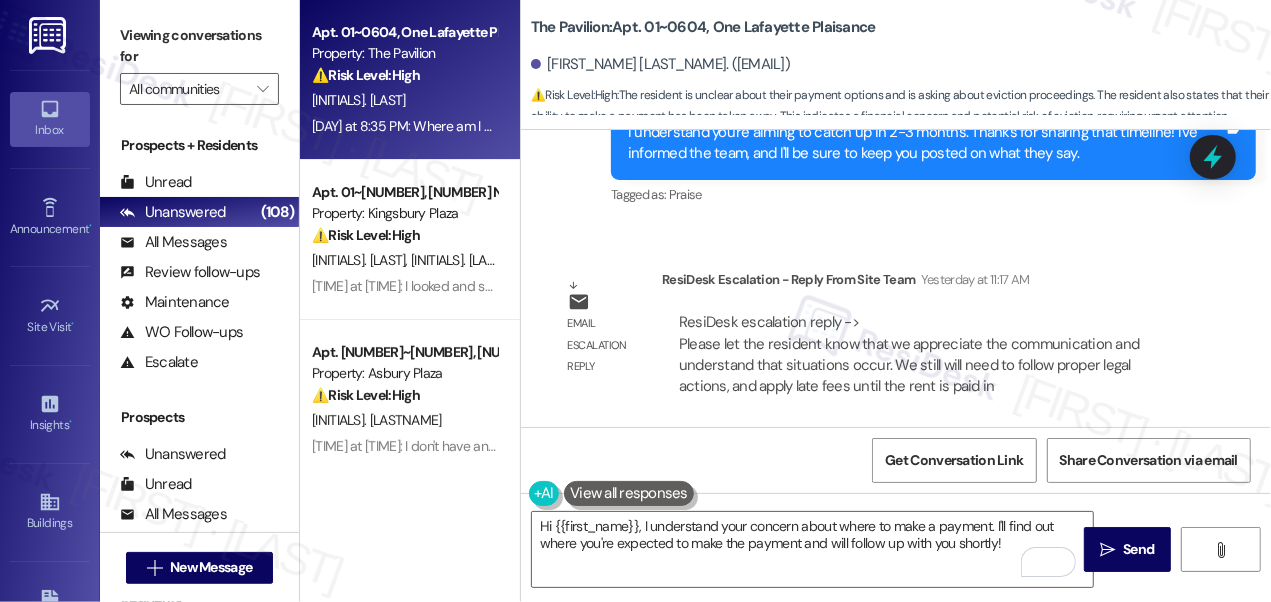 scroll, scrollTop: 5971, scrollLeft: 0, axis: vertical 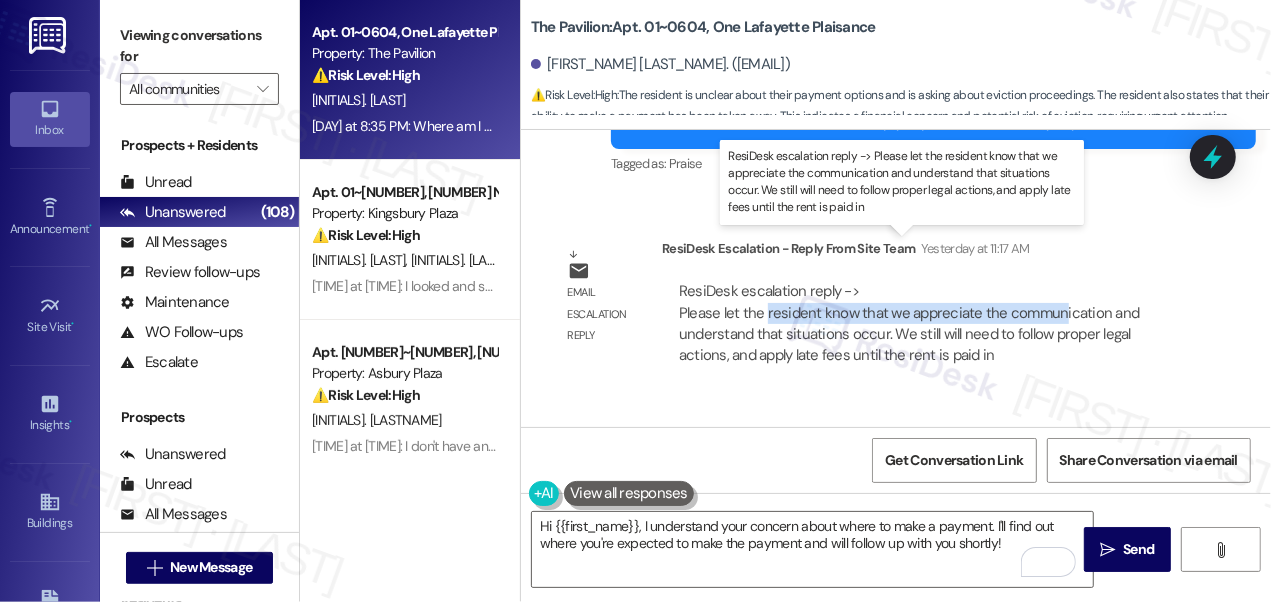 drag, startPoint x: 763, startPoint y: 268, endPoint x: 1026, endPoint y: 279, distance: 263.22995 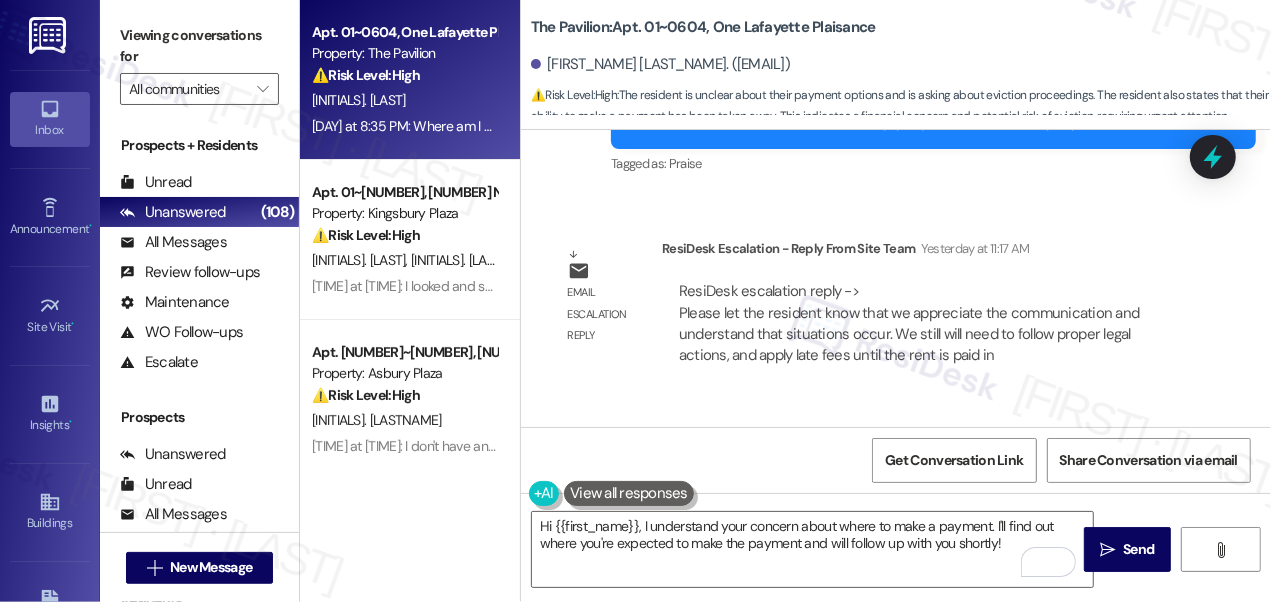 click on "ResiDesk escalation reply ->
Please let the resident know that we appreciate the communication and understand that situations occur. We still will need to follow proper legal actions, and apply late fees until the rent is paid in ResiDesk escalation reply ->
Please let the resident know that we appreciate the communication and understand that situations occur. We still will need to follow proper legal actions, and apply late fees until the rent is paid in" at bounding box center [909, 323] 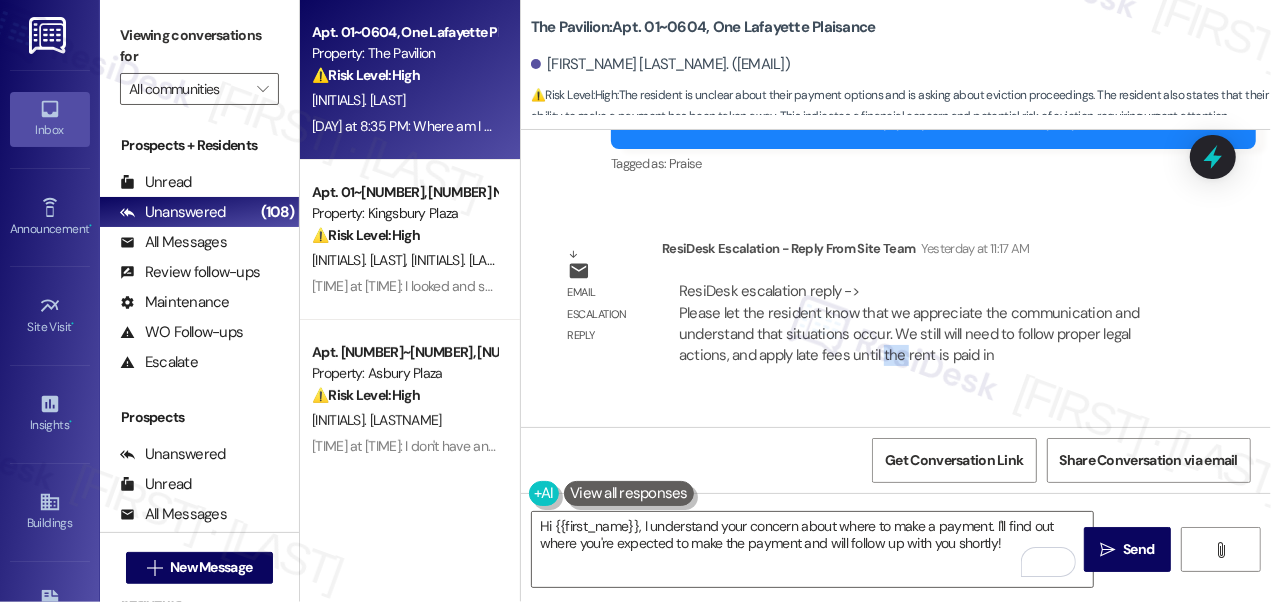 click on "ResiDesk escalation reply ->
Please let the resident know that we appreciate the communication and understand that situations occur. We still will need to follow proper legal actions, and apply late fees until the rent is paid in ResiDesk escalation reply ->
Please let the resident know that we appreciate the communication and understand that situations occur. We still will need to follow proper legal actions, and apply late fees until the rent is paid in" at bounding box center (909, 323) 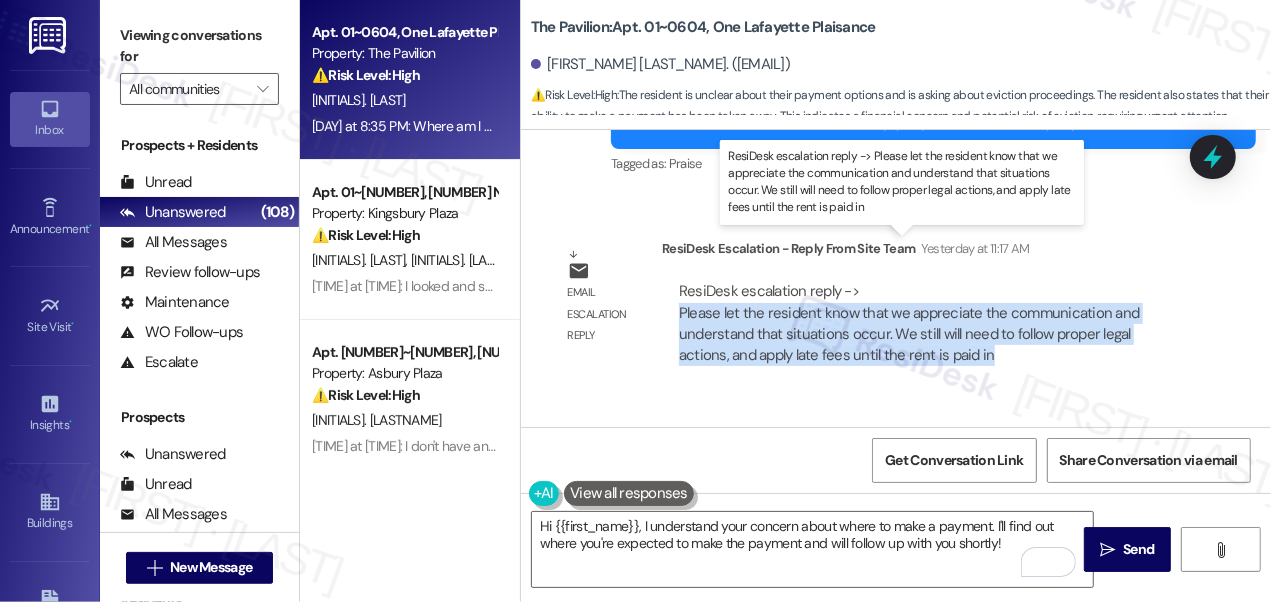 click on "ResiDesk escalation reply ->
Please let the resident know that we appreciate the communication and understand that situations occur. We still will need to follow proper legal actions, and apply late fees until the rent is paid in ResiDesk escalation reply ->
Please let the resident know that we appreciate the communication and understand that situations occur. We still will need to follow proper legal actions, and apply late fees until the rent is paid in" at bounding box center (909, 323) 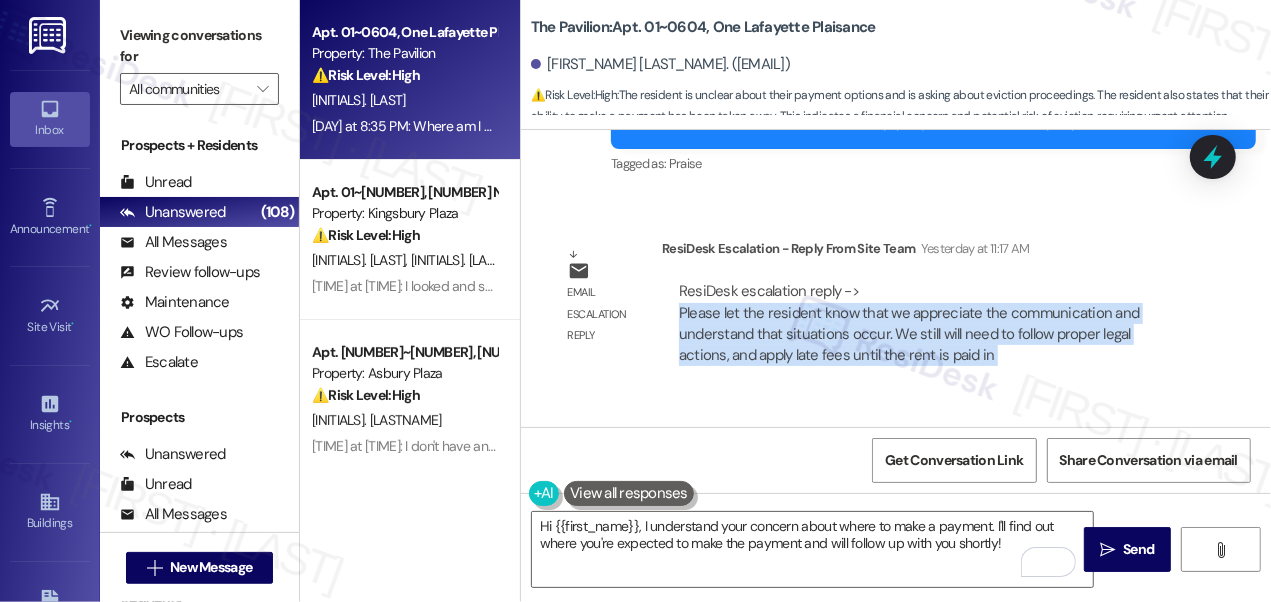 click on "ResiDesk escalation reply ->
Please let the resident know that we appreciate the communication and understand that situations occur. We still will need to follow proper legal actions, and apply late fees until the rent is paid in ResiDesk escalation reply ->
Please let the resident know that we appreciate the communication and understand that situations occur. We still will need to follow proper legal actions, and apply late fees until the rent is paid in" at bounding box center (909, 323) 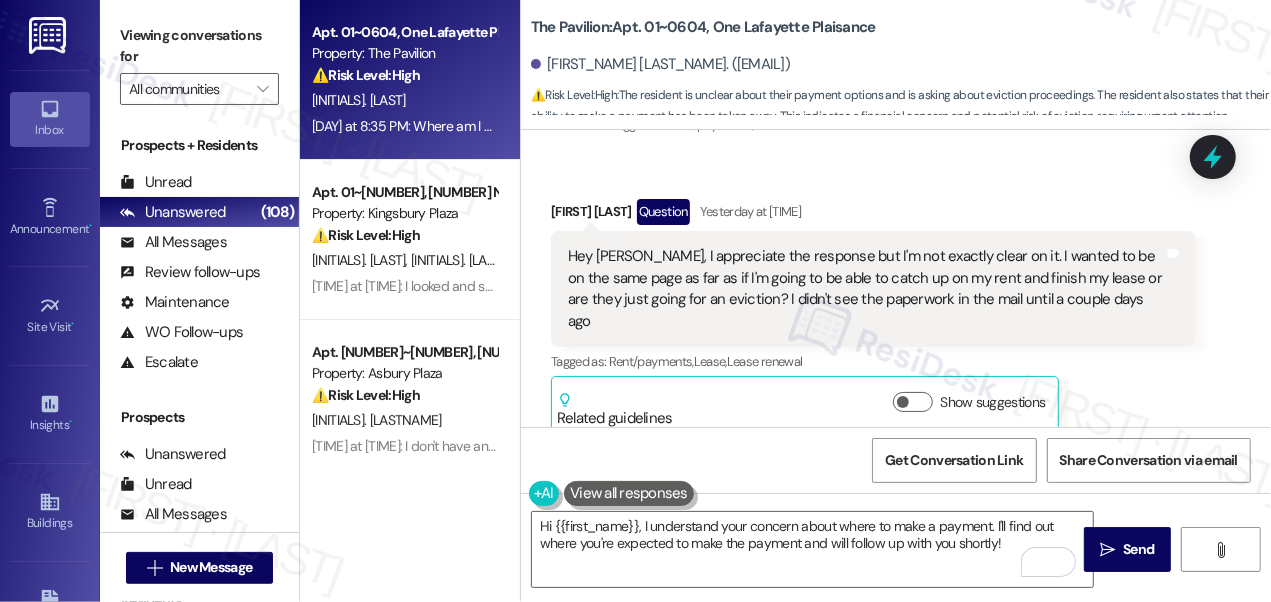 scroll, scrollTop: 6426, scrollLeft: 0, axis: vertical 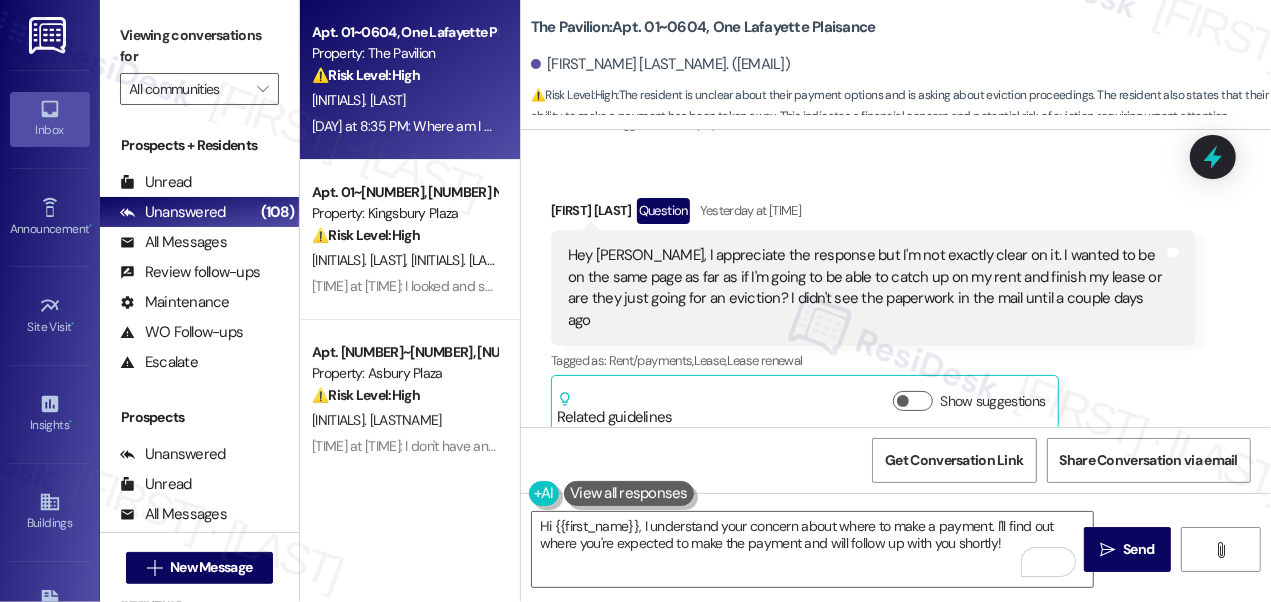 click on "Hey [PERSON_NAME], I appreciate the response but I'm not exactly clear on it. I wanted to be on the same page as far as if I'm going to be able to catch up on my rent and finish my lease or are they just going for an eviction? I didn't see the paperwork in the mail until a couple days ago" at bounding box center [866, 288] 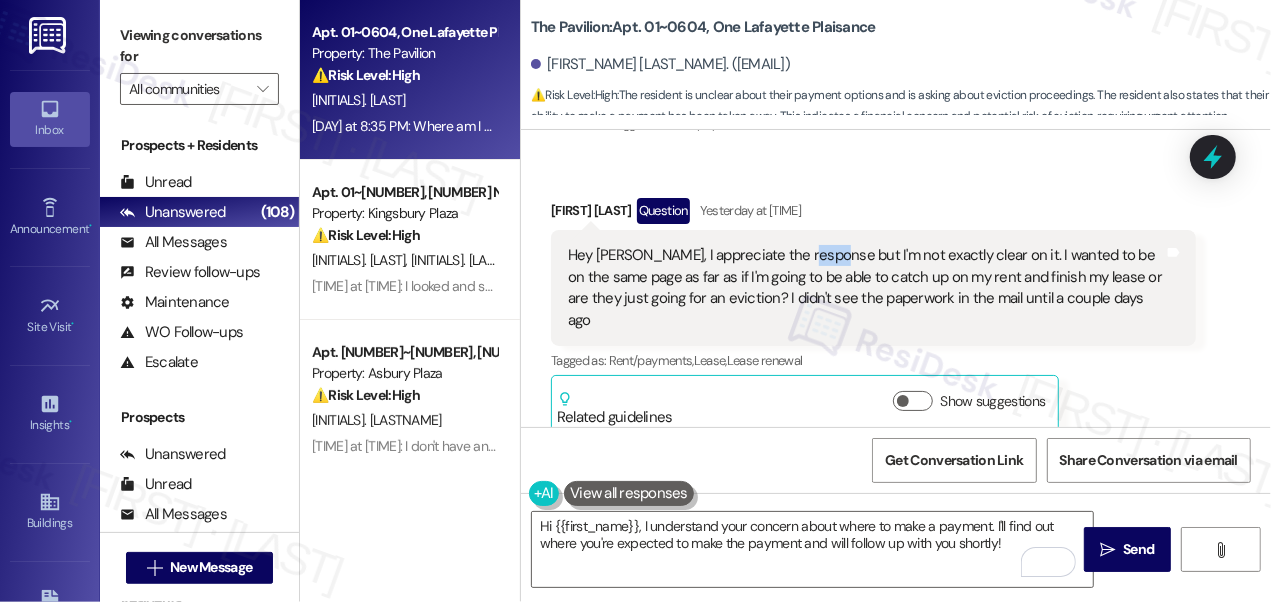 click on "Hey [PERSON_NAME], I appreciate the response but I'm not exactly clear on it. I wanted to be on the same page as far as if I'm going to be able to catch up on my rent and finish my lease or are they just going for an eviction? I didn't see the paperwork in the mail until a couple days ago" at bounding box center [866, 288] 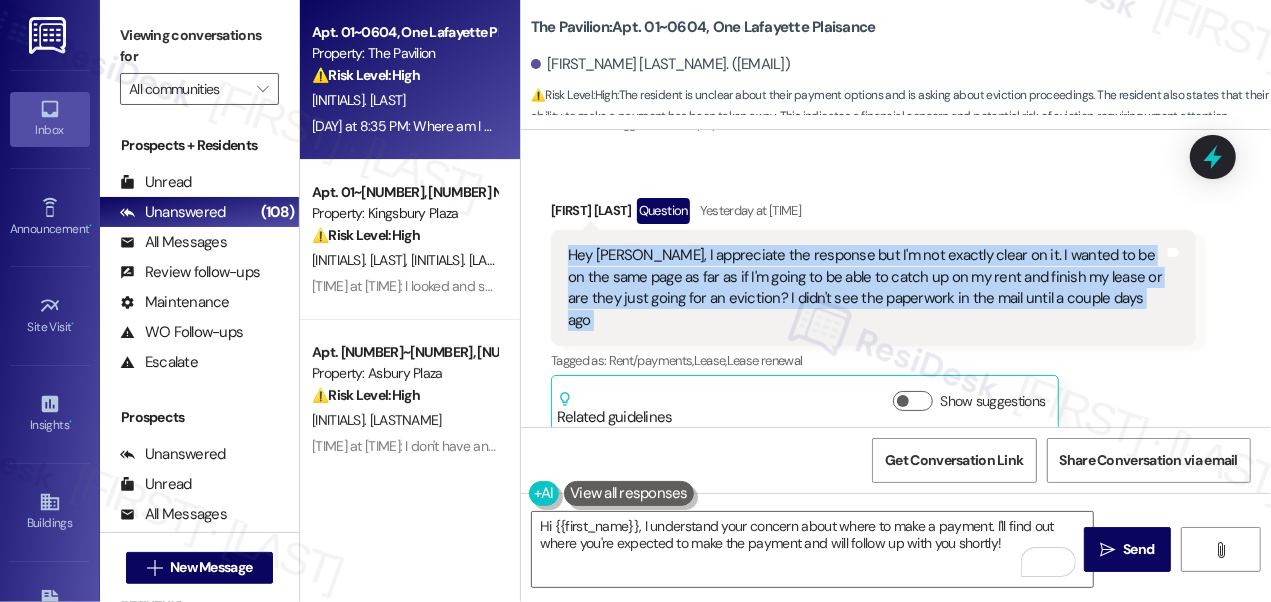click on "Hey [PERSON_NAME], I appreciate the response but I'm not exactly clear on it. I wanted to be on the same page as far as if I'm going to be able to catch up on my rent and finish my lease or are they just going for an eviction? I didn't see the paperwork in the mail until a couple days ago" at bounding box center [866, 288] 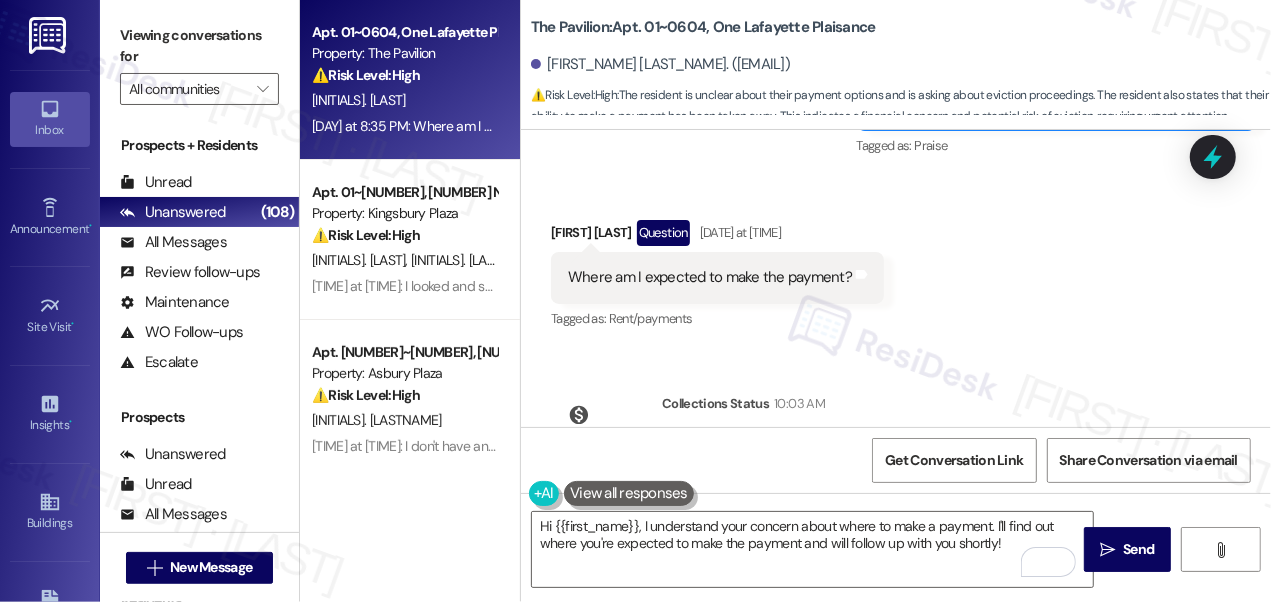 scroll, scrollTop: 7244, scrollLeft: 0, axis: vertical 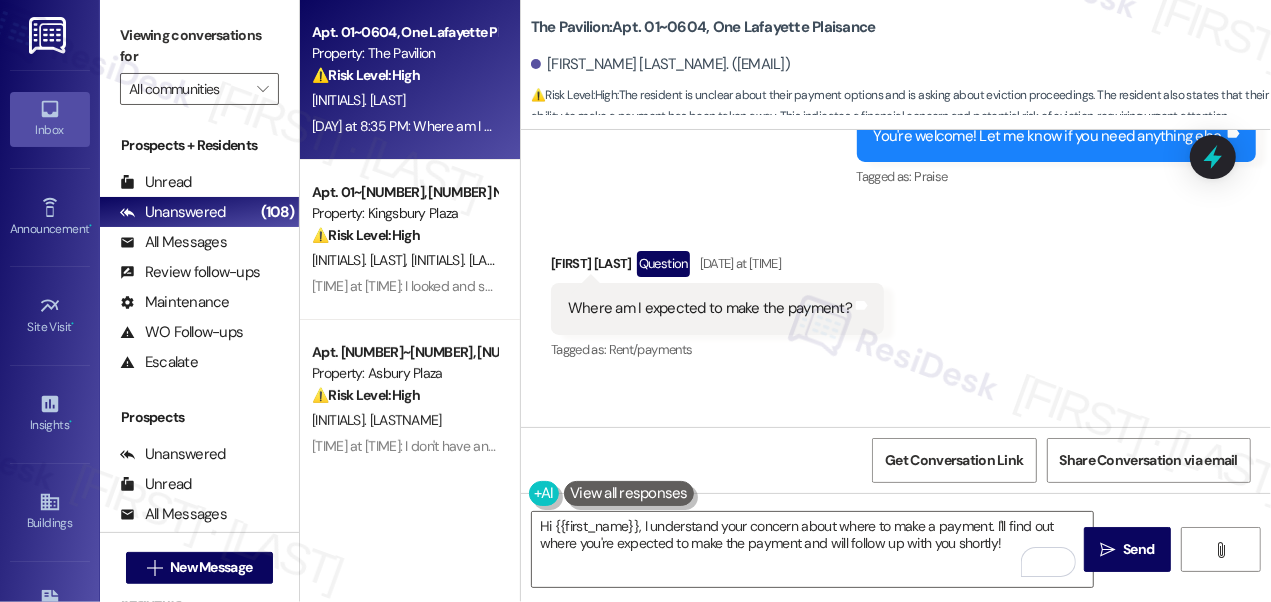 click on "Cheshonie Williams has an outstanding balance of $[AMOUNT] for The Pavilion  (as of [DATE])" at bounding box center (929, 488) 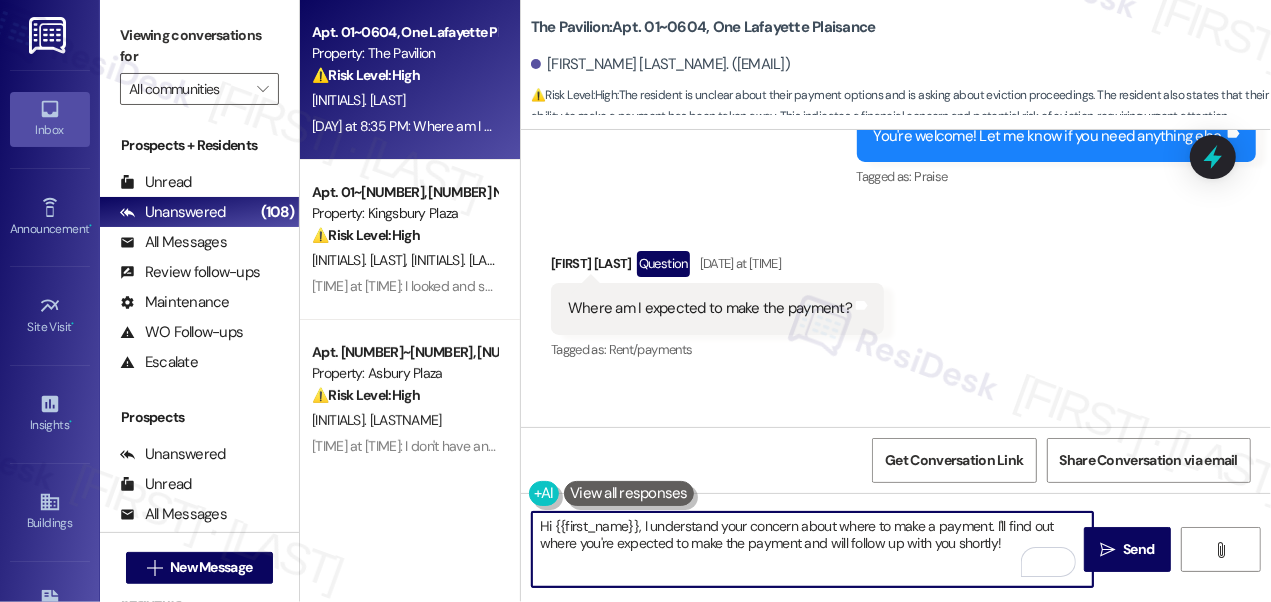 click on "Hi {{first_name}}, I understand your concern about where to make a payment. I'll find out where you're expected to make the payment and will follow up with you shortly!" at bounding box center [812, 549] 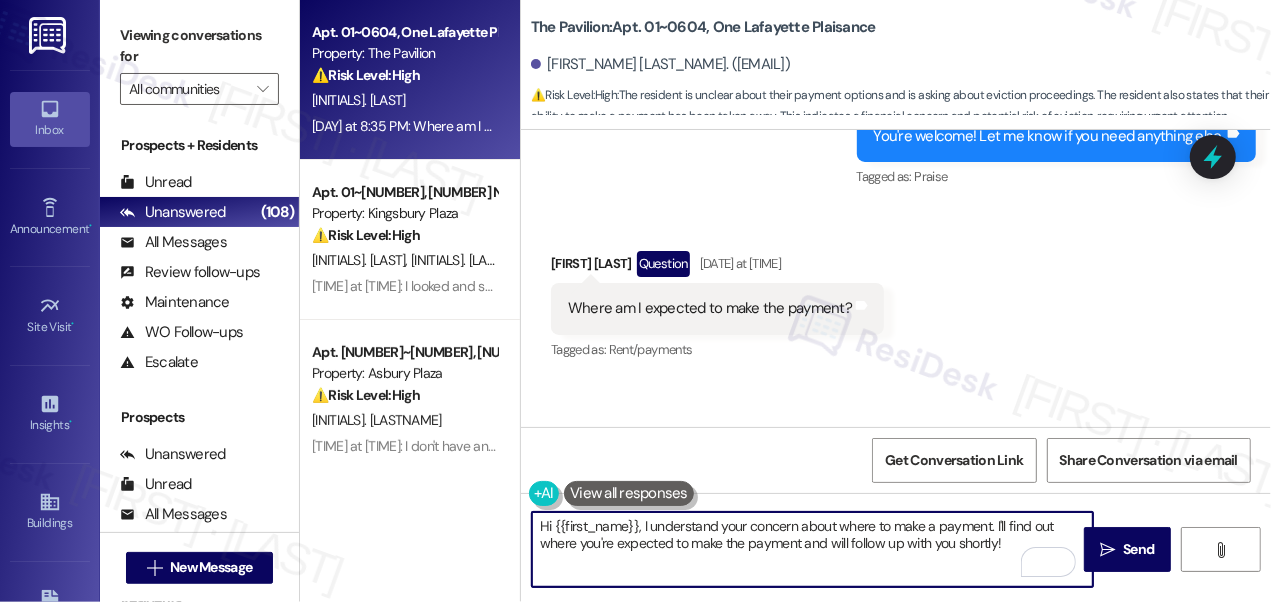click on "Hi {{first_name}}, I understand your concern about where to make a payment. I'll find out where you're expected to make the payment and will follow up with you shortly!" at bounding box center [812, 549] 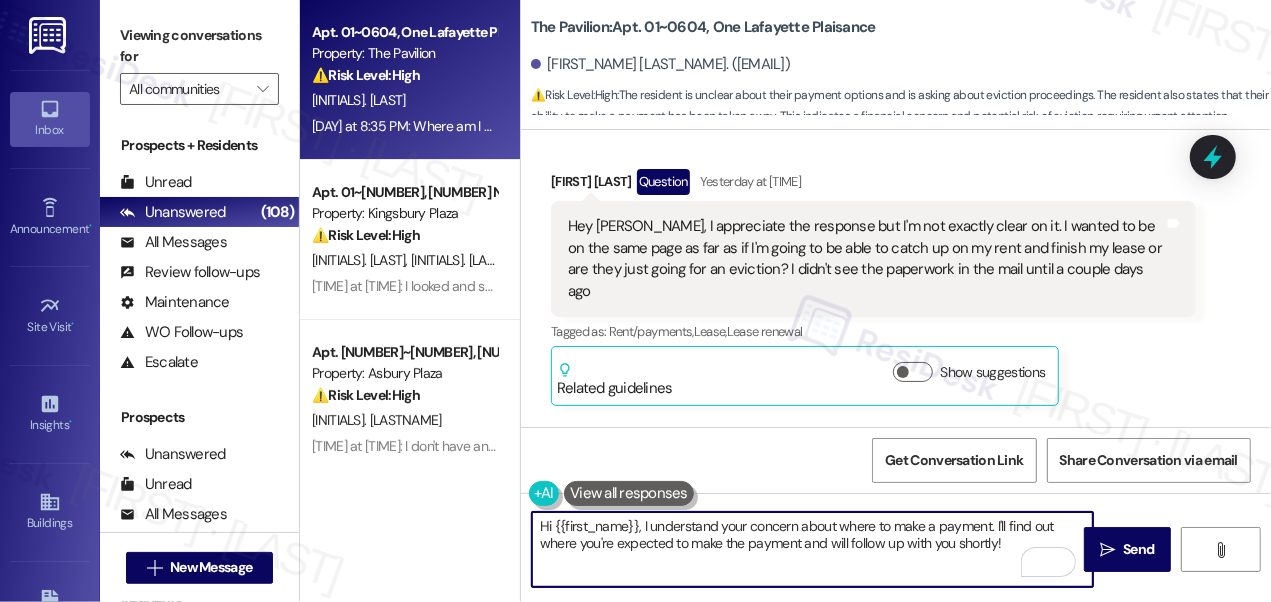 scroll, scrollTop: 6335, scrollLeft: 0, axis: vertical 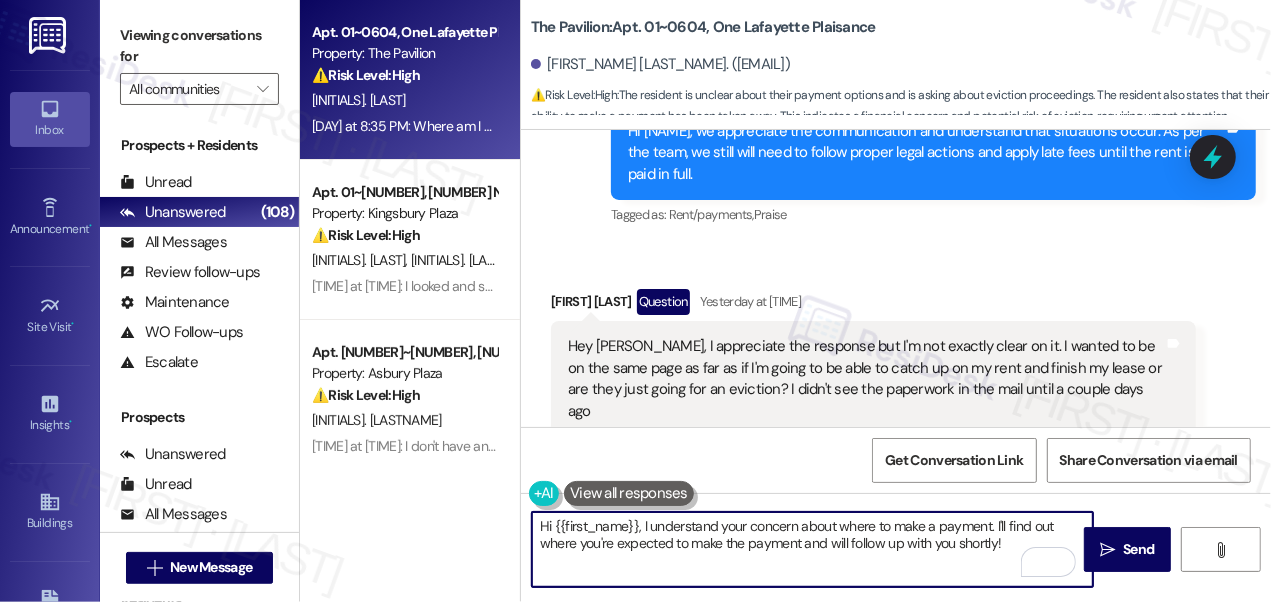 click on "Hey [PERSON_NAME], I appreciate the response but I'm not exactly clear on it. I wanted to be on the same page as far as if I'm going to be able to catch up on my rent and finish my lease or are they just going for an eviction? I didn't see the paperwork in the mail until a couple days ago" at bounding box center [866, 379] 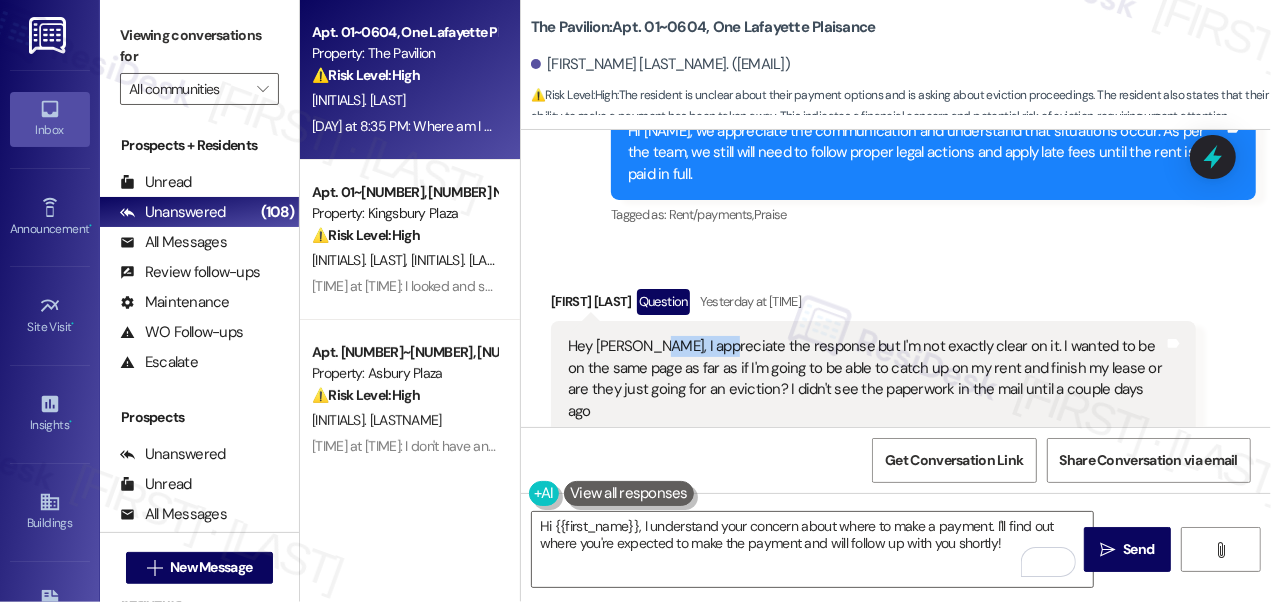 click on "Hey [PERSON_NAME], I appreciate the response but I'm not exactly clear on it. I wanted to be on the same page as far as if I'm going to be able to catch up on my rent and finish my lease or are they just going for an eviction? I didn't see the paperwork in the mail until a couple days ago" at bounding box center [866, 379] 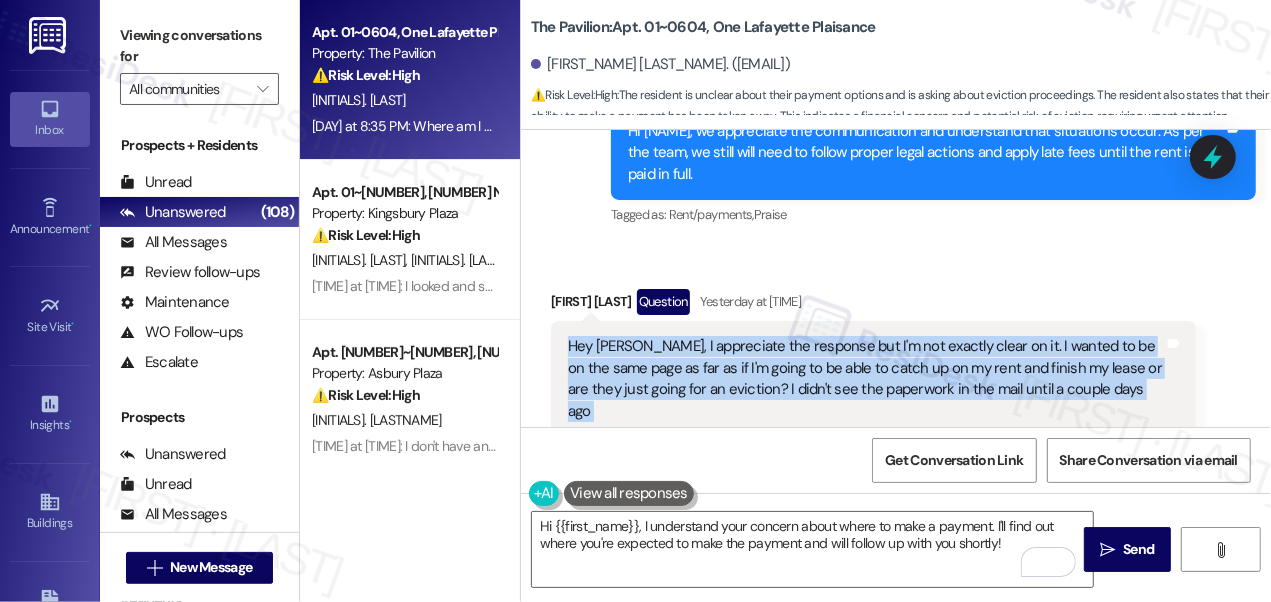 click on "Hey [PERSON_NAME], I appreciate the response but I'm not exactly clear on it. I wanted to be on the same page as far as if I'm going to be able to catch up on my rent and finish my lease or are they just going for an eviction? I didn't see the paperwork in the mail until a couple days ago" at bounding box center (866, 379) 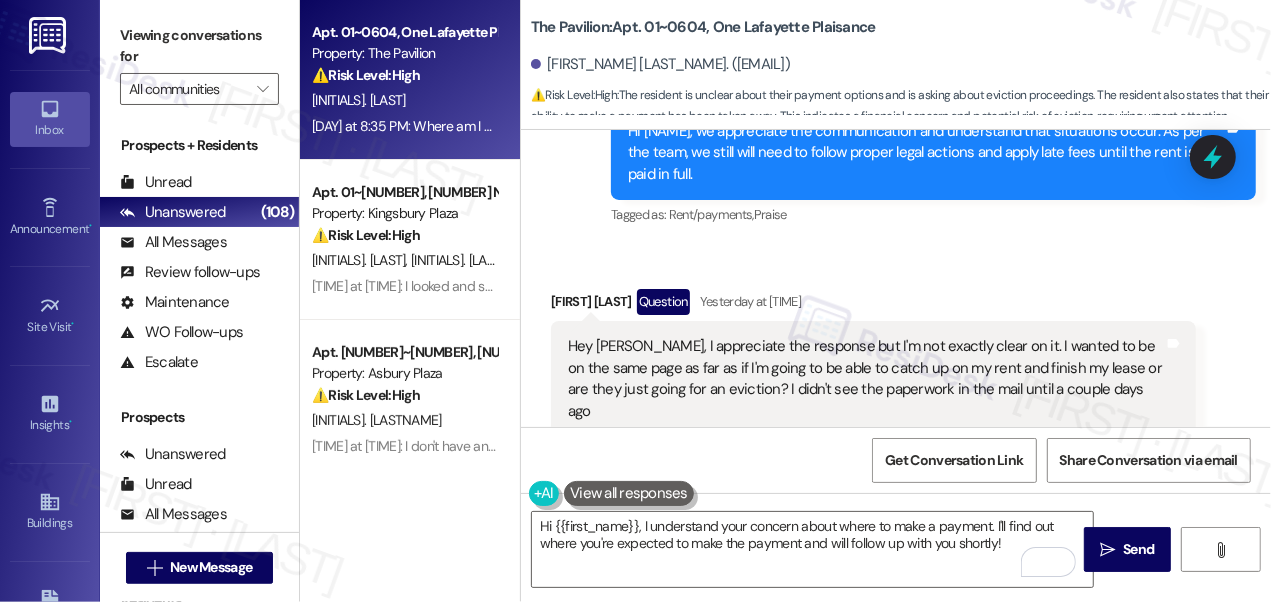click on "Hey [PERSON_NAME], I appreciate the response but I'm not exactly clear on it. I wanted to be on the same page as far as if I'm going to be able to catch up on my rent and finish my lease or are they just going for an eviction? I didn't see the paperwork in the mail until a couple days ago" at bounding box center (866, 379) 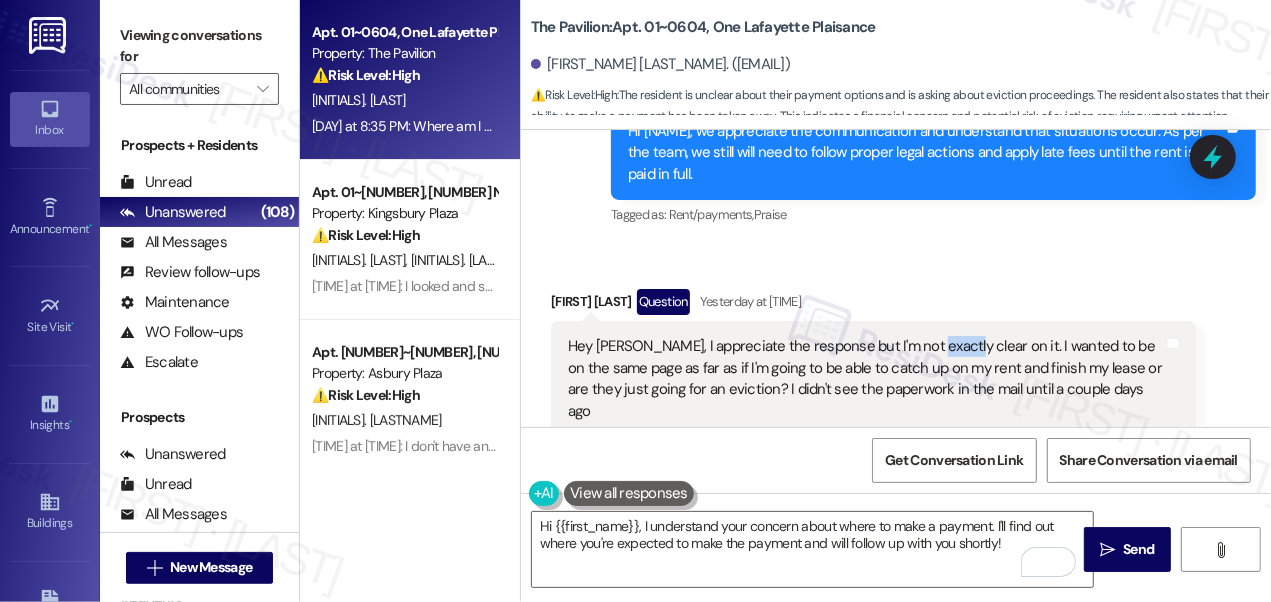 click on "Hey [PERSON_NAME], I appreciate the response but I'm not exactly clear on it. I wanted to be on the same page as far as if I'm going to be able to catch up on my rent and finish my lease or are they just going for an eviction? I didn't see the paperwork in the mail until a couple days ago" at bounding box center [866, 379] 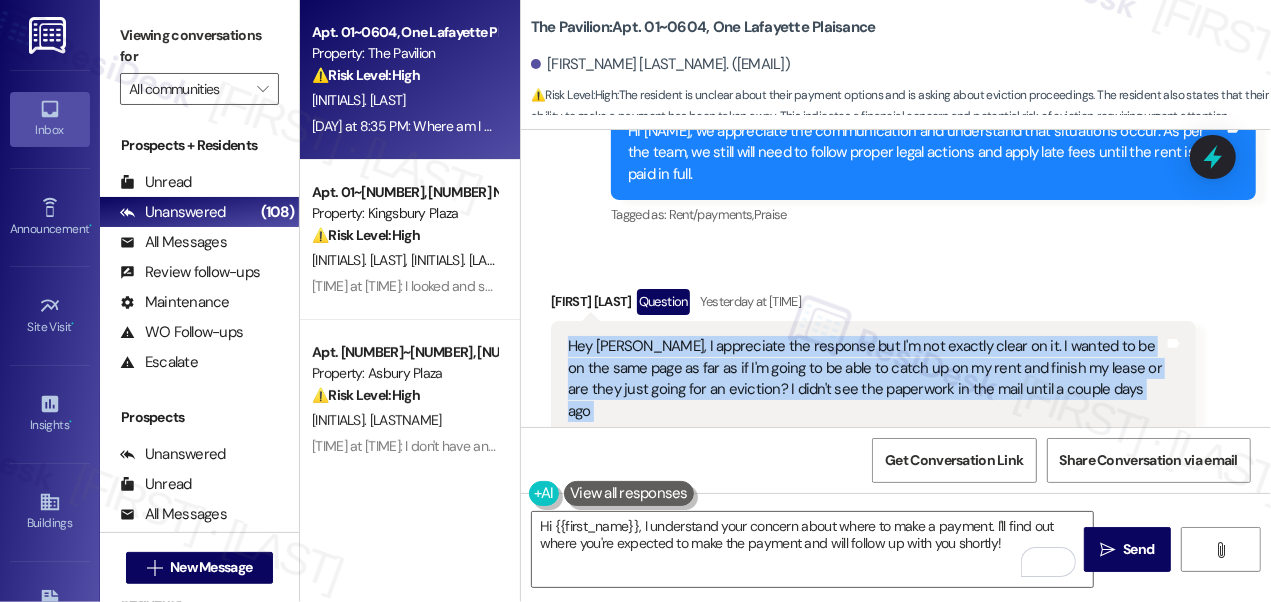 click on "Hey [PERSON_NAME], I appreciate the response but I'm not exactly clear on it. I wanted to be on the same page as far as if I'm going to be able to catch up on my rent and finish my lease or are they just going for an eviction? I didn't see the paperwork in the mail until a couple days ago" at bounding box center (866, 379) 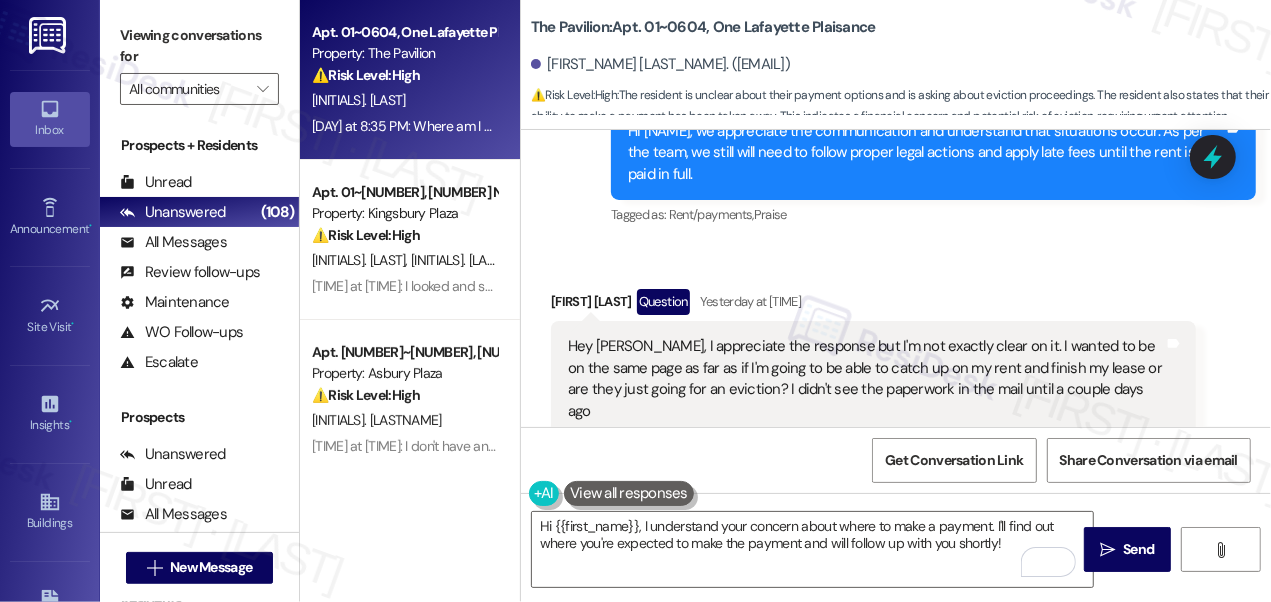 drag, startPoint x: 105, startPoint y: 28, endPoint x: 120, endPoint y: 28, distance: 15 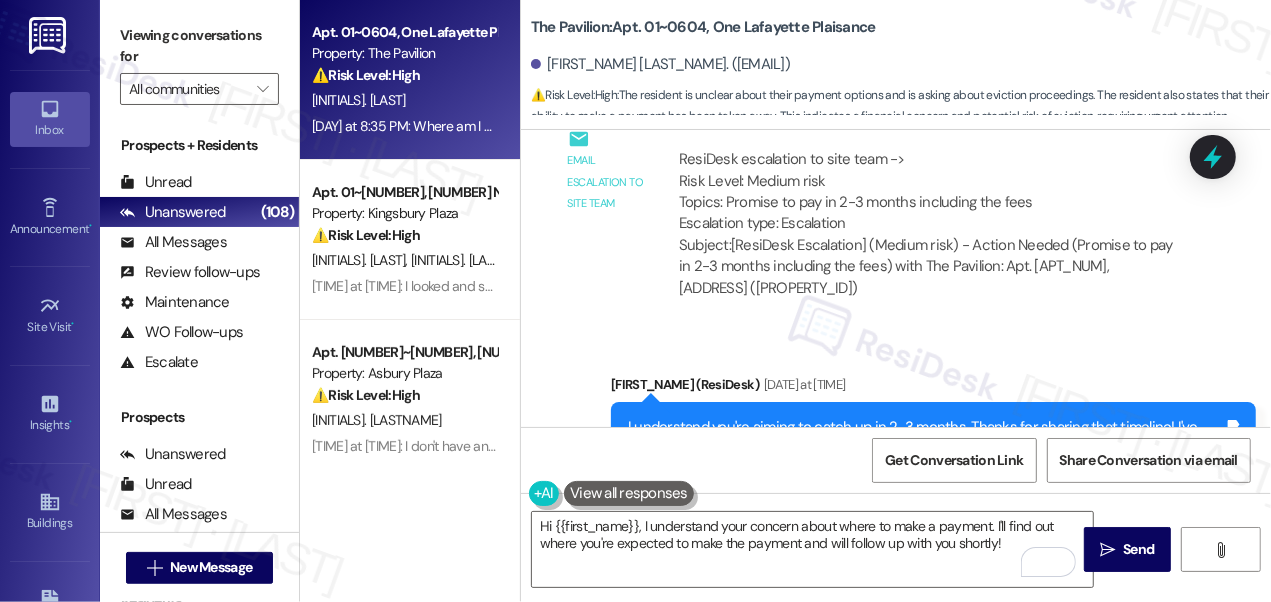scroll, scrollTop: 5517, scrollLeft: 0, axis: vertical 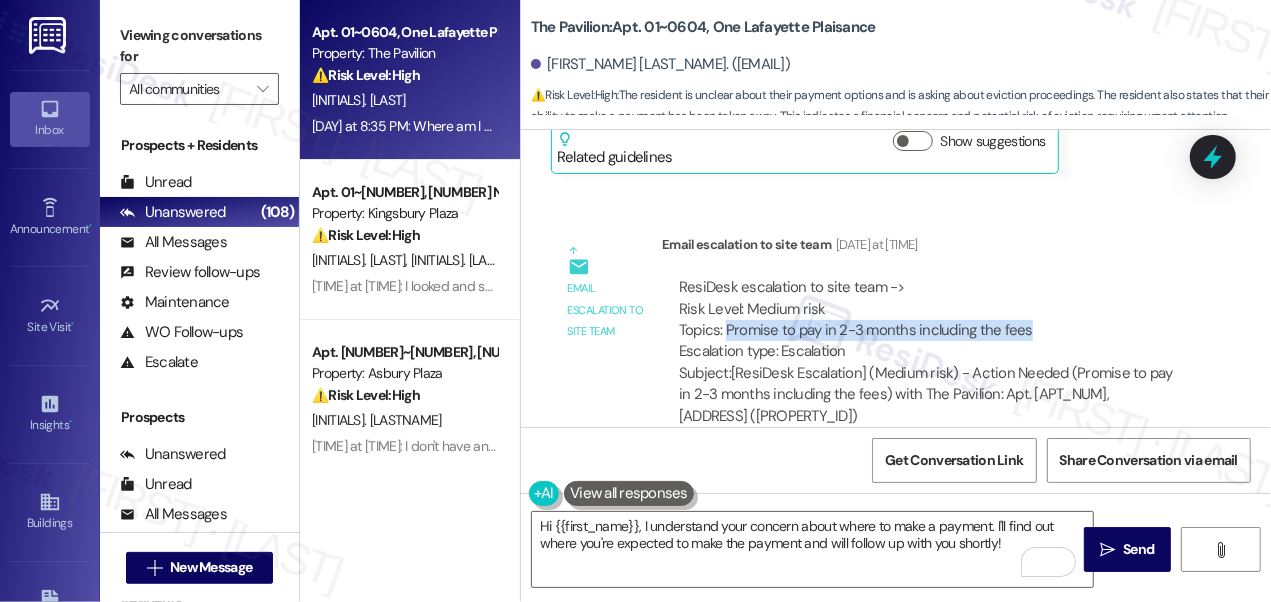 drag, startPoint x: 725, startPoint y: 286, endPoint x: 1041, endPoint y: 286, distance: 316 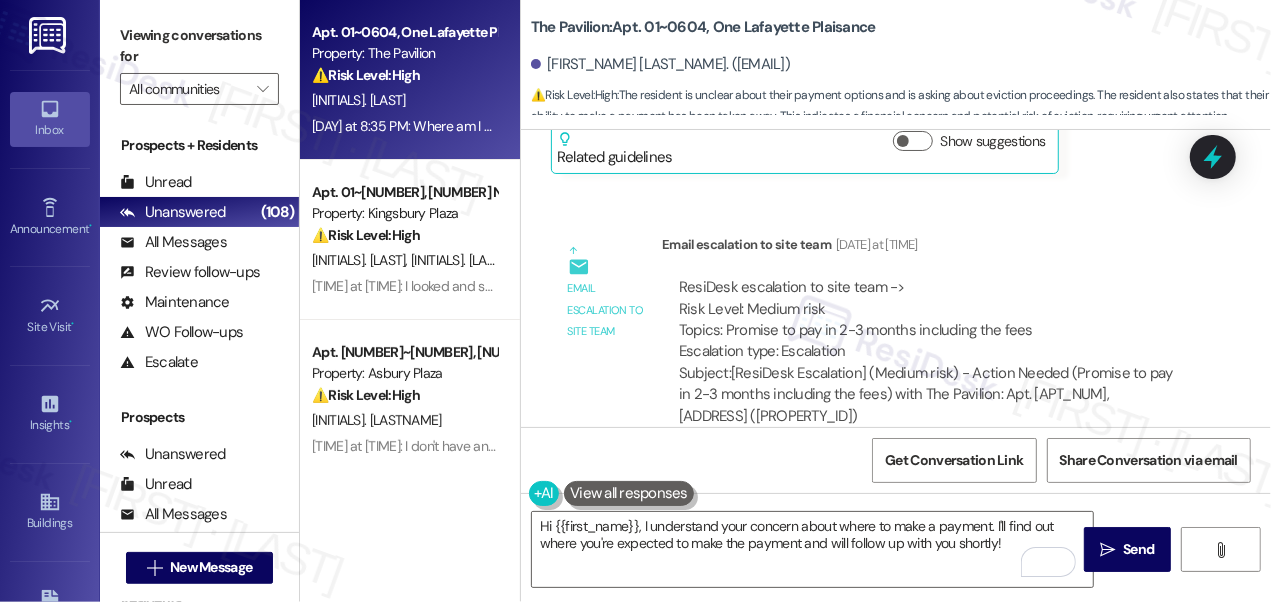 click on "Viewing conversations for" at bounding box center [199, 46] 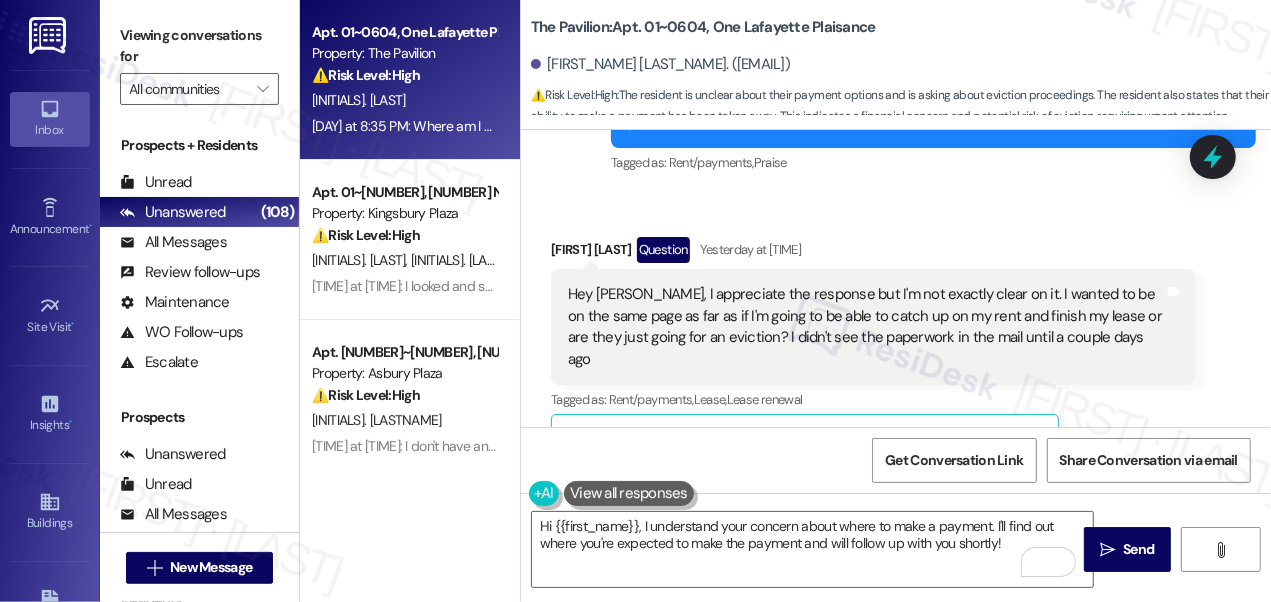scroll, scrollTop: 6426, scrollLeft: 0, axis: vertical 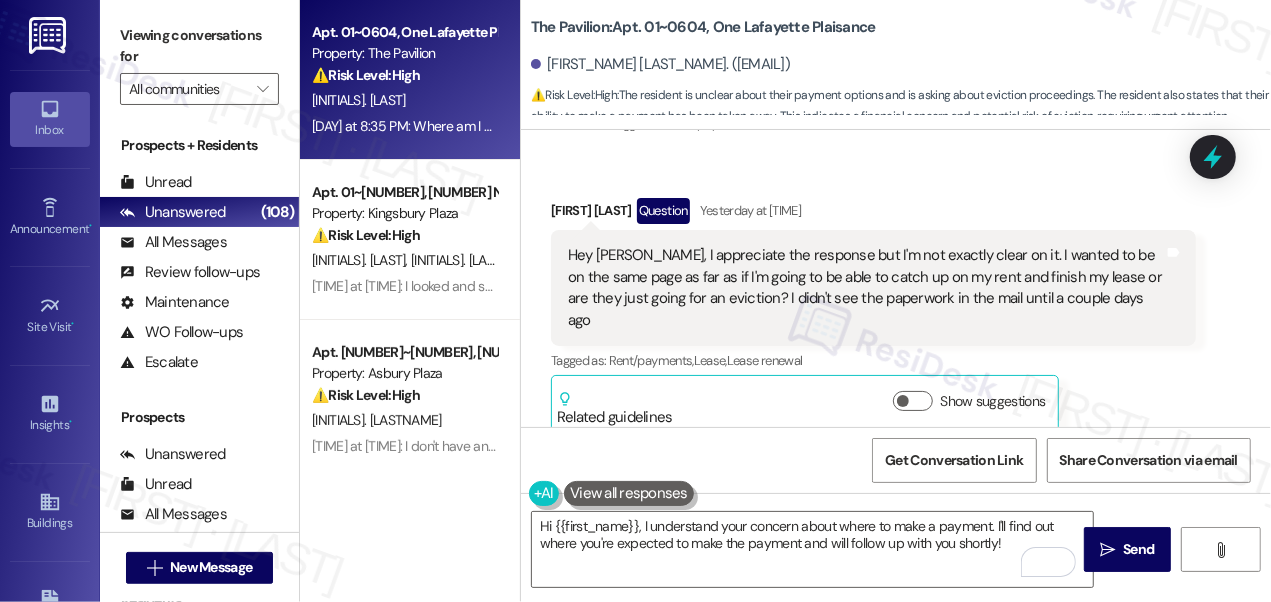 click on "Hey [PERSON_NAME], I appreciate the response but I'm not exactly clear on it. I wanted to be on the same page as far as if I'm going to be able to catch up on my rent and finish my lease or are they just going for an eviction? I didn't see the paperwork in the mail until a couple days ago" at bounding box center [866, 288] 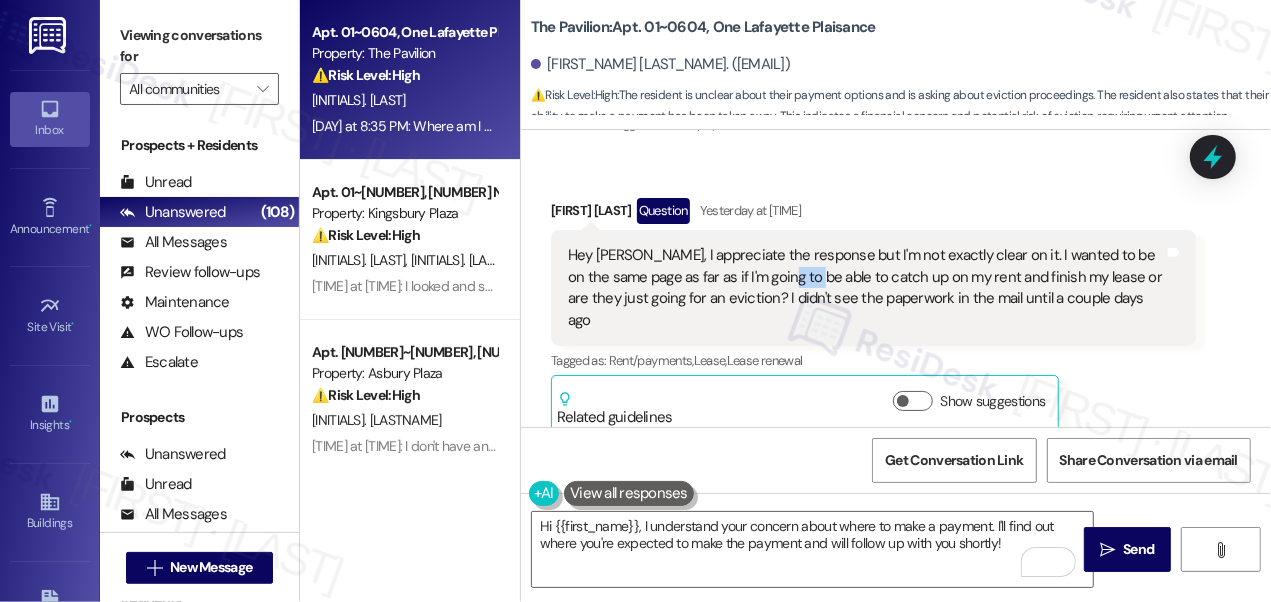 click on "Hey [PERSON_NAME], I appreciate the response but I'm not exactly clear on it. I wanted to be on the same page as far as if I'm going to be able to catch up on my rent and finish my lease or are they just going for an eviction? I didn't see the paperwork in the mail until a couple days ago" at bounding box center (866, 288) 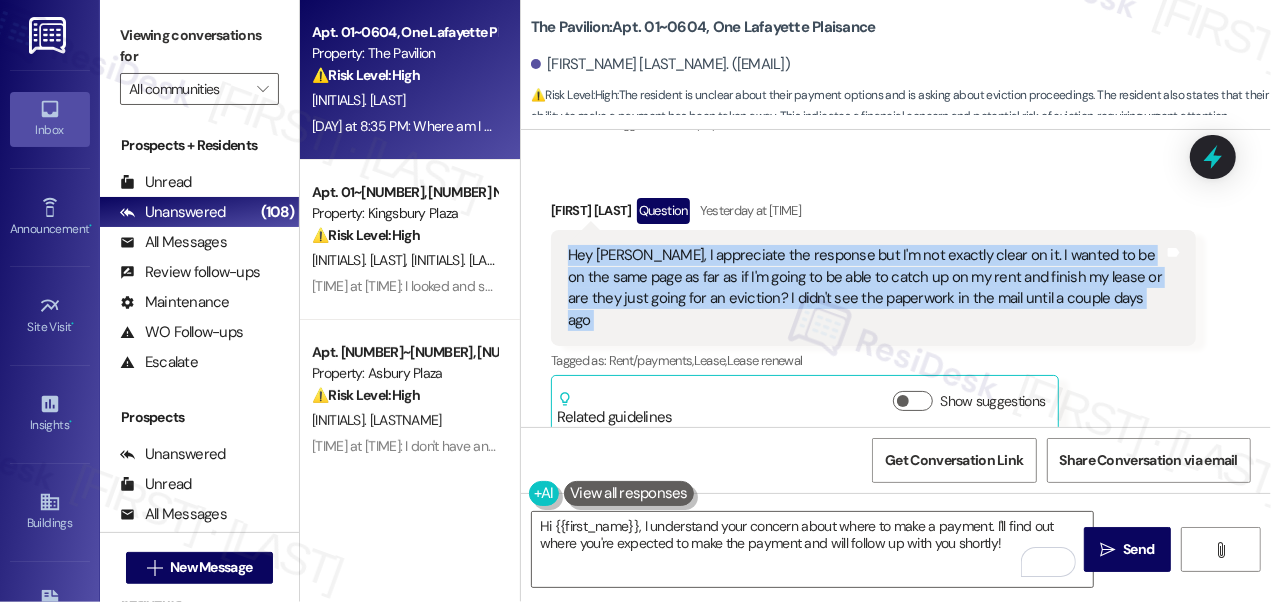 click on "Hey [PERSON_NAME], I appreciate the response but I'm not exactly clear on it. I wanted to be on the same page as far as if I'm going to be able to catch up on my rent and finish my lease or are they just going for an eviction? I didn't see the paperwork in the mail until a couple days ago" at bounding box center (866, 288) 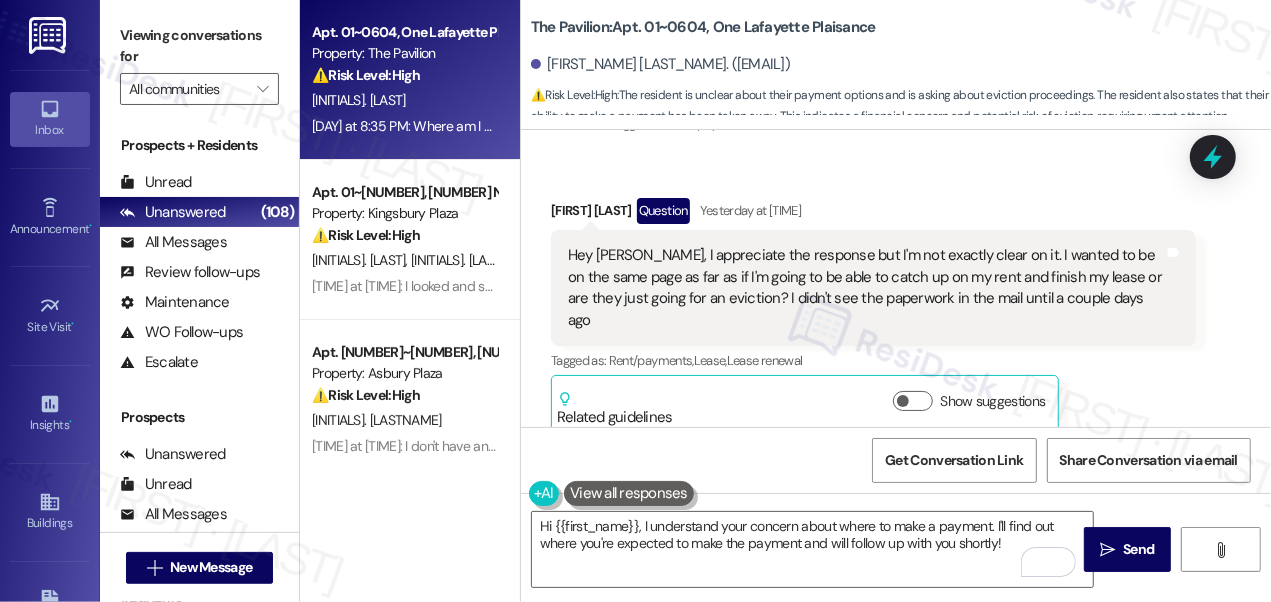 click on "Viewing conversations for" at bounding box center [199, 46] 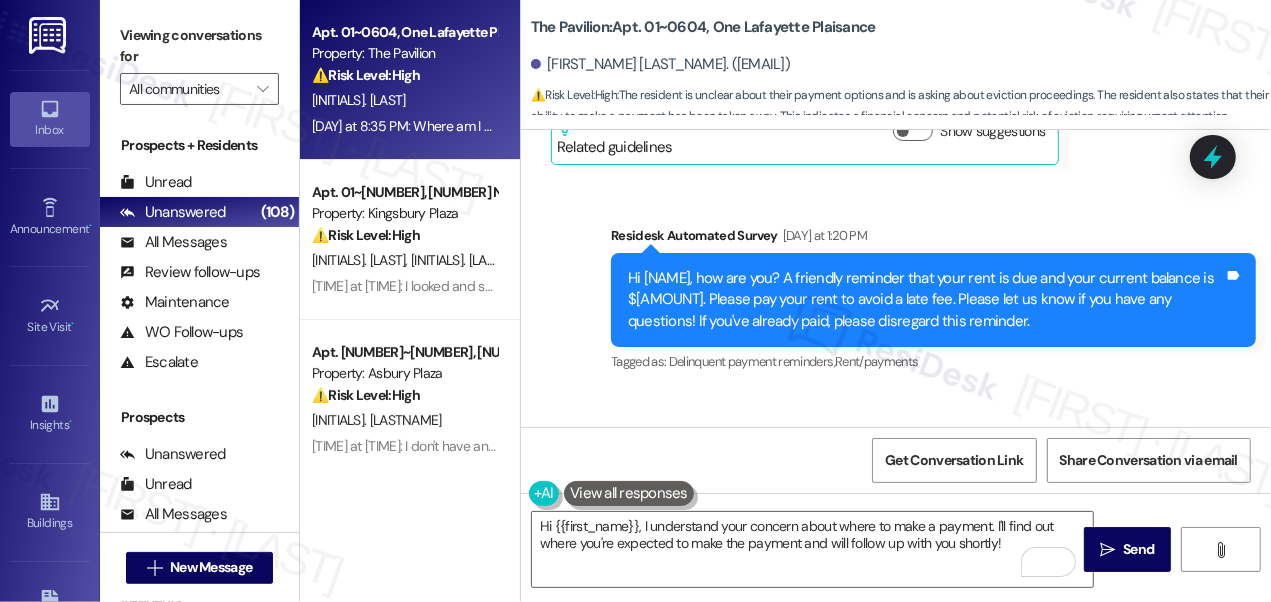 scroll, scrollTop: 6789, scrollLeft: 0, axis: vertical 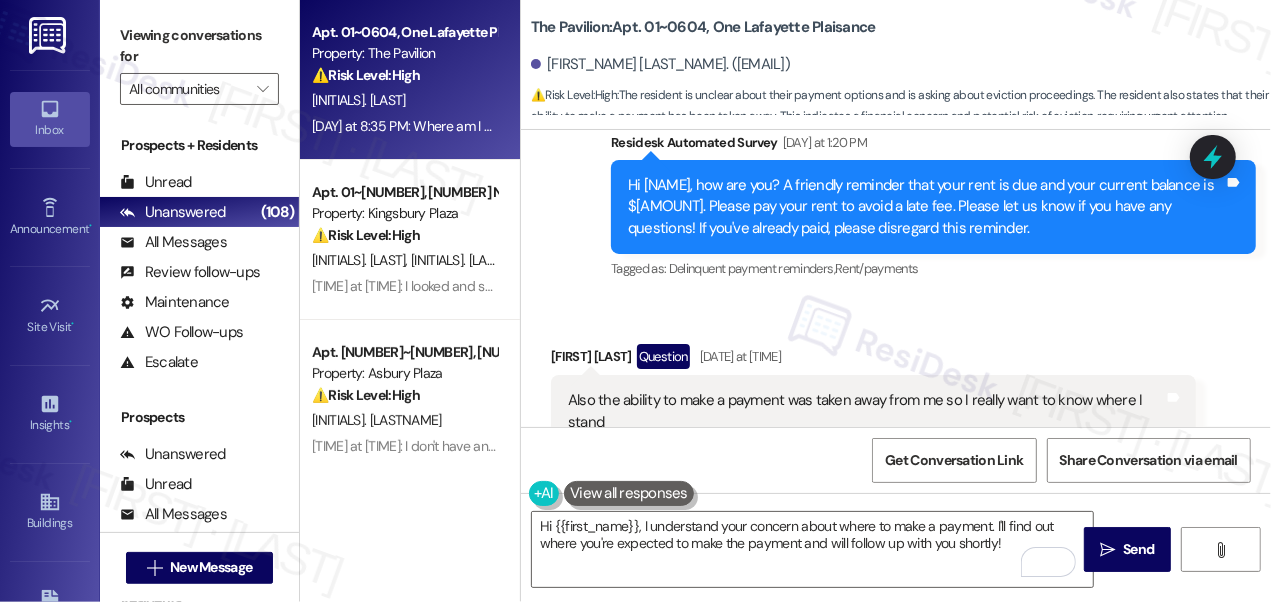 click on "Also the ability to make a payment was taken away from me so I really want to know where I stand  Tags and notes" at bounding box center (873, 411) 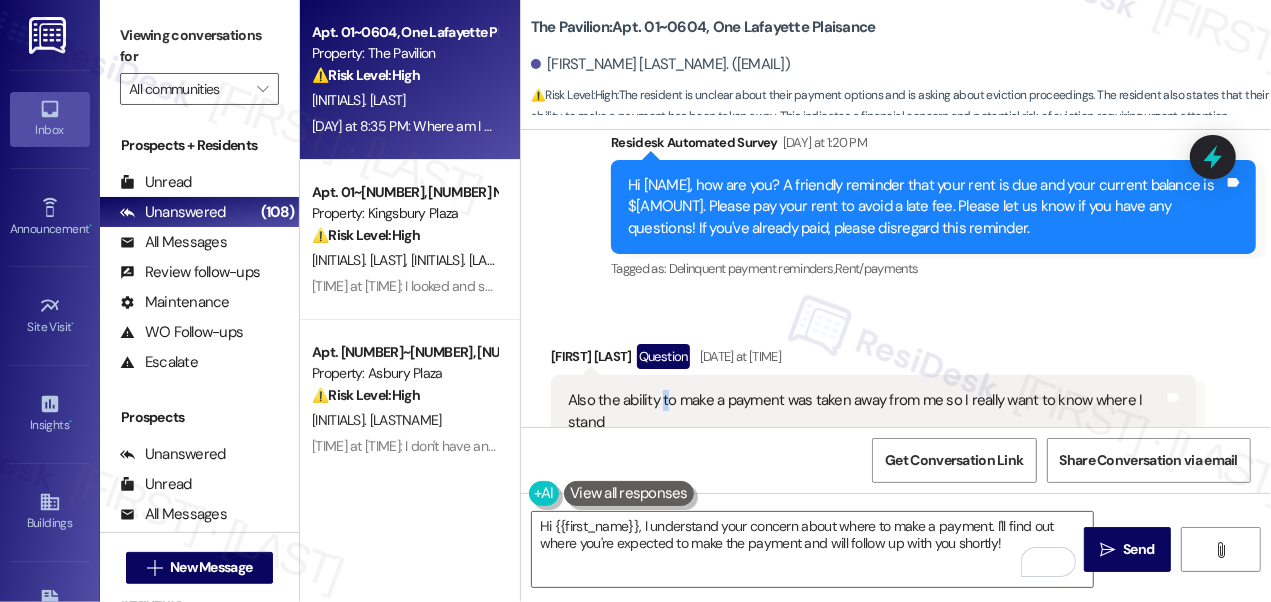 click on "Also the ability to make a payment was taken away from me so I really want to know where I stand  Tags and notes" at bounding box center [873, 411] 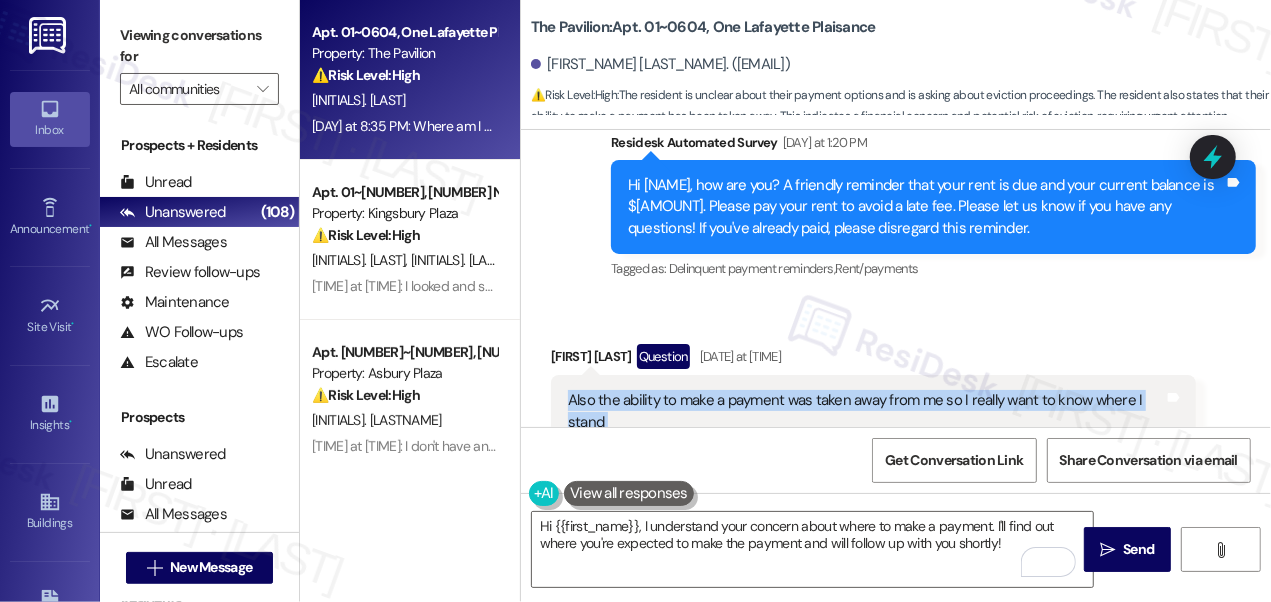 click on "Also the ability to make a payment was taken away from me so I really want to know where I stand  Tags and notes" at bounding box center [873, 411] 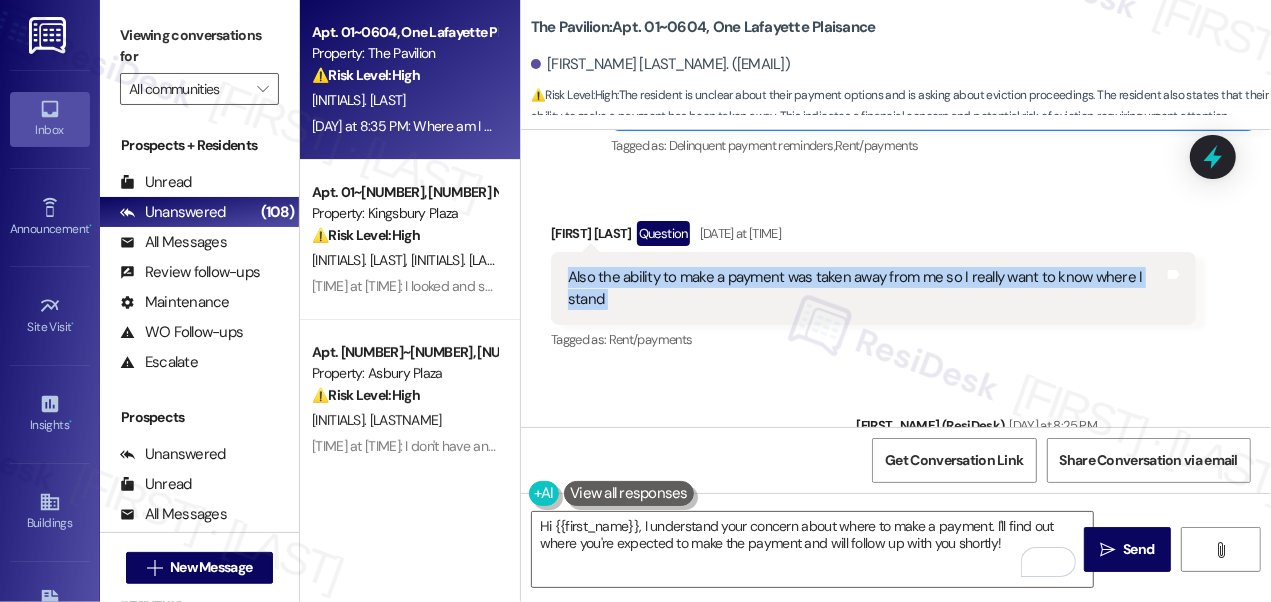 scroll, scrollTop: 6880, scrollLeft: 0, axis: vertical 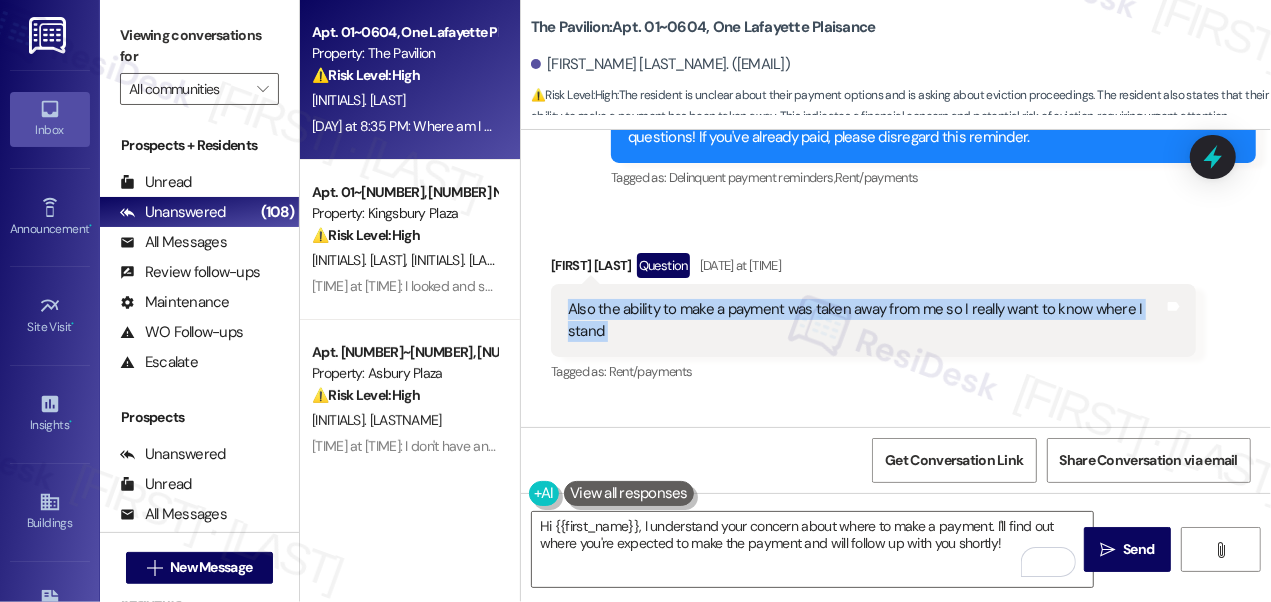 click on "Also the ability to make a payment was taken away from me so I really want to know where I stand" at bounding box center [866, 320] 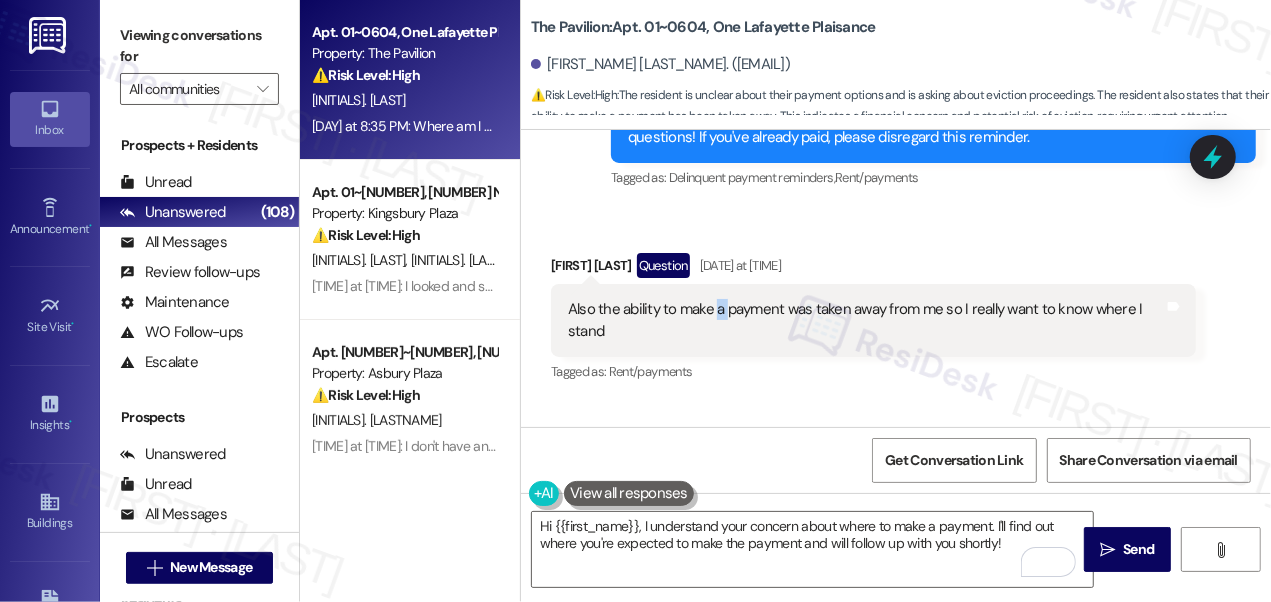 click on "Also the ability to make a payment was taken away from me so I really want to know where I stand" at bounding box center (866, 320) 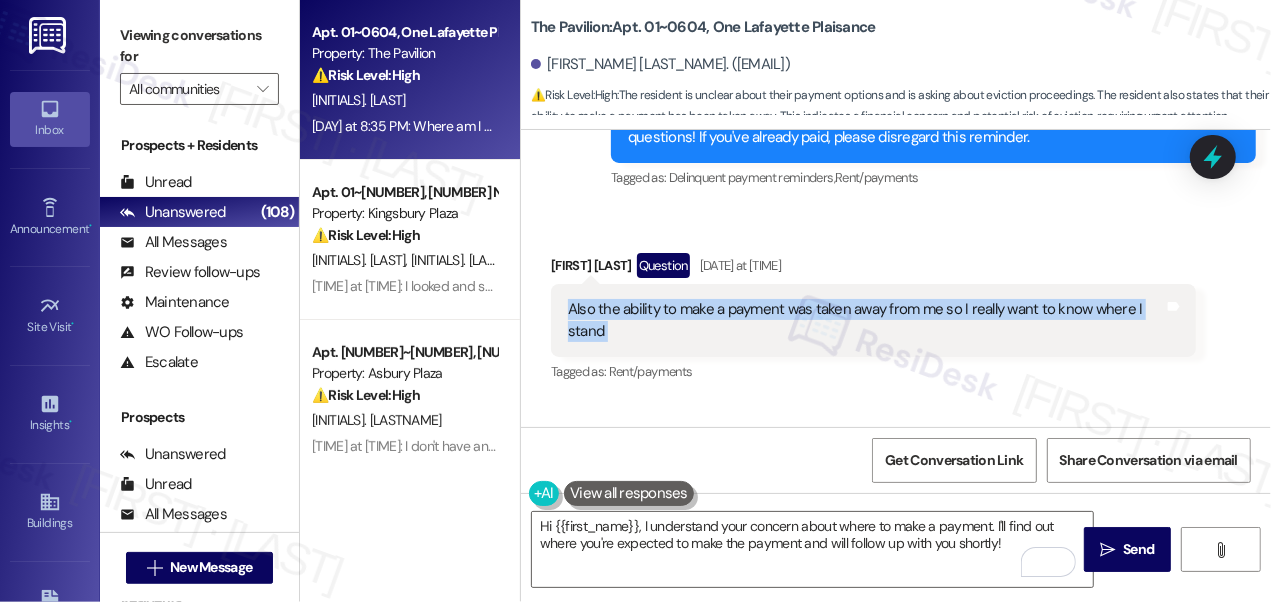 click on "Also the ability to make a payment was taken away from me so I really want to know where I stand" at bounding box center [866, 320] 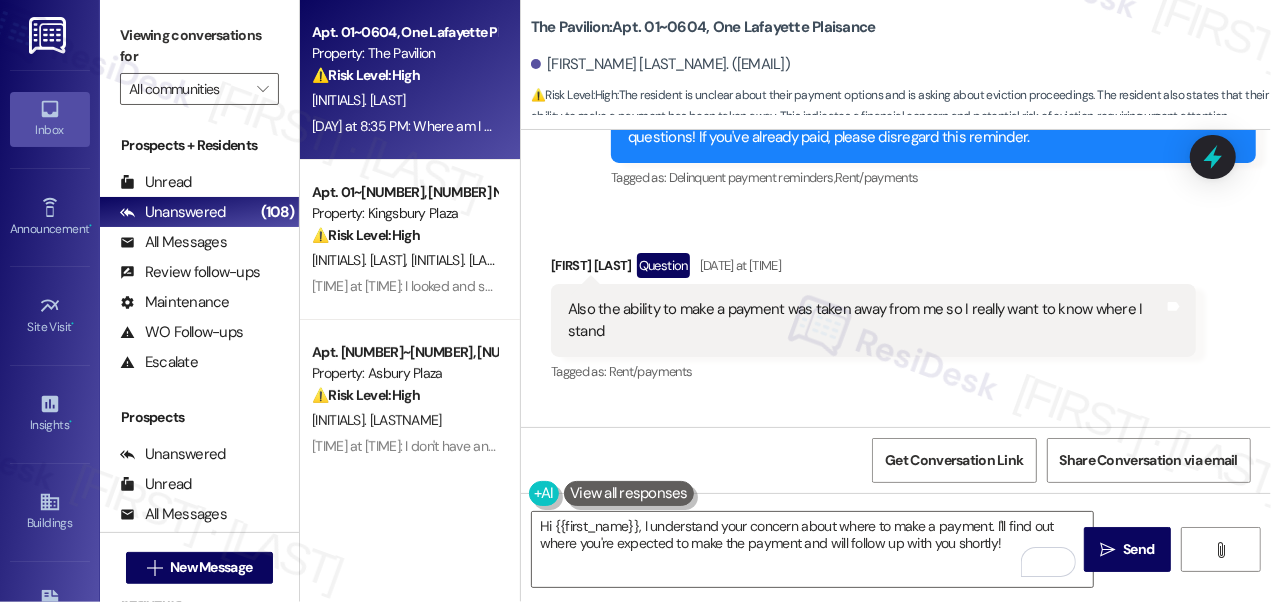 click on "Viewing conversations for" at bounding box center [199, 46] 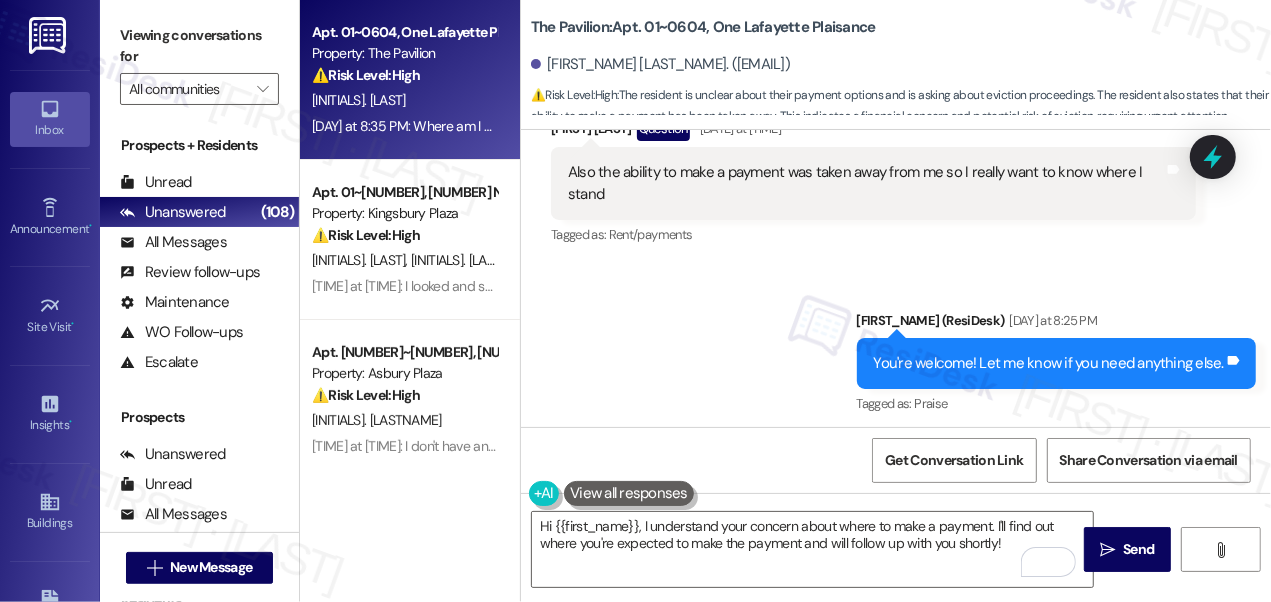 scroll, scrollTop: 7244, scrollLeft: 0, axis: vertical 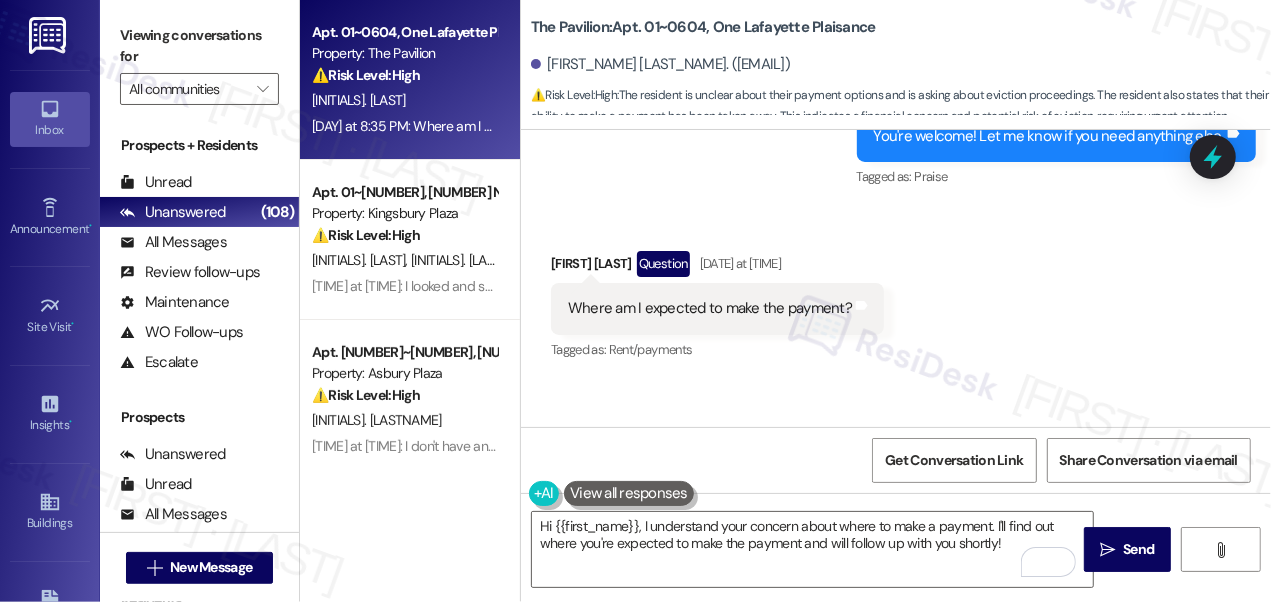 click on "Where am I expected to make the payment?" at bounding box center (710, 308) 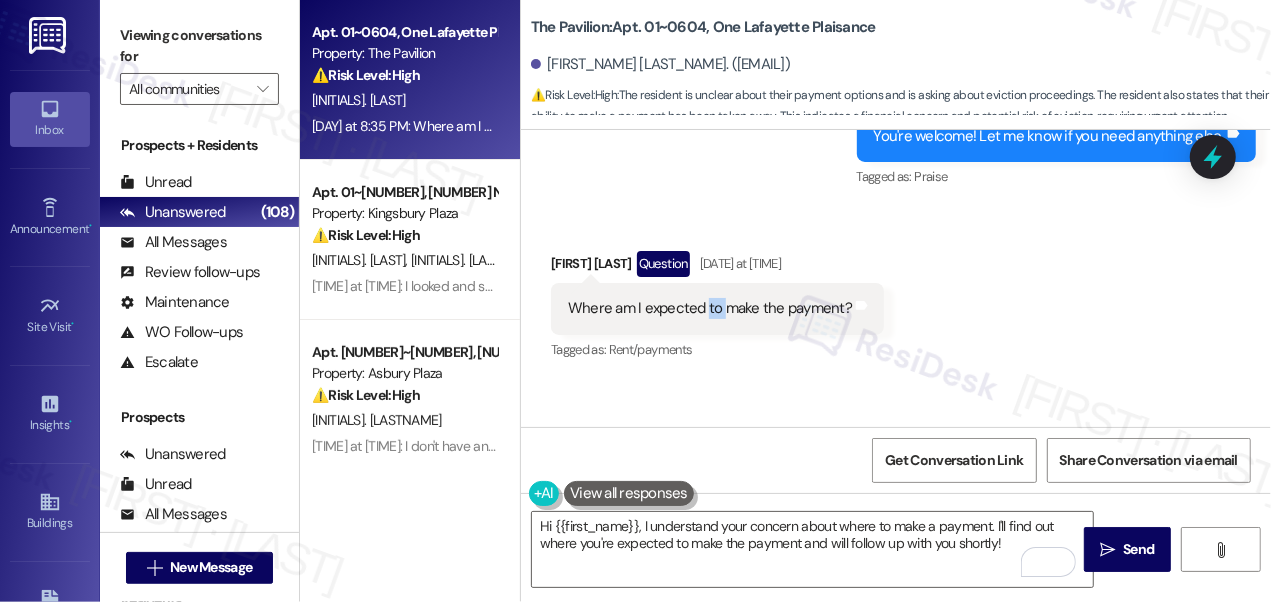 click on "Where am I expected to make the payment?" at bounding box center [710, 308] 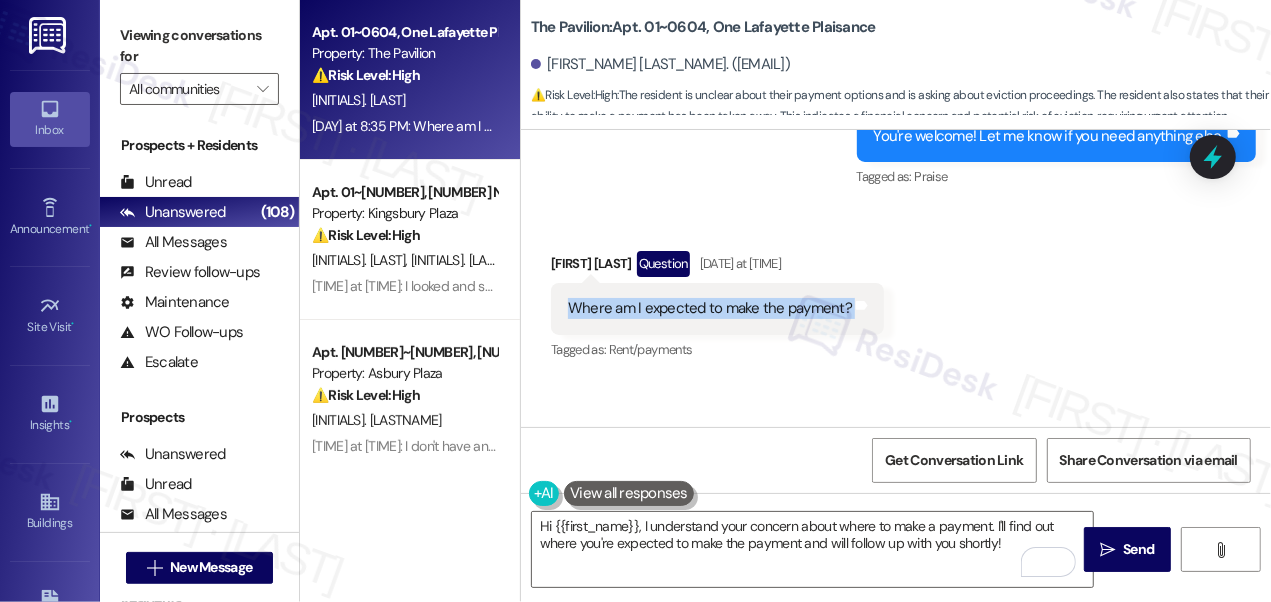 click on "Where am I expected to make the payment?" at bounding box center [710, 308] 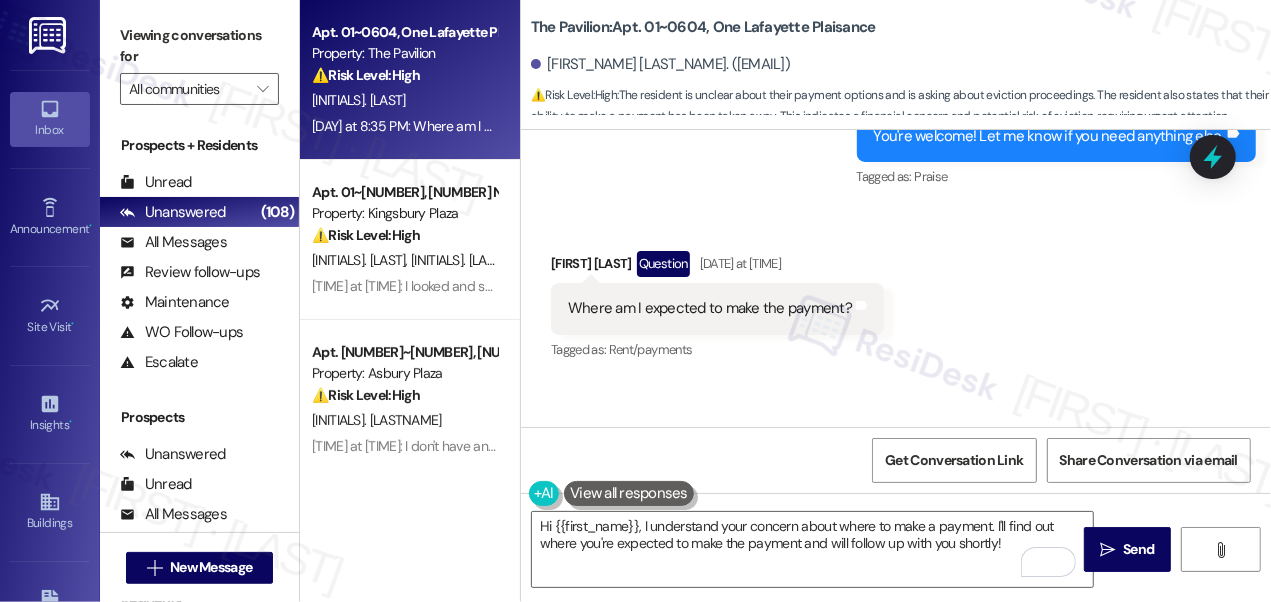drag, startPoint x: 177, startPoint y: 30, endPoint x: 200, endPoint y: 43, distance: 26.41969 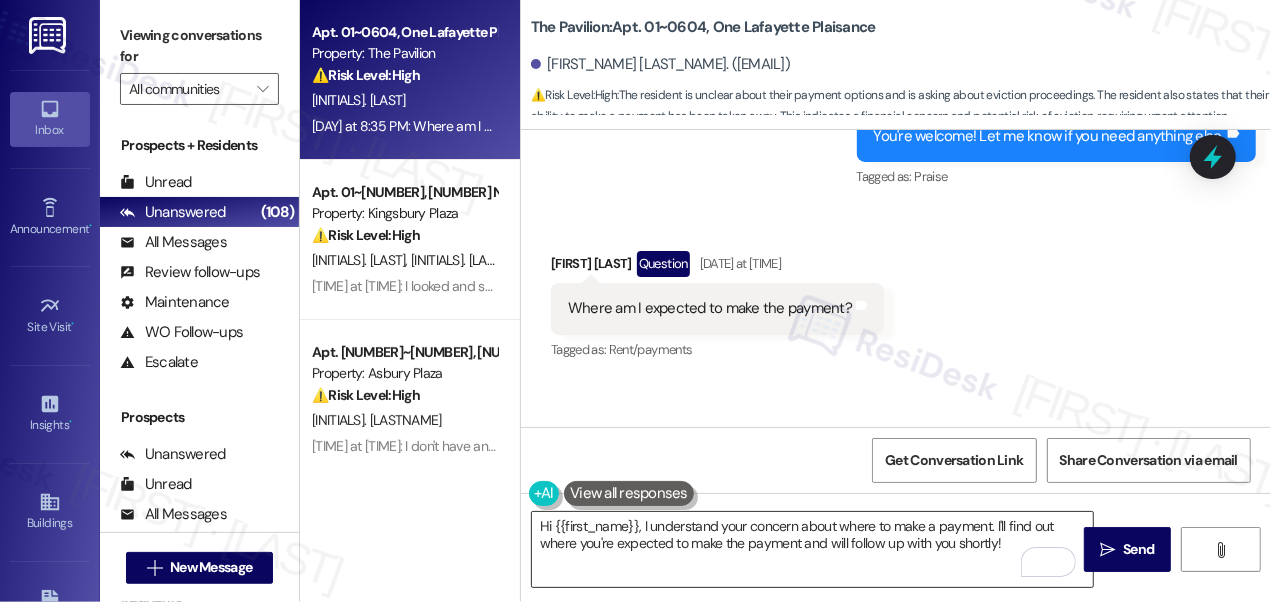 click on "Hi {{first_name}}, I understand your concern about where to make a payment. I'll find out where you're expected to make the payment and will follow up with you shortly!" at bounding box center (812, 549) 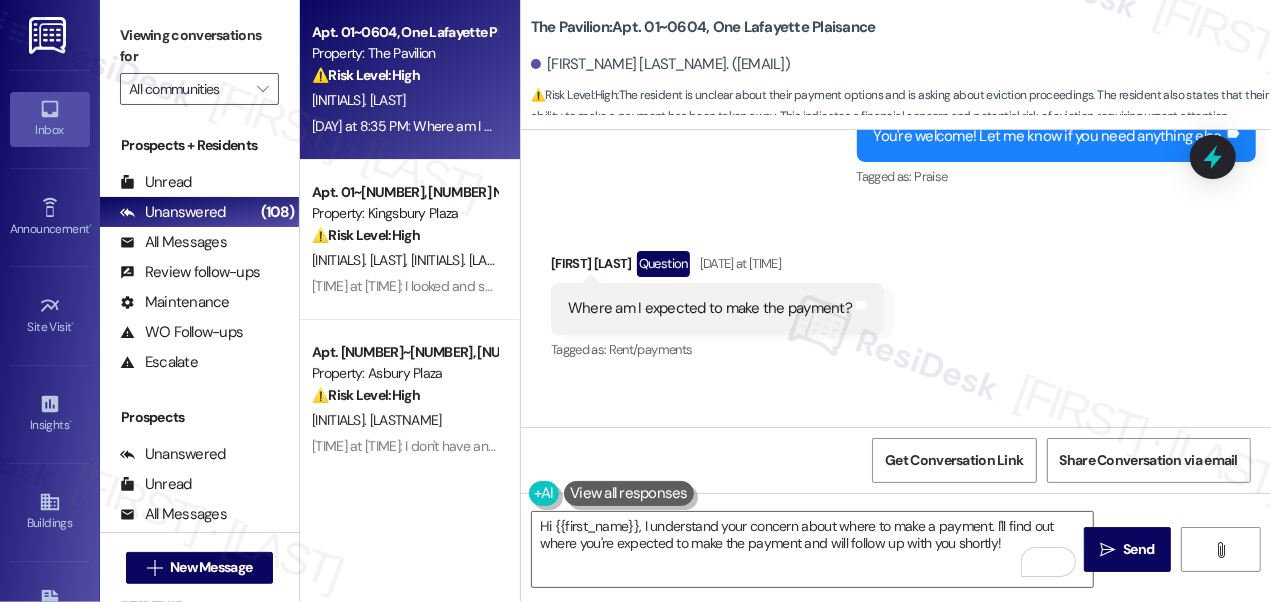 click on "Viewing conversations for" at bounding box center (199, 46) 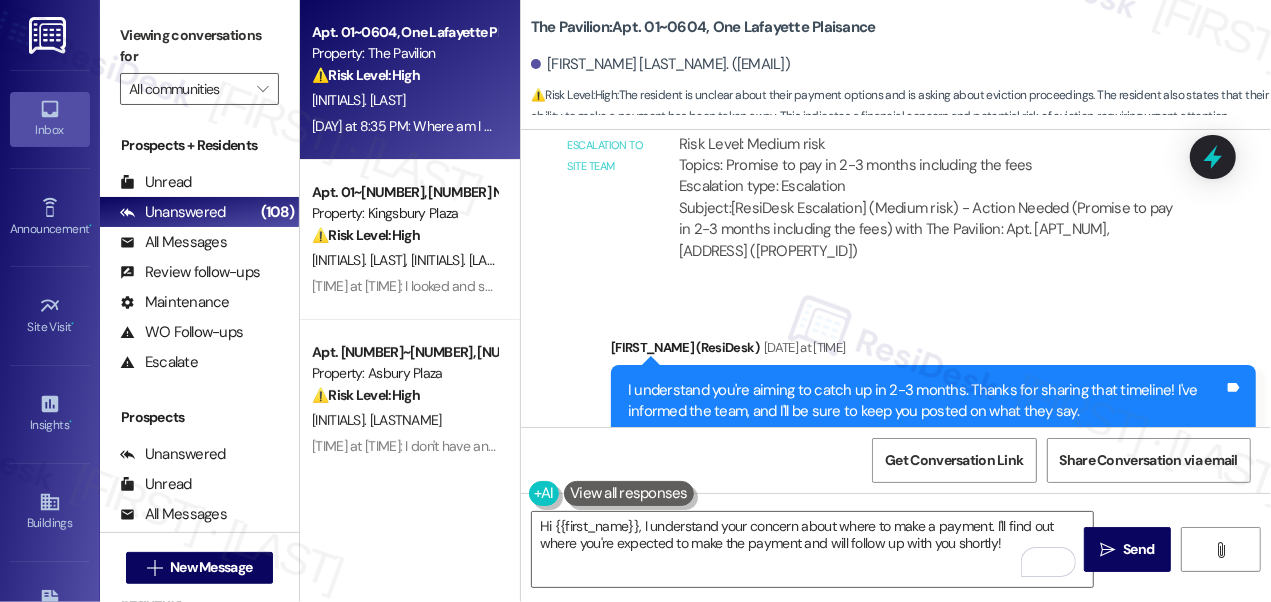 scroll, scrollTop: 5789, scrollLeft: 0, axis: vertical 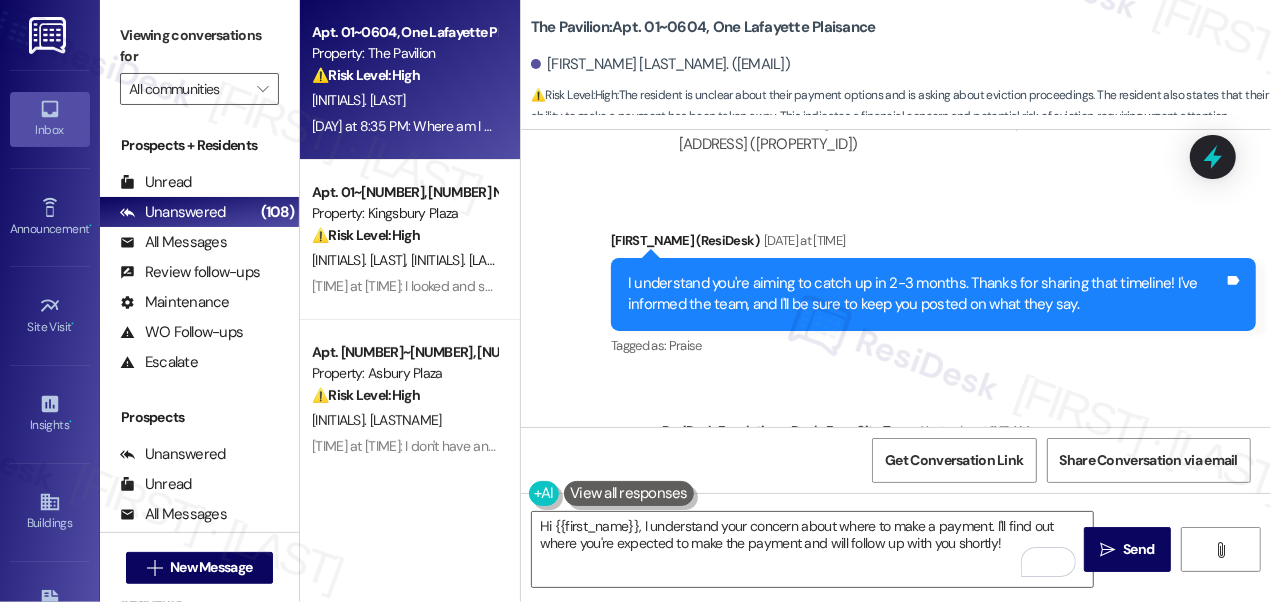click on "I understand you're aiming to catch up in 2-3 months. Thanks for sharing that timeline! I've informed the team, and I'll be sure to keep you posted on what they say." at bounding box center (926, 294) 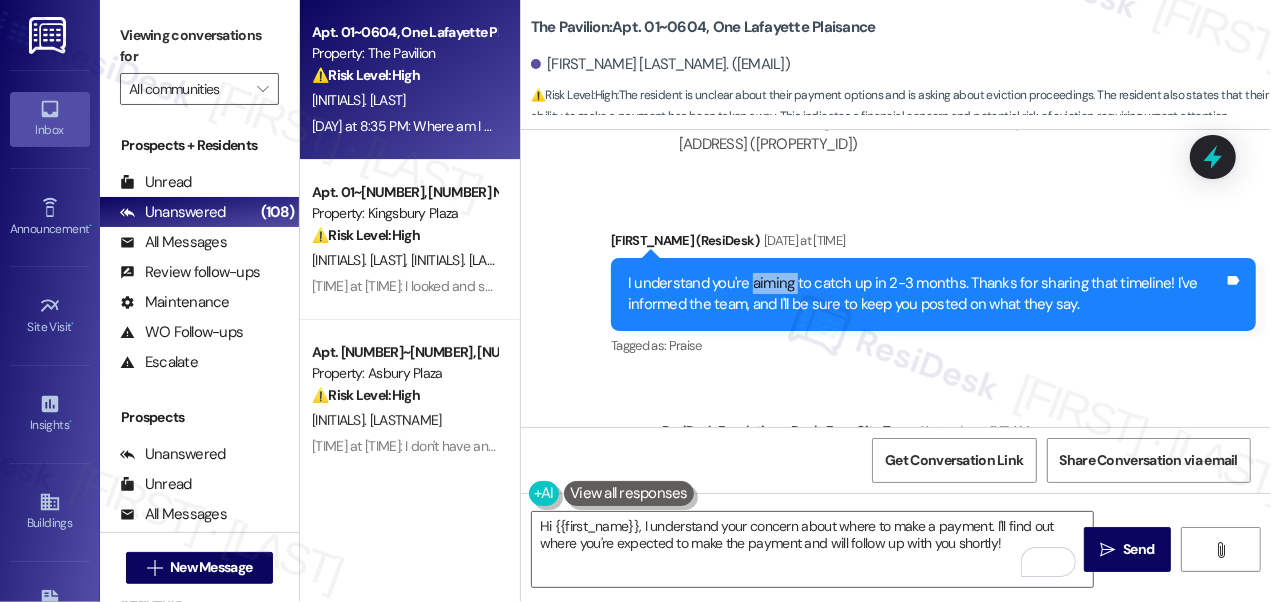 click on "I understand you're aiming to catch up in 2-3 months. Thanks for sharing that timeline! I've informed the team, and I'll be sure to keep you posted on what they say." at bounding box center (926, 294) 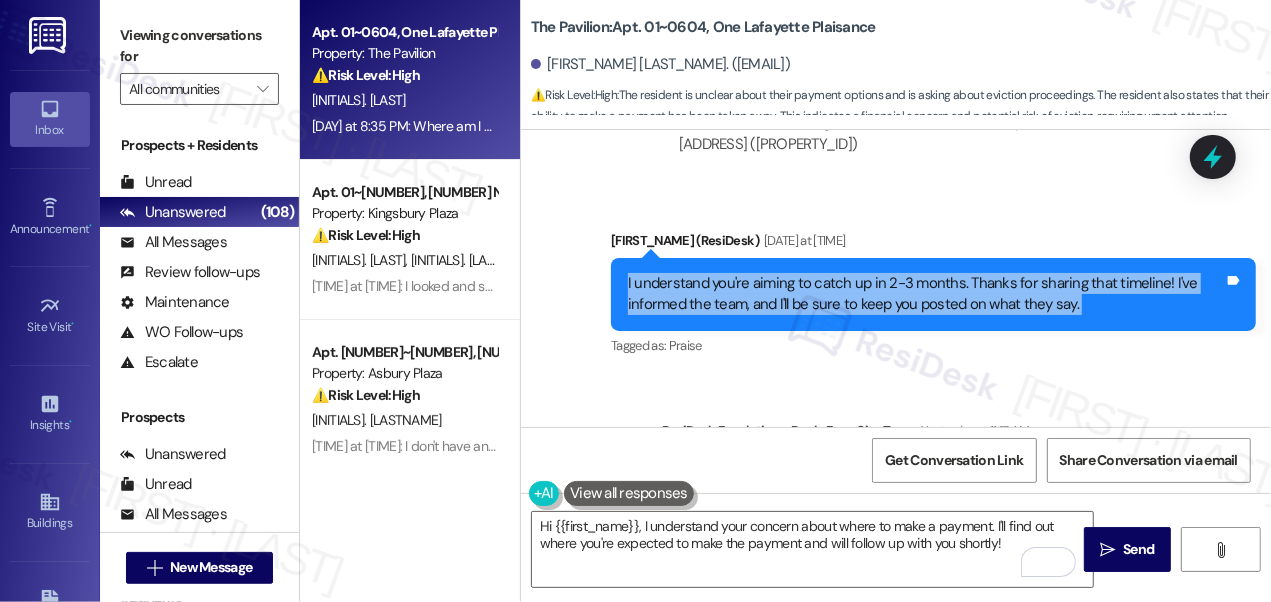 click on "I understand you're aiming to catch up in 2-3 months. Thanks for sharing that timeline! I've informed the team, and I'll be sure to keep you posted on what they say." at bounding box center [926, 294] 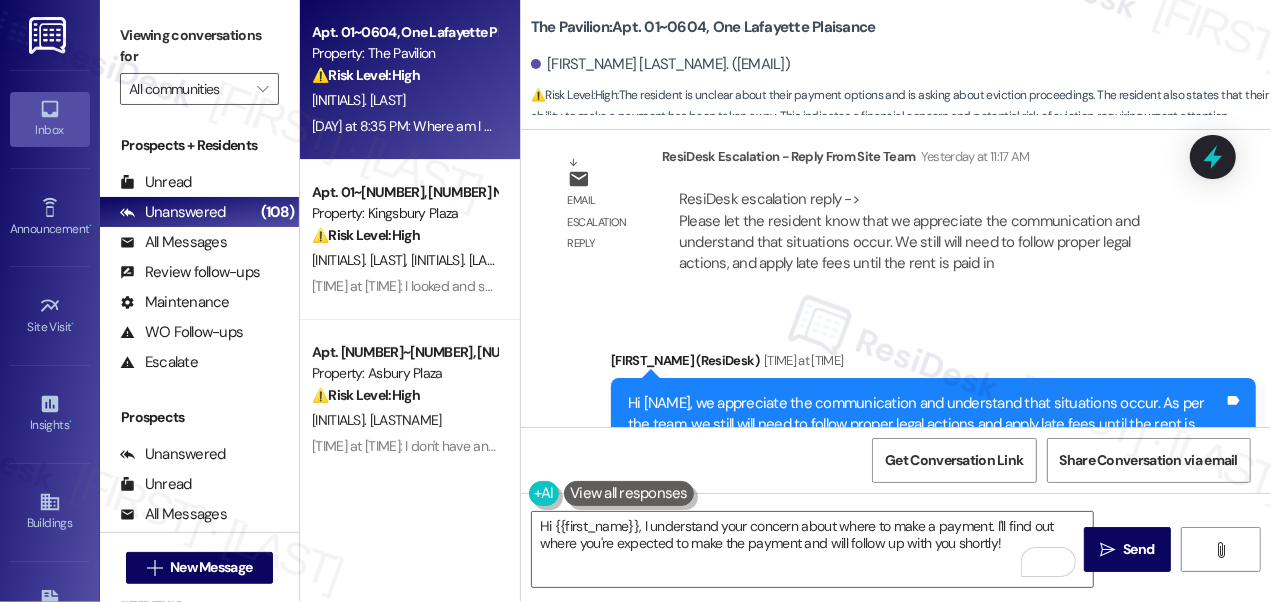 scroll, scrollTop: 6153, scrollLeft: 0, axis: vertical 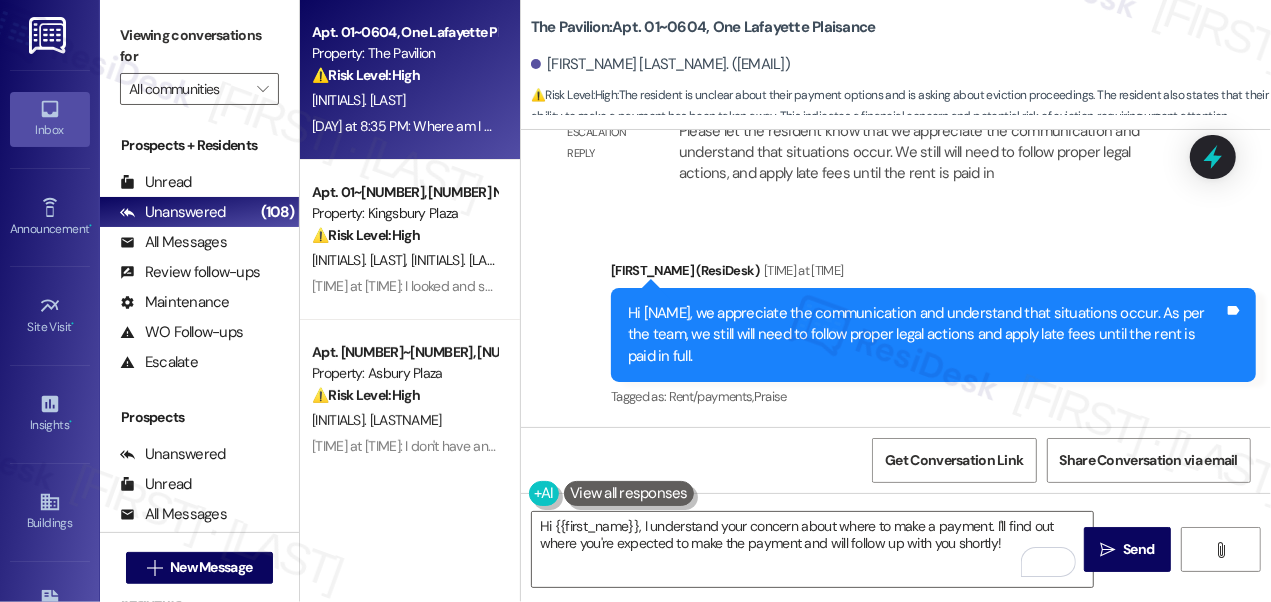 click on "Hi [NAME], we appreciate the communication and understand that situations occur. As per the team, we still will need to follow proper legal actions and apply late fees until the rent is paid in full." at bounding box center [926, 335] 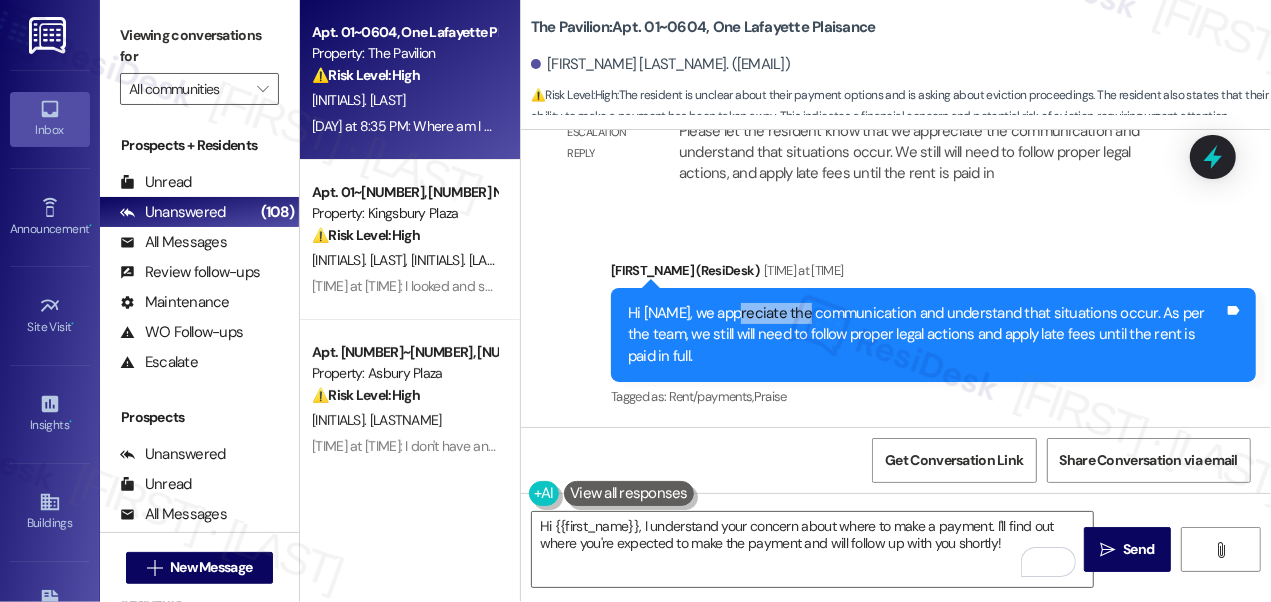 click on "Hi [NAME], we appreciate the communication and understand that situations occur. As per the team, we still will need to follow proper legal actions and apply late fees until the rent is paid in full." at bounding box center [926, 335] 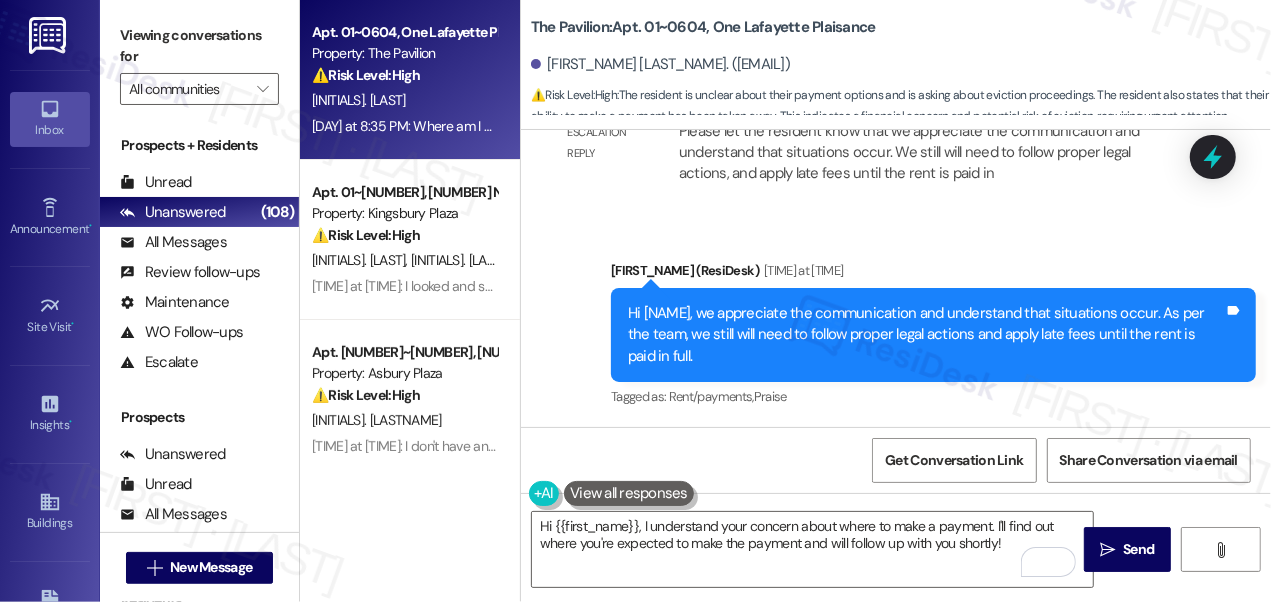 click on "Hi [NAME], we appreciate the communication and understand that situations occur. As per the team, we still will need to follow proper legal actions and apply late fees until the rent is paid in full." at bounding box center [926, 335] 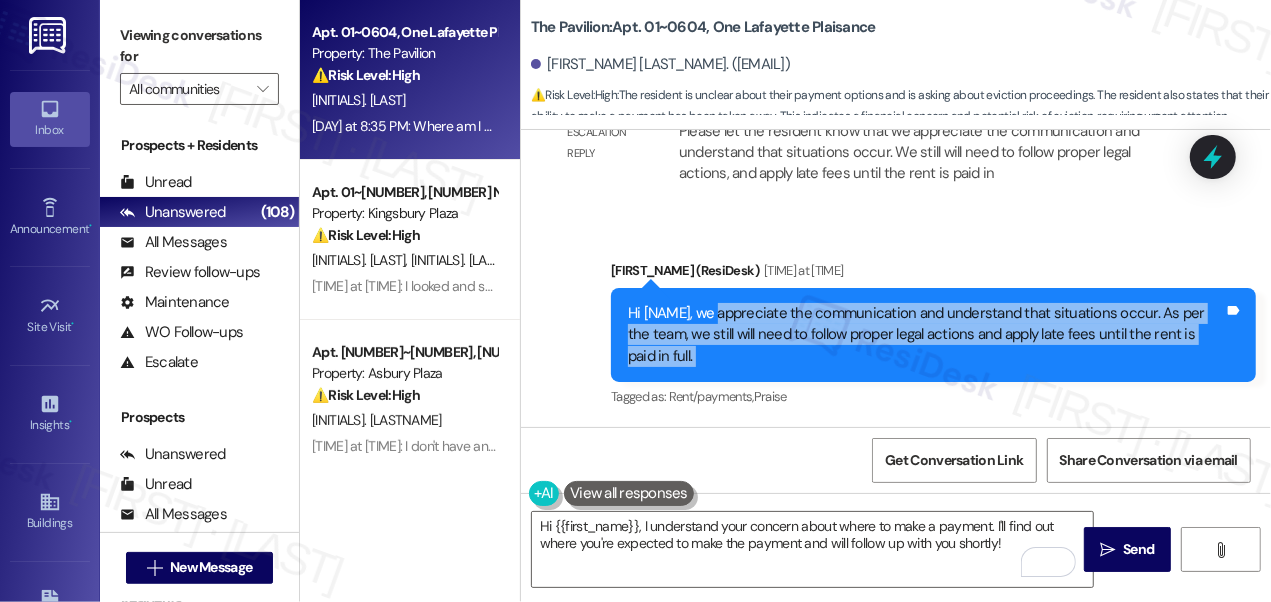 drag, startPoint x: 767, startPoint y: 313, endPoint x: 719, endPoint y: 263, distance: 69.31089 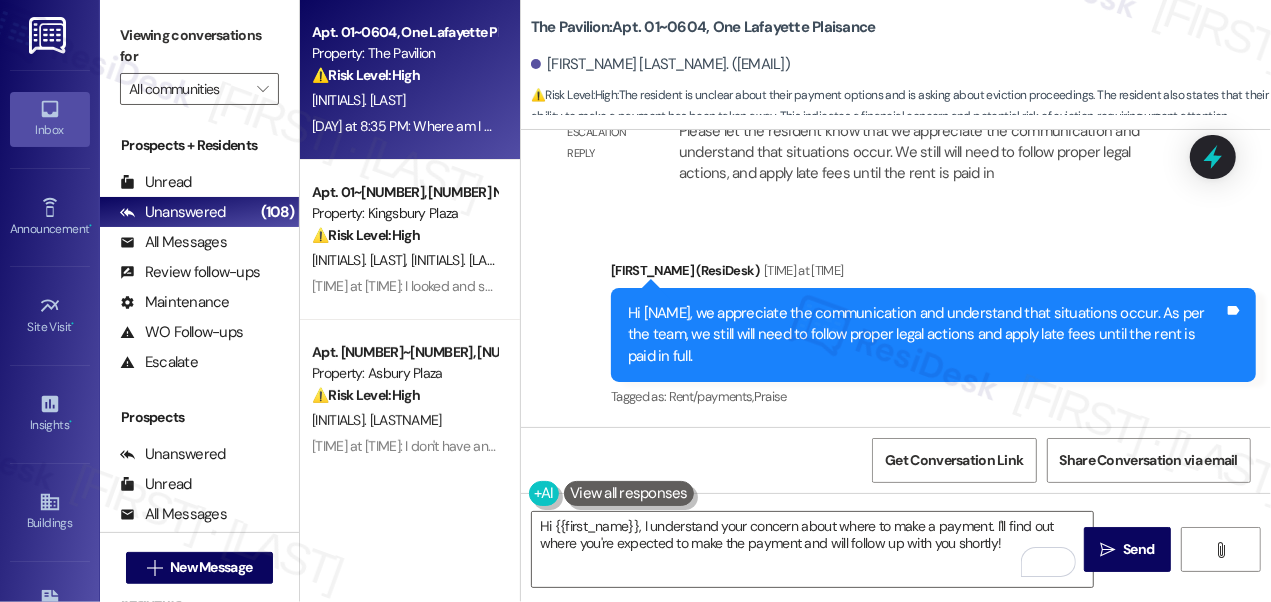 click on "Viewing conversations for" at bounding box center [199, 46] 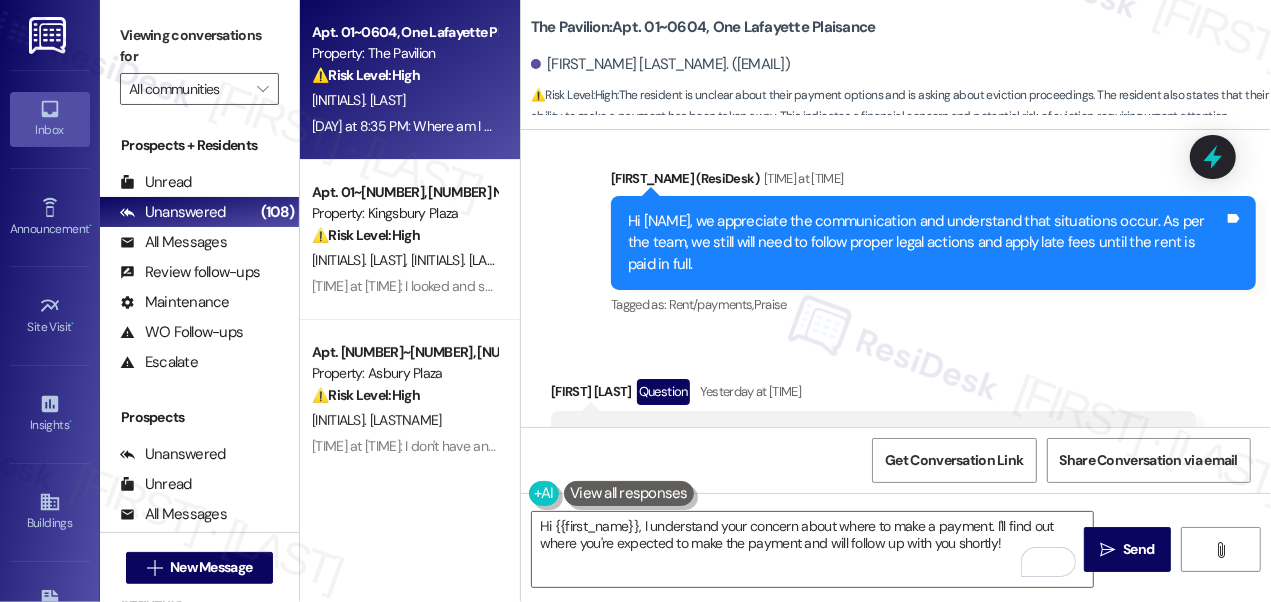 scroll, scrollTop: 6335, scrollLeft: 0, axis: vertical 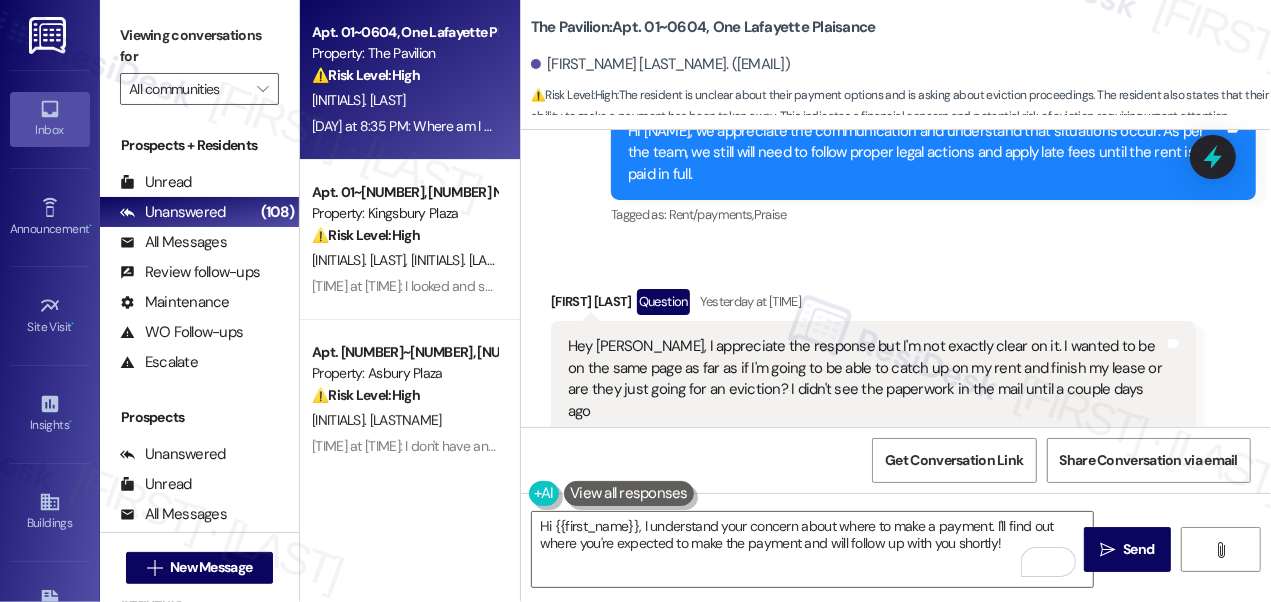 drag, startPoint x: 176, startPoint y: 48, endPoint x: 167, endPoint y: 20, distance: 29.410883 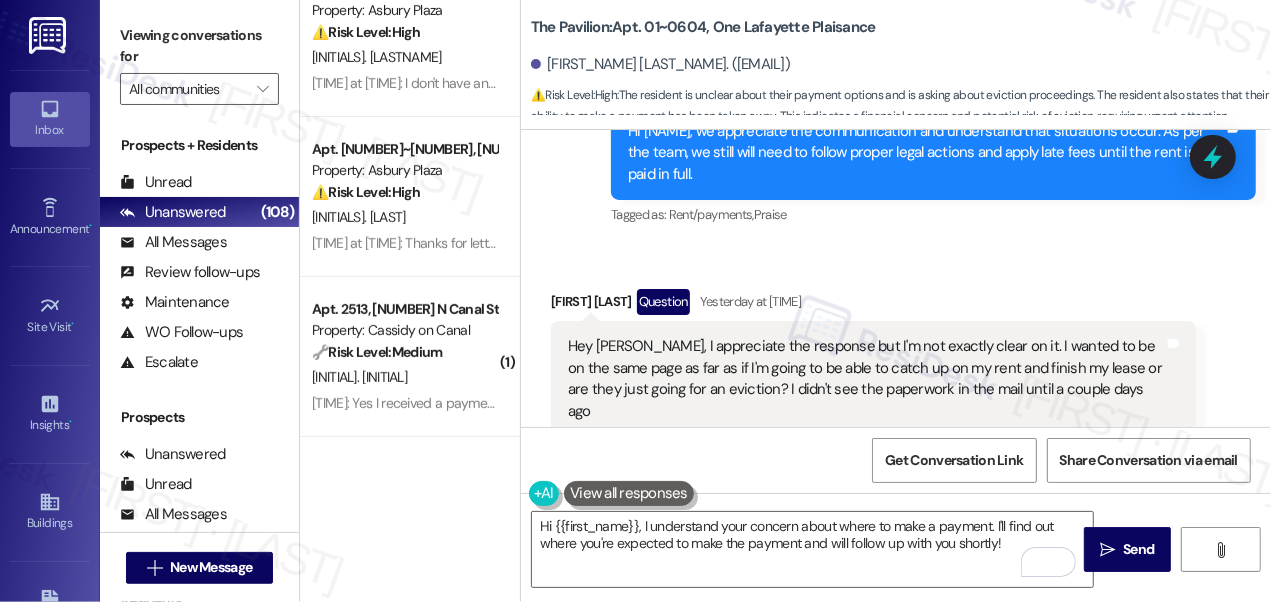 scroll, scrollTop: 272, scrollLeft: 0, axis: vertical 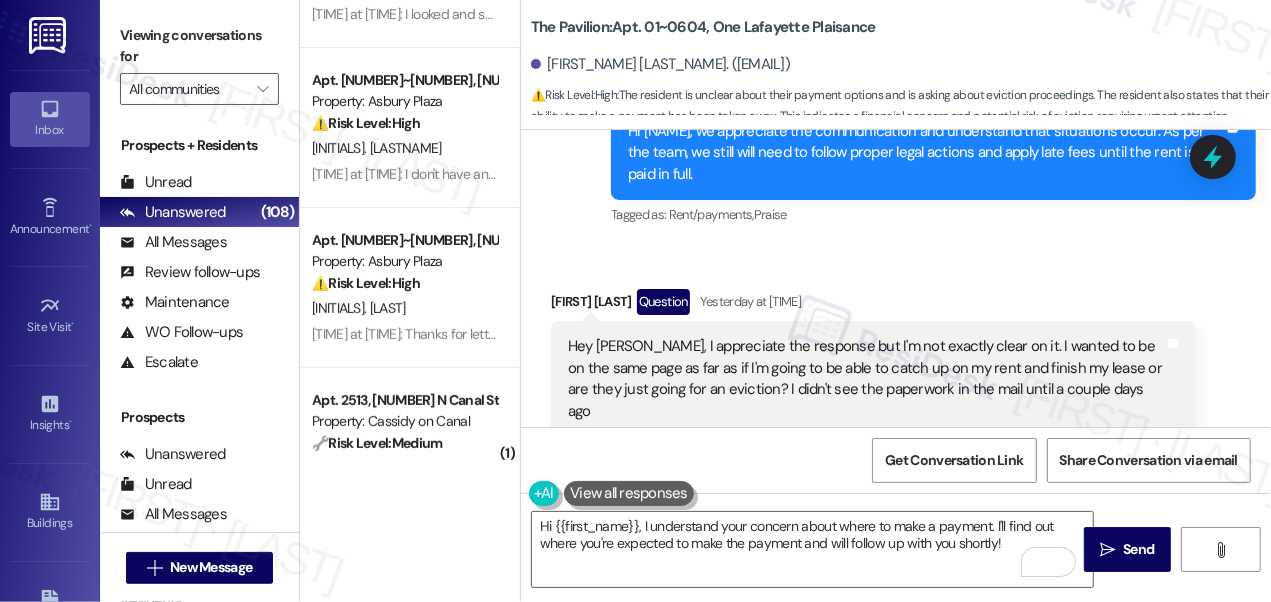 click on "Viewing conversations for" at bounding box center [199, 46] 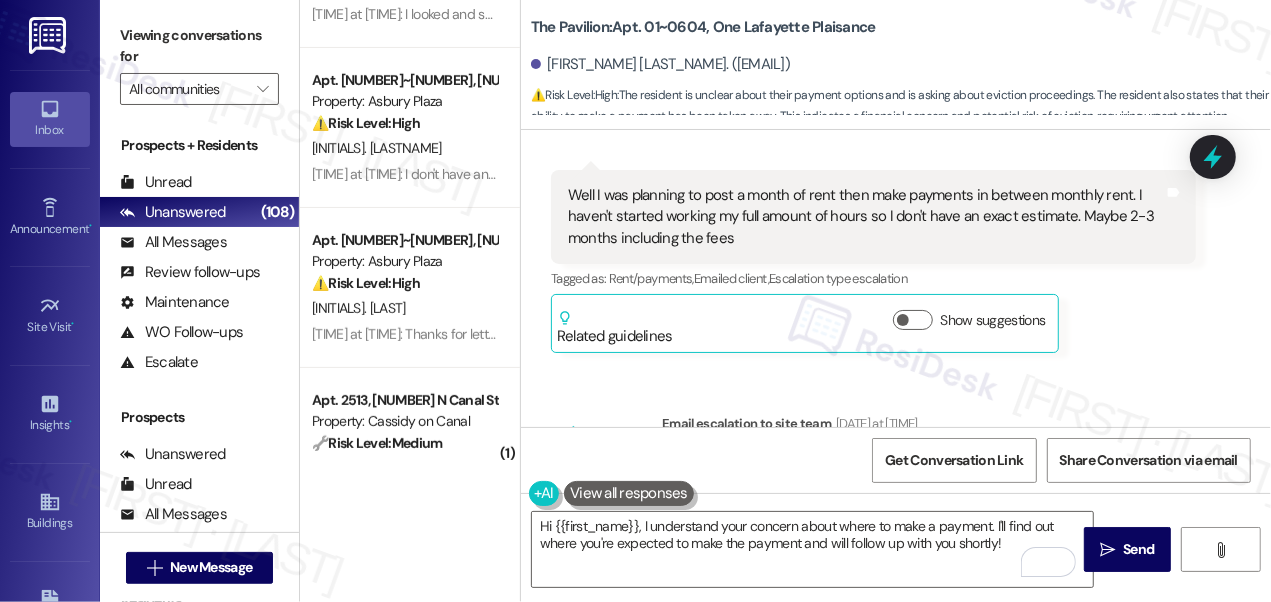 scroll, scrollTop: 5153, scrollLeft: 0, axis: vertical 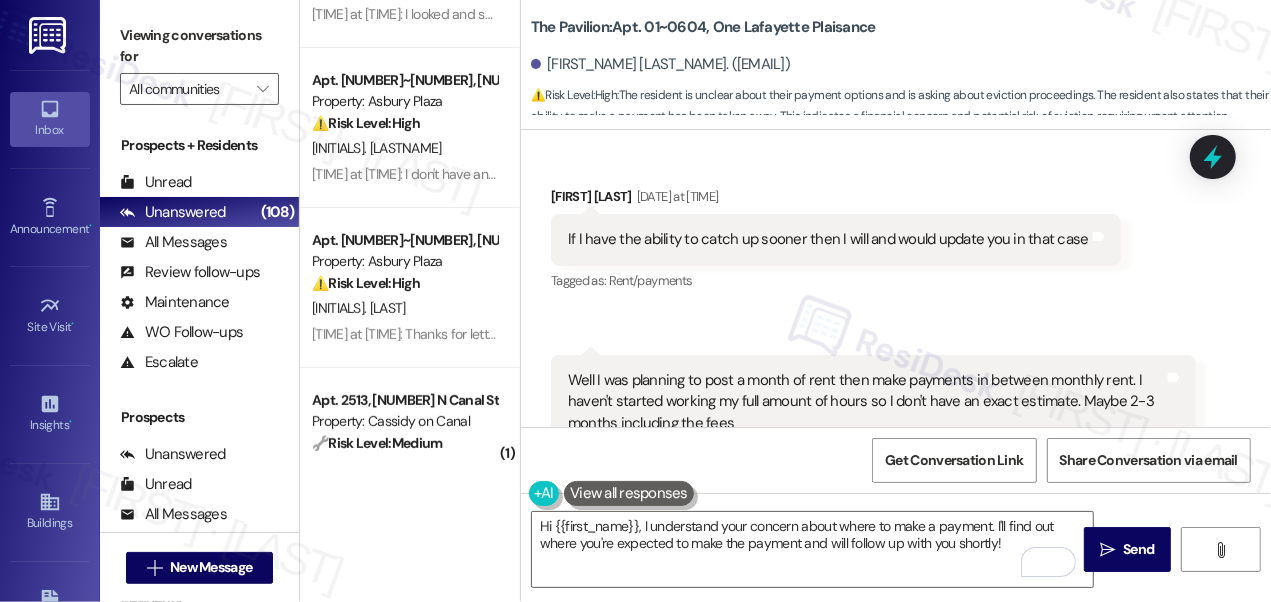 click on "If I have the ability to catch up sooner then I will and would update you in that case" at bounding box center (828, 239) 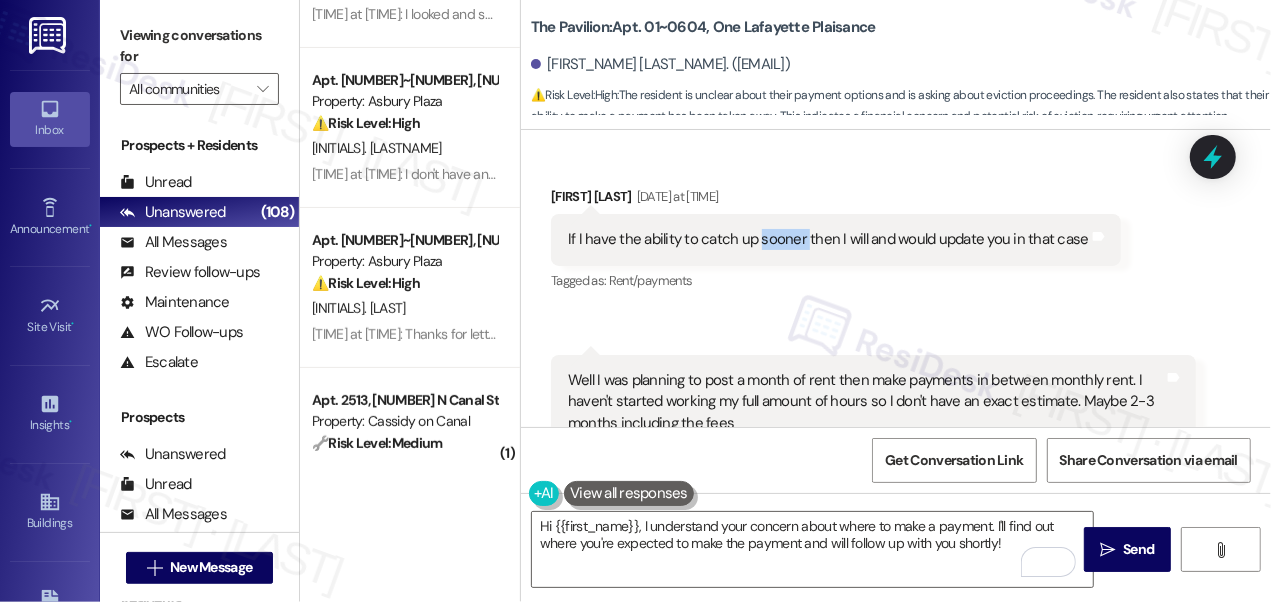 click on "If I have the ability to catch up sooner then I will and would update you in that case" at bounding box center [828, 239] 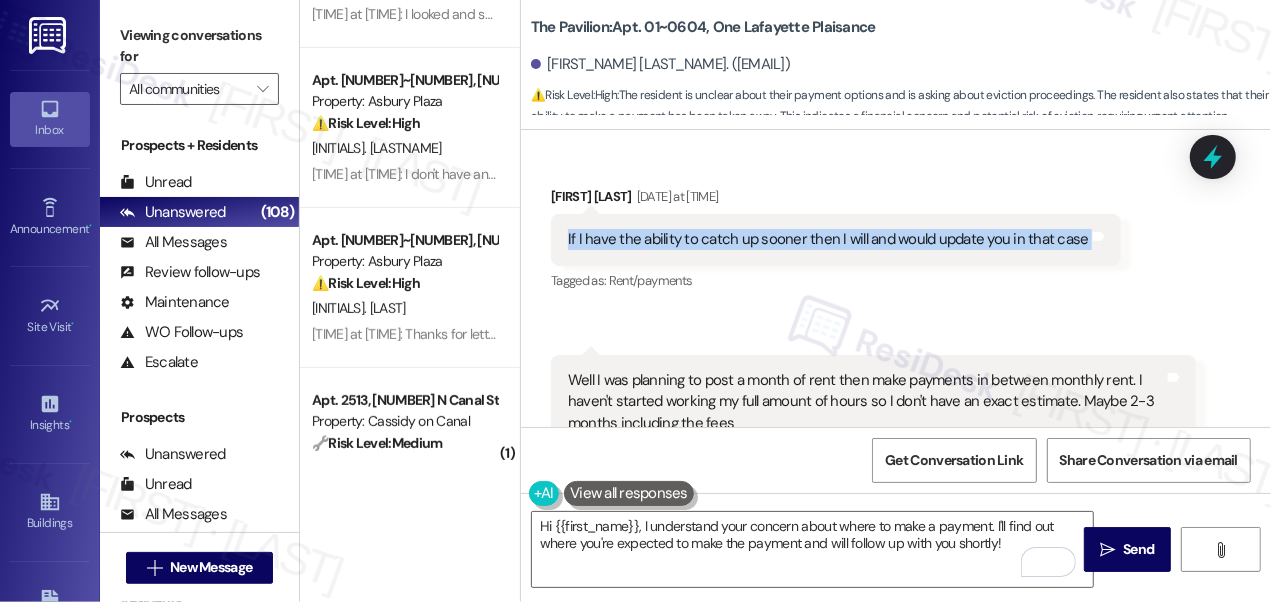 click on "If I have the ability to catch up sooner then I will and would update you in that case" at bounding box center [828, 239] 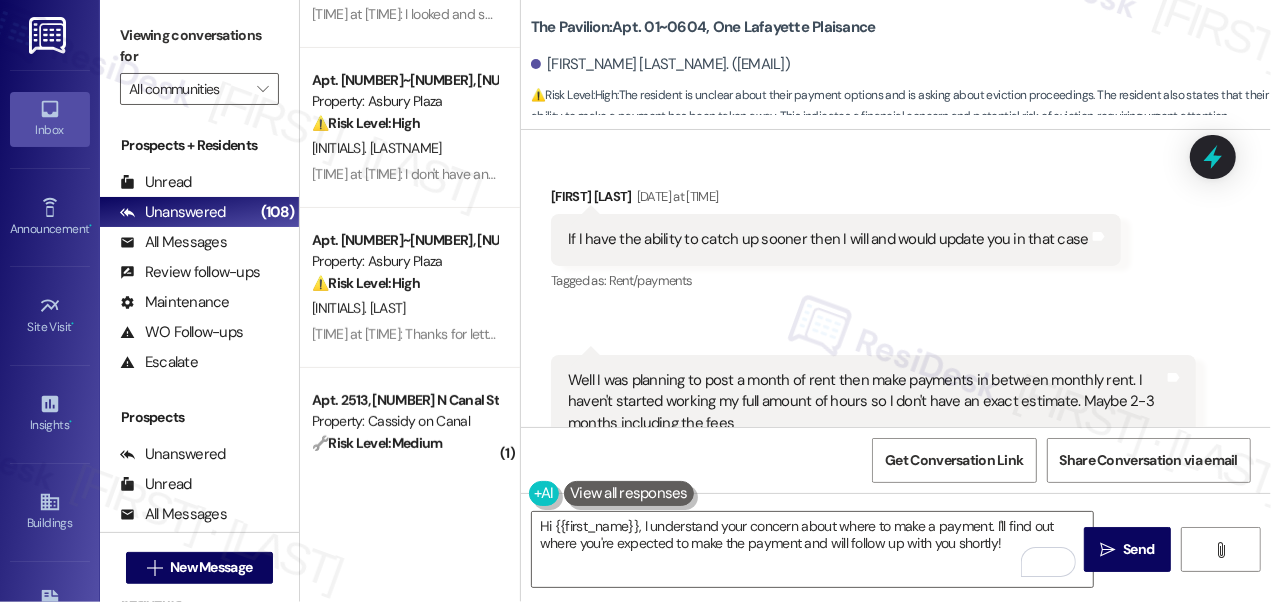 click on "Well I was planning to post a month of rent then make payments in between monthly rent. I haven't started working my full amount of hours so I don't have an exact estimate. Maybe 2-3 months including the fees" at bounding box center (866, 402) 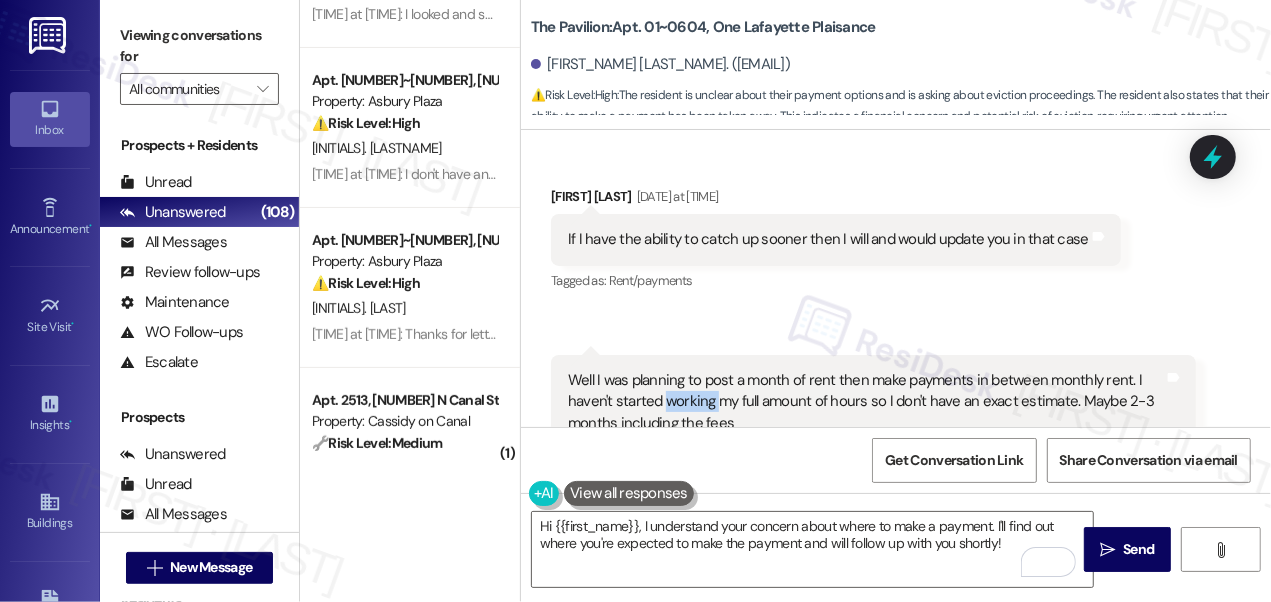 click on "Well I was planning to post a month of rent then make payments in between monthly rent. I haven't started working my full amount of hours so I don't have an exact estimate. Maybe 2-3 months including the fees" at bounding box center [866, 402] 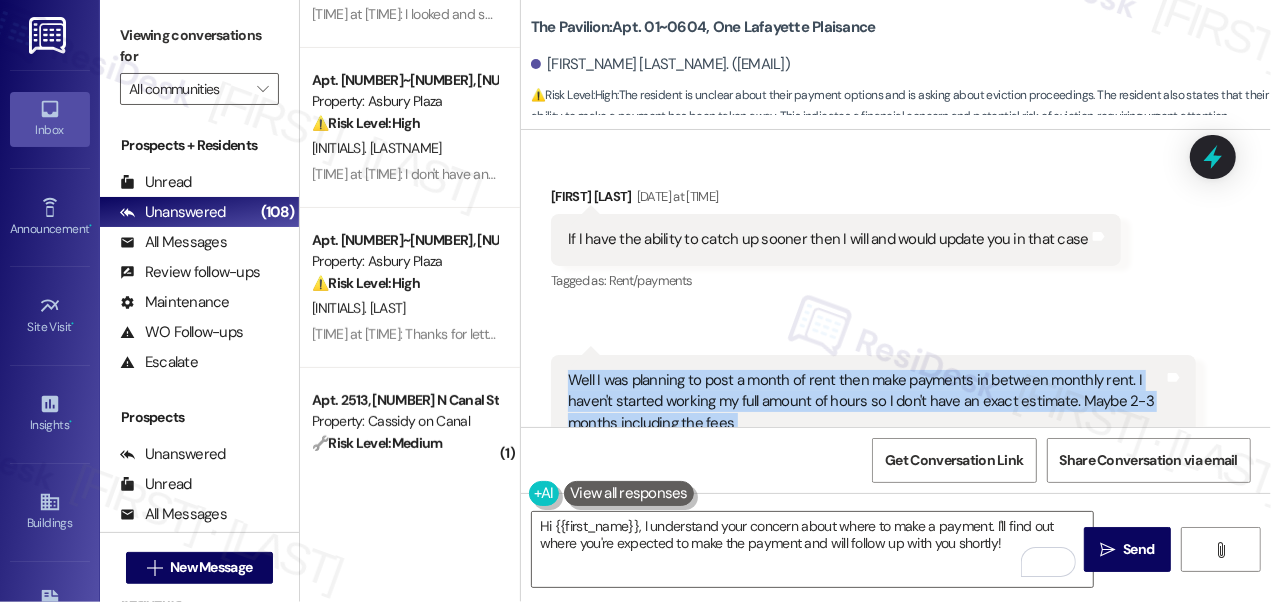 click on "Well I was planning to post a month of rent then make payments in between monthly rent. I haven't started working my full amount of hours so I don't have an exact estimate. Maybe 2-3 months including the fees" at bounding box center [866, 402] 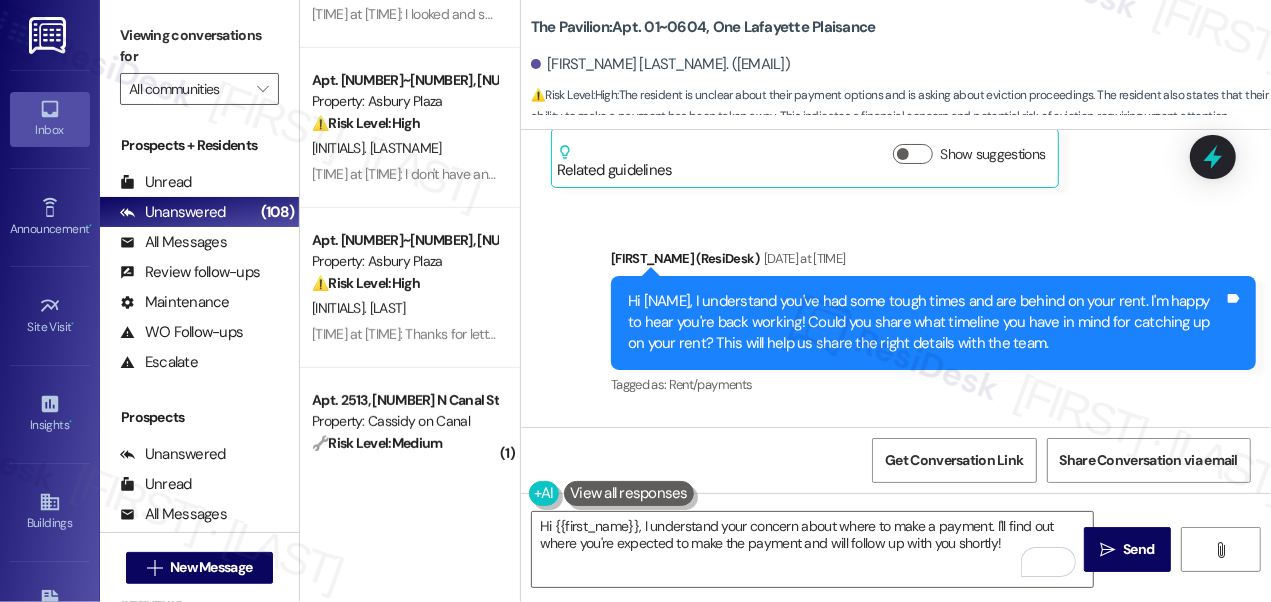 scroll, scrollTop: 4698, scrollLeft: 0, axis: vertical 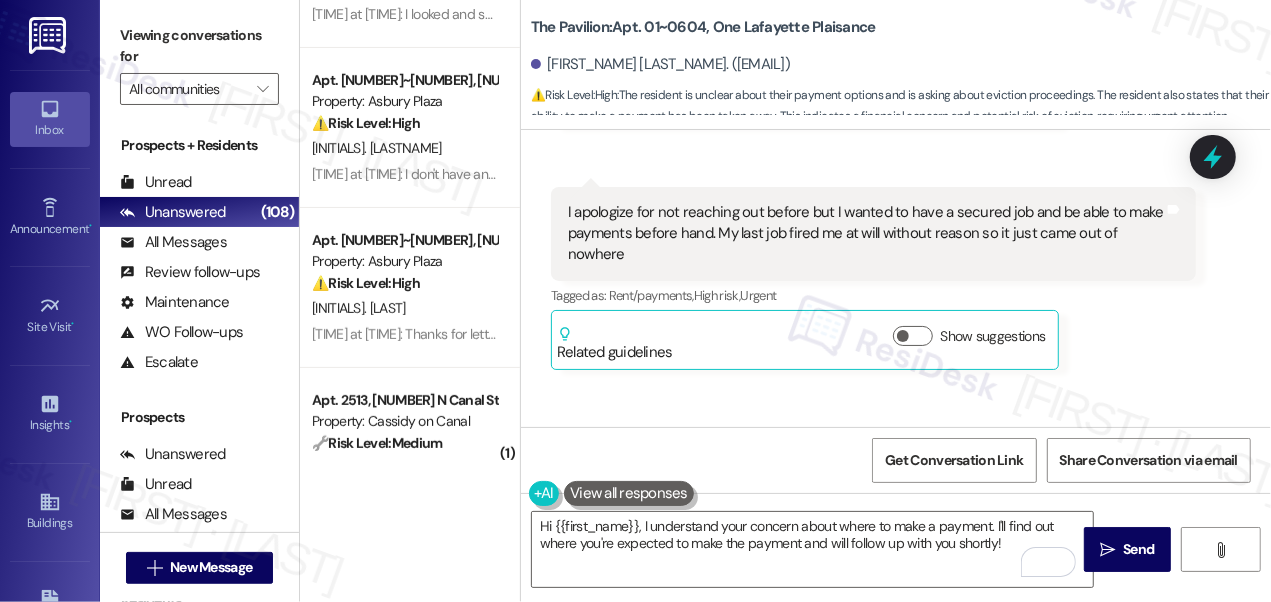 click on "I apologize for not reaching out before but I wanted to have a secured job and be able to make payments before hand. My last job fired me at will without reason so it just came out of nowhere" at bounding box center (866, 234) 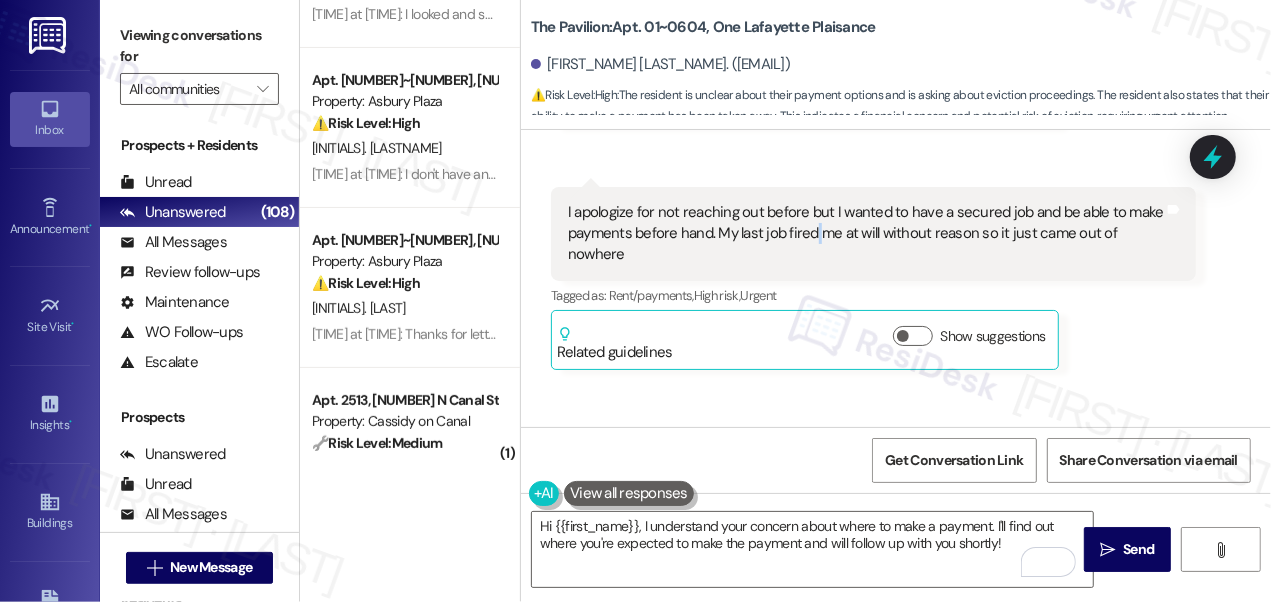 click on "I apologize for not reaching out before but I wanted to have a secured job and be able to make payments before hand. My last job fired me at will without reason so it just came out of nowhere" at bounding box center [866, 234] 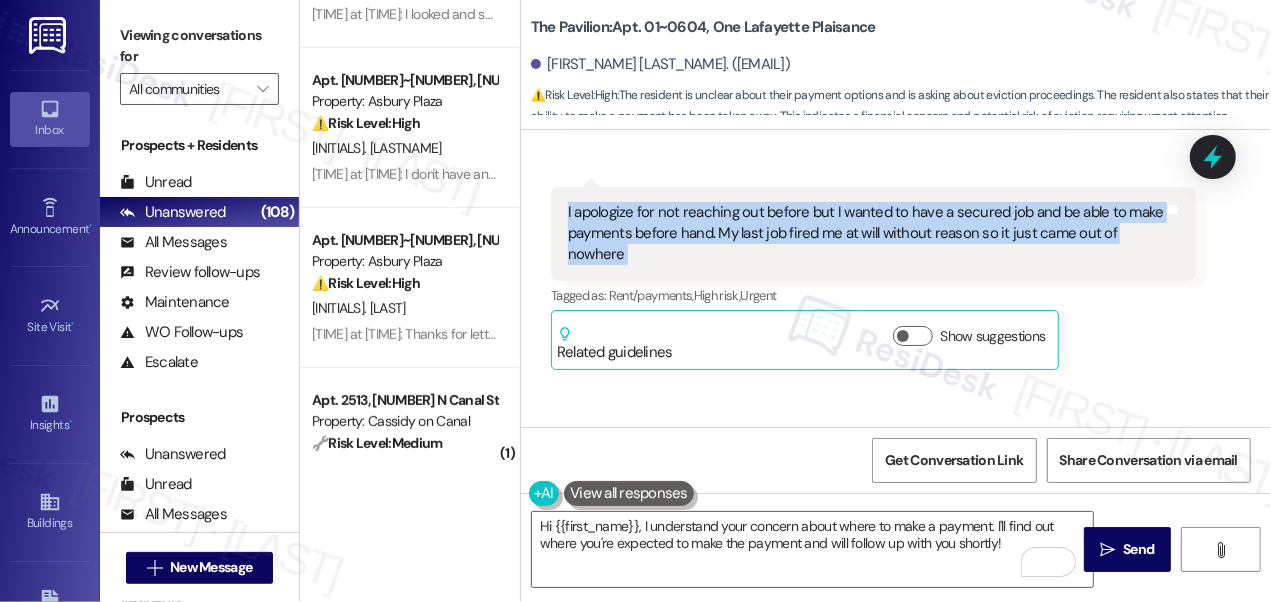 click on "I apologize for not reaching out before but I wanted to have a secured job and be able to make payments before hand. My last job fired me at will without reason so it just came out of nowhere" at bounding box center (866, 234) 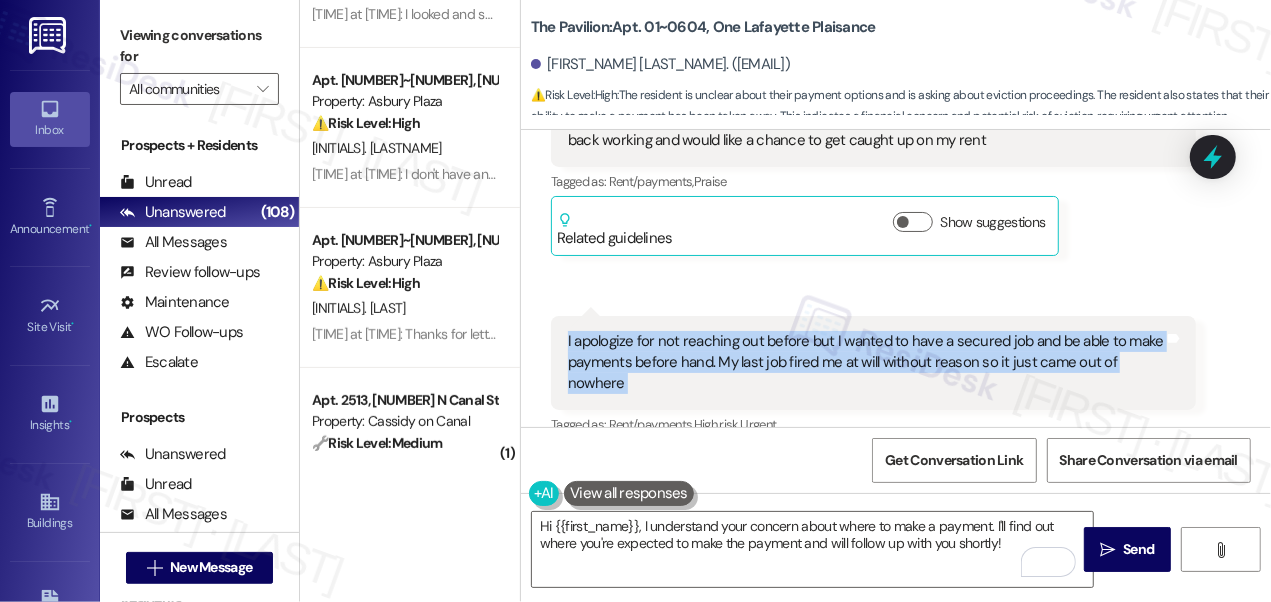 scroll, scrollTop: 4426, scrollLeft: 0, axis: vertical 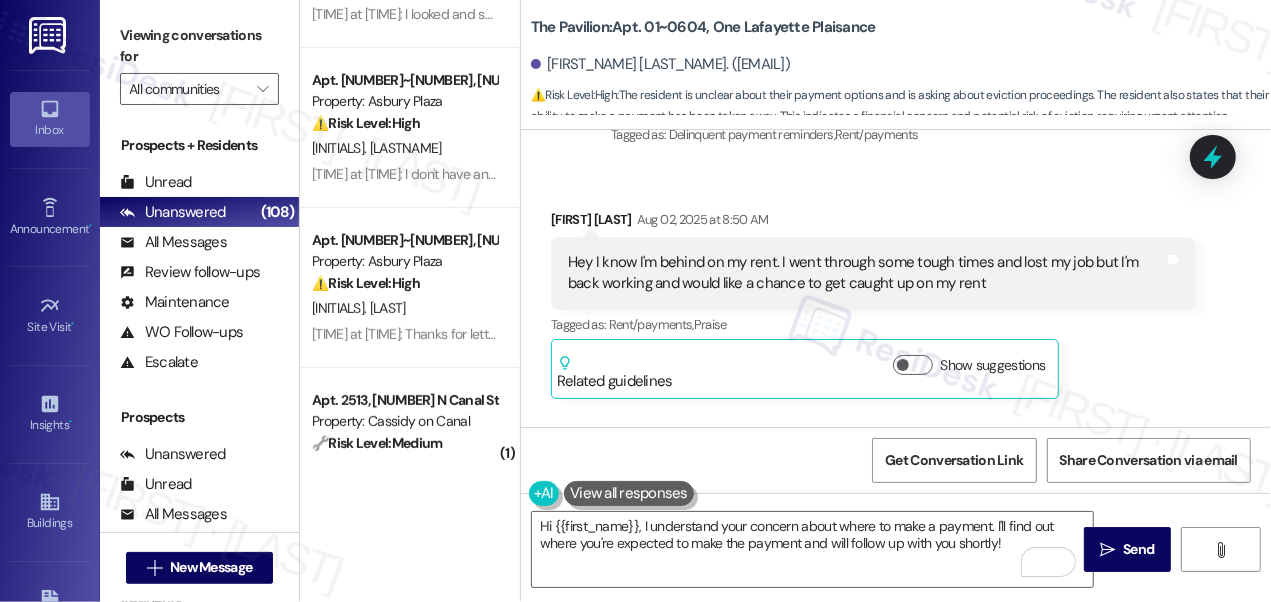 click on "Hey I know I'm behind on my rent. I went through some tough times and lost my job but I'm back working and would like a chance to get caught up on my rent" at bounding box center [866, 273] 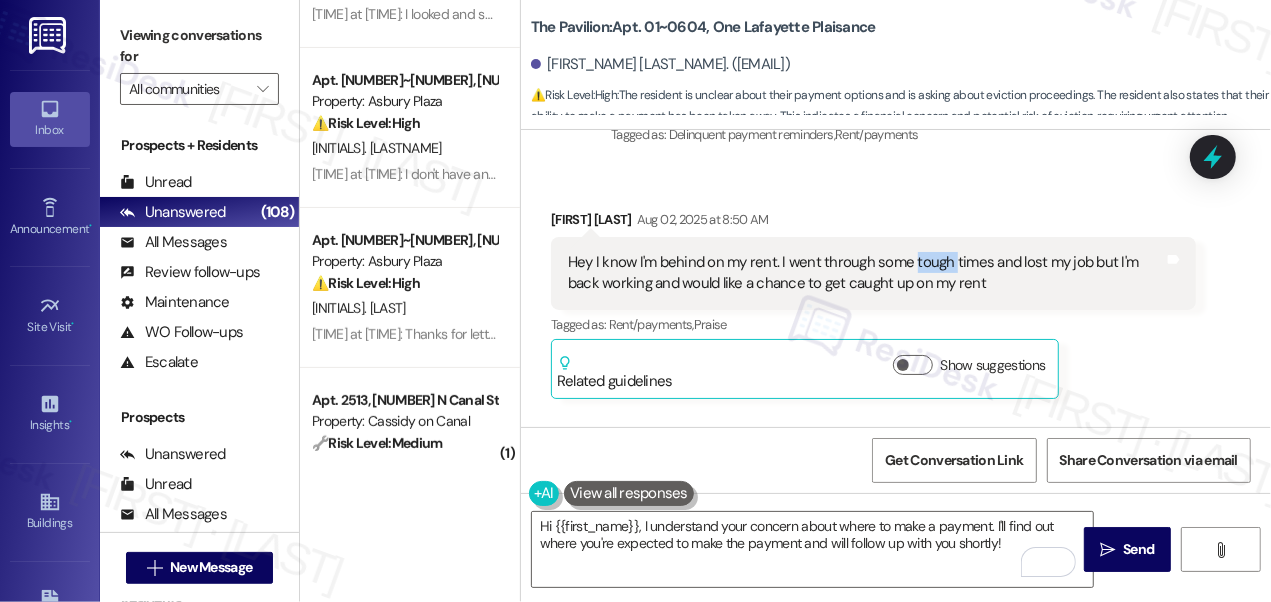 click on "Hey I know I'm behind on my rent. I went through some tough times and lost my job but I'm back working and would like a chance to get caught up on my rent" at bounding box center (866, 273) 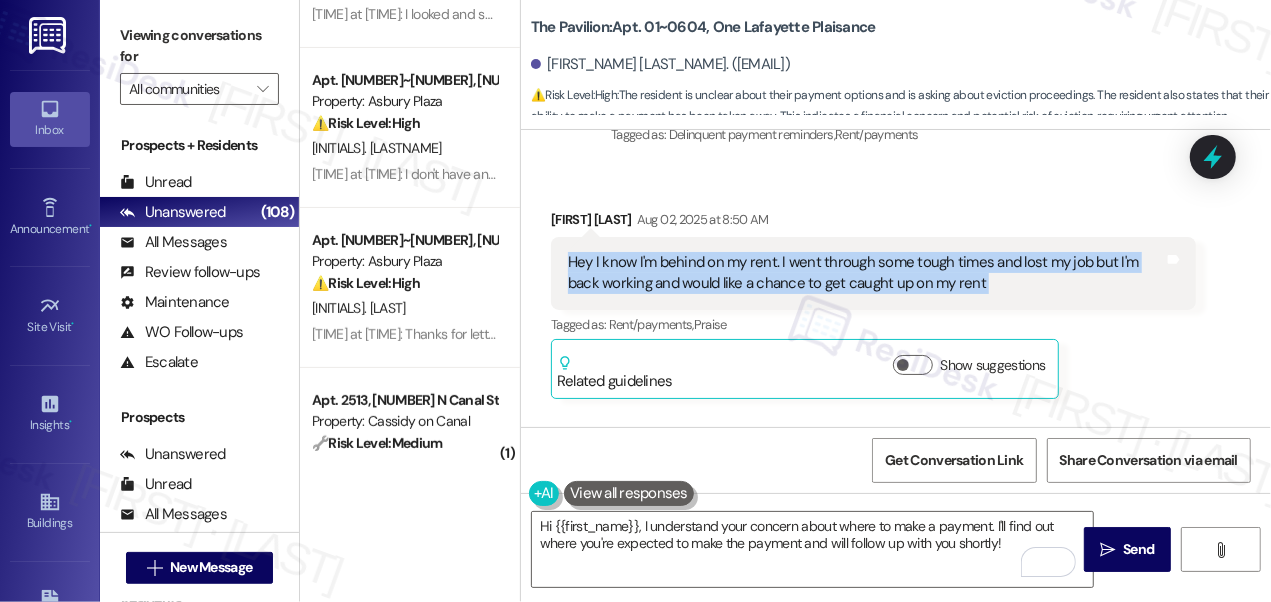 click on "Hey I know I'm behind on my rent. I went through some tough times and lost my job but I'm back working and would like a chance to get caught up on my rent" at bounding box center [866, 273] 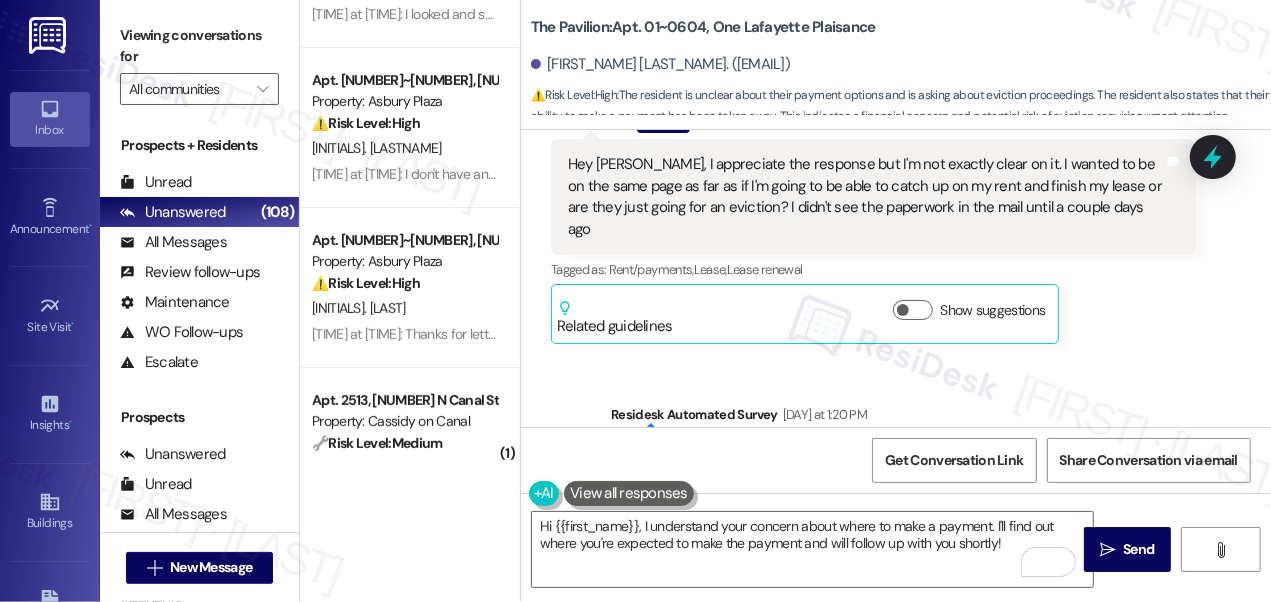 scroll, scrollTop: 6335, scrollLeft: 0, axis: vertical 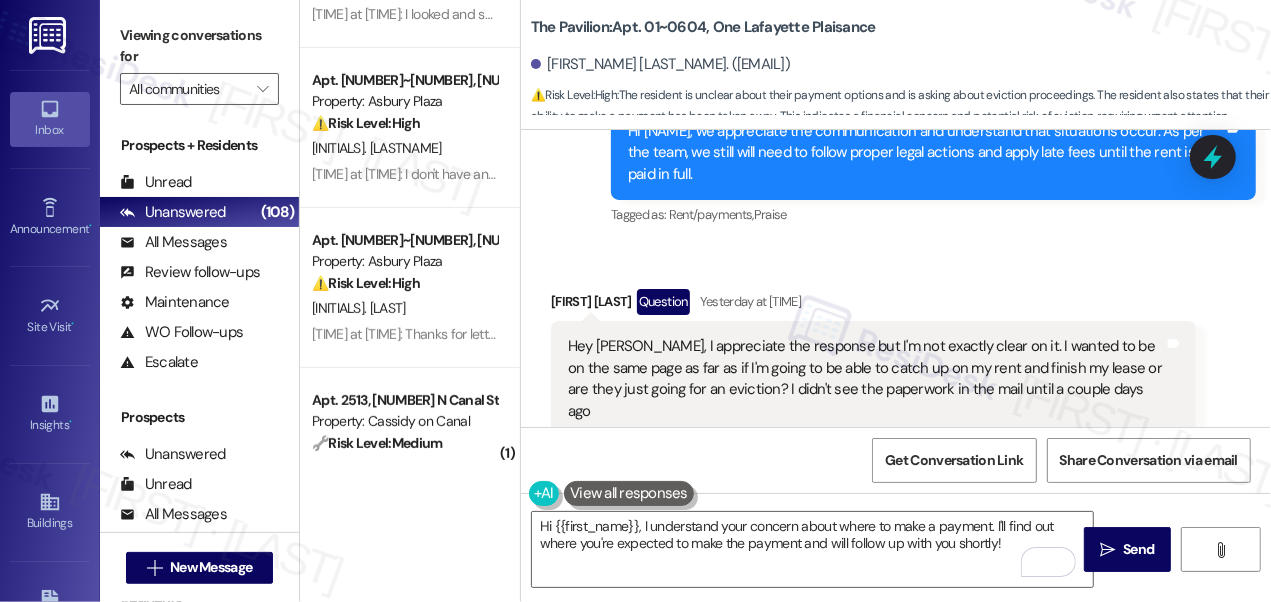 click on "Hey [PERSON_NAME], I appreciate the response but I'm not exactly clear on it. I wanted to be on the same page as far as if I'm going to be able to catch up on my rent and finish my lease or are they just going for an eviction? I didn't see the paperwork in the mail until a couple days ago" at bounding box center (866, 379) 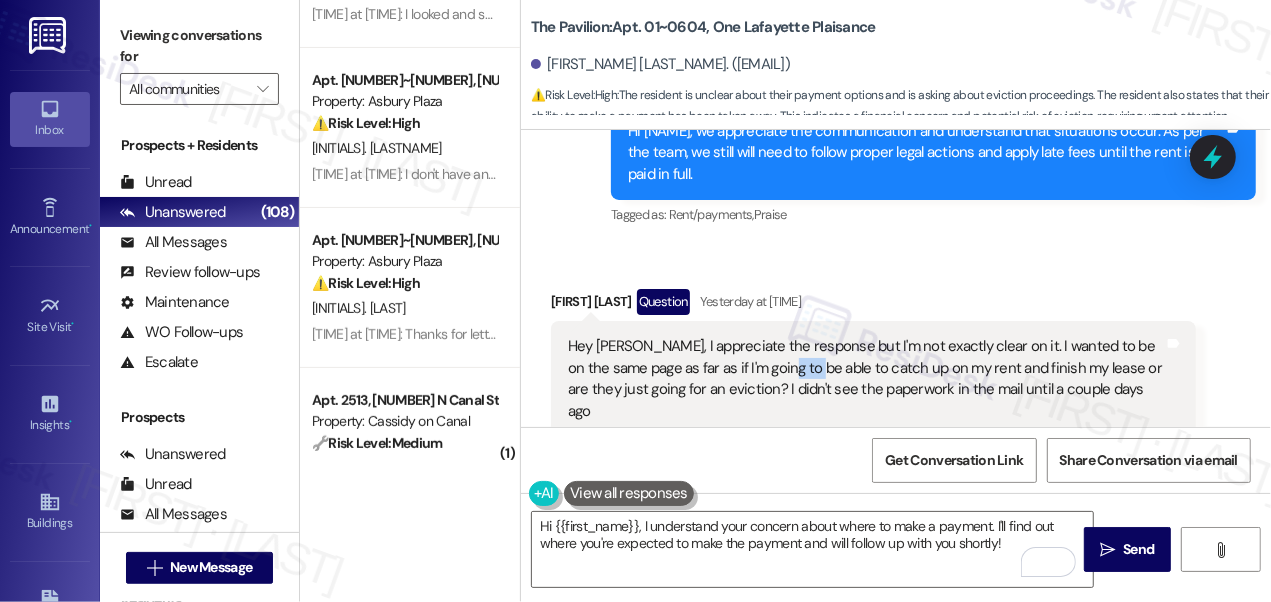 click on "Hey [PERSON_NAME], I appreciate the response but I'm not exactly clear on it. I wanted to be on the same page as far as if I'm going to be able to catch up on my rent and finish my lease or are they just going for an eviction? I didn't see the paperwork in the mail until a couple days ago" at bounding box center [866, 379] 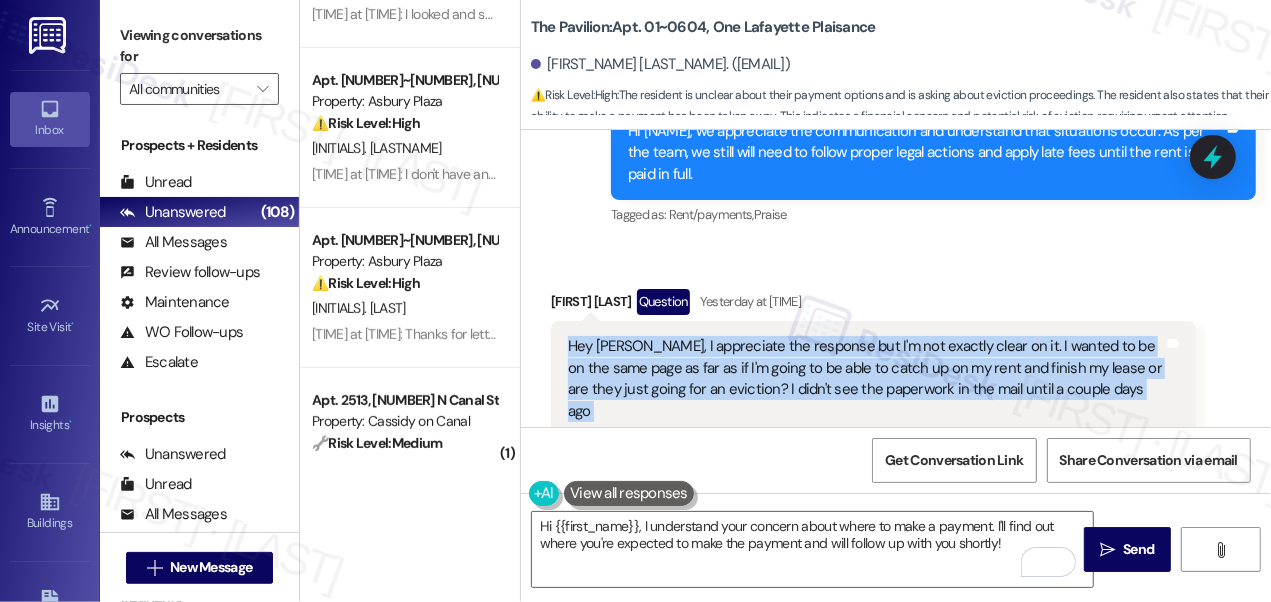 click on "Hey [PERSON_NAME], I appreciate the response but I'm not exactly clear on it. I wanted to be on the same page as far as if I'm going to be able to catch up on my rent and finish my lease or are they just going for an eviction? I didn't see the paperwork in the mail until a couple days ago" at bounding box center [866, 379] 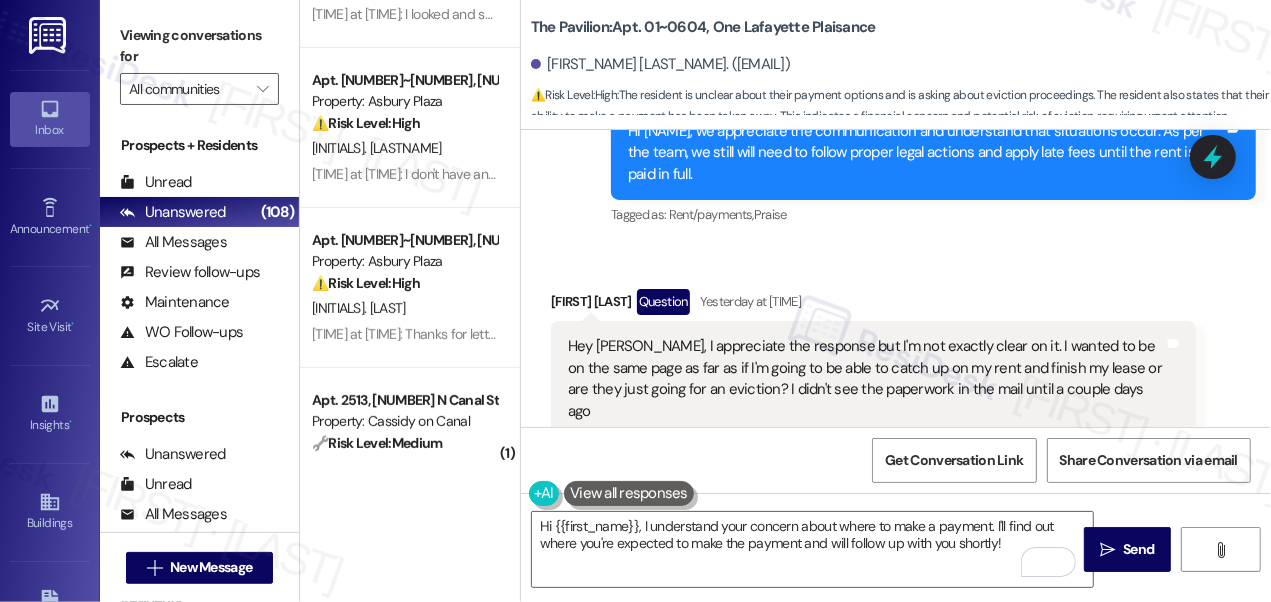click on "Viewing conversations for" at bounding box center (199, 46) 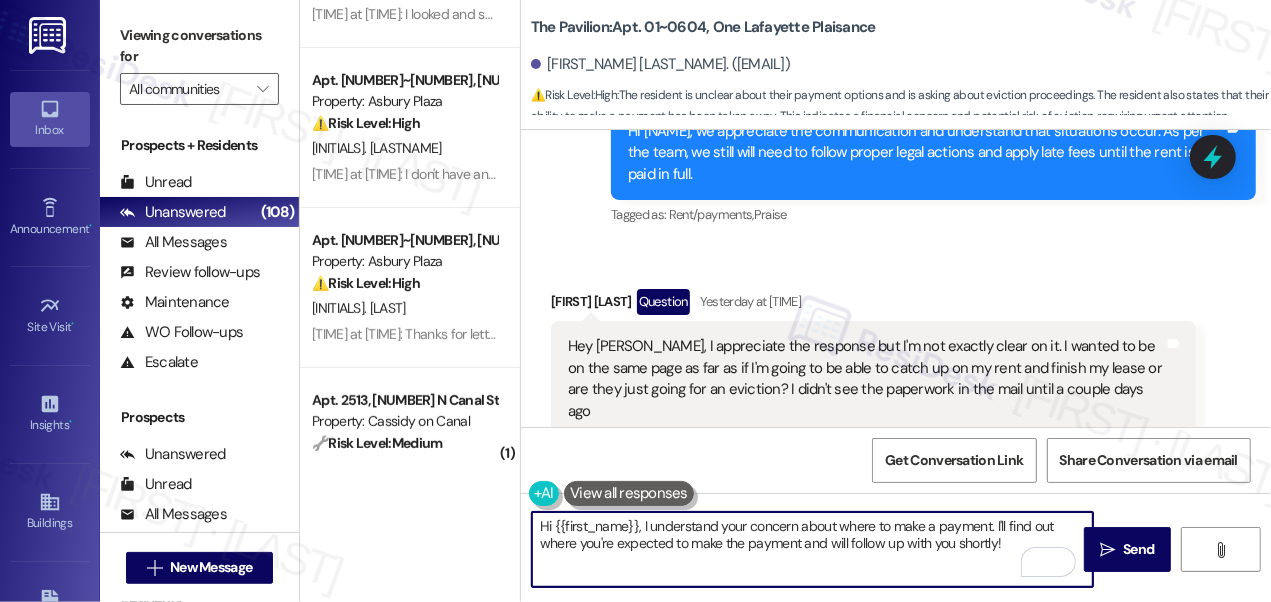 click on "Hi {{first_name}}, I understand your concern about where to make a payment. I'll find out where you're expected to make the payment and will follow up with you shortly!" at bounding box center [812, 549] 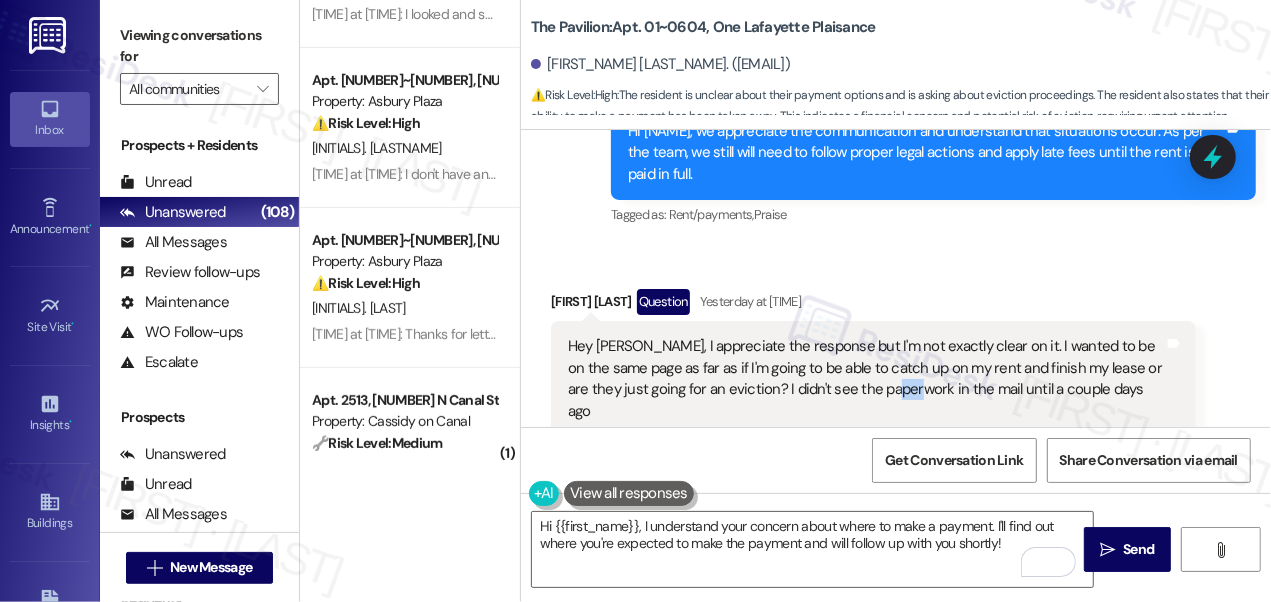 click on "Hey [PERSON_NAME], I appreciate the response but I'm not exactly clear on it. I wanted to be on the same page as far as if I'm going to be able to catch up on my rent and finish my lease or are they just going for an eviction? I didn't see the paperwork in the mail until a couple days ago" at bounding box center [866, 379] 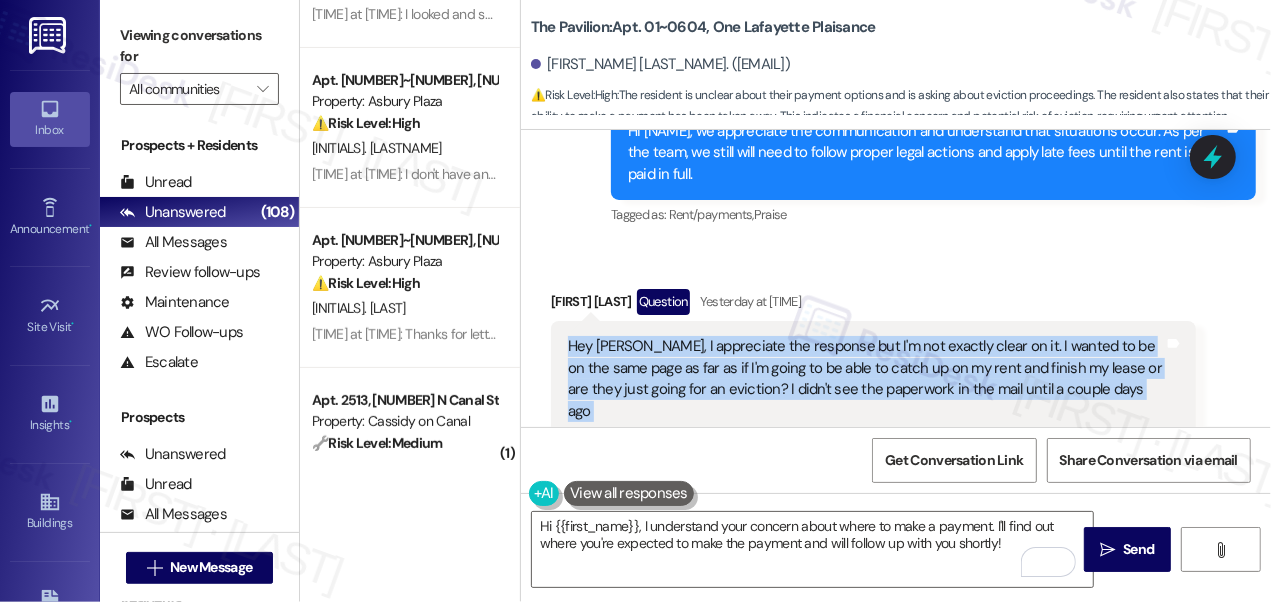 click on "Hey [PERSON_NAME], I appreciate the response but I'm not exactly clear on it. I wanted to be on the same page as far as if I'm going to be able to catch up on my rent and finish my lease or are they just going for an eviction? I didn't see the paperwork in the mail until a couple days ago" at bounding box center (866, 379) 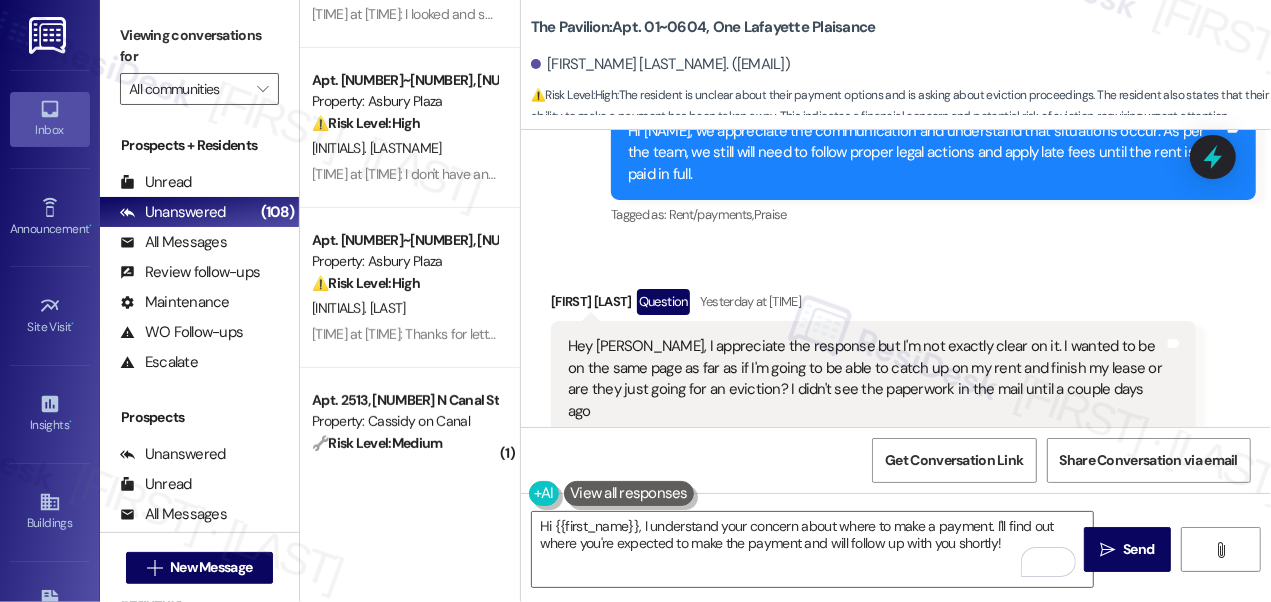 click on "Viewing conversations for" at bounding box center [199, 46] 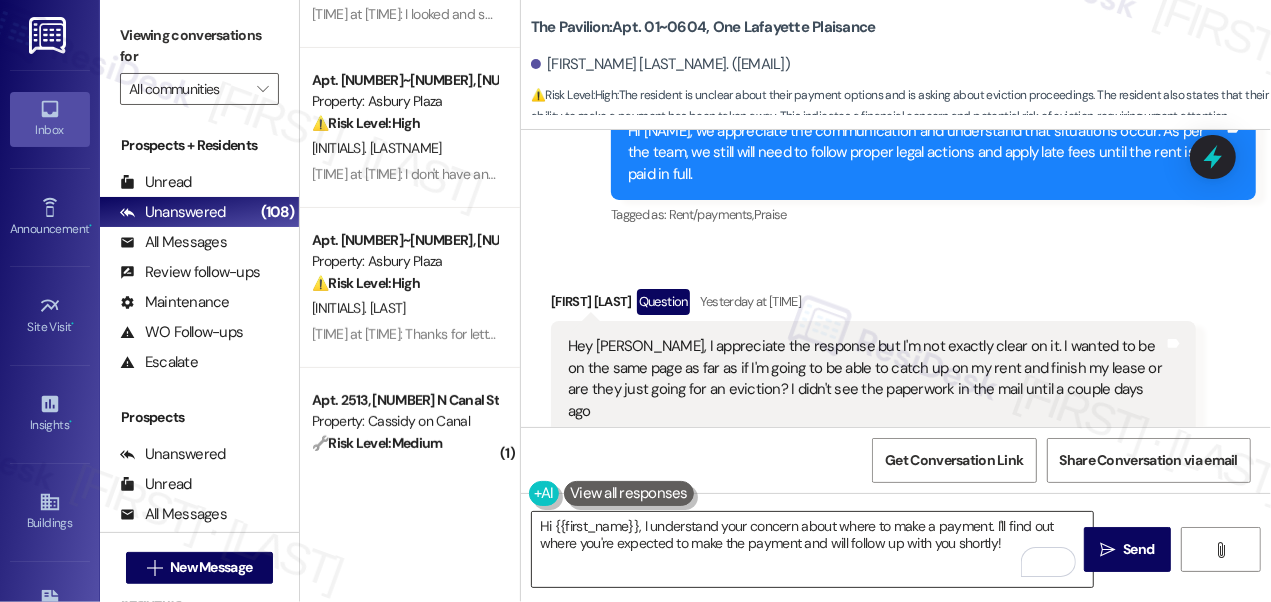 click on "Hi {{first_name}}, I understand your concern about where to make a payment. I'll find out where you're expected to make the payment and will follow up with you shortly!" at bounding box center (812, 549) 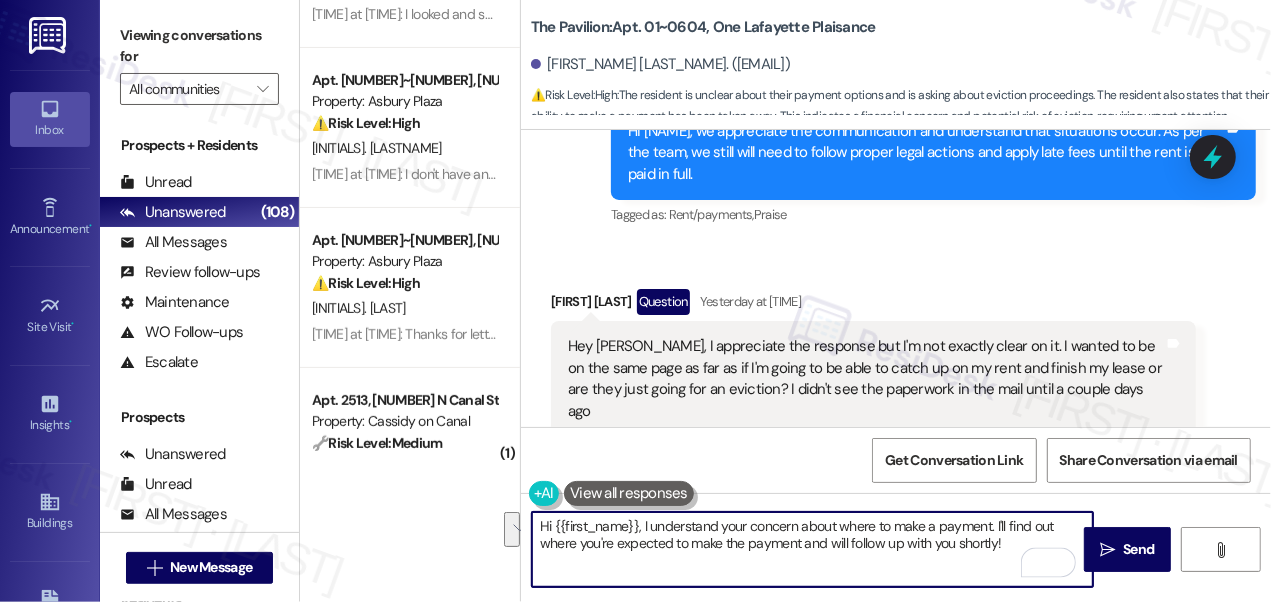 drag, startPoint x: 1007, startPoint y: 540, endPoint x: 994, endPoint y: 519, distance: 24.698177 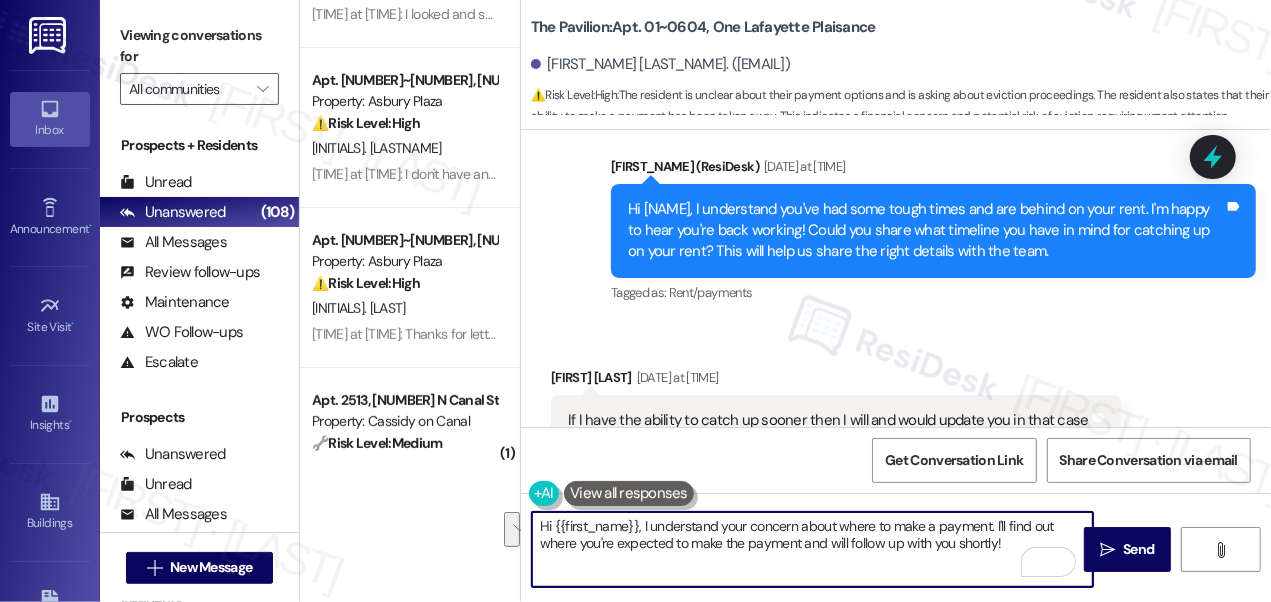 scroll, scrollTop: 4971, scrollLeft: 0, axis: vertical 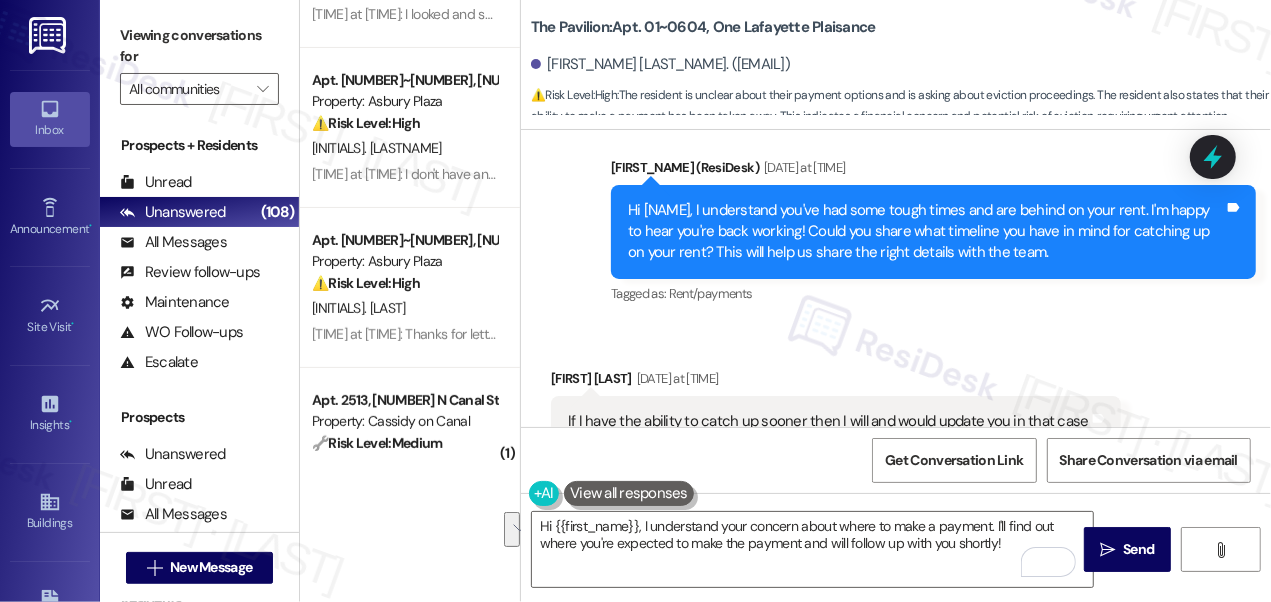 click on "Viewing conversations for" at bounding box center (199, 46) 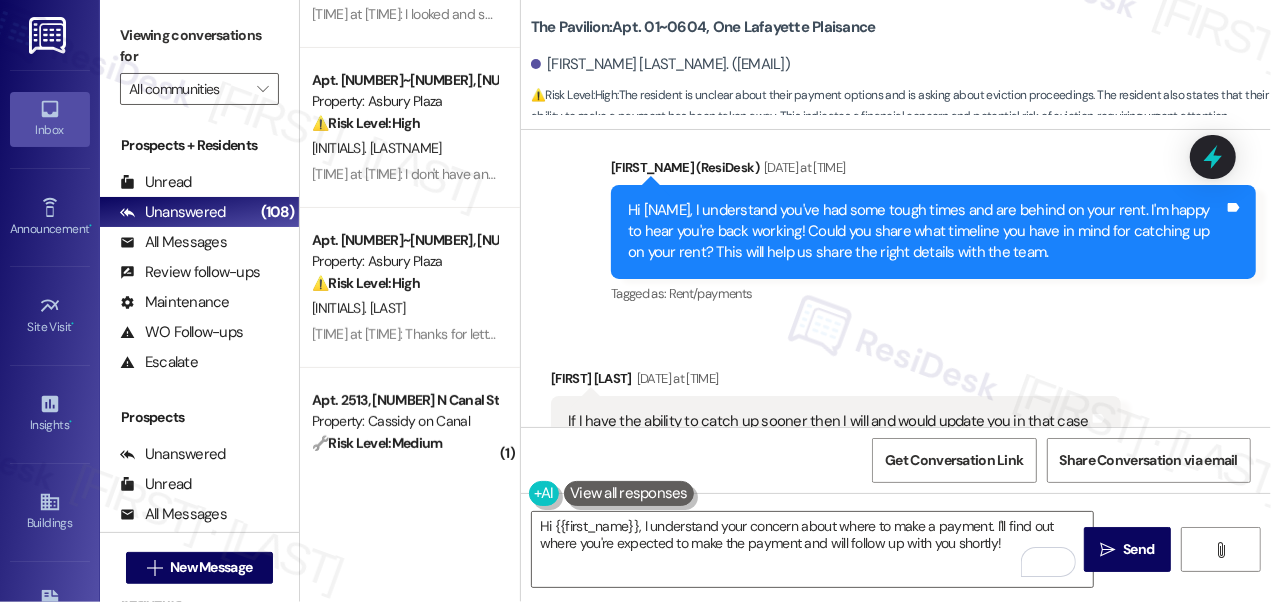 click on "Viewing conversations for All communities " at bounding box center (199, 62) 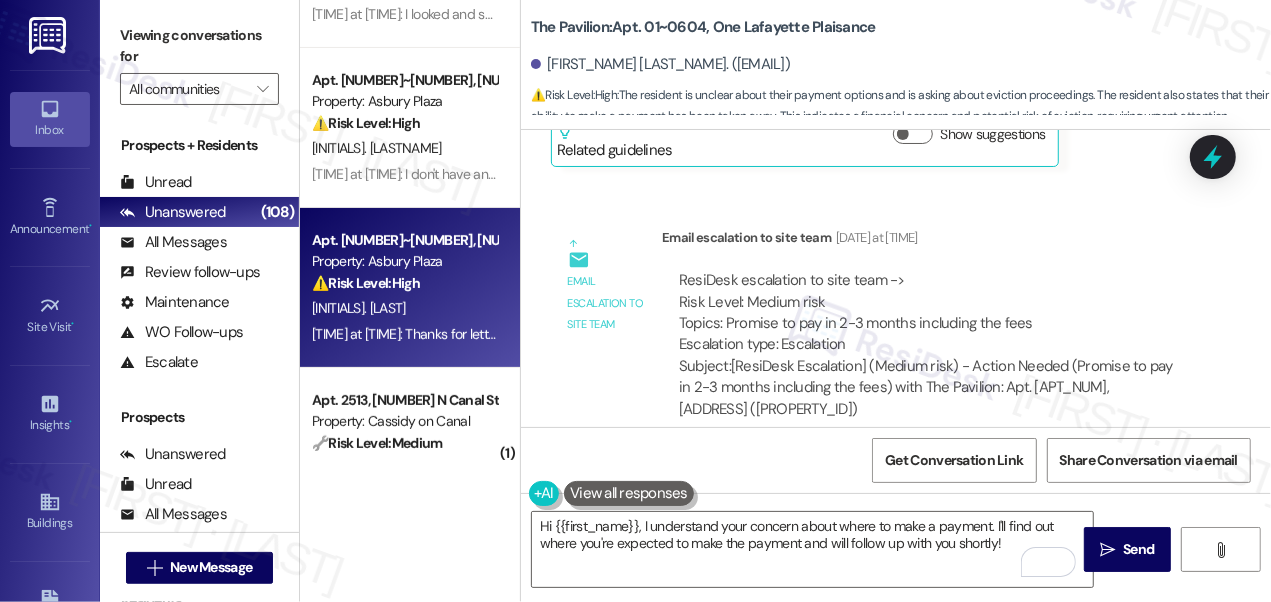 scroll, scrollTop: 5608, scrollLeft: 0, axis: vertical 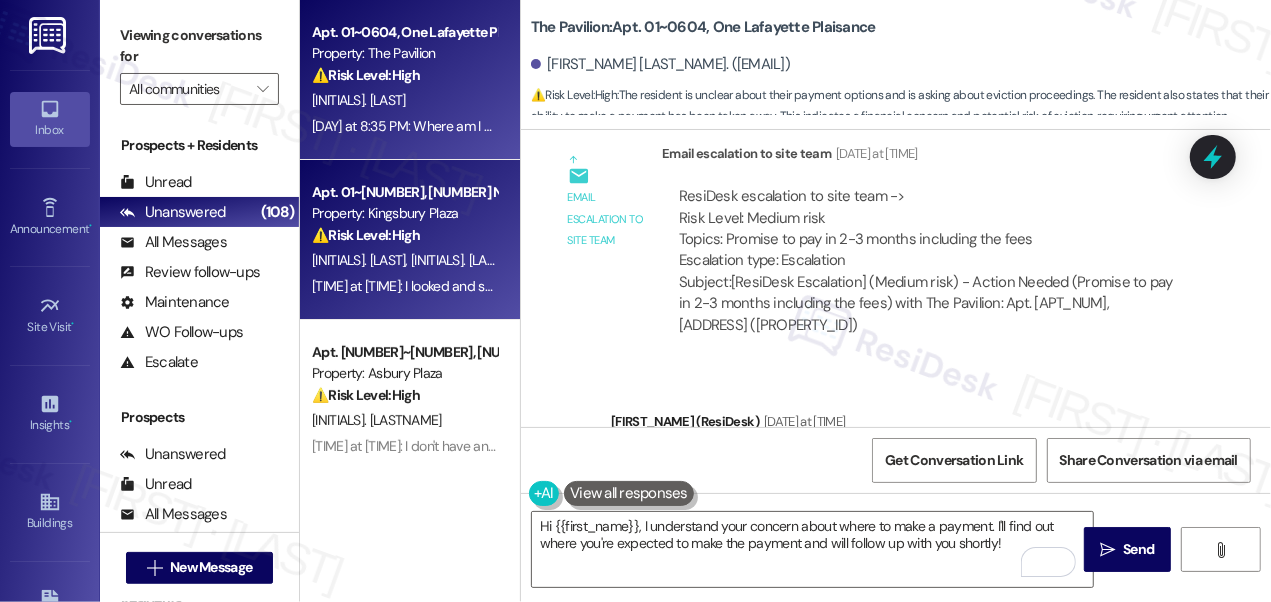 click on "⚠️  Risk Level:  High" at bounding box center (366, 235) 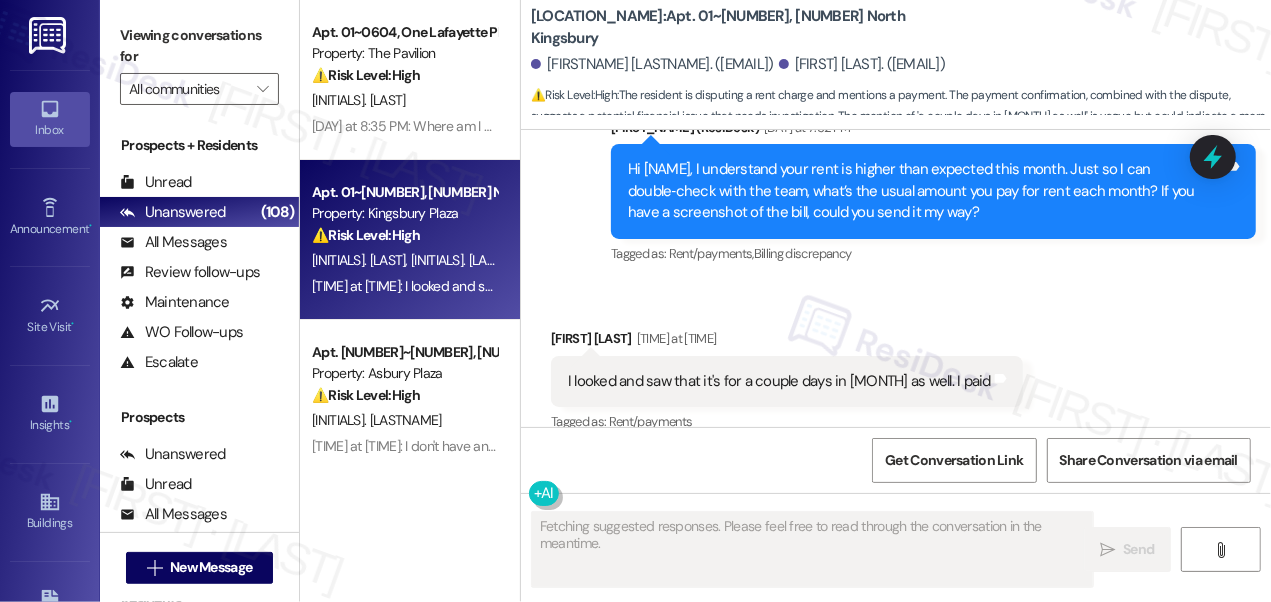 scroll, scrollTop: 3546, scrollLeft: 0, axis: vertical 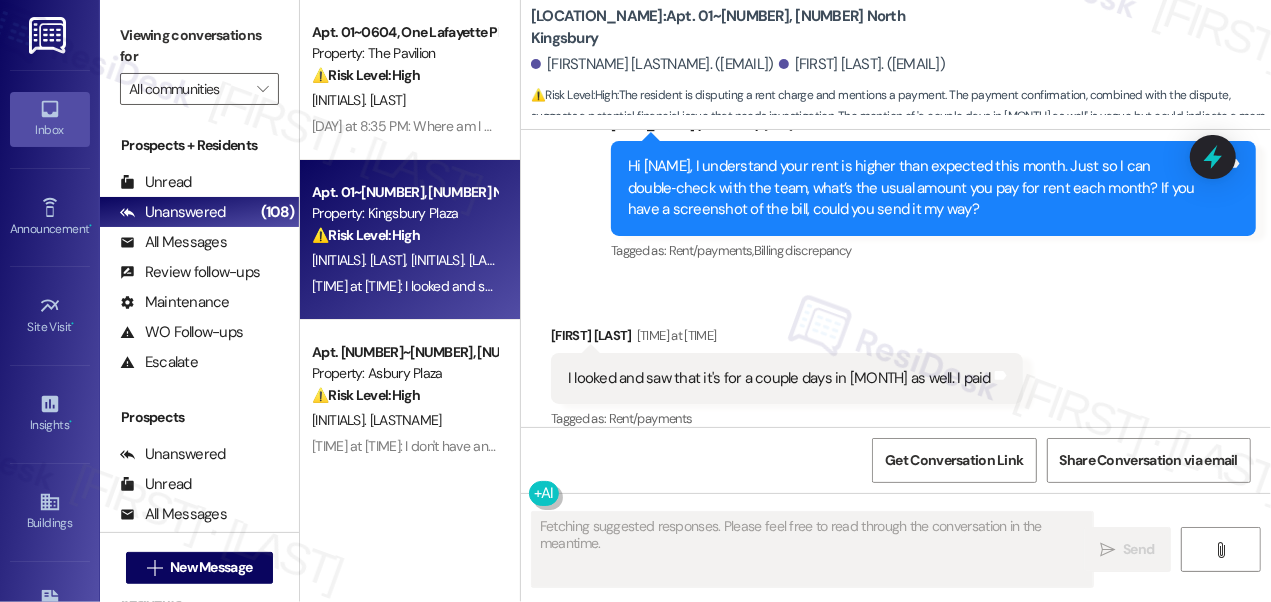 click on "I looked and saw that it's for a couple days in [MONTH] as well.  I paid" at bounding box center [779, 378] 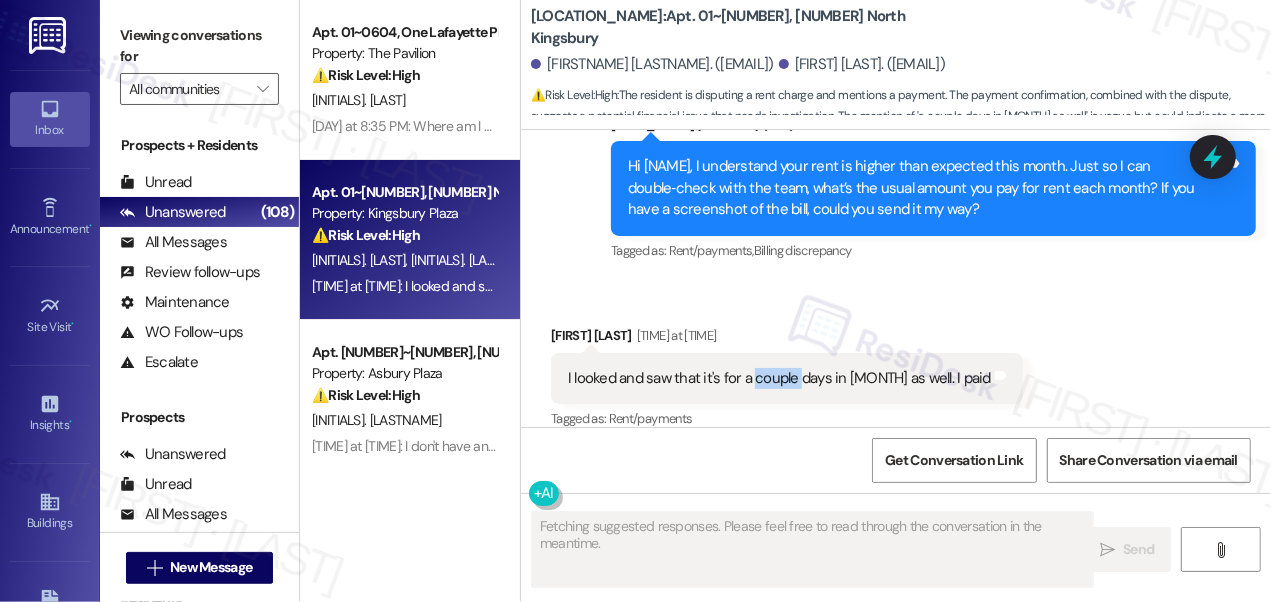click on "I looked and saw that it's for a couple days in [MONTH] as well.  I paid" at bounding box center (779, 378) 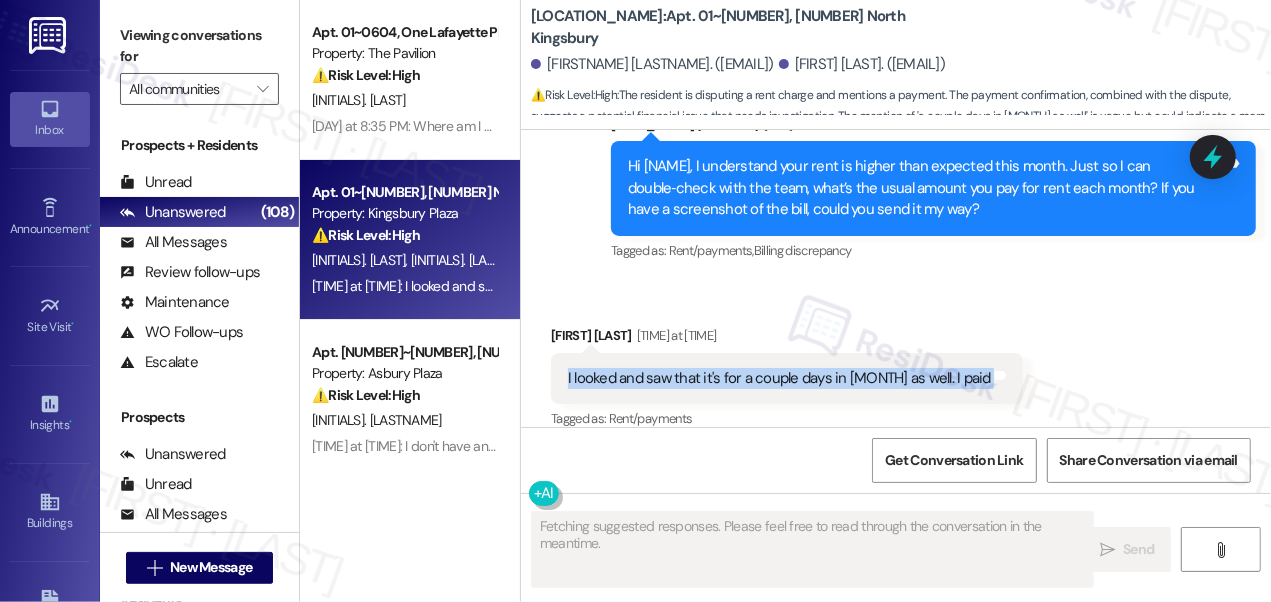 click on "I looked and saw that it's for a couple days in [MONTH] as well.  I paid" at bounding box center [779, 378] 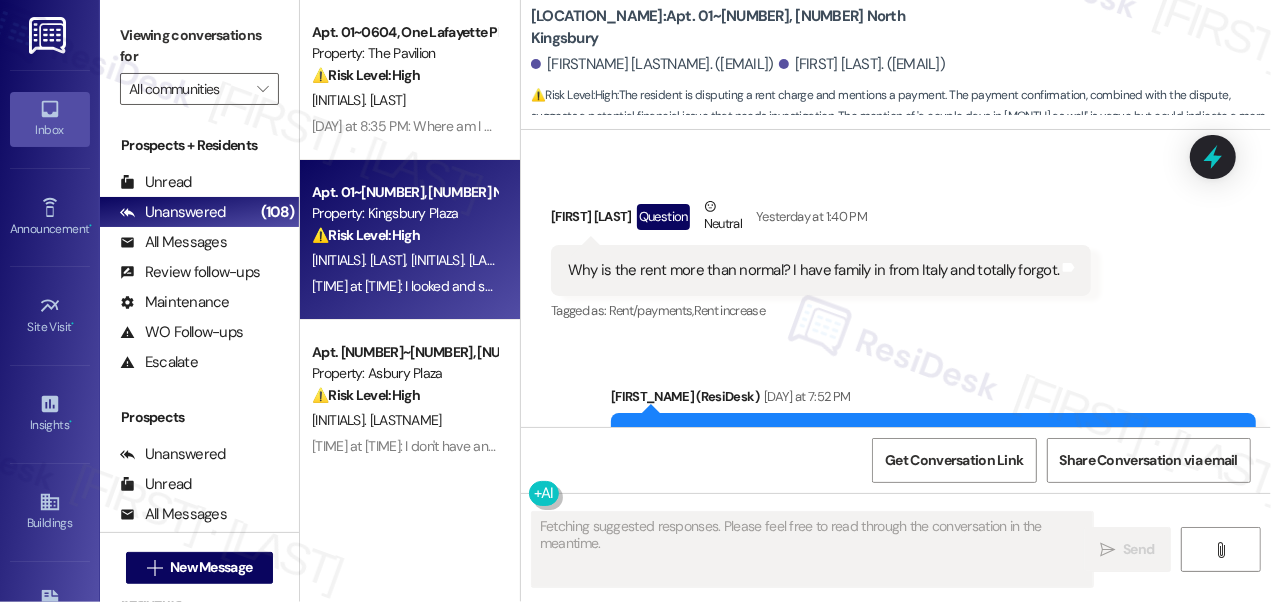 scroll, scrollTop: 3456, scrollLeft: 0, axis: vertical 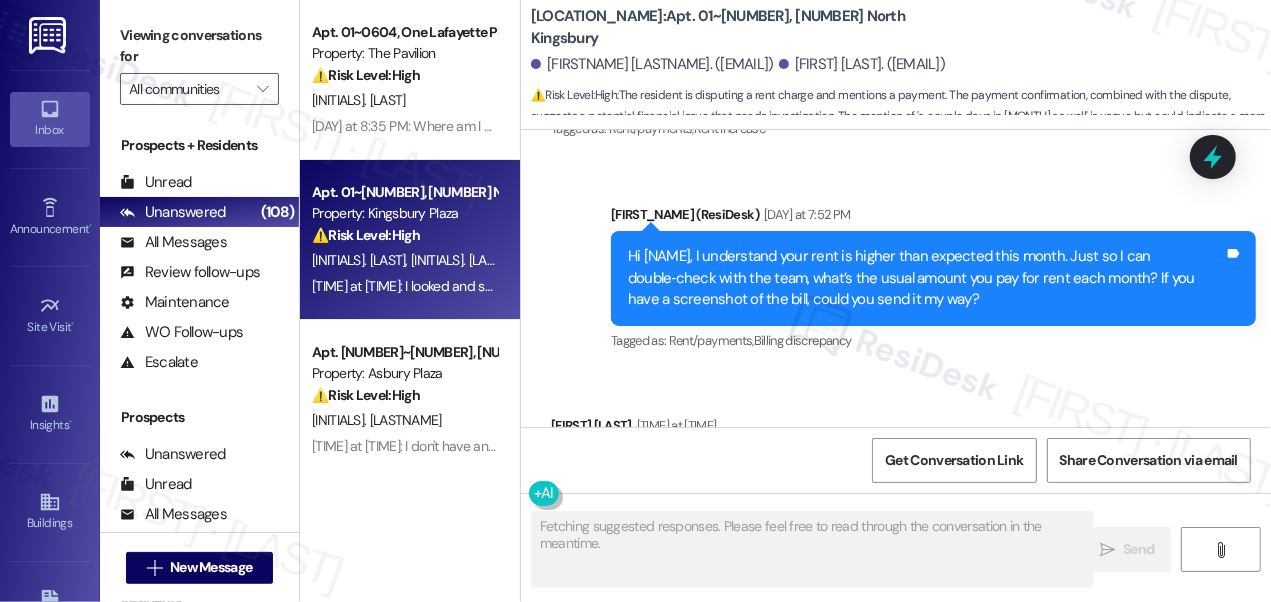 click on "Hi [NAME], I understand your rent is higher than expected this month. Just so I can double‑check with the team, what’s the usual amount you pay for rent each month? If you have a screenshot of the bill, could you send it my way?" at bounding box center [926, 278] 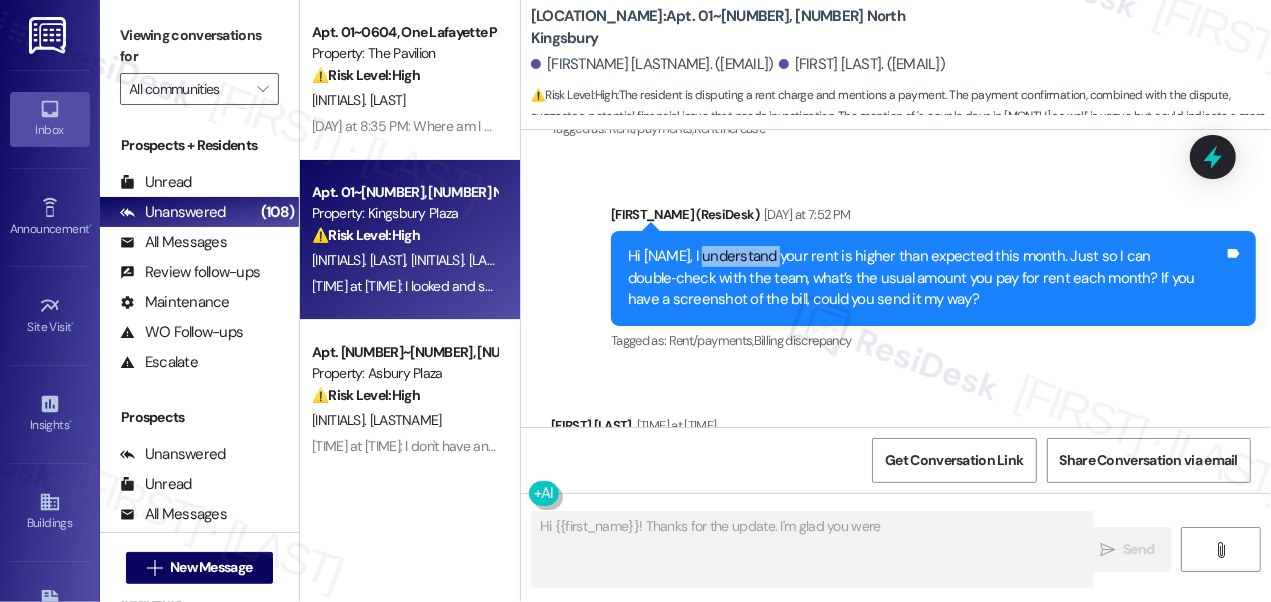 click on "Hi [NAME], I understand your rent is higher than expected this month. Just so I can double‑check with the team, what’s the usual amount you pay for rent each month? If you have a screenshot of the bill, could you send it my way?" at bounding box center (926, 278) 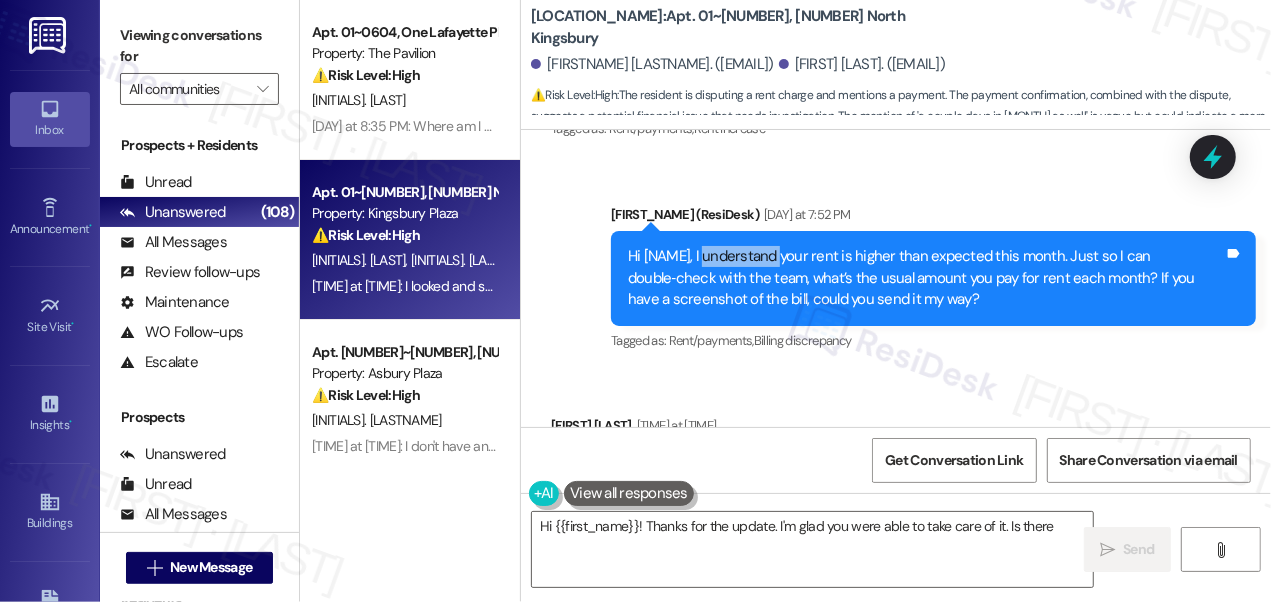 click on "Hi [NAME], I understand your rent is higher than expected this month. Just so I can double‑check with the team, what’s the usual amount you pay for rent each month? If you have a screenshot of the bill, could you send it my way?" at bounding box center [926, 278] 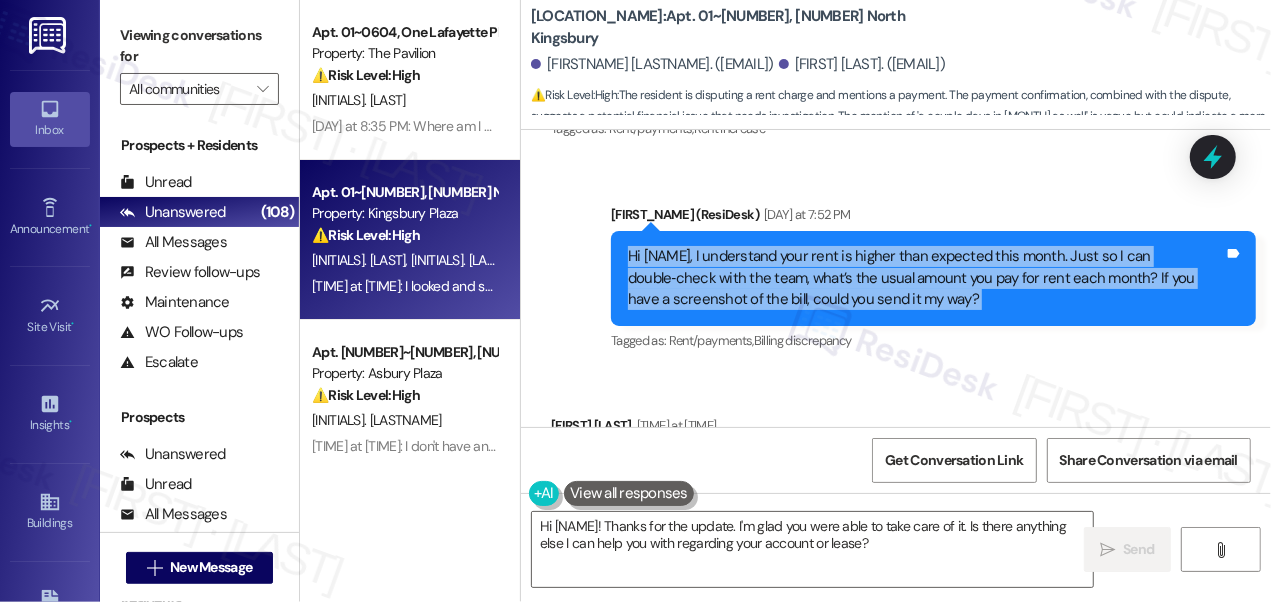 click on "Hi [NAME], I understand your rent is higher than expected this month. Just so I can double‑check with the team, what’s the usual amount you pay for rent each month? If you have a screenshot of the bill, could you send it my way?" at bounding box center [926, 278] 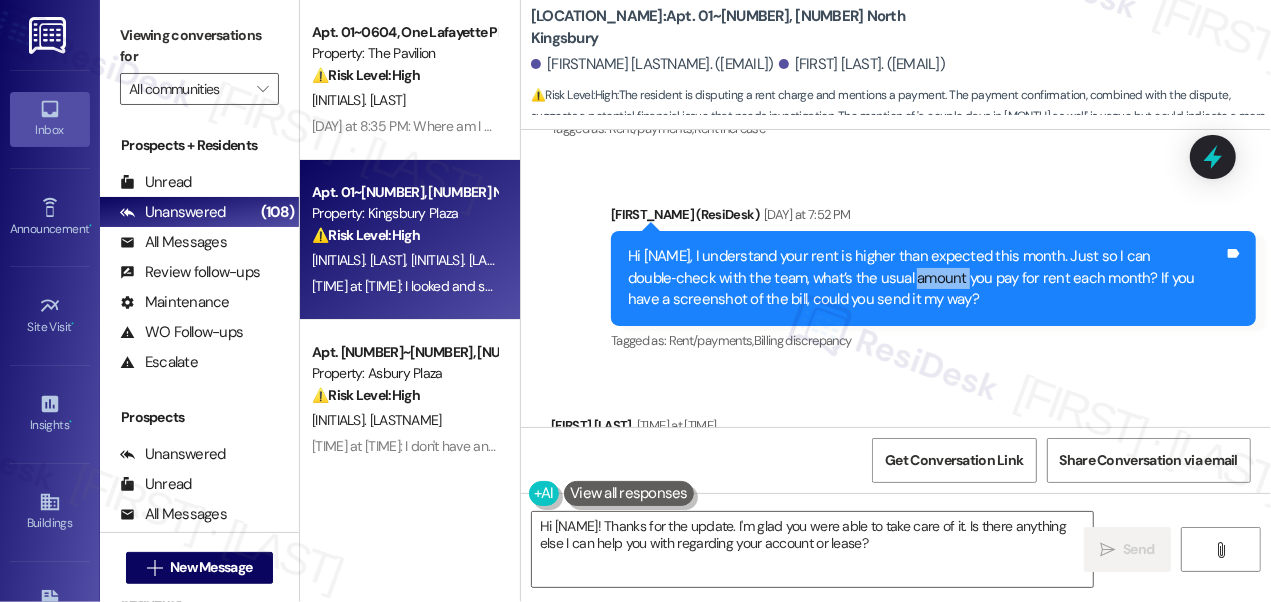click on "Hi [NAME], I understand your rent is higher than expected this month. Just so I can double‑check with the team, what’s the usual amount you pay for rent each month? If you have a screenshot of the bill, could you send it my way?" at bounding box center (926, 278) 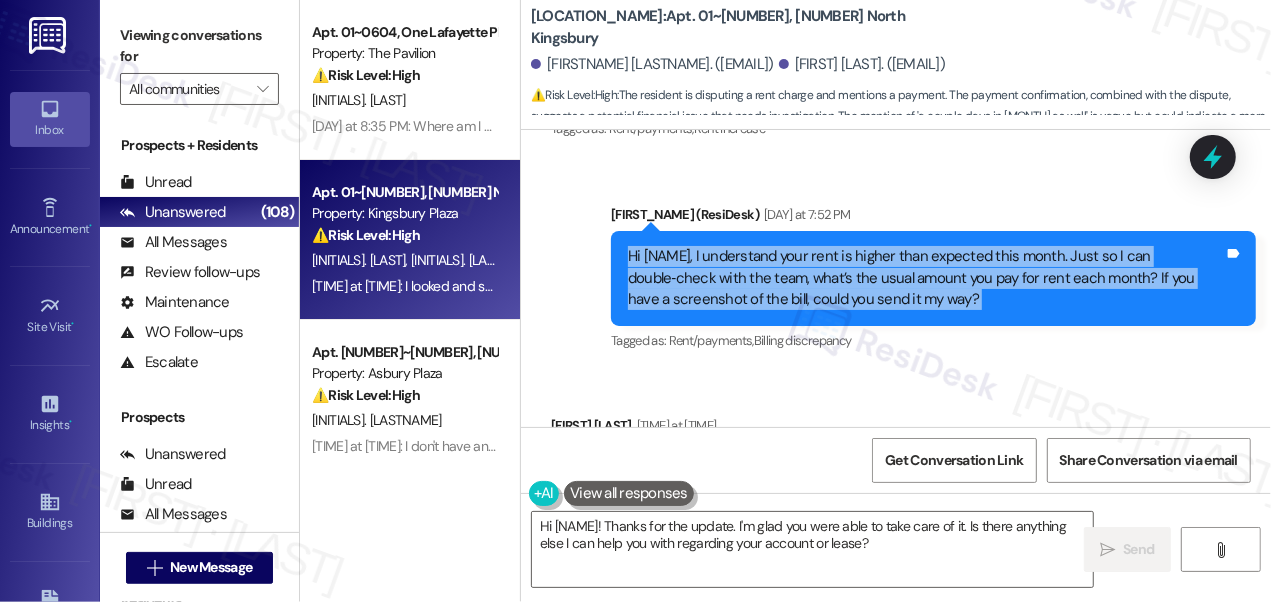 click on "Hi [NAME], I understand your rent is higher than expected this month. Just so I can double‑check with the team, what’s the usual amount you pay for rent each month? If you have a screenshot of the bill, could you send it my way?" at bounding box center [926, 278] 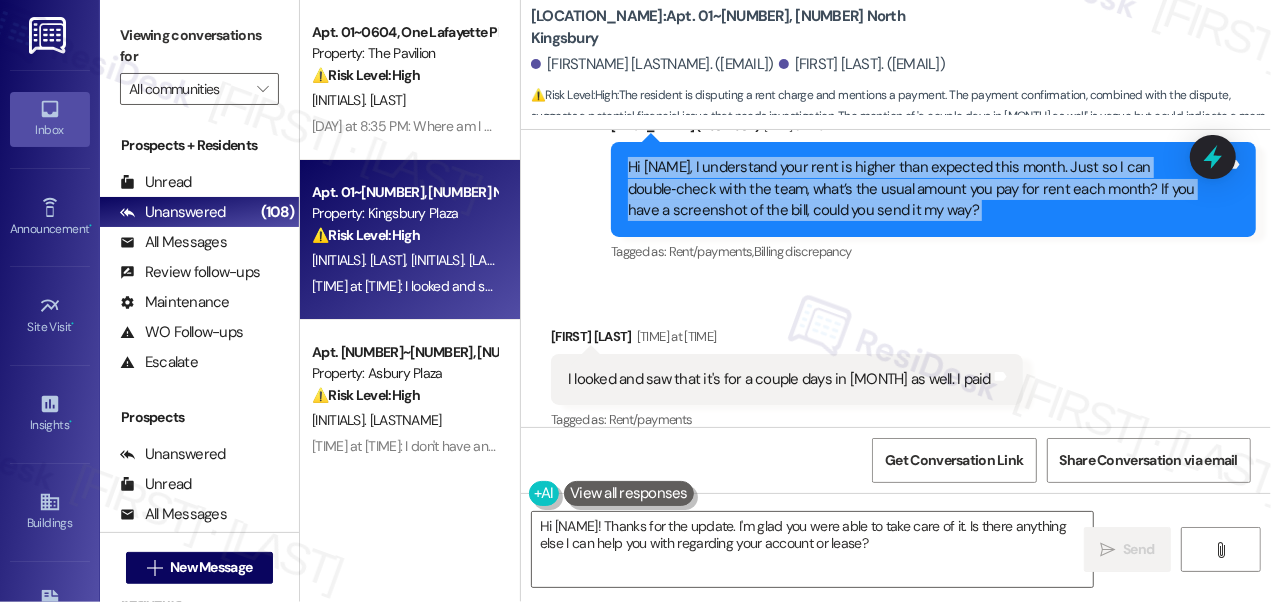 scroll, scrollTop: 3547, scrollLeft: 0, axis: vertical 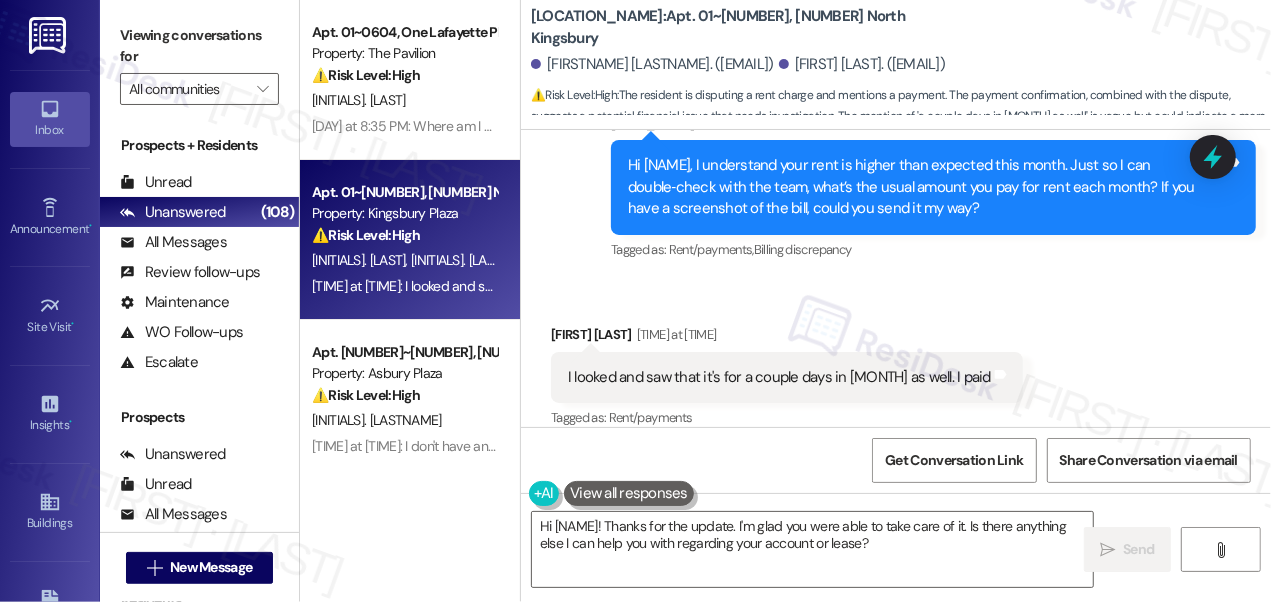 click on "I looked and saw that it's for a couple days in [MONTH] as well.  I paid" at bounding box center [779, 377] 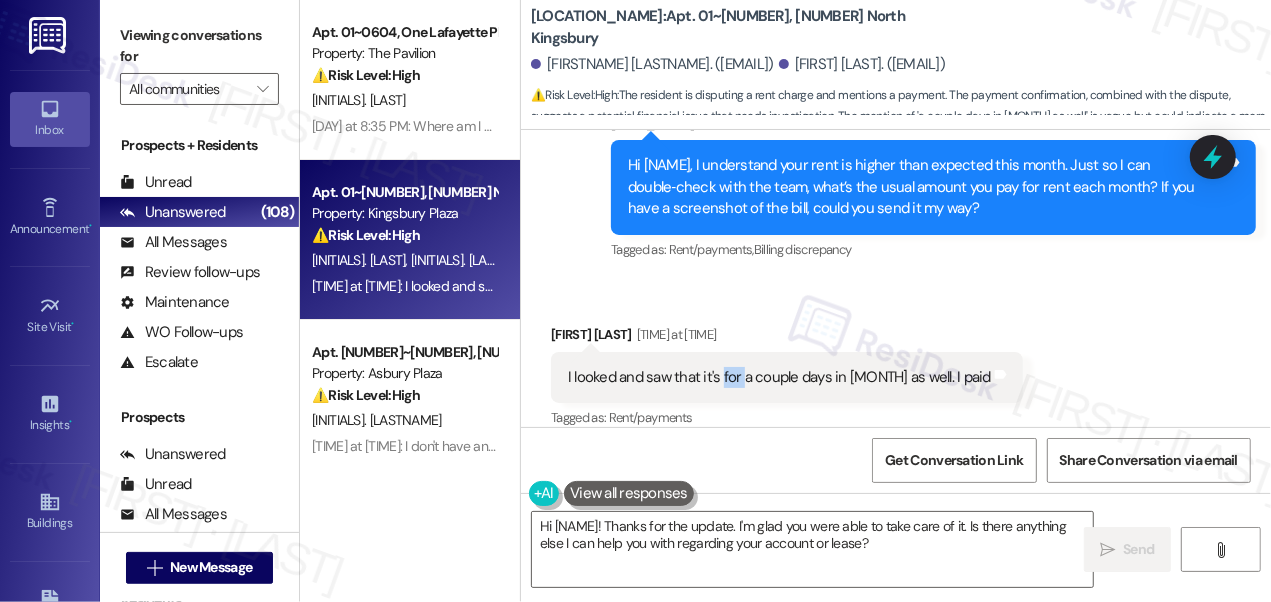 click on "I looked and saw that it's for a couple days in [MONTH] as well.  I paid" at bounding box center [779, 377] 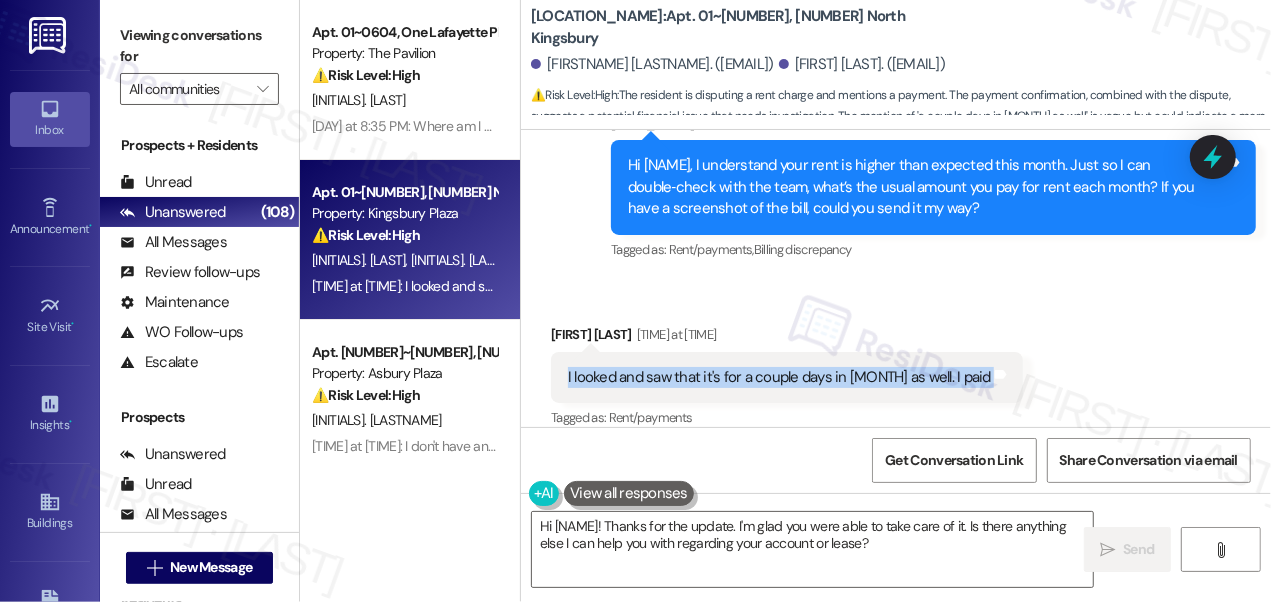 click on "I looked and saw that it's for a couple days in [MONTH] as well.  I paid" at bounding box center (779, 377) 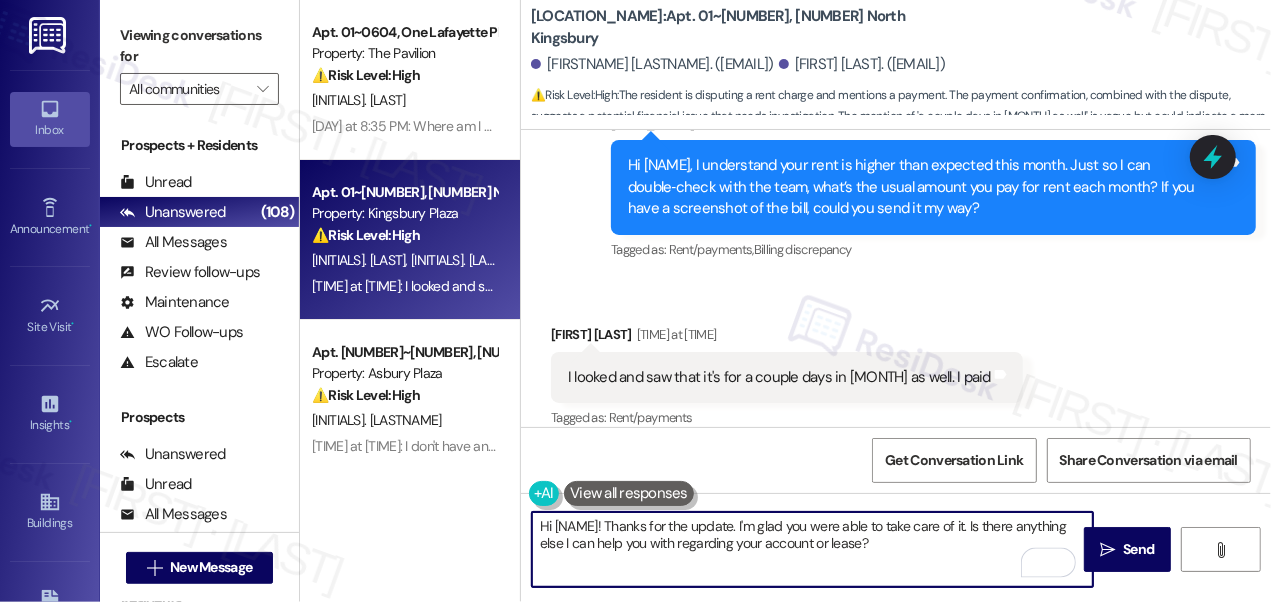 drag, startPoint x: 936, startPoint y: 543, endPoint x: 650, endPoint y: 520, distance: 286.92334 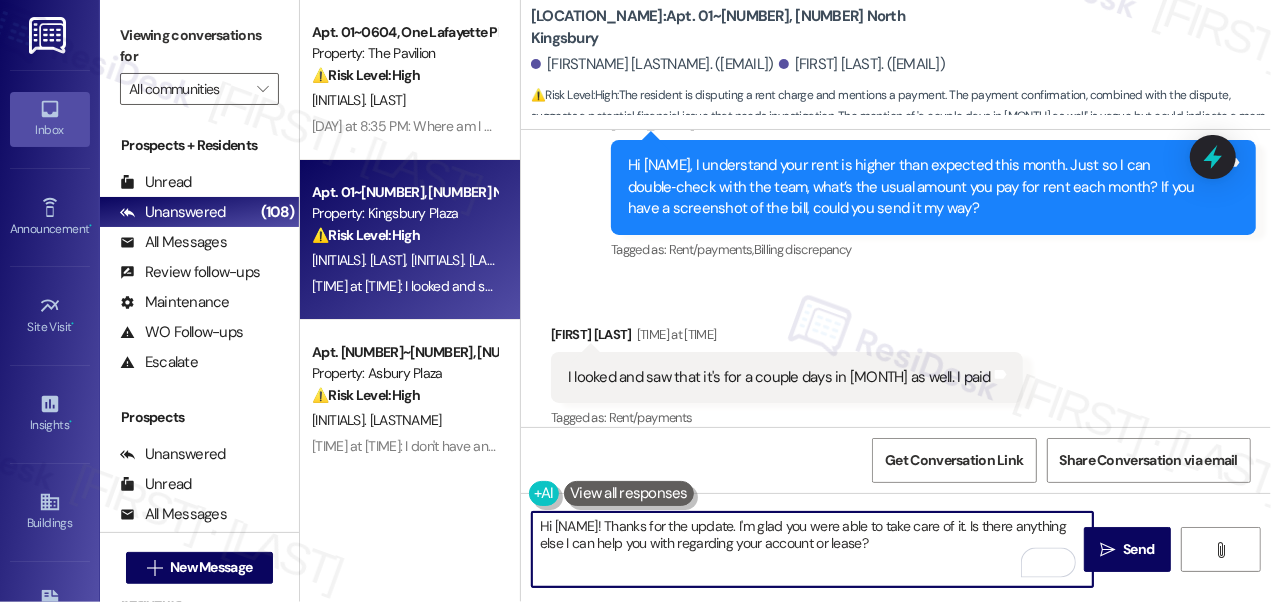 click on "Hi [NAME]! Thanks for the update. I'm glad you were able to take care of it. Is there anything else I can help you with regarding your account or lease?" at bounding box center [812, 549] 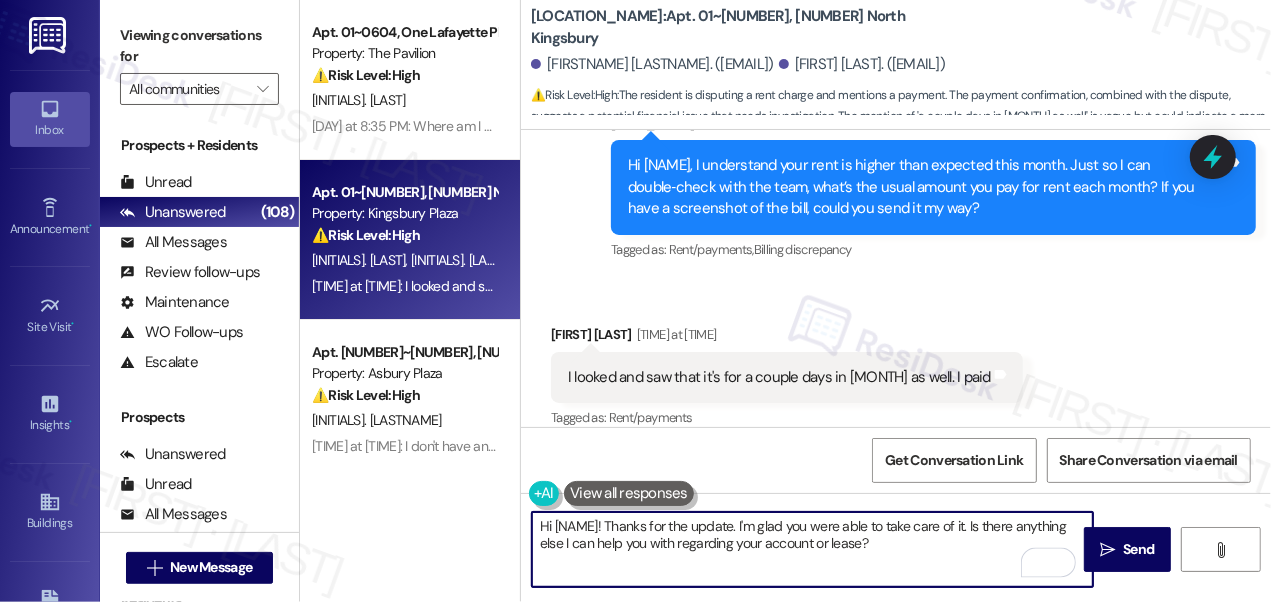 click on "[FIRST] [LAST]. ([EMAIL])" at bounding box center [862, 64] 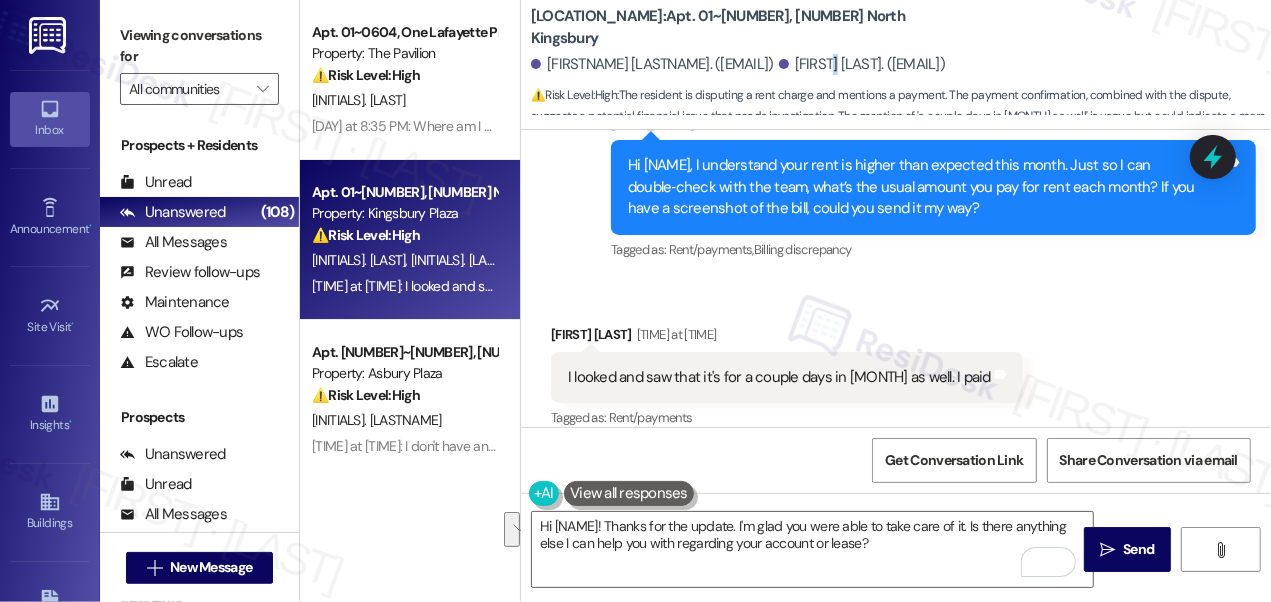 click on "[FIRST] [LAST]. ([EMAIL])" at bounding box center [862, 64] 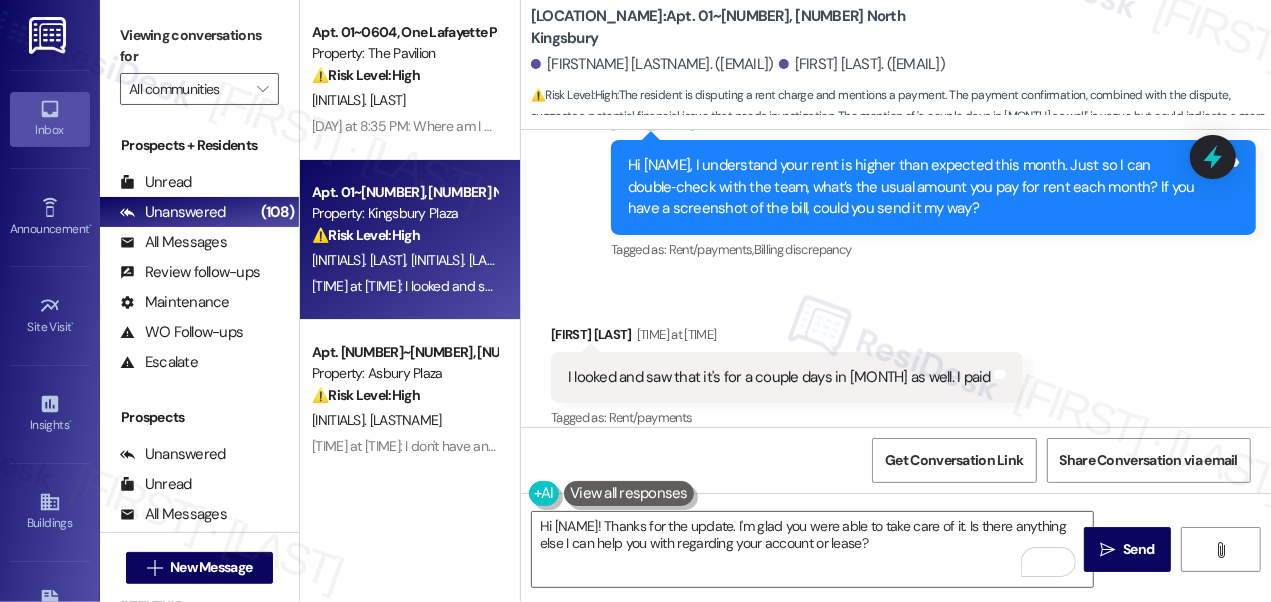 click on "[FIRST] [LAST]. ([EMAIL])" at bounding box center (862, 64) 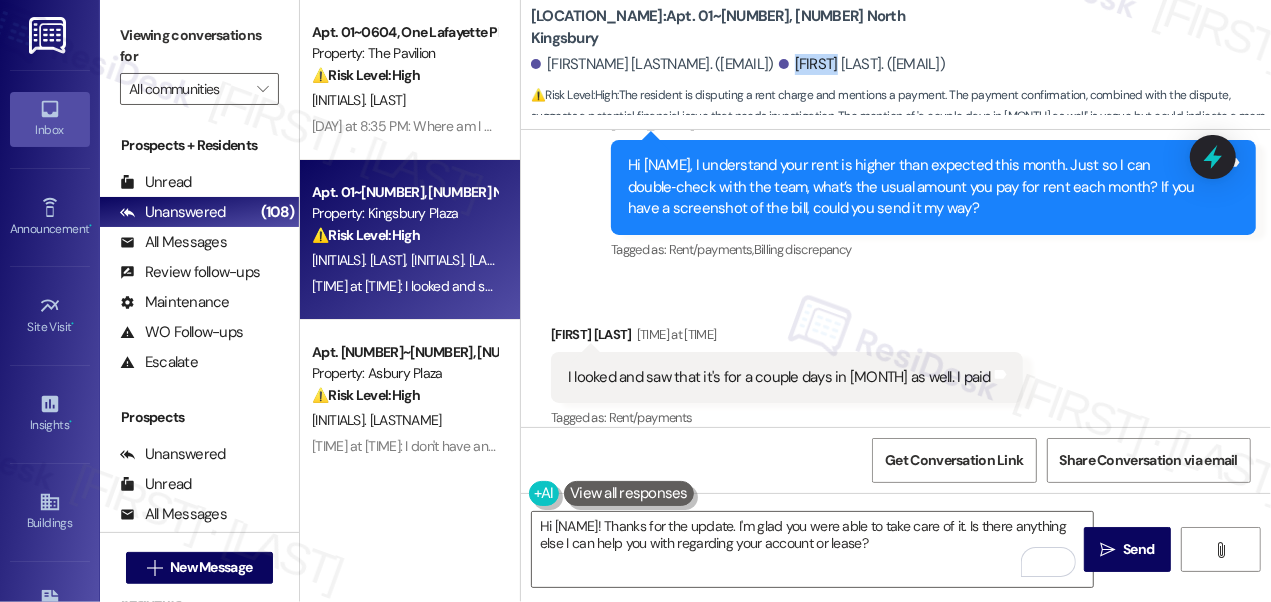 click on "[FIRST] [LAST]. ([EMAIL])" at bounding box center (862, 64) 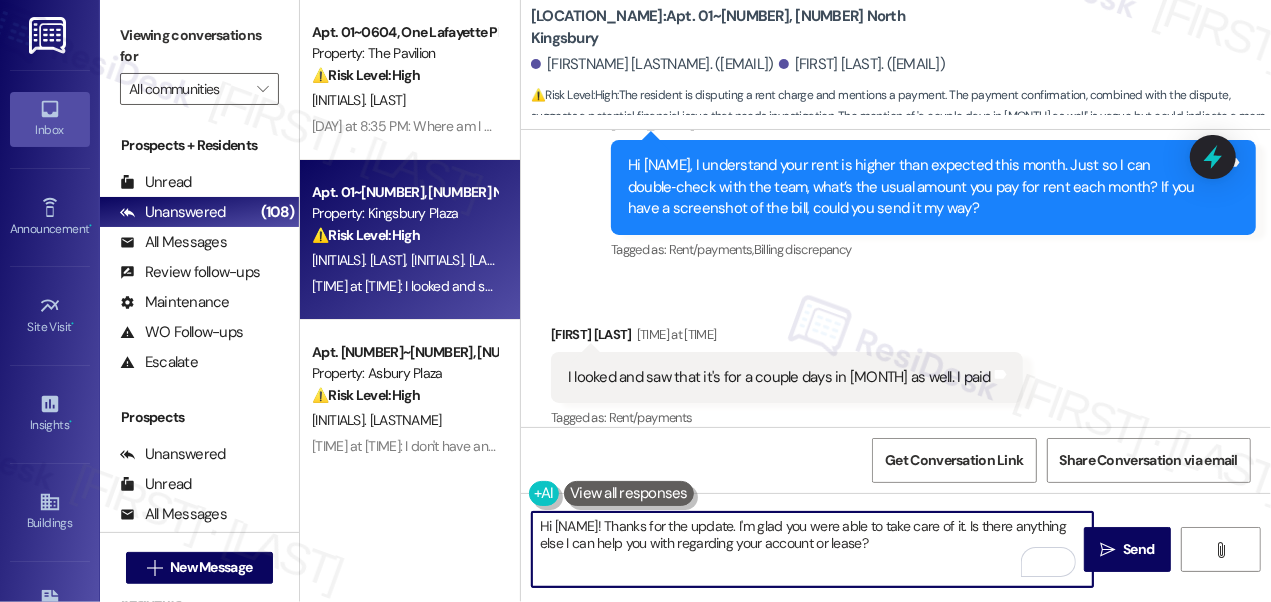 drag, startPoint x: 554, startPoint y: 524, endPoint x: 639, endPoint y: 516, distance: 85.37564 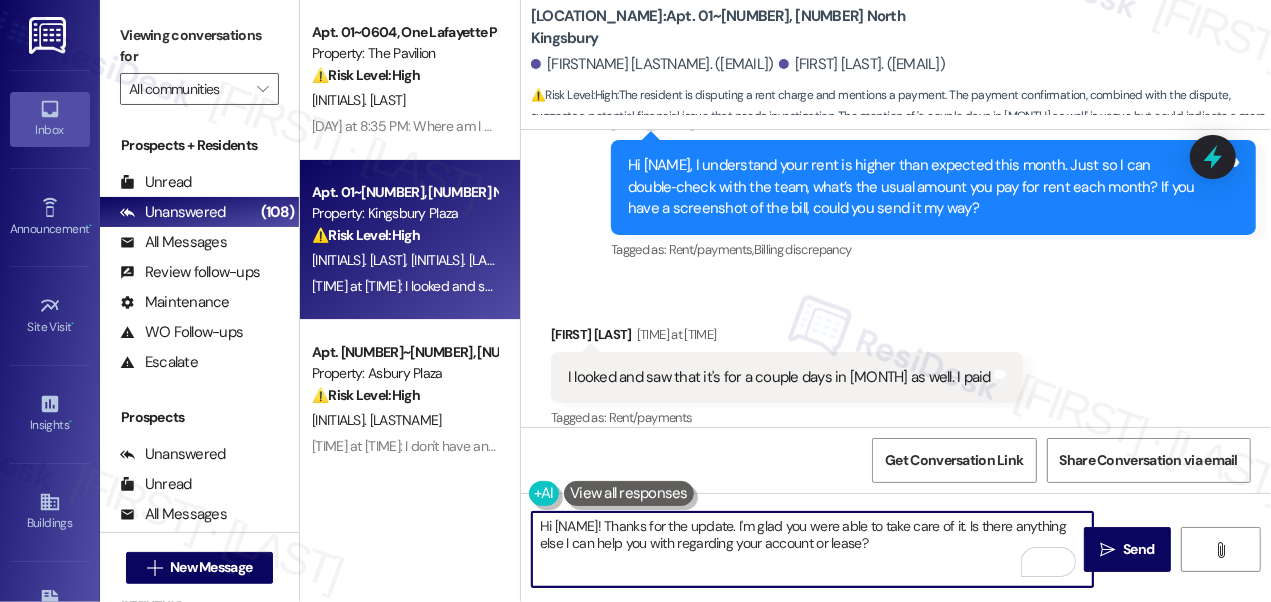 paste on "[FIRSTNAME]" 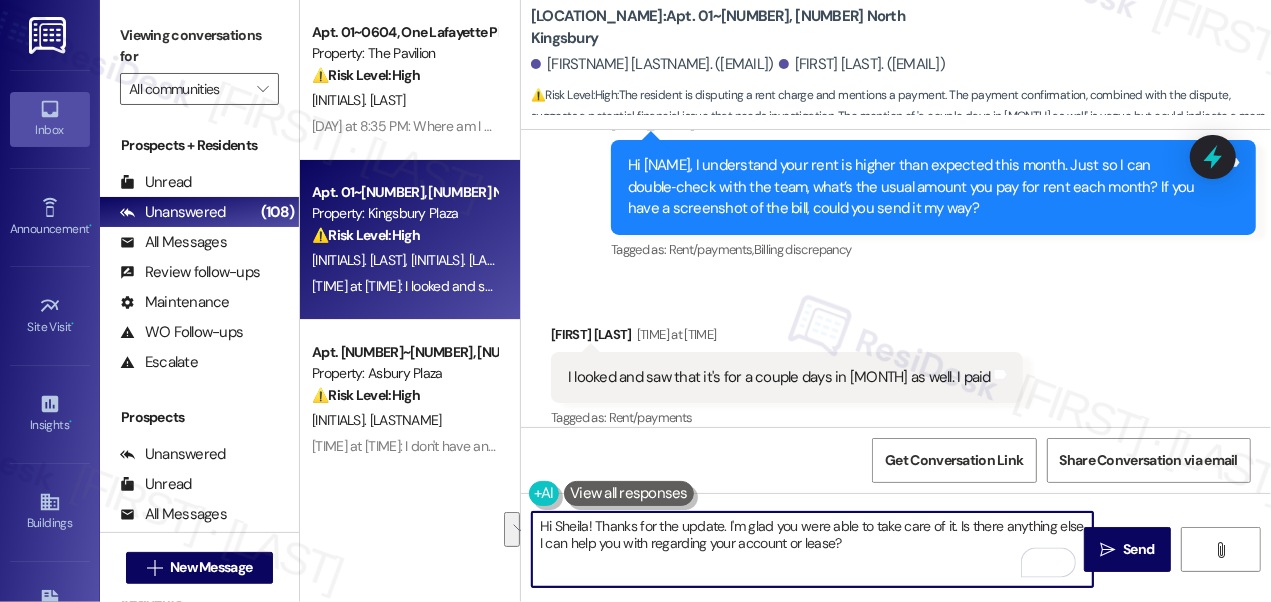 drag, startPoint x: 870, startPoint y: 544, endPoint x: 955, endPoint y: 514, distance: 90.13878 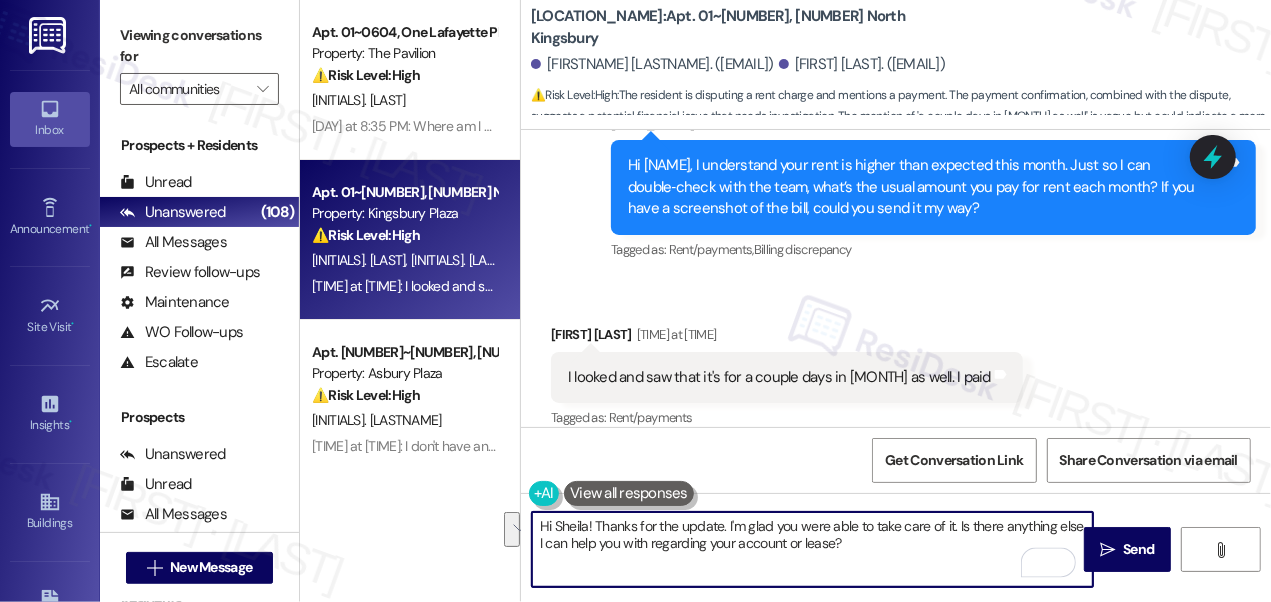 click on "Hi Sheila! Thanks for the update. I'm glad you were able to take care of it. Is there anything else I can help you with regarding your account or lease?" at bounding box center [812, 549] 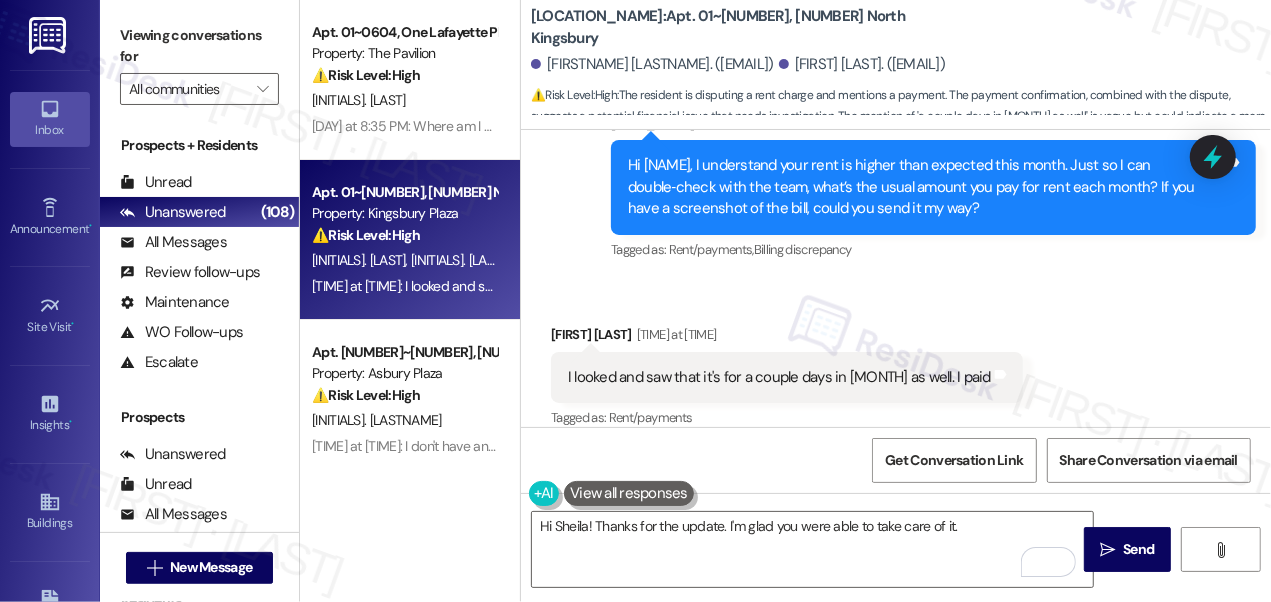 click on "Viewing conversations for" at bounding box center [199, 46] 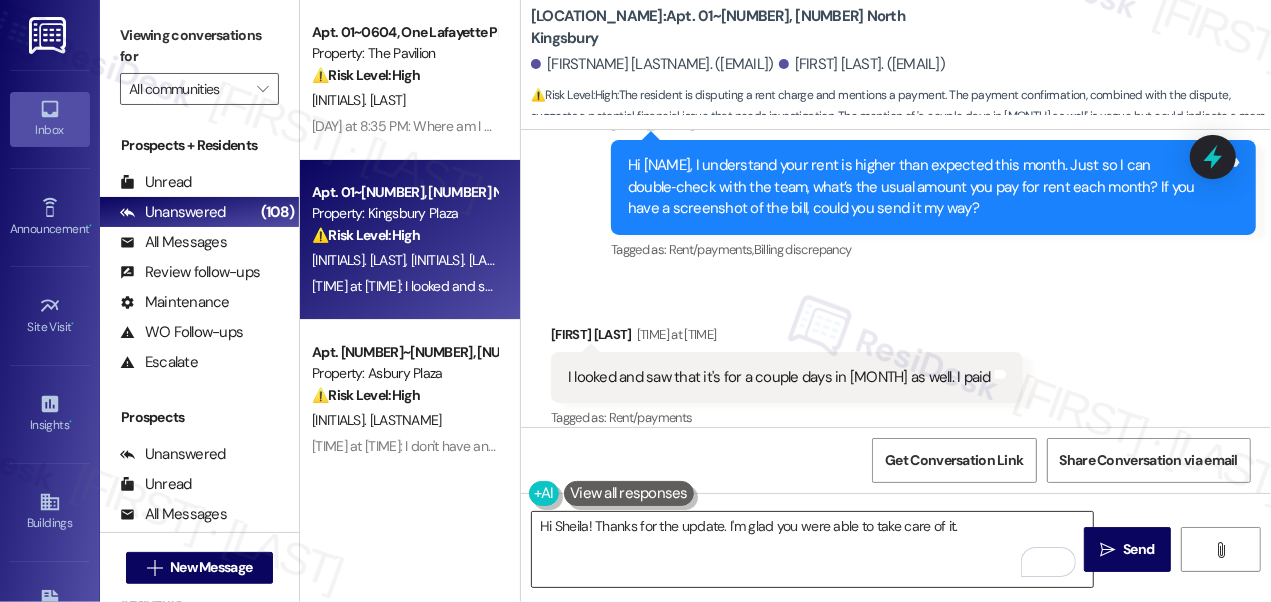 click on "Hi Sheila! Thanks for the update. I'm glad you were able to take care of it." at bounding box center (812, 549) 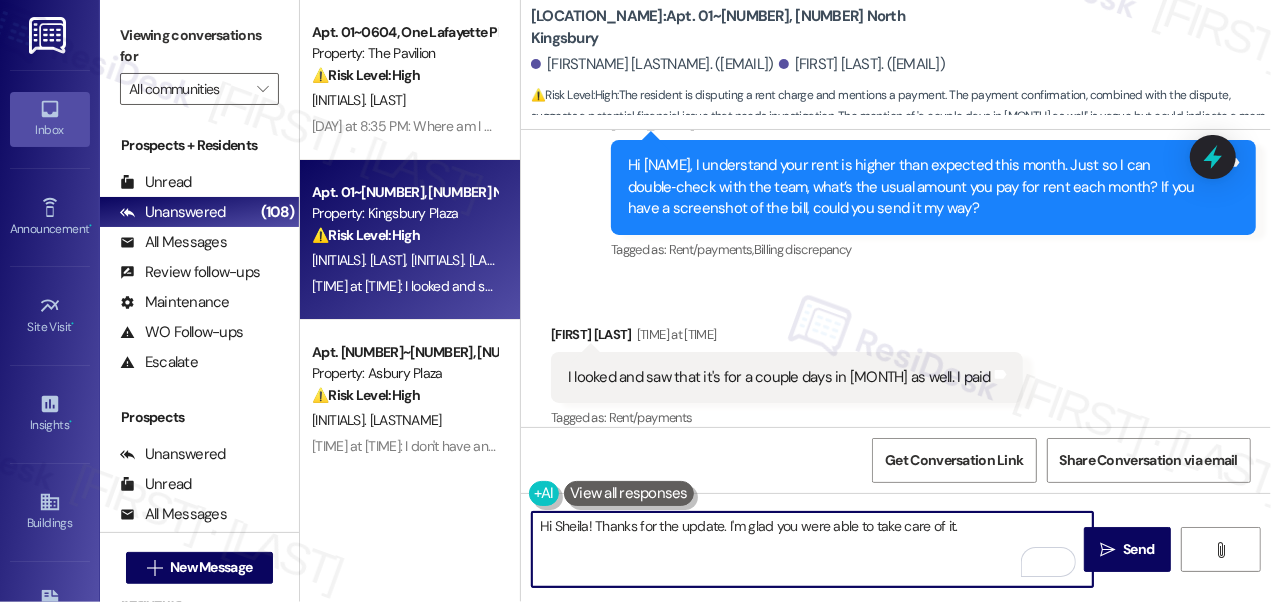 paste on "Did you receive a payment confirmation receipt yet, or has the payment already been reflected in your portal?" 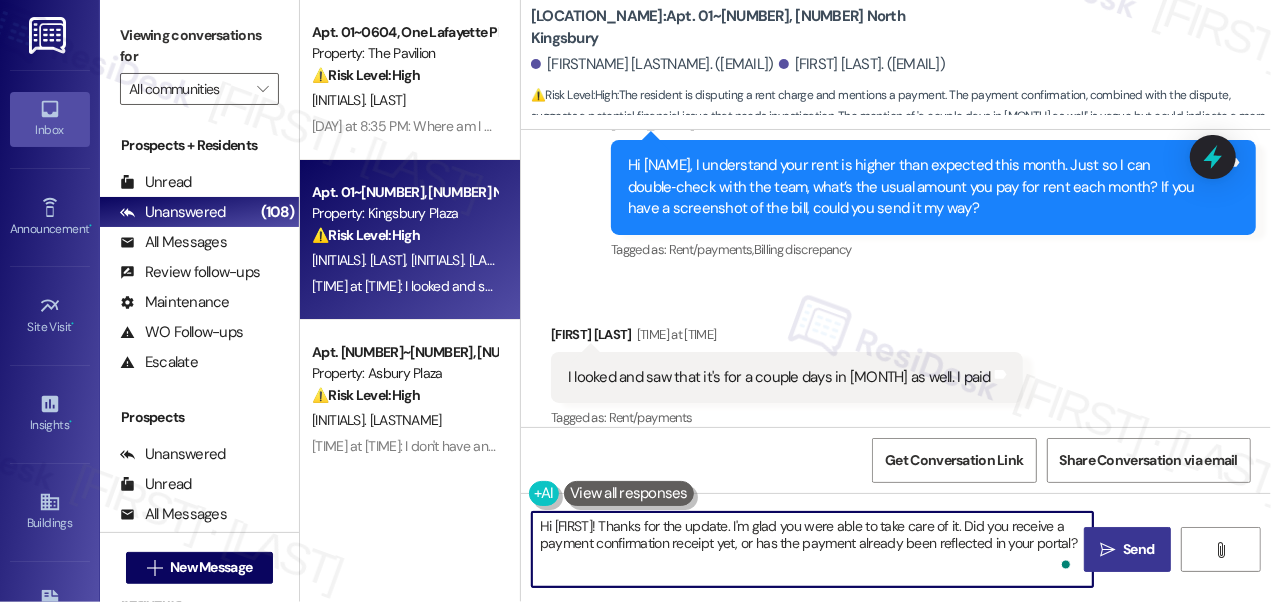 type on "Hi [FIRST]! Thanks for the update. I'm glad you were able to take care of it. Did you receive a payment confirmation receipt yet, or has the payment already been reflected in your portal?" 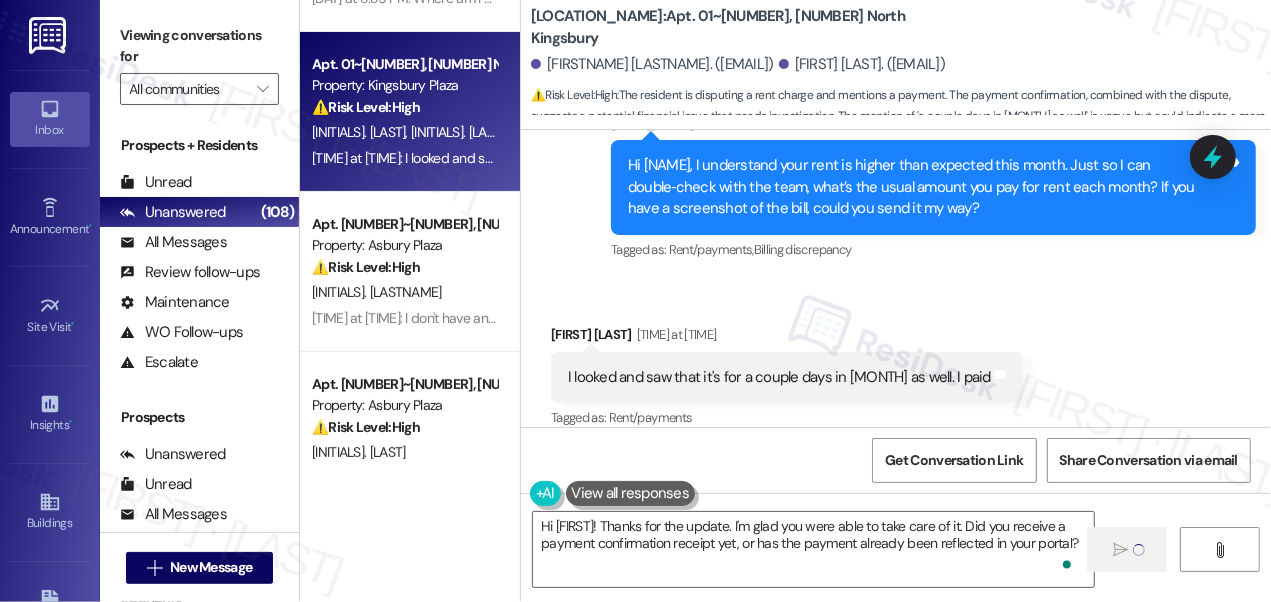 scroll, scrollTop: 181, scrollLeft: 0, axis: vertical 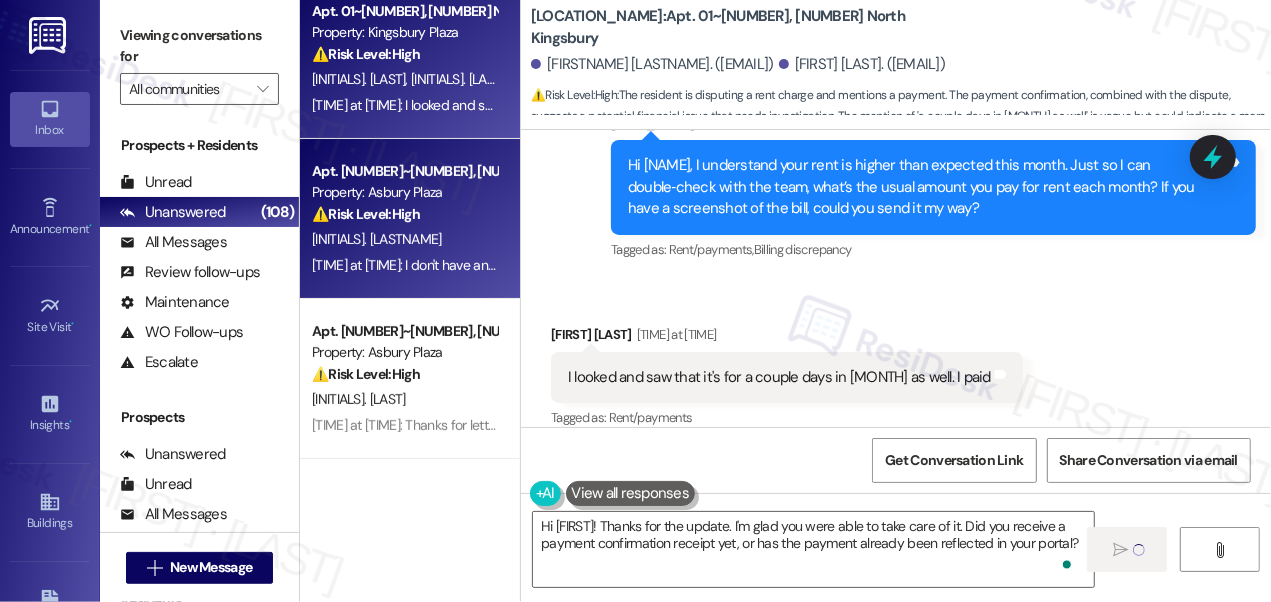 click on "Property: Asbury Plaza" at bounding box center (404, 192) 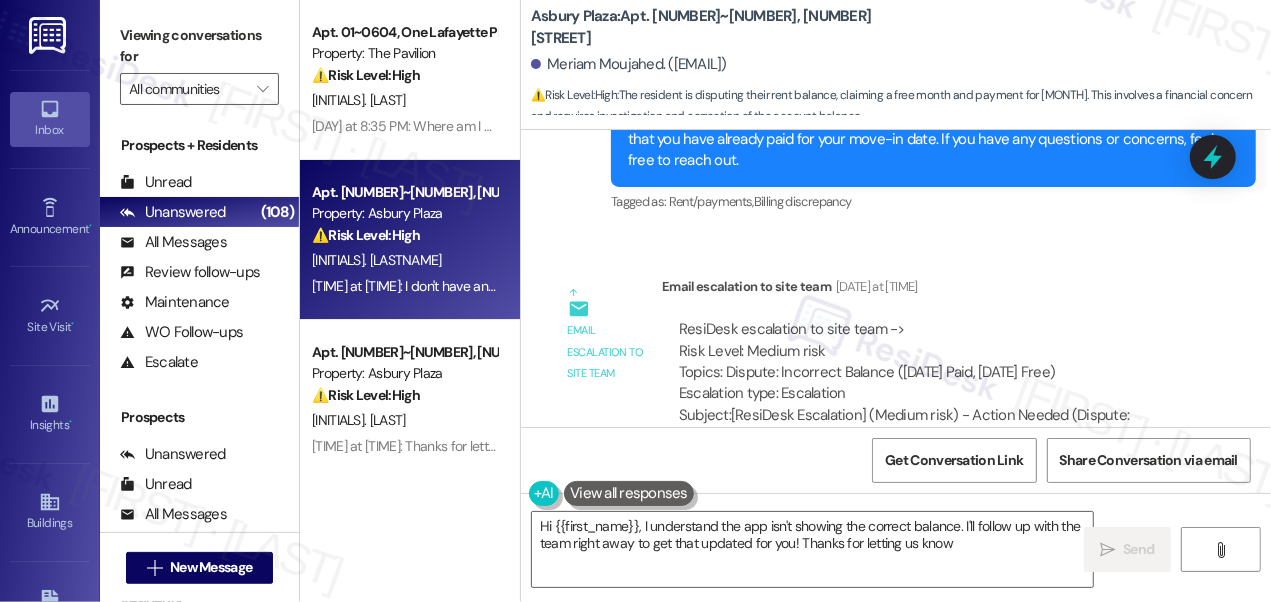 type on "Hi {{first_name}}, I understand the app isn't showing the correct balance. I'll follow up with the team right away to get that updated for you! Thanks for letting us know!" 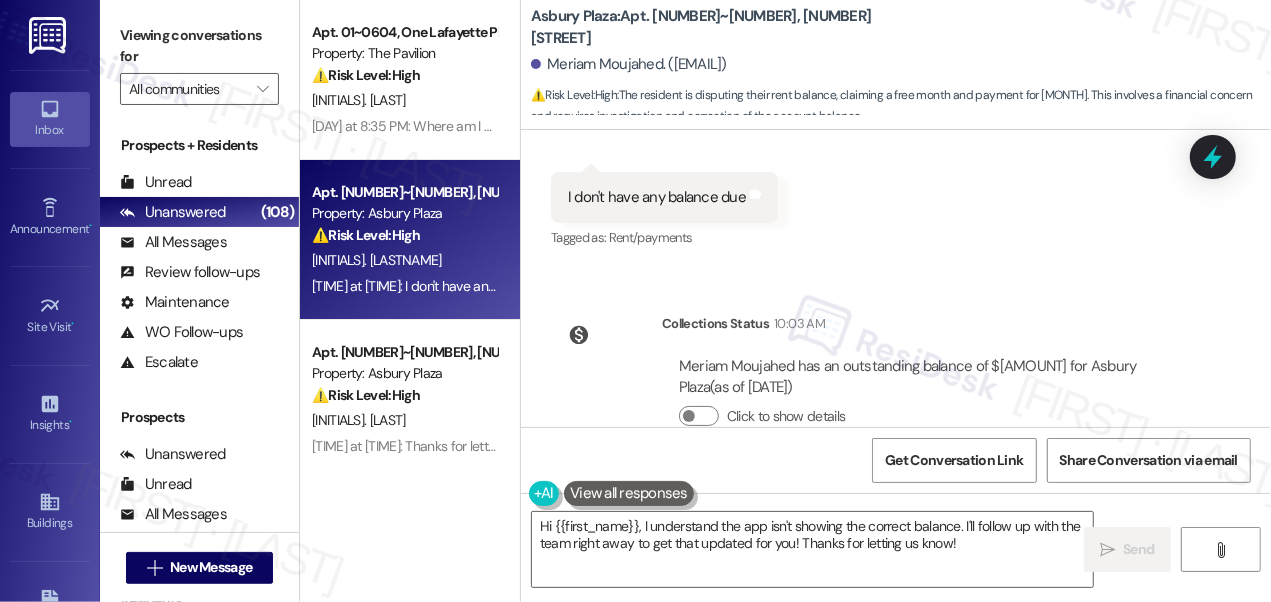 scroll, scrollTop: 1653, scrollLeft: 0, axis: vertical 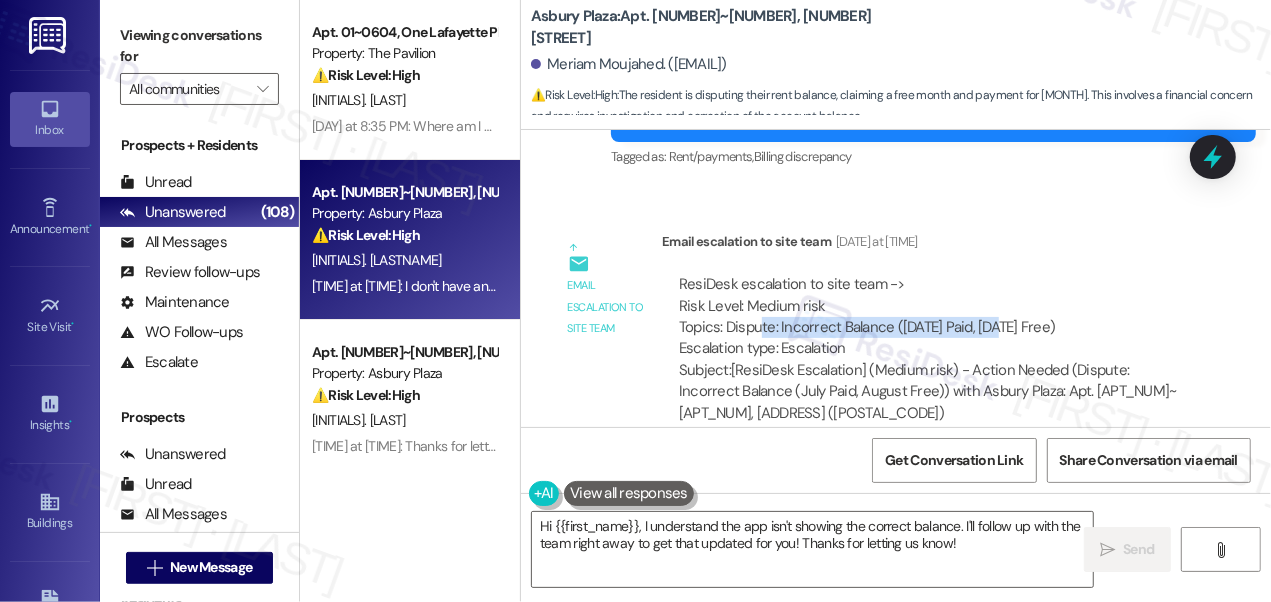 drag, startPoint x: 762, startPoint y: 329, endPoint x: 996, endPoint y: 334, distance: 234.0534 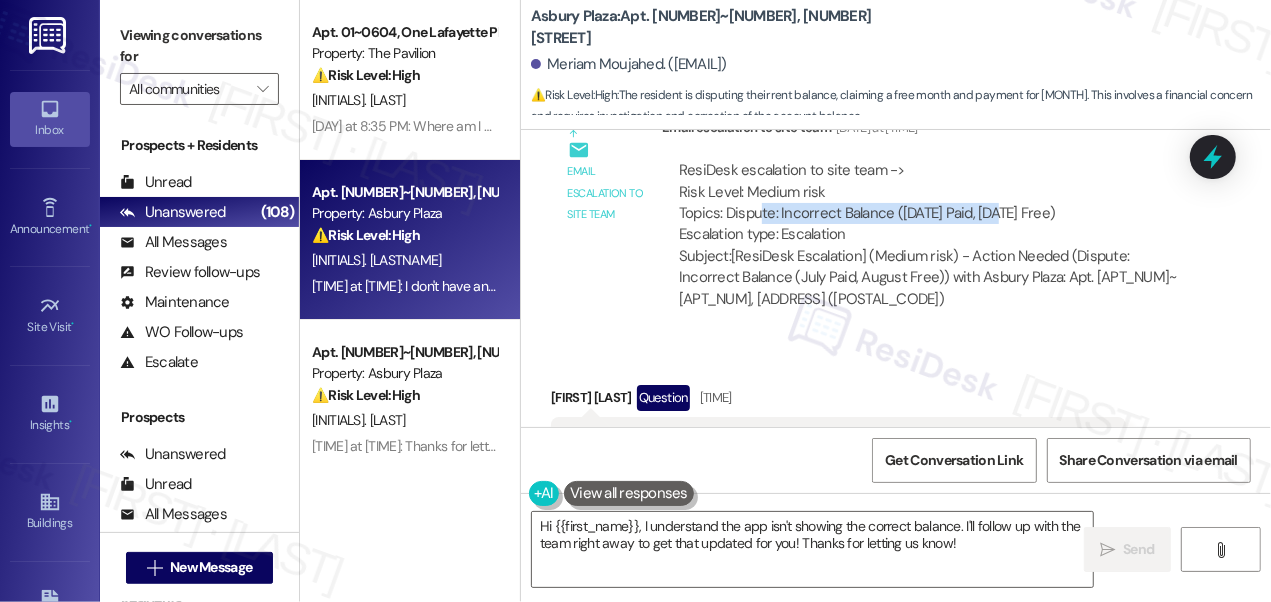 scroll, scrollTop: 1380, scrollLeft: 0, axis: vertical 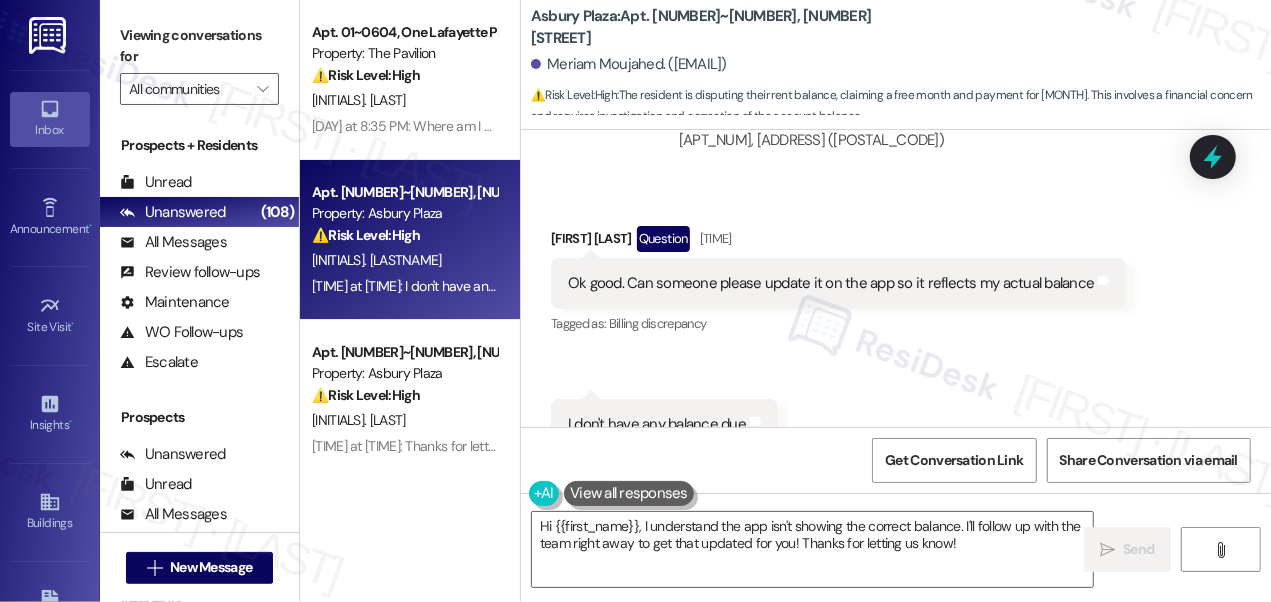 click on "Ok good. Can someone please update it on the app so it reflects my actual balance" at bounding box center (831, 283) 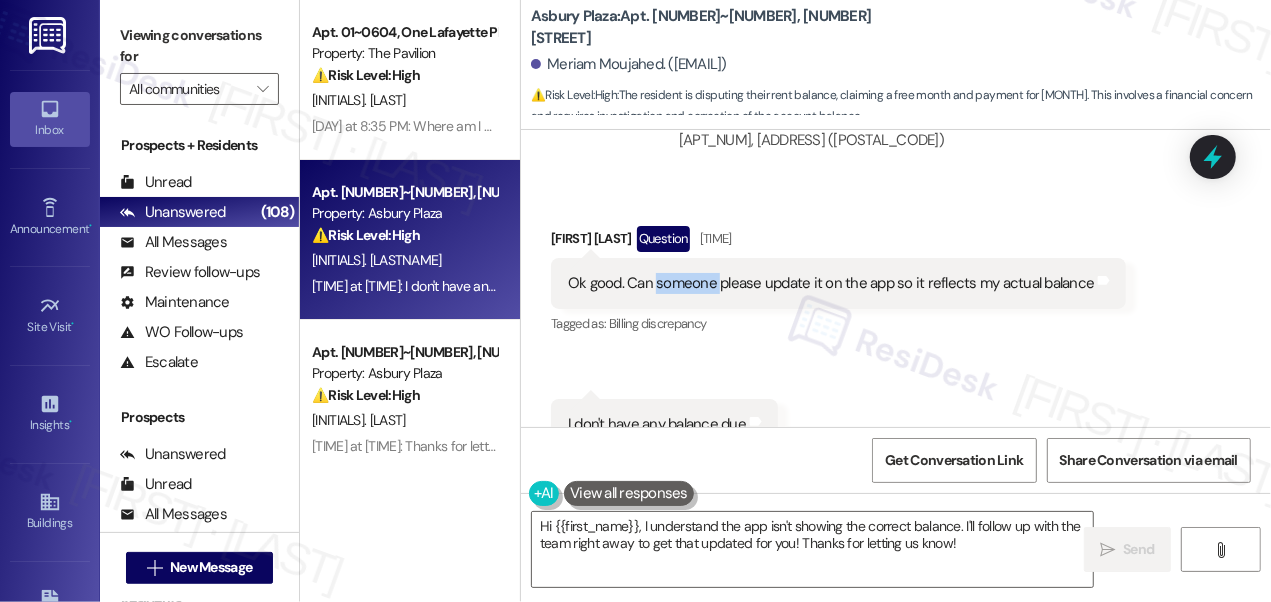 click on "Ok good. Can someone please update it on the app so it reflects my actual balance" at bounding box center (831, 283) 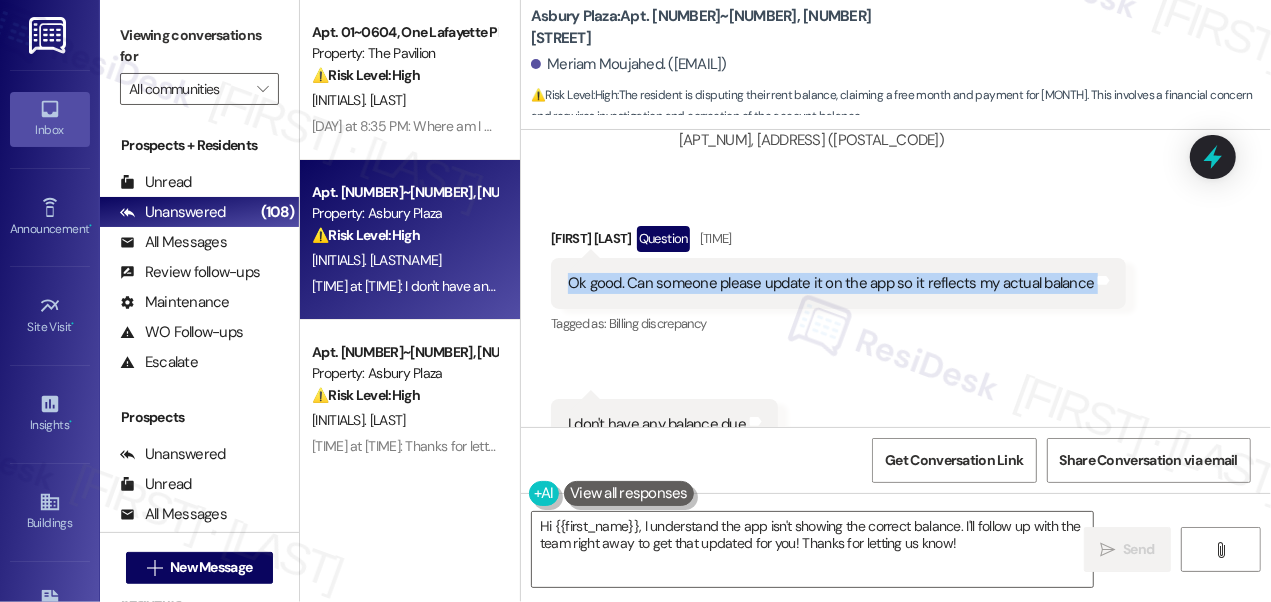 click on "Ok good. Can someone please update it on the app so it reflects my actual balance" at bounding box center [831, 283] 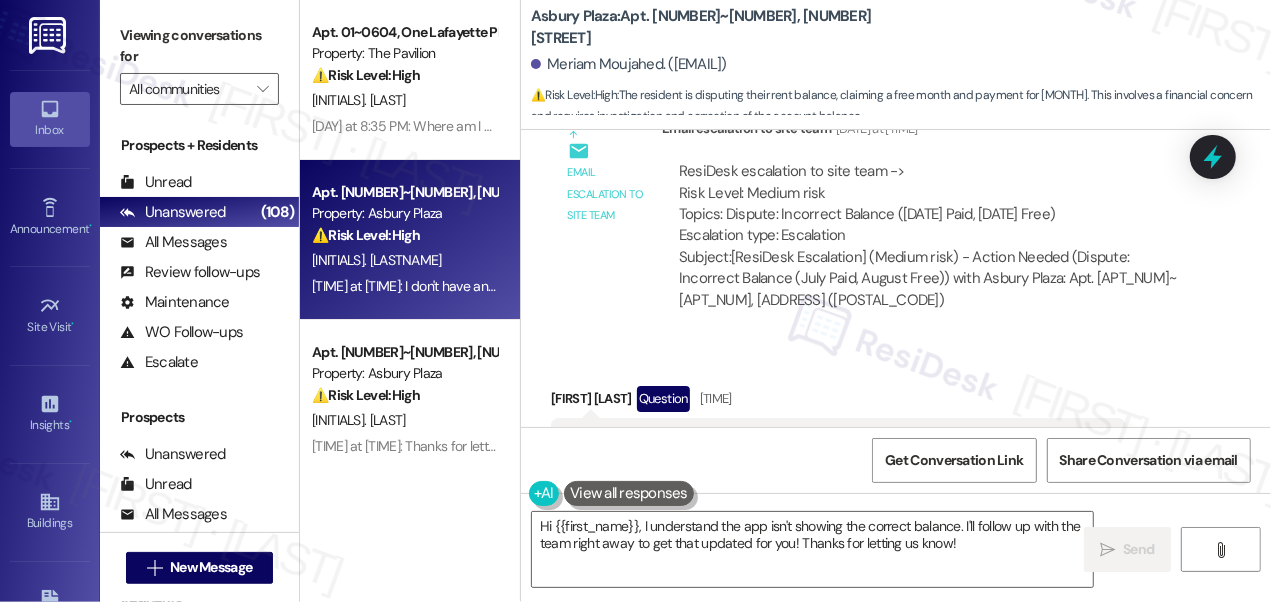 scroll, scrollTop: 1107, scrollLeft: 0, axis: vertical 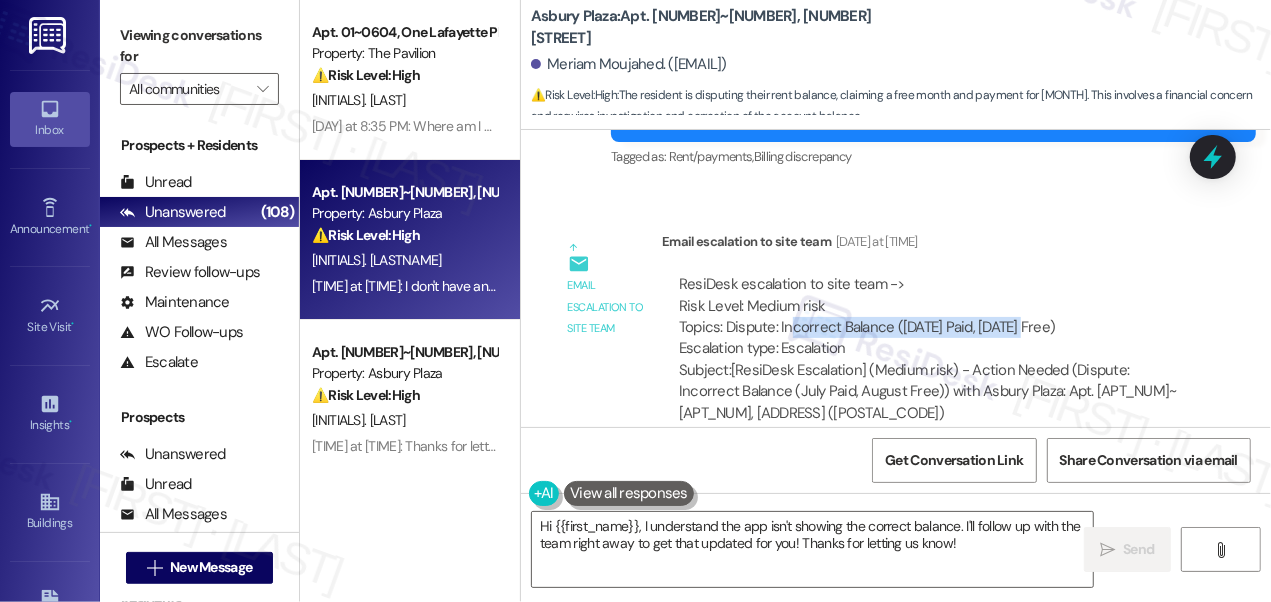 drag, startPoint x: 789, startPoint y: 332, endPoint x: 1016, endPoint y: 336, distance: 227.03523 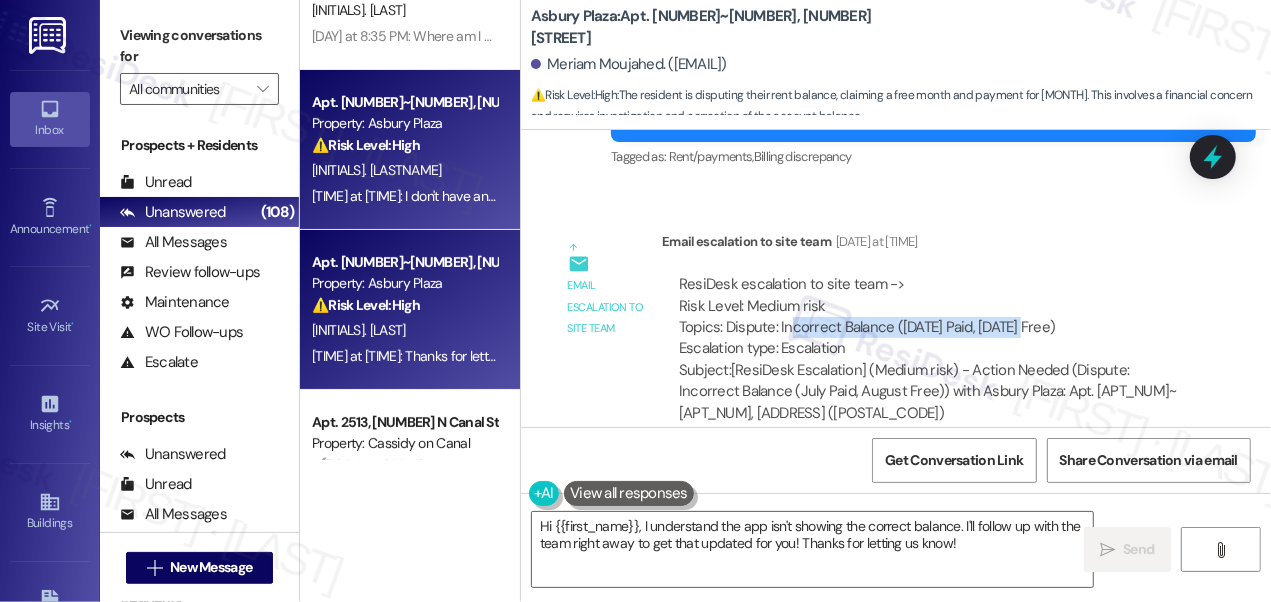 scroll, scrollTop: 0, scrollLeft: 0, axis: both 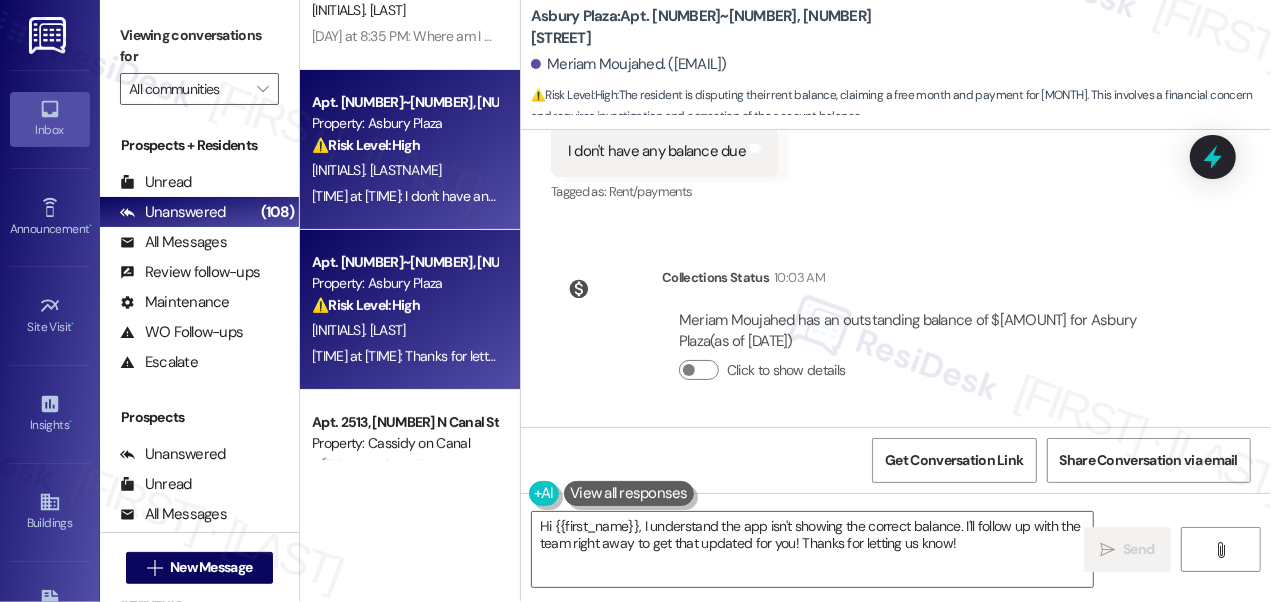 click on "⚠️  Risk Level:  High The resident is requesting an exception to the rent grace period due to a bank issue. This involves a financial concern and potential late payment, requiring attention to mitigate financial risk." at bounding box center [404, 305] 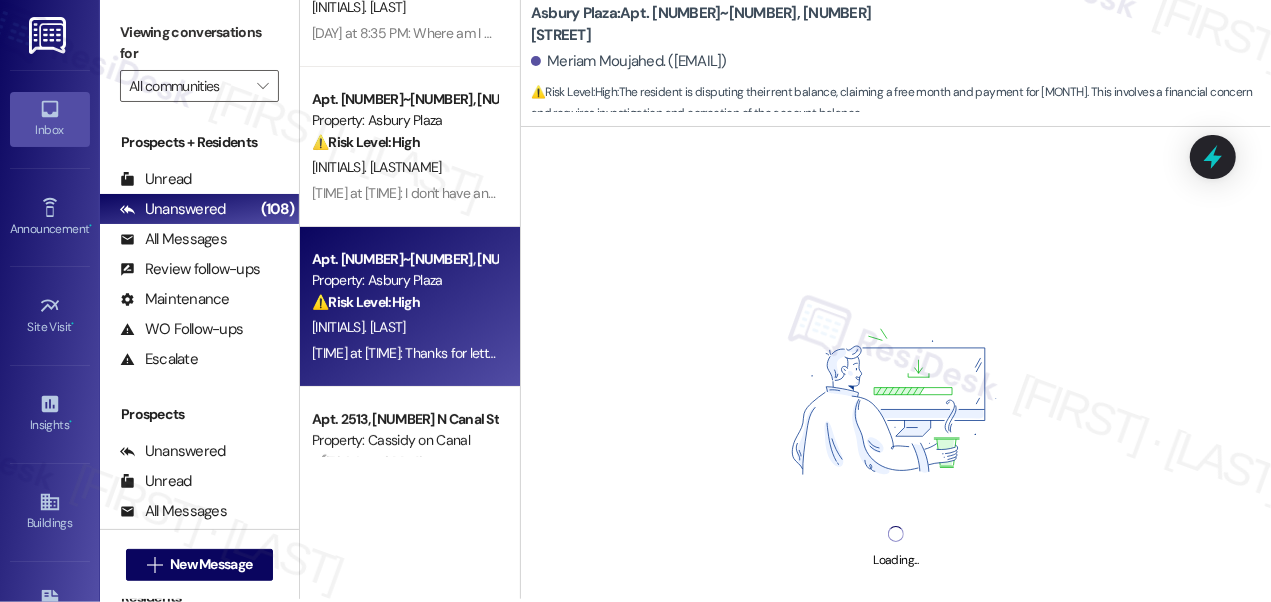 scroll, scrollTop: 4, scrollLeft: 0, axis: vertical 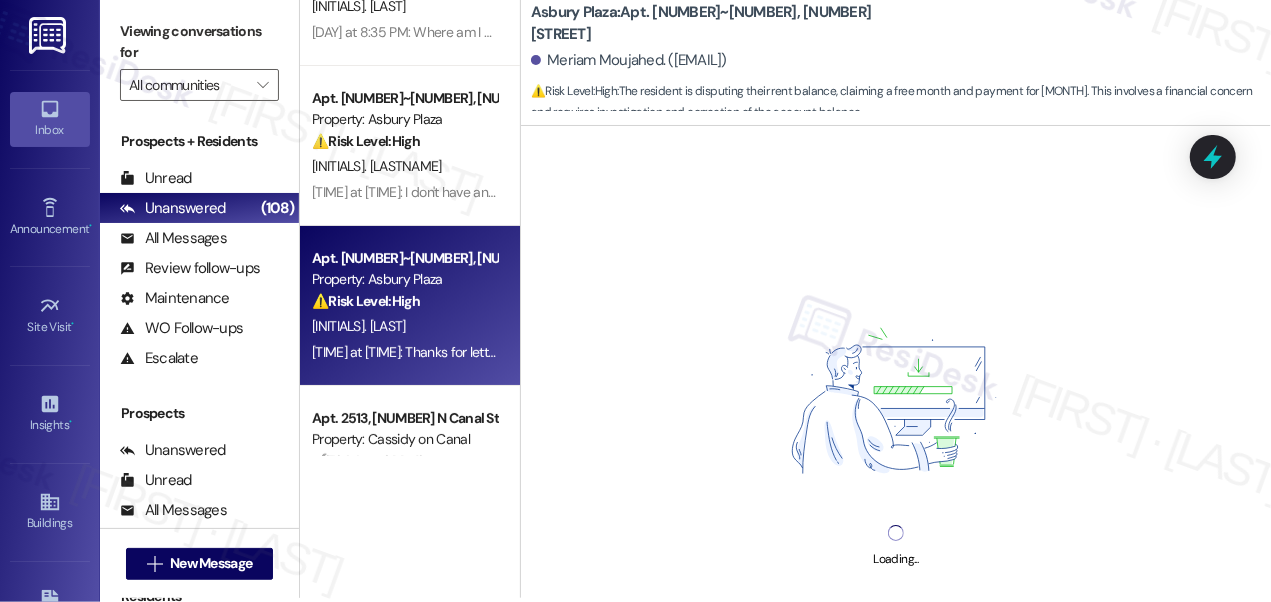 click on "Viewing conversations for" at bounding box center [199, 42] 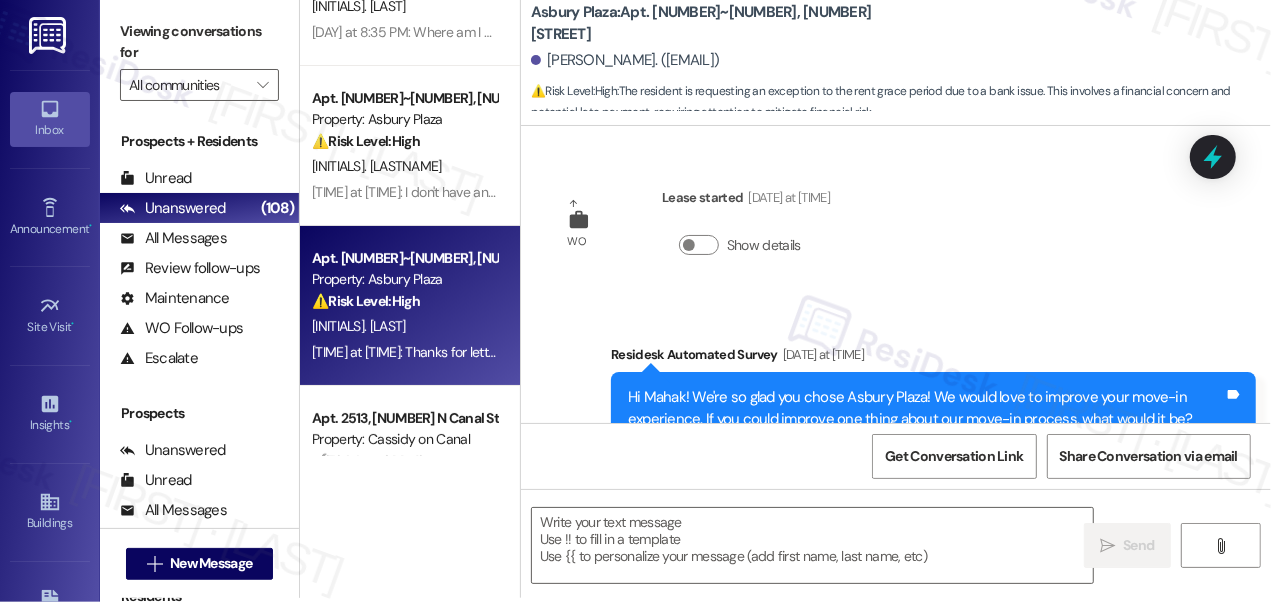 scroll, scrollTop: 0, scrollLeft: 0, axis: both 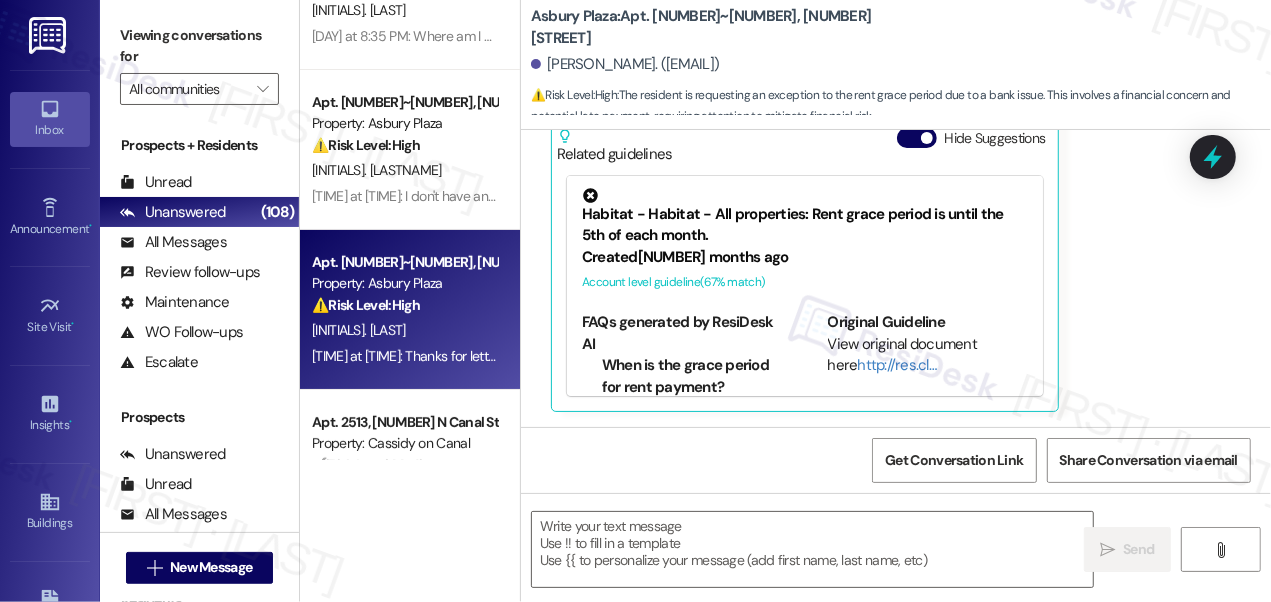 drag, startPoint x: 128, startPoint y: 35, endPoint x: 138, endPoint y: 34, distance: 10.049875 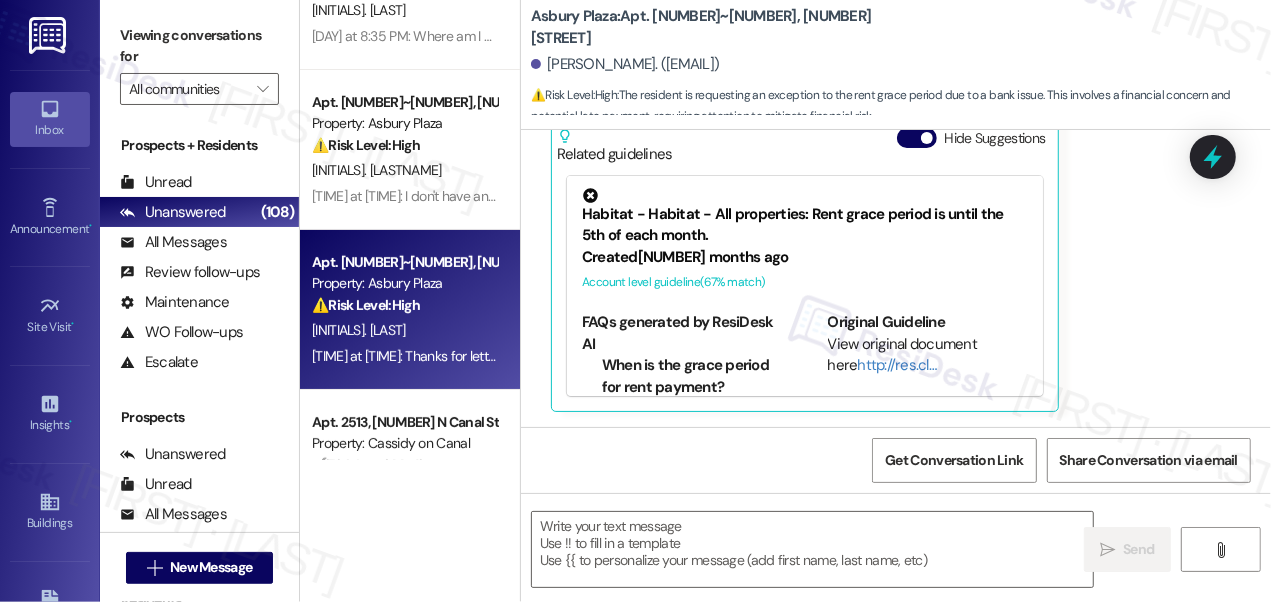 click on "Viewing conversations for" at bounding box center (199, 46) 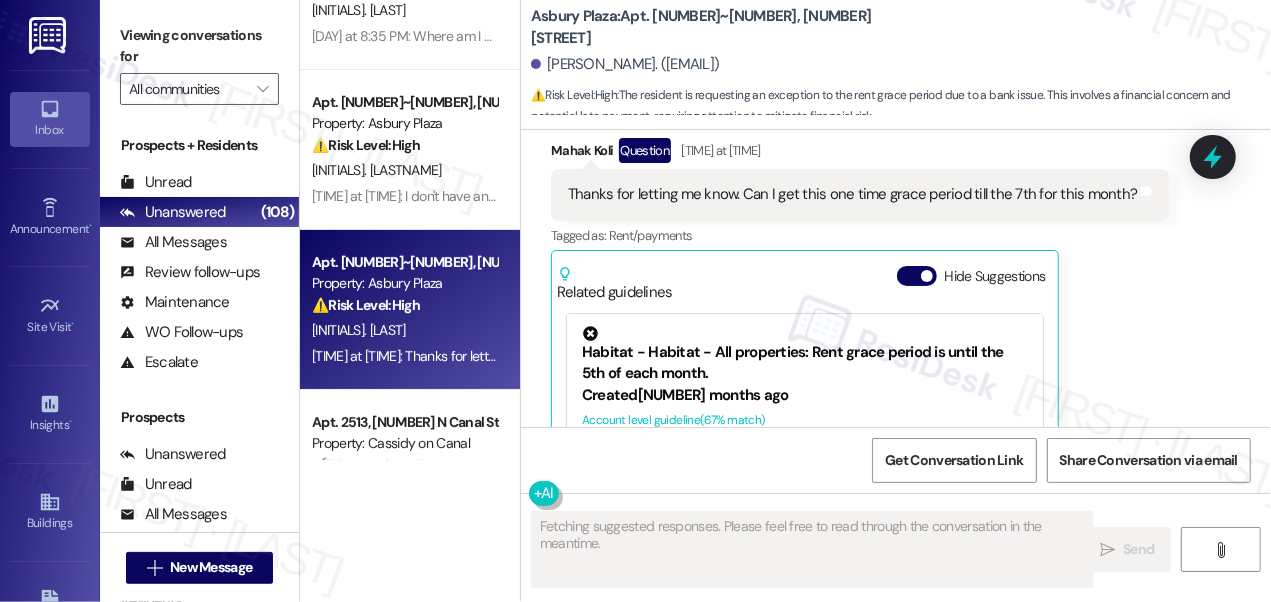 scroll, scrollTop: 6078, scrollLeft: 0, axis: vertical 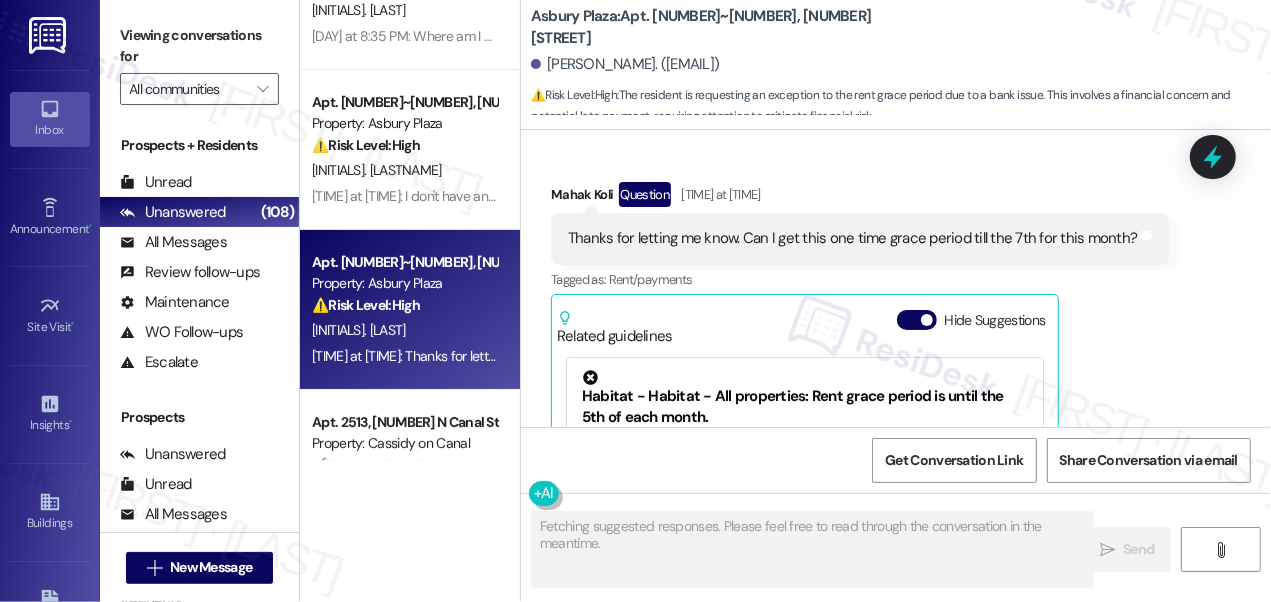click on "Thanks for letting me know. Can I get this one time grace period till the 7th for this month?  Tags and notes" at bounding box center (860, 238) 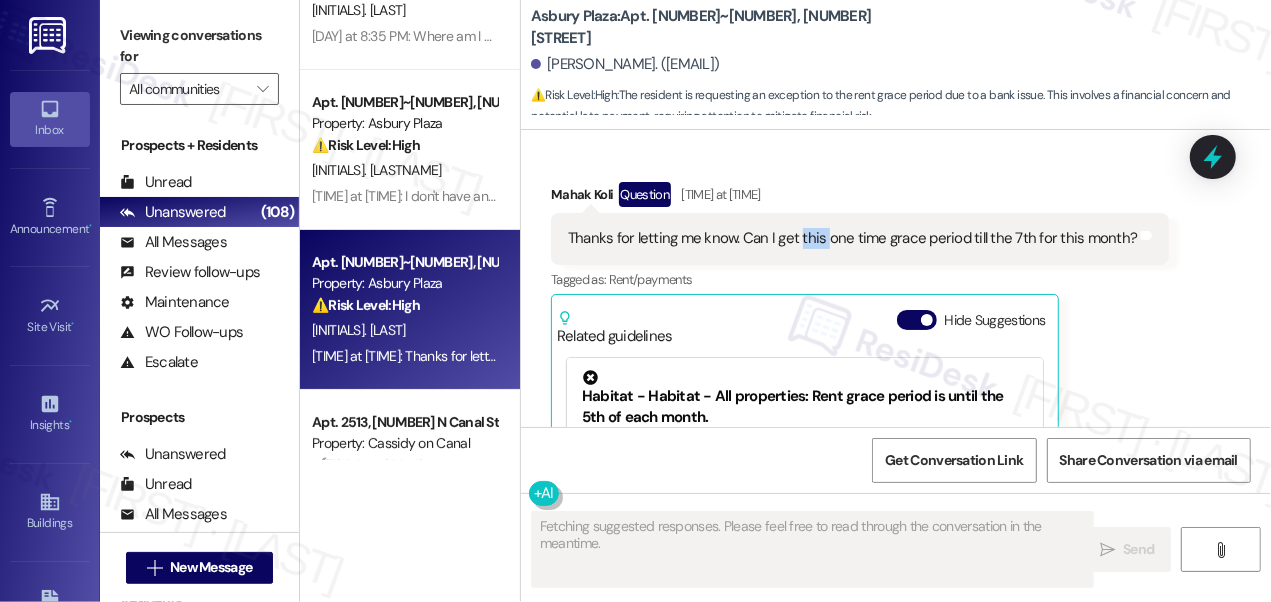 click on "Thanks for letting me know. Can I get this one time grace period till the 7th for this month?  Tags and notes" at bounding box center [860, 238] 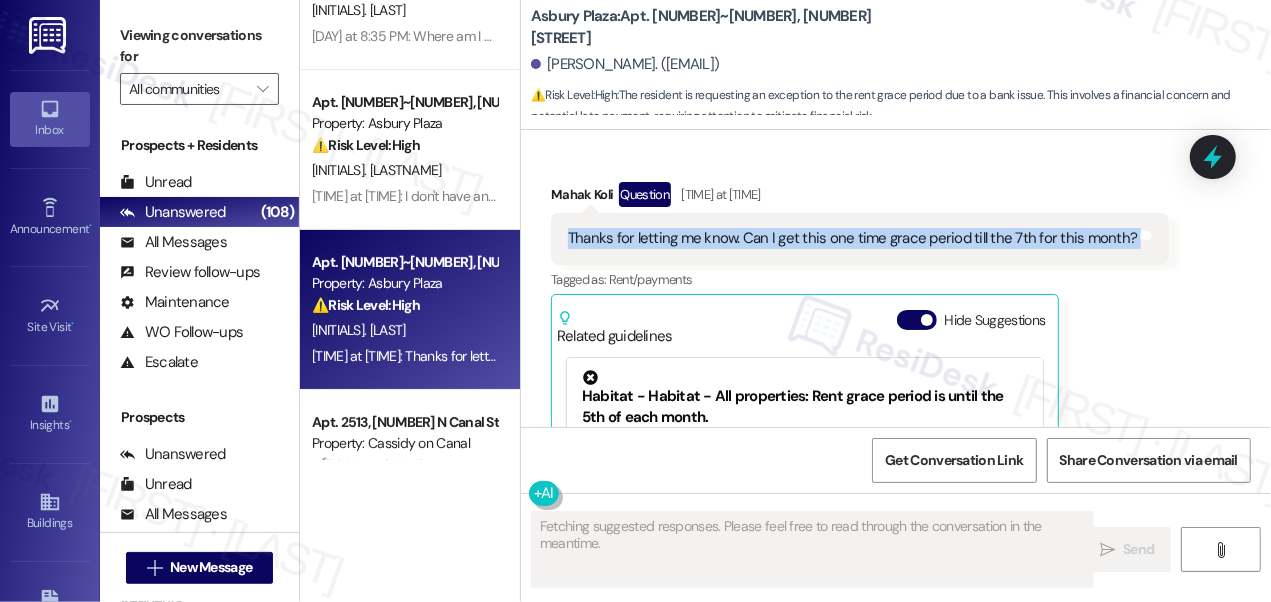 click on "Thanks for letting me know. Can I get this one time grace period till the 7th for this month?  Tags and notes" at bounding box center [860, 238] 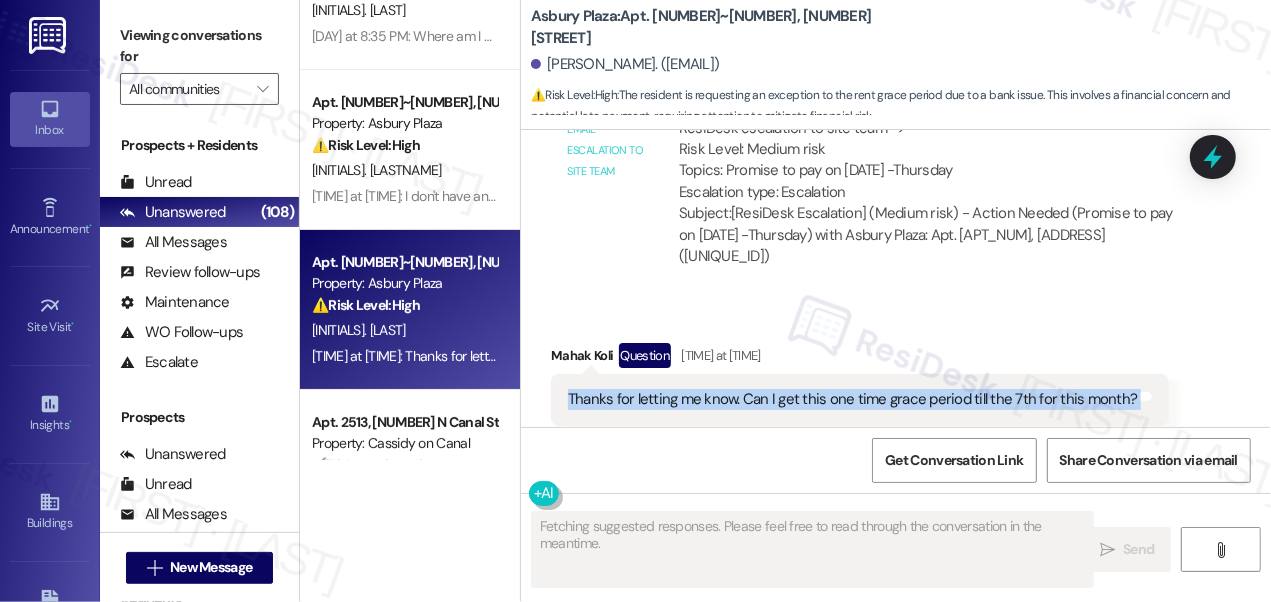 scroll, scrollTop: 5805, scrollLeft: 0, axis: vertical 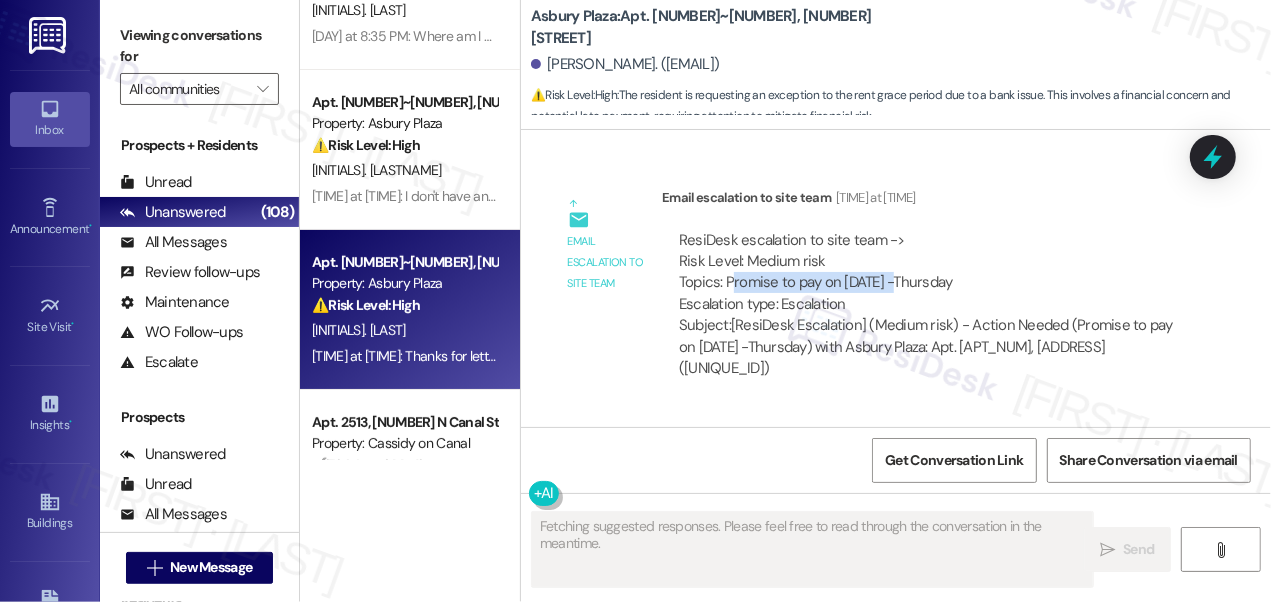 drag, startPoint x: 733, startPoint y: 284, endPoint x: 896, endPoint y: 282, distance: 163.01227 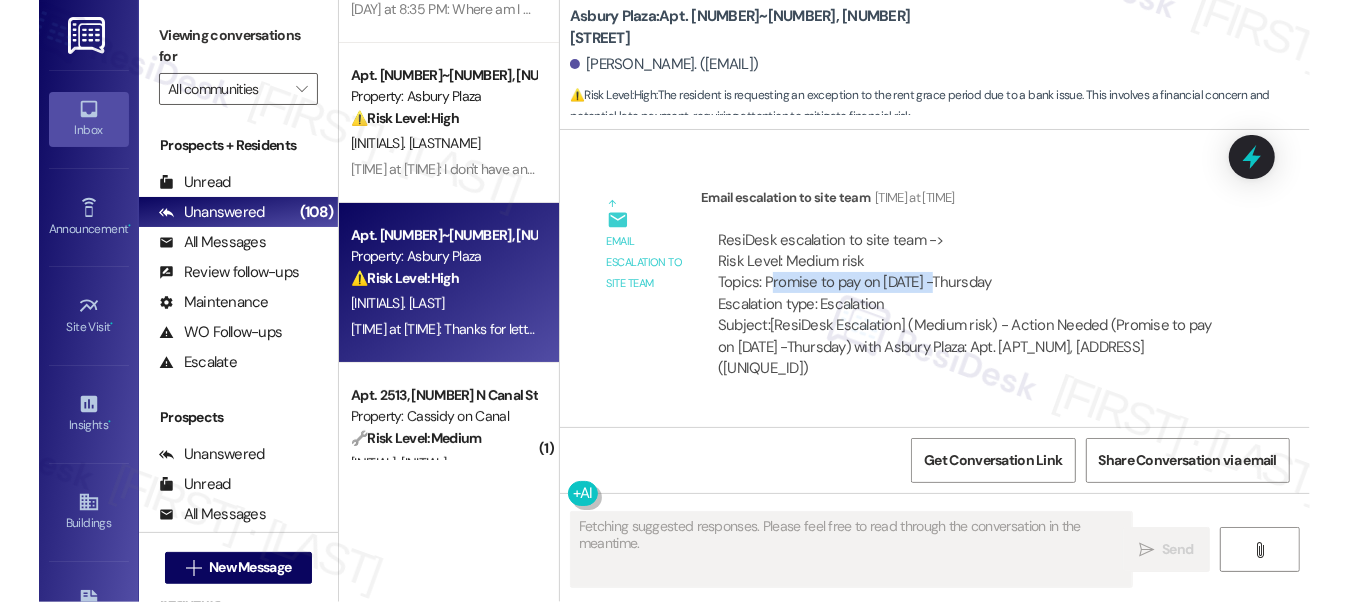 scroll, scrollTop: 272, scrollLeft: 0, axis: vertical 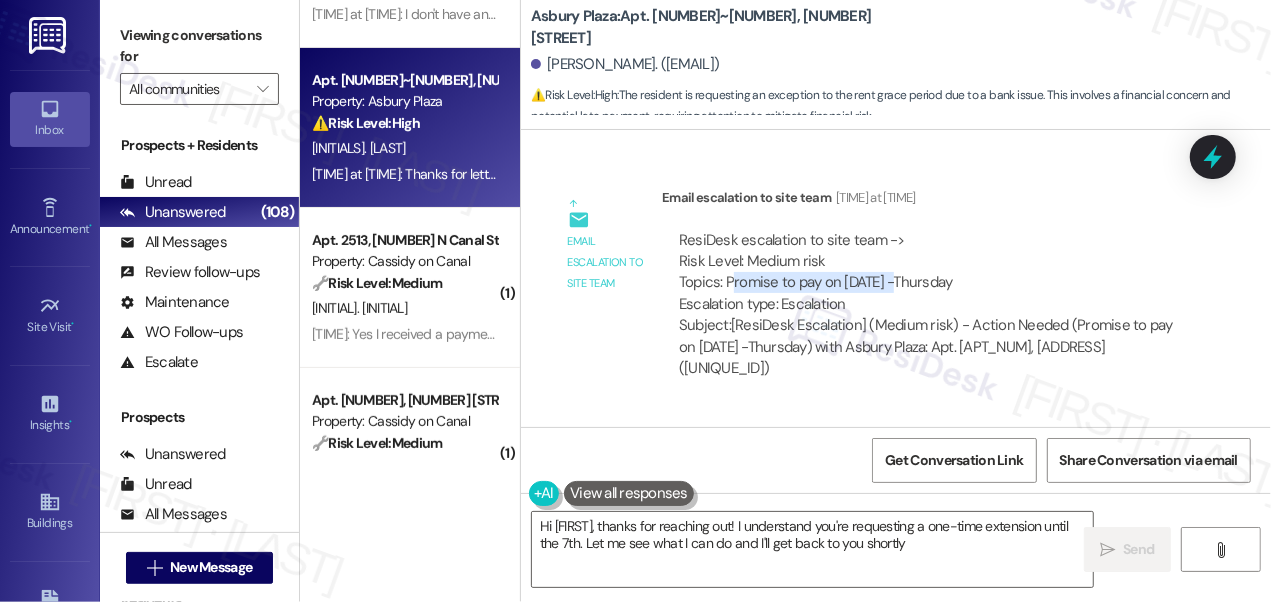type on "Hi {{first_name}}, thanks for reaching out! I understand you're requesting a one-time extension until the [DATE]. Let me see what I can do and I'll get back to you shortly!" 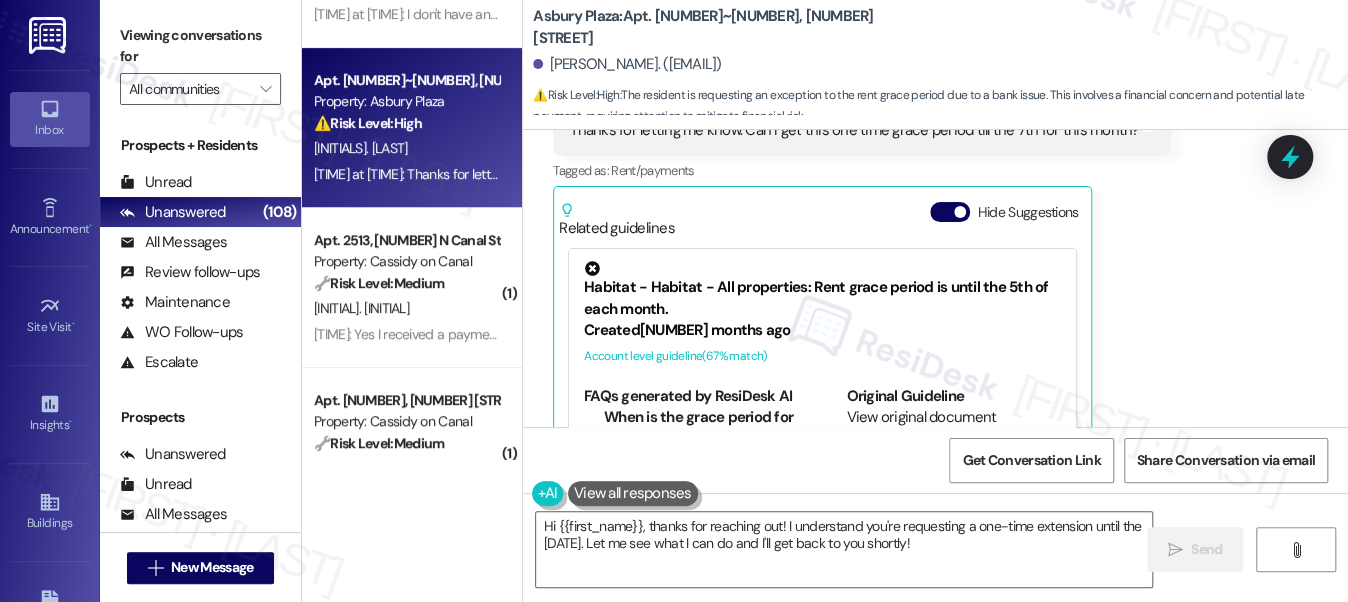 scroll, scrollTop: 6174, scrollLeft: 0, axis: vertical 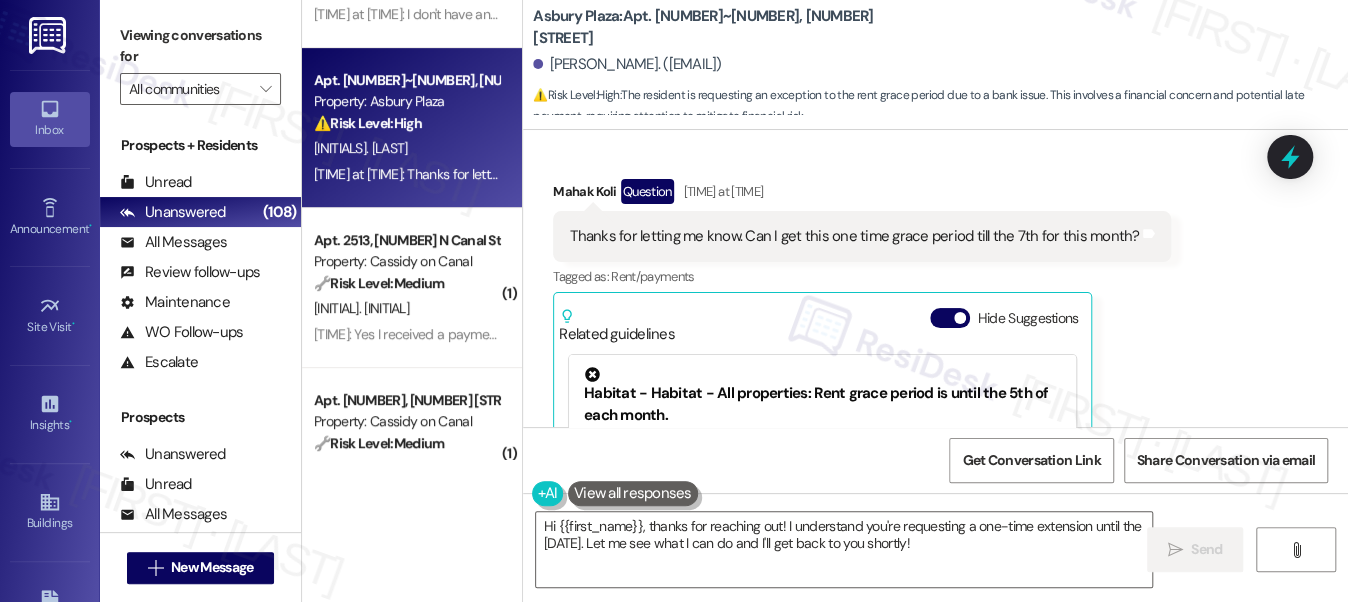 click on "Thanks for letting me know. Can I get this one time grace period till the 7th for this month?" at bounding box center [854, 236] 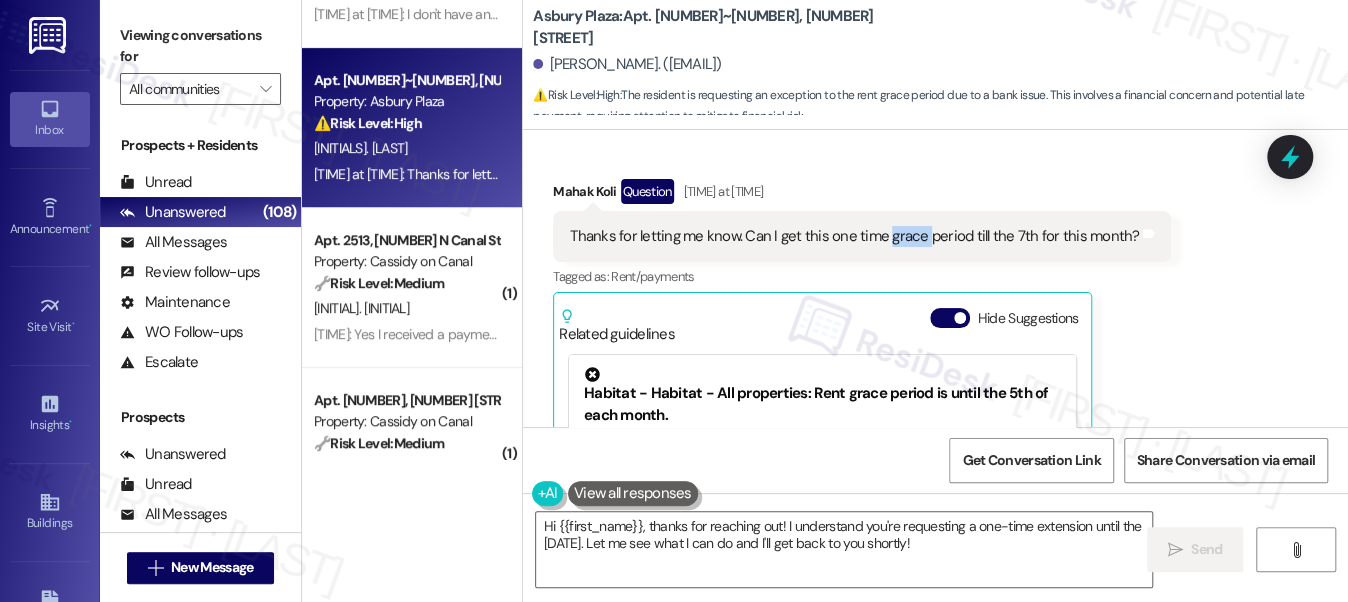 click on "Thanks for letting me know. Can I get this one time grace period till the 7th for this month?" at bounding box center [854, 236] 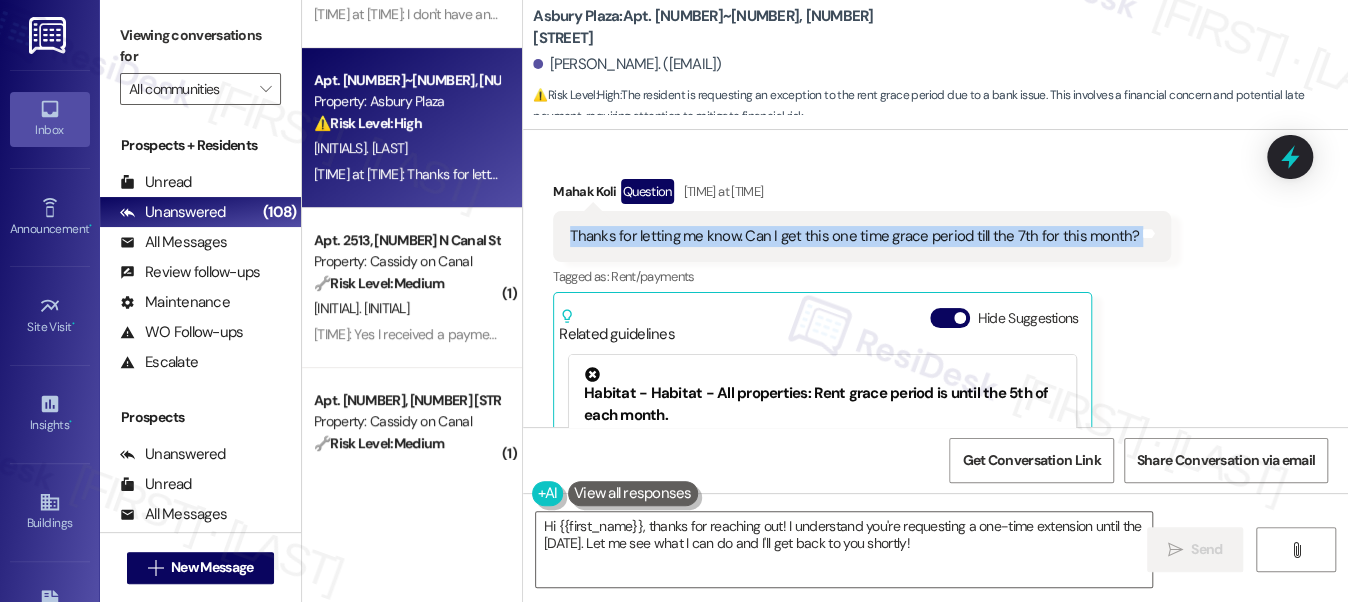click on "Thanks for letting me know. Can I get this one time grace period till the 7th for this month?" at bounding box center (854, 236) 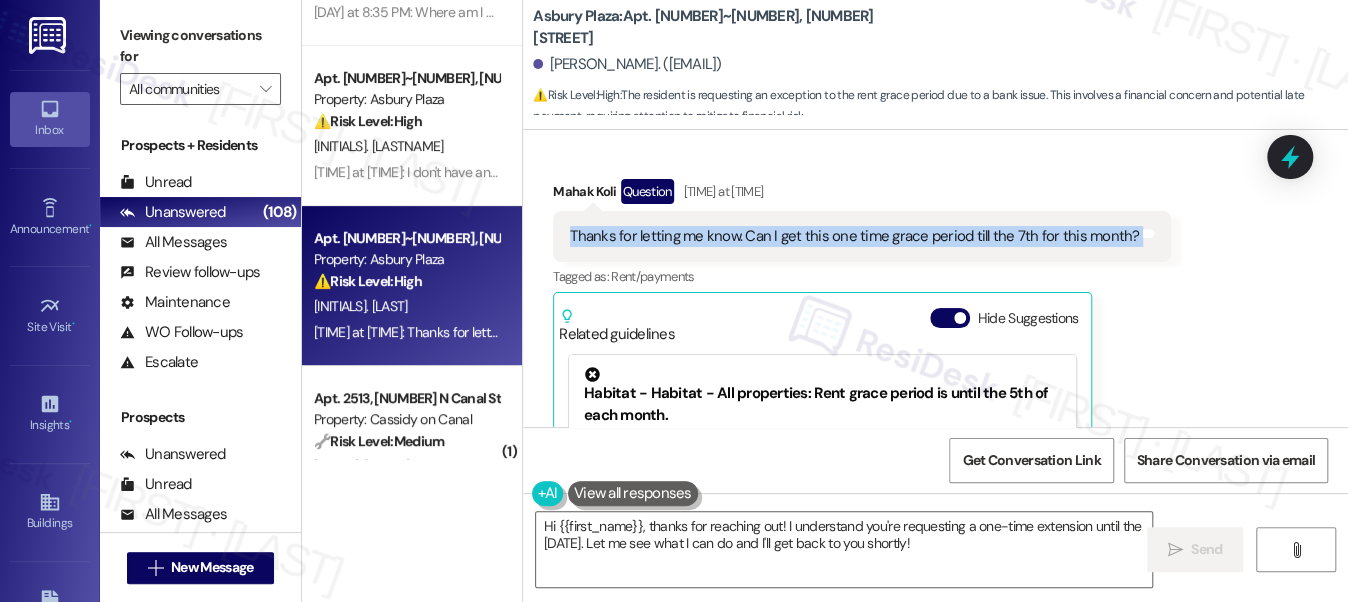 scroll, scrollTop: 0, scrollLeft: 0, axis: both 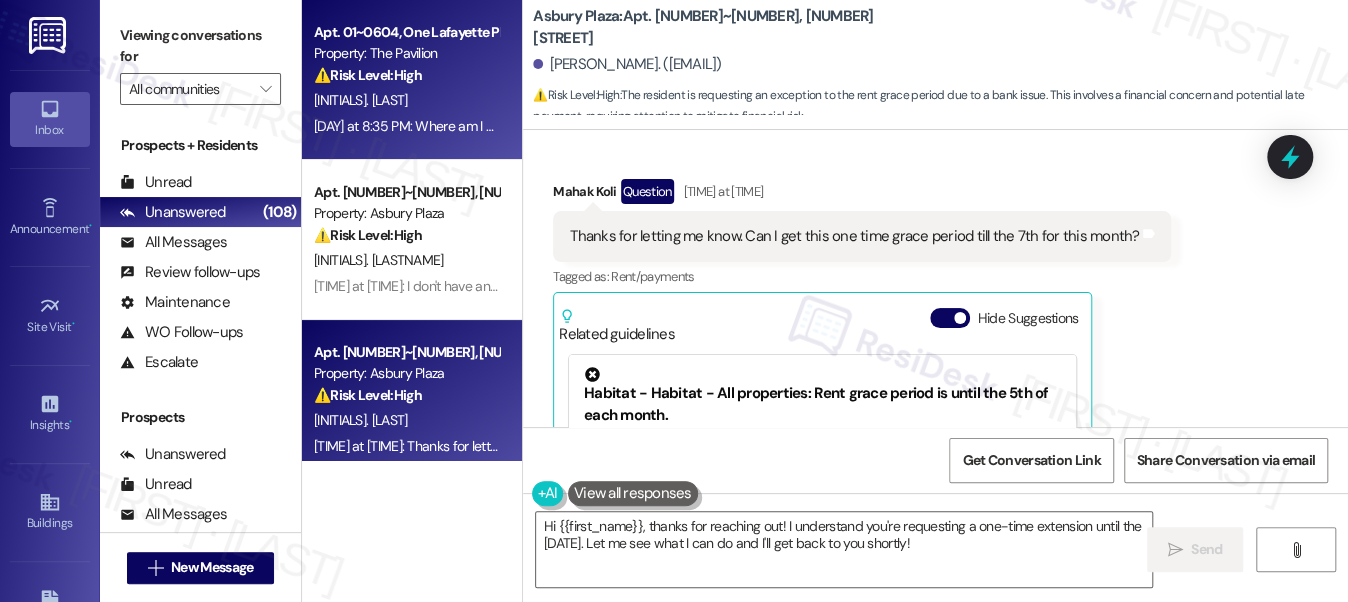 click on "Yesterday at 8:35 PM: Where am I expected to make the payment? Yesterday at 8:35 PM: Where am I expected to make the payment?" at bounding box center (495, 126) 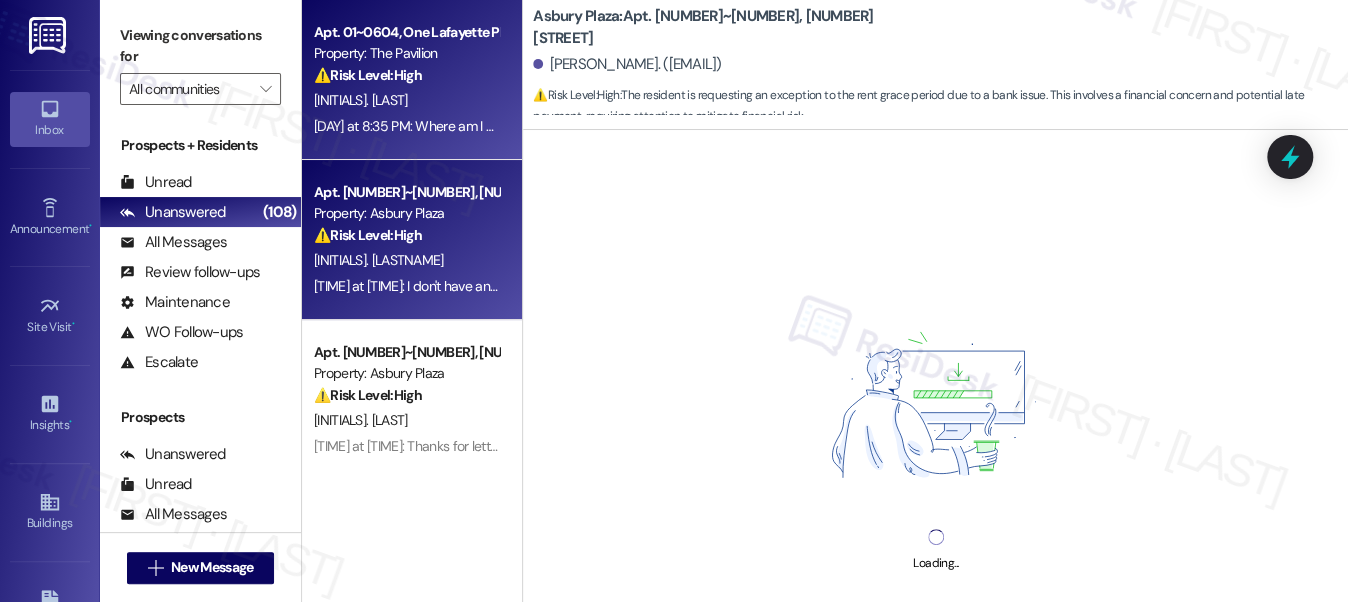 click on "[TIME]: I don't have any balance due  [TIME]: I don't have any balance due" at bounding box center [444, 286] 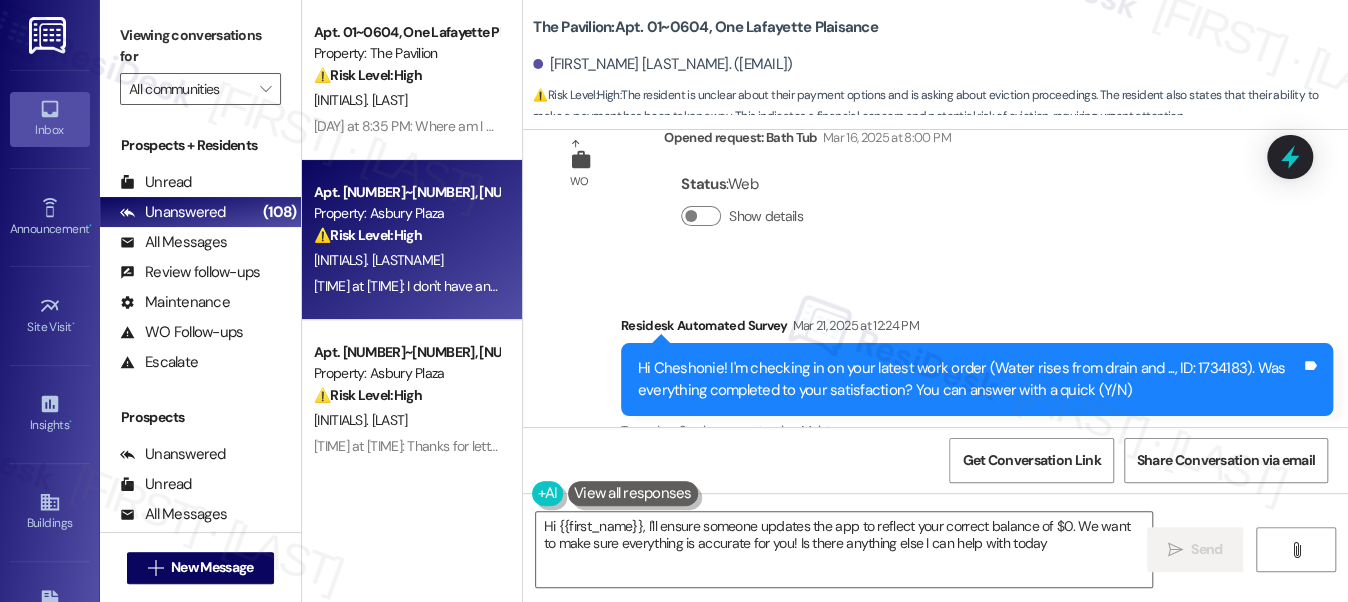 type on "Hi [FIRST], I'll ensure someone updates the app to reflect your correct balance of $[AMOUNT]. We want to make sure everything is accurate for you! Is there anything else I can help with today?" 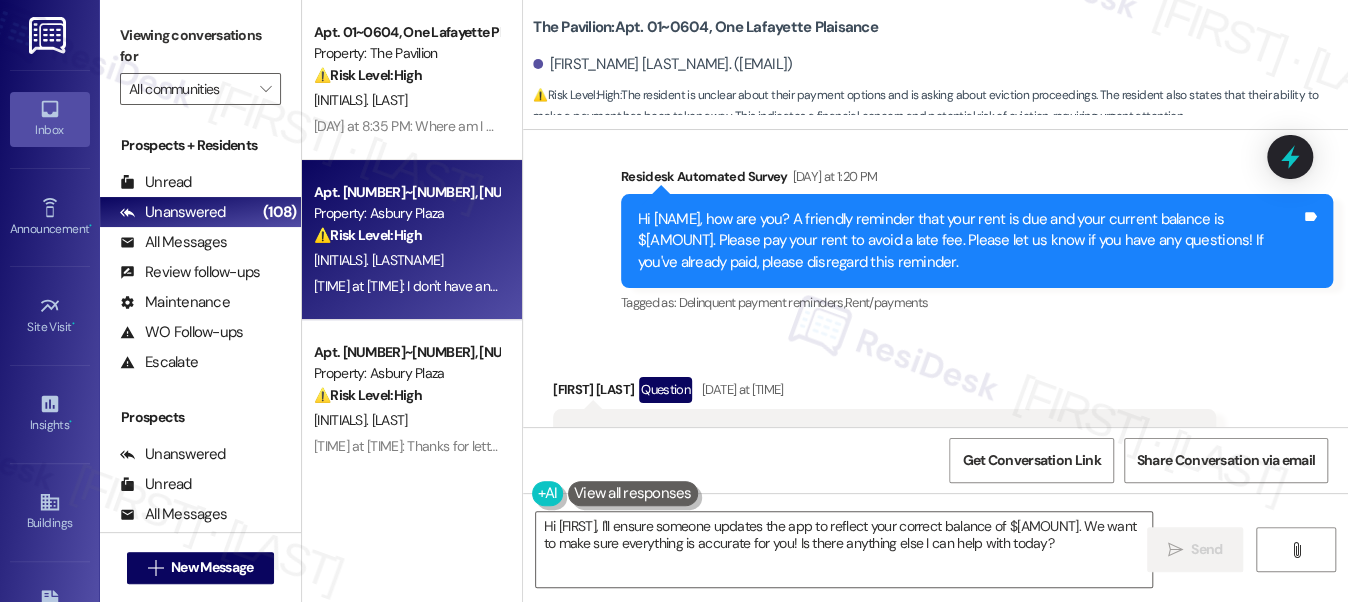 scroll, scrollTop: 7042, scrollLeft: 0, axis: vertical 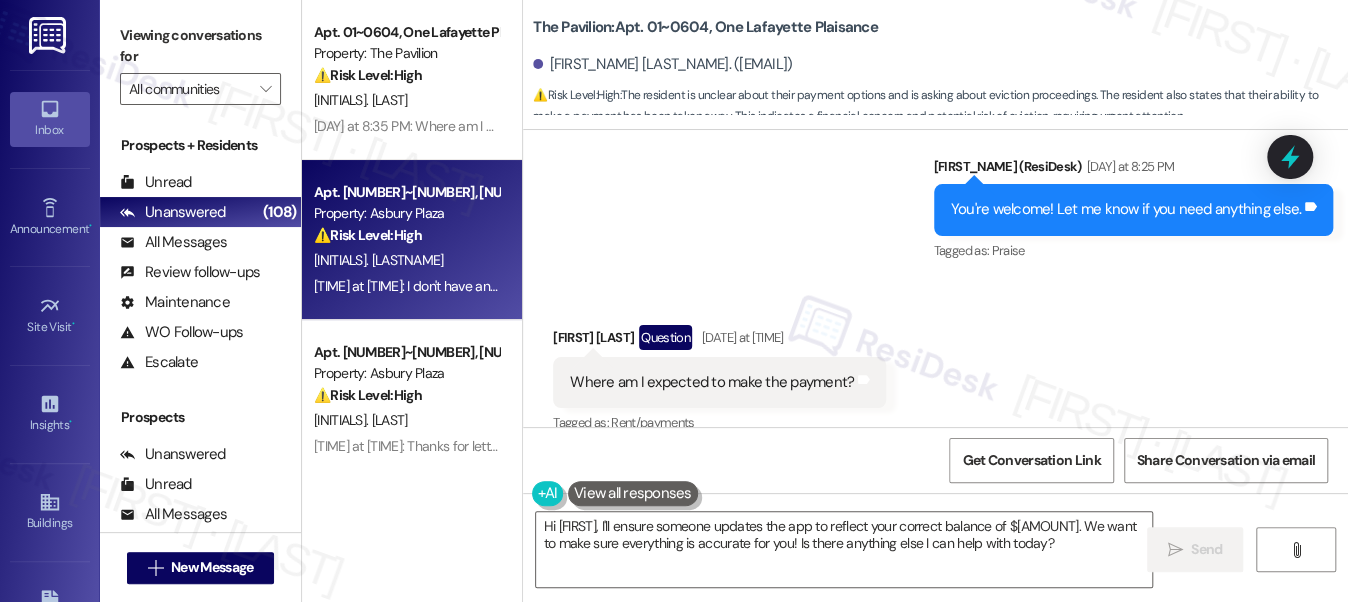 click on "Where am I expected to make the payment?" at bounding box center (712, 382) 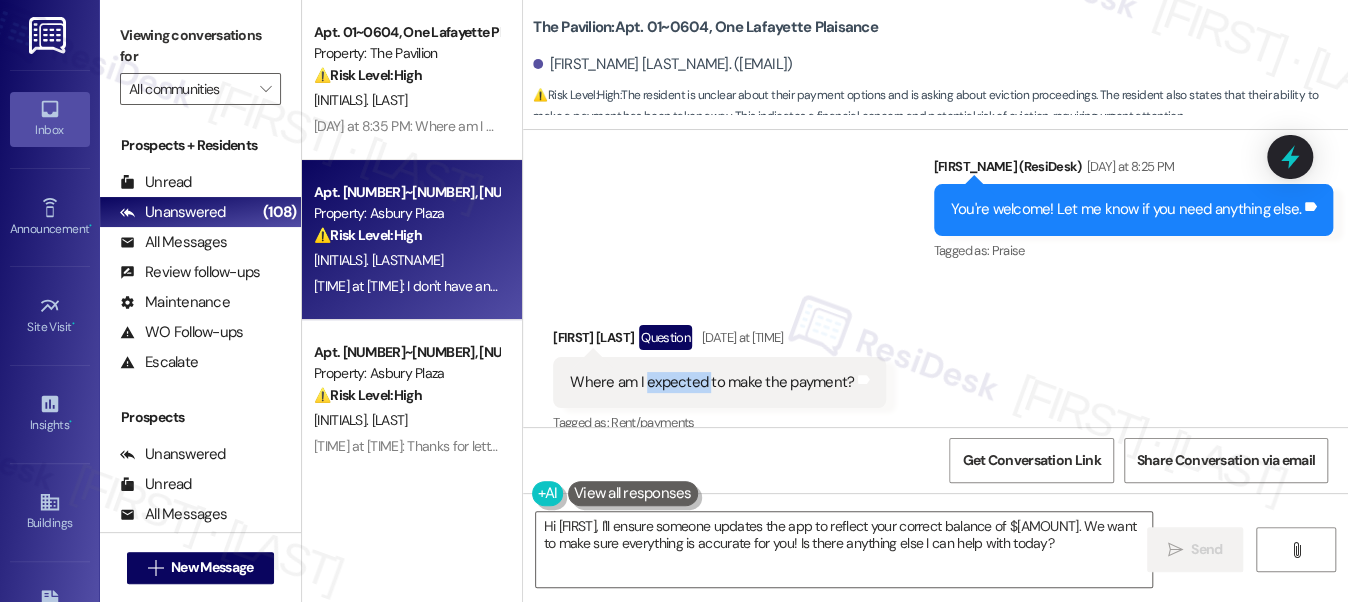 click on "Where am I expected to make the payment?" at bounding box center (712, 382) 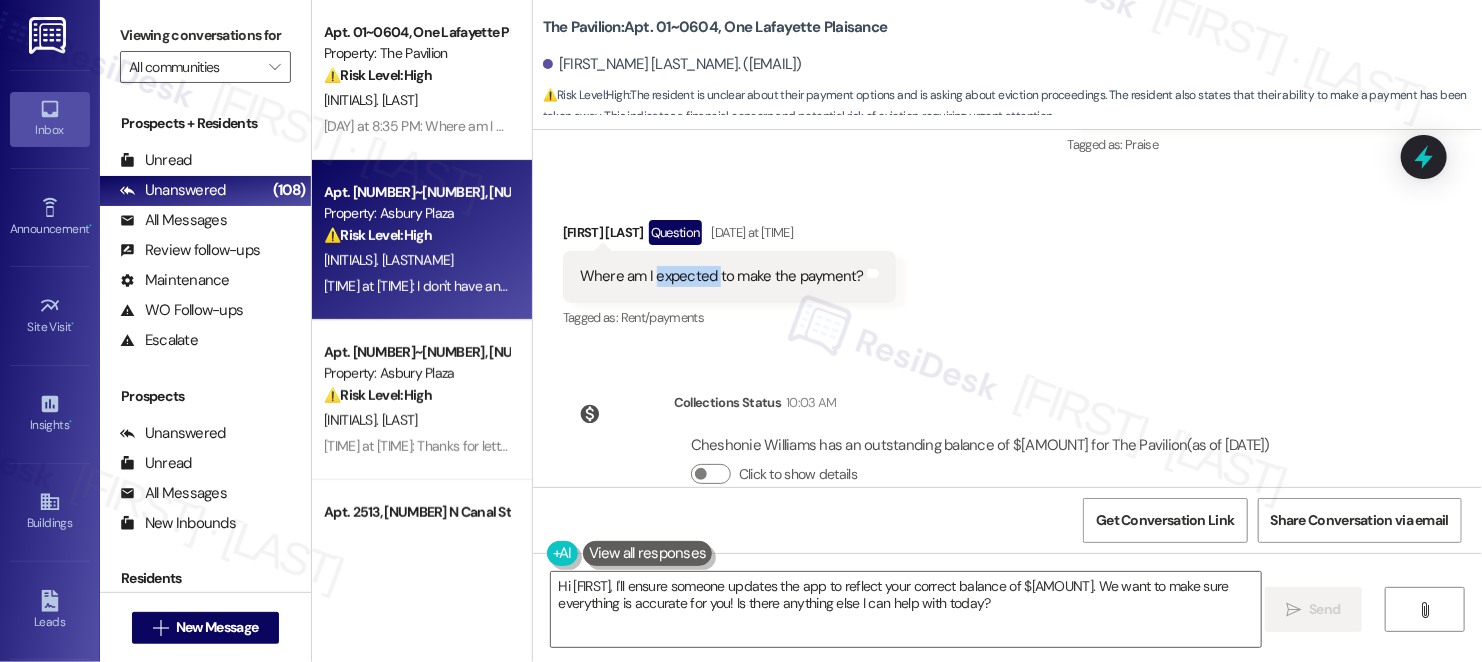 scroll, scrollTop: 6976, scrollLeft: 0, axis: vertical 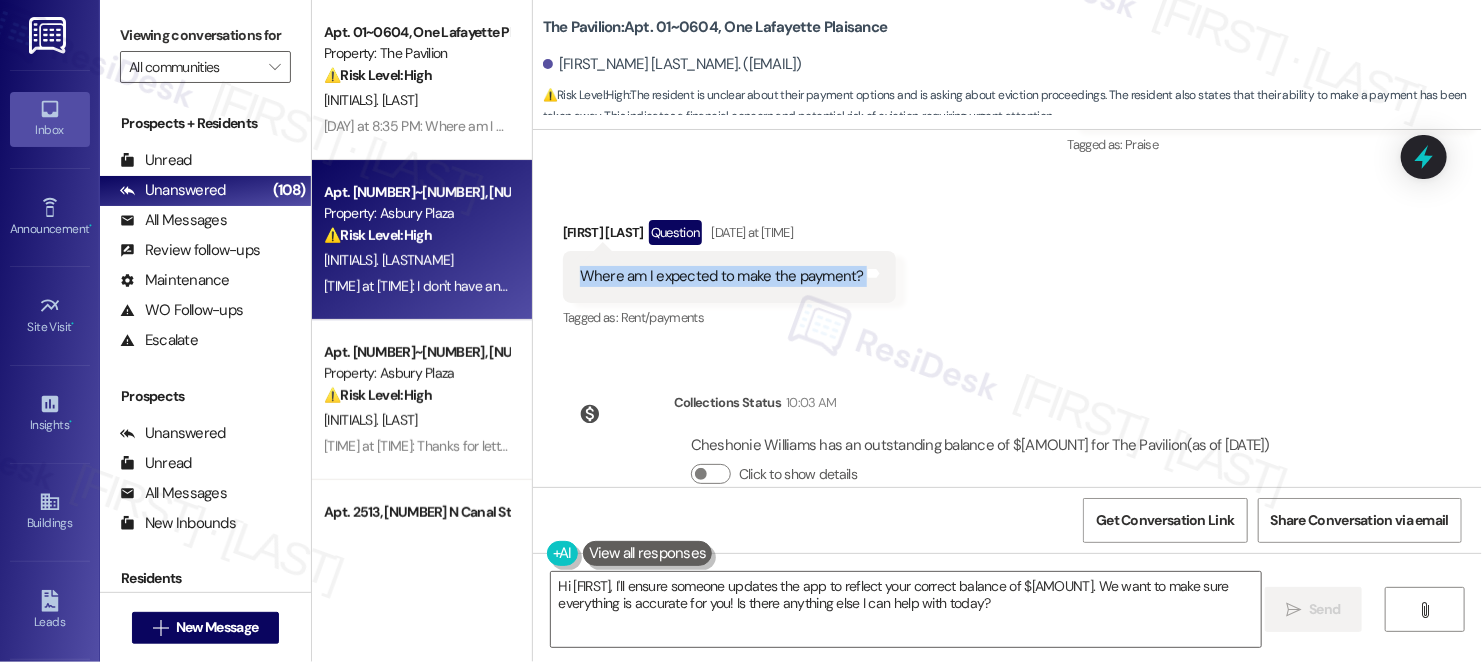 click on "Where am I expected to make the payment?" at bounding box center (722, 276) 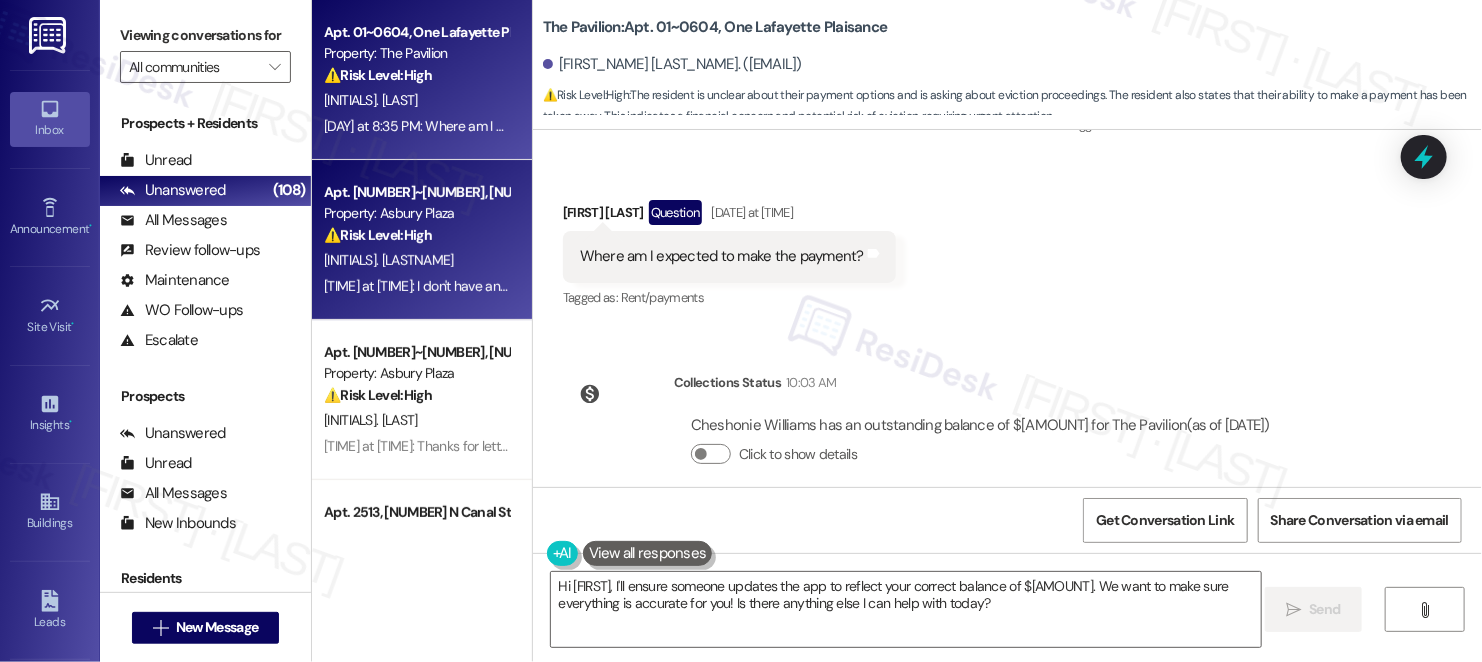 click on "Yesterday at 8:35 PM: Where am I expected to make the payment? Yesterday at 8:35 PM: Where am I expected to make the payment?" at bounding box center [505, 126] 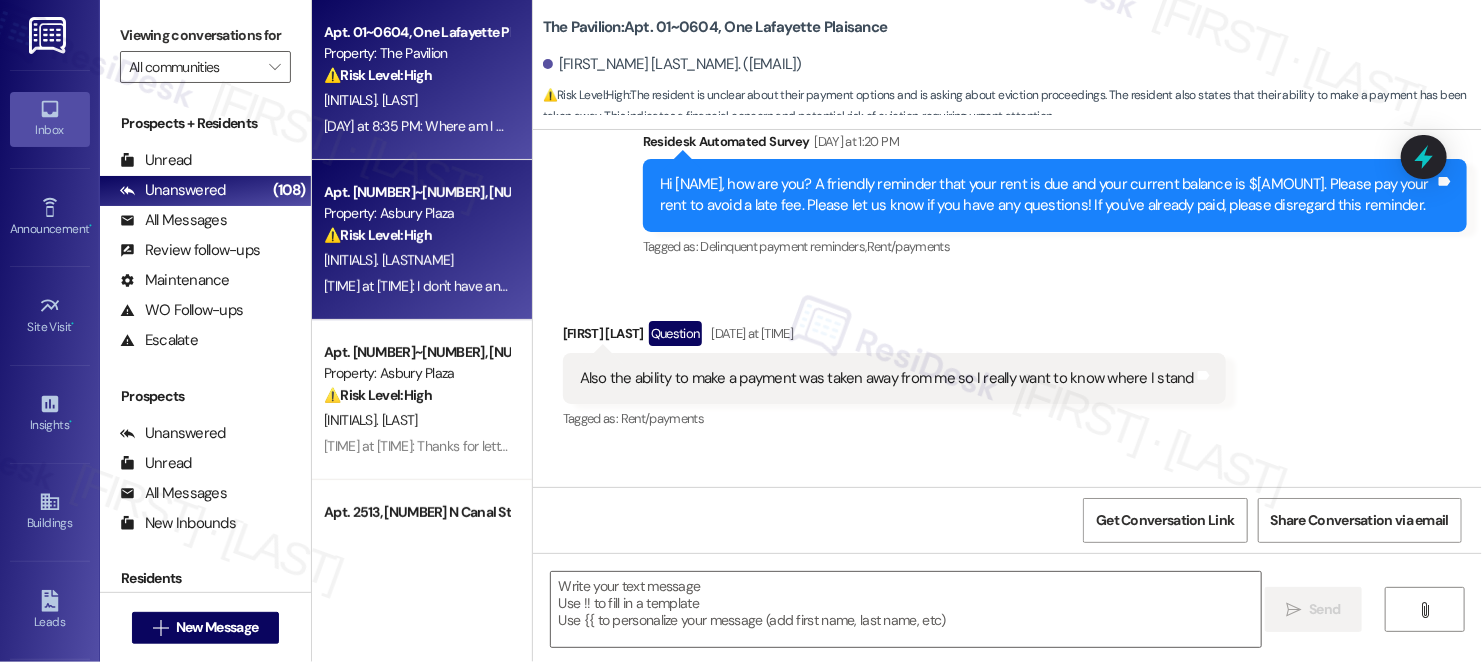 scroll, scrollTop: 6812, scrollLeft: 0, axis: vertical 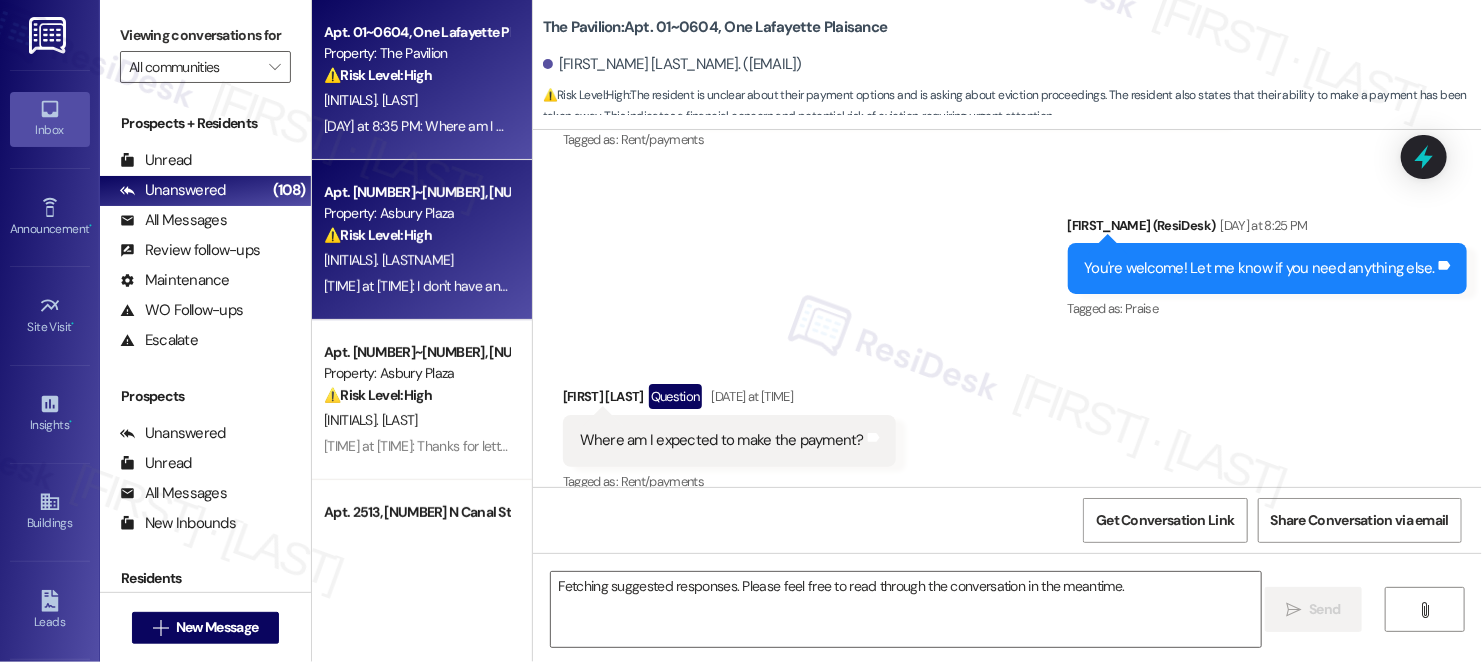 click on "[TIME]: I don't have any balance due  [TIME]: I don't have any balance due" at bounding box center [416, 286] 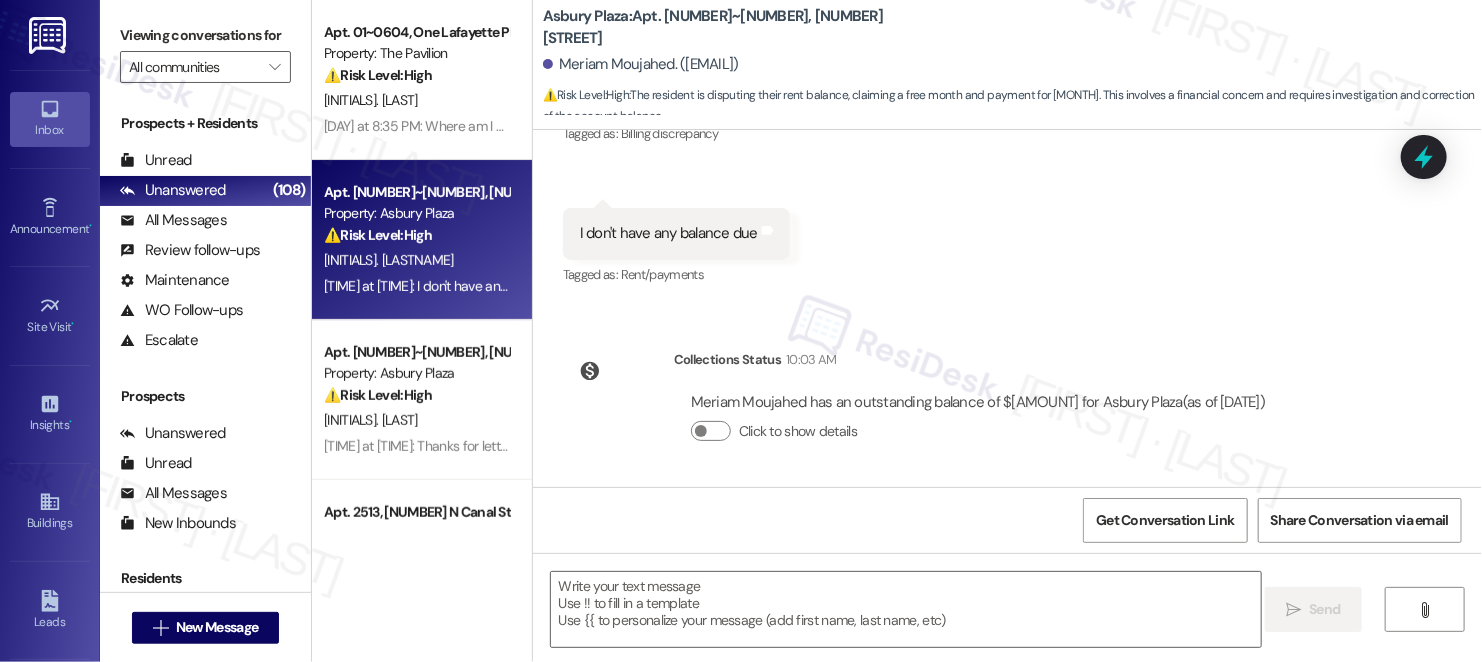 type on "Fetching suggested responses. Please feel free to read through the conversation in the meantime." 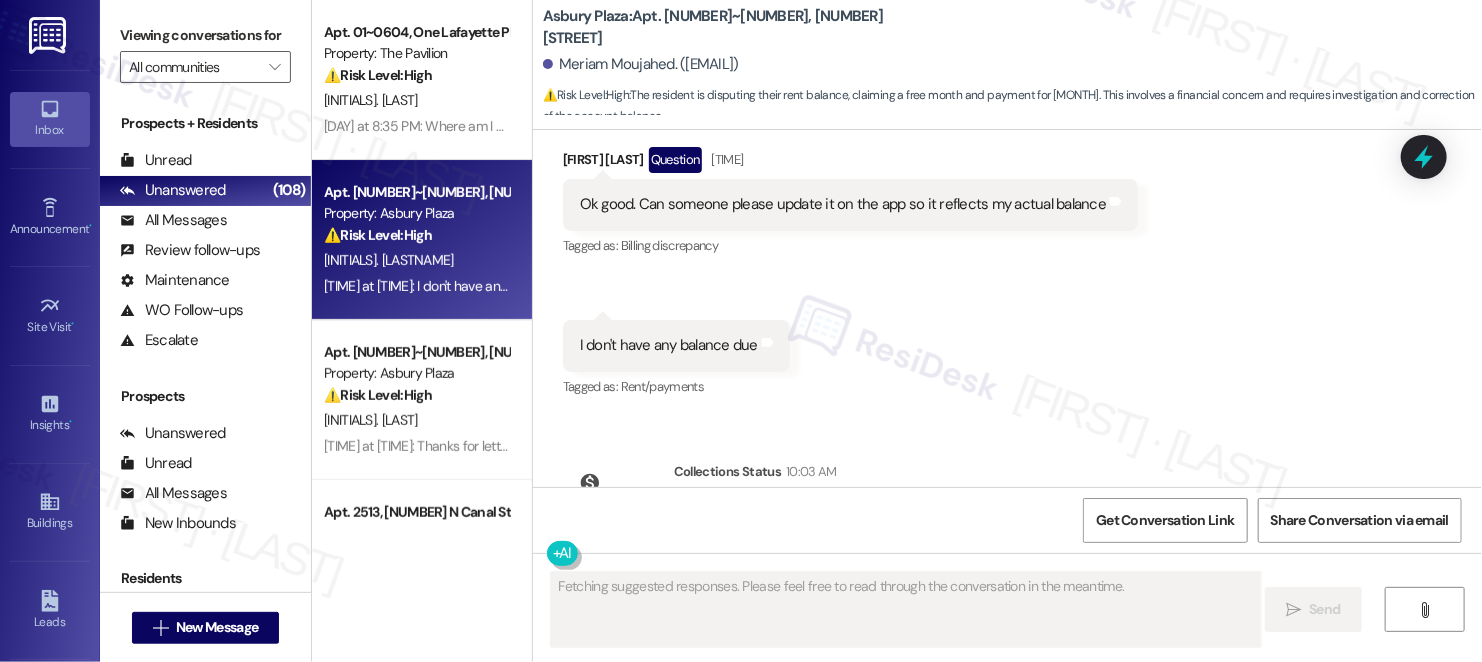 scroll, scrollTop: 1285, scrollLeft: 0, axis: vertical 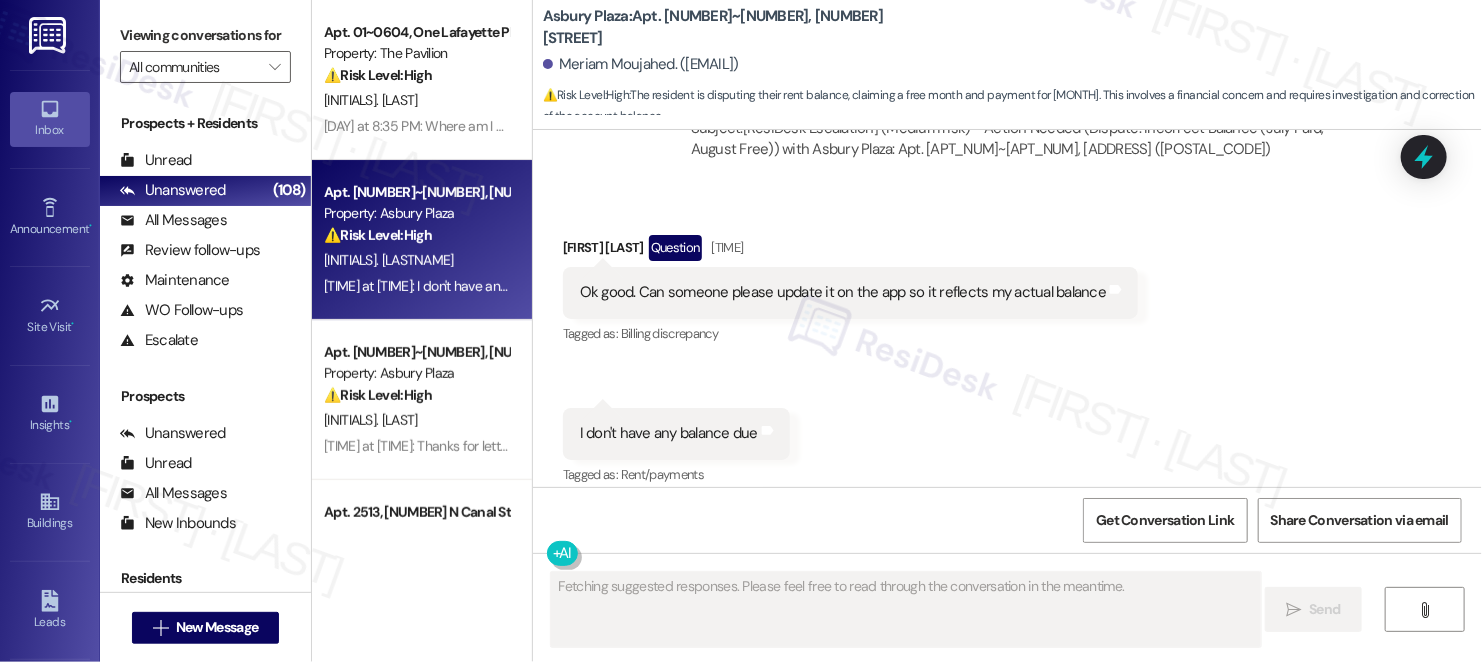click on "Ok good. Can someone please update it on the app so it reflects my actual balance  Tags and notes" at bounding box center [850, 292] 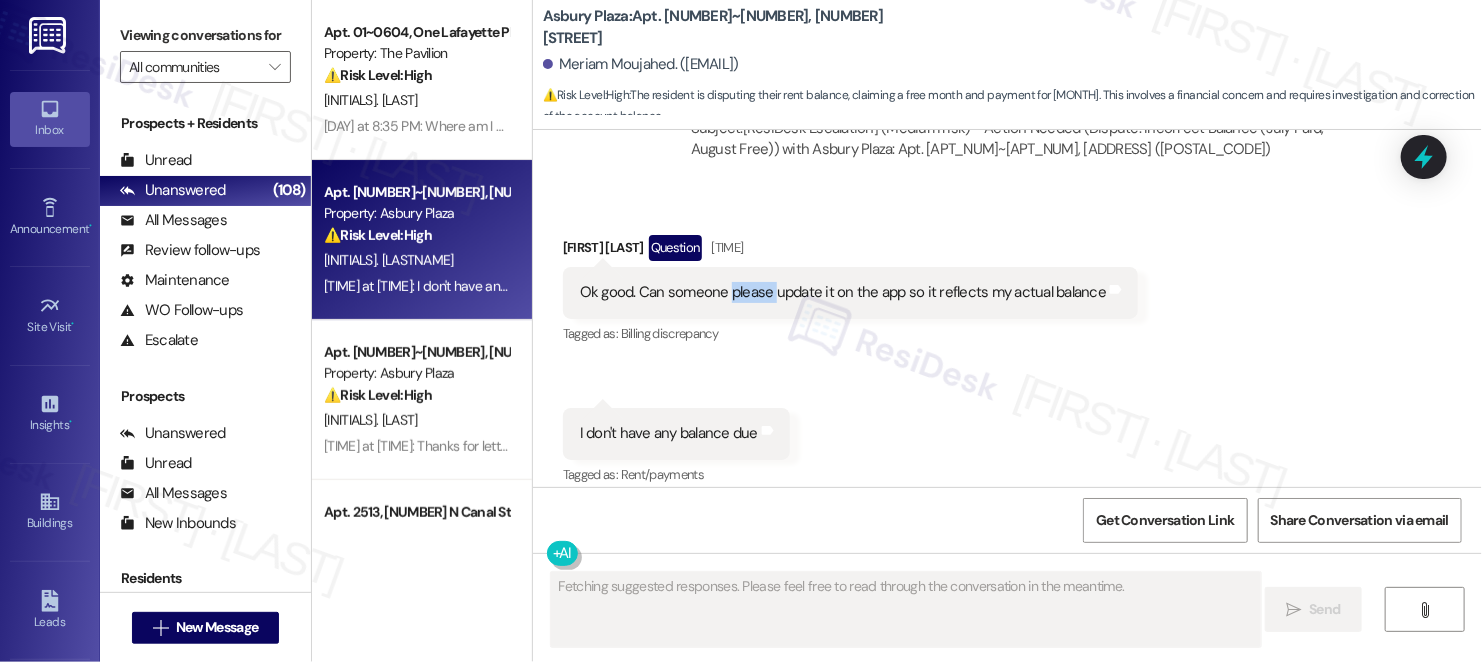 click on "Ok good. Can someone please update it on the app so it reflects my actual balance  Tags and notes" at bounding box center (850, 292) 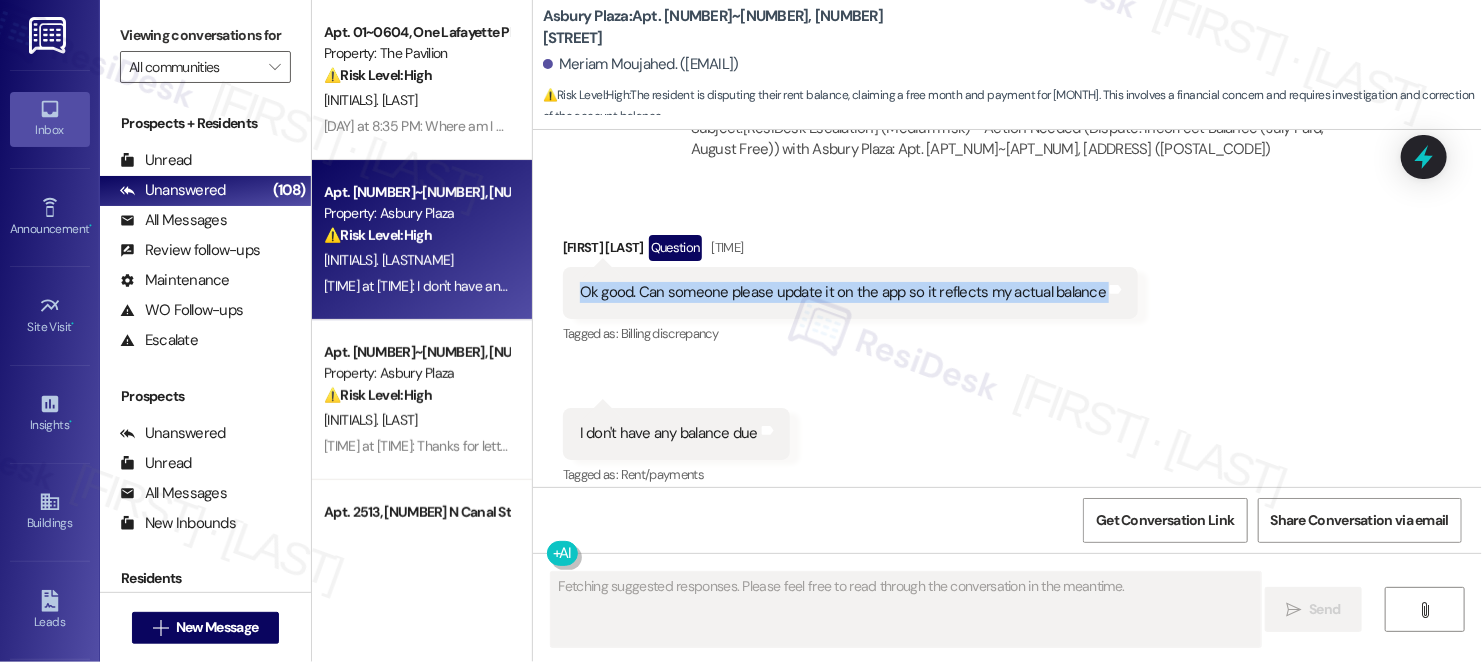 click on "Ok good. Can someone please update it on the app so it reflects my actual balance  Tags and notes" at bounding box center (850, 292) 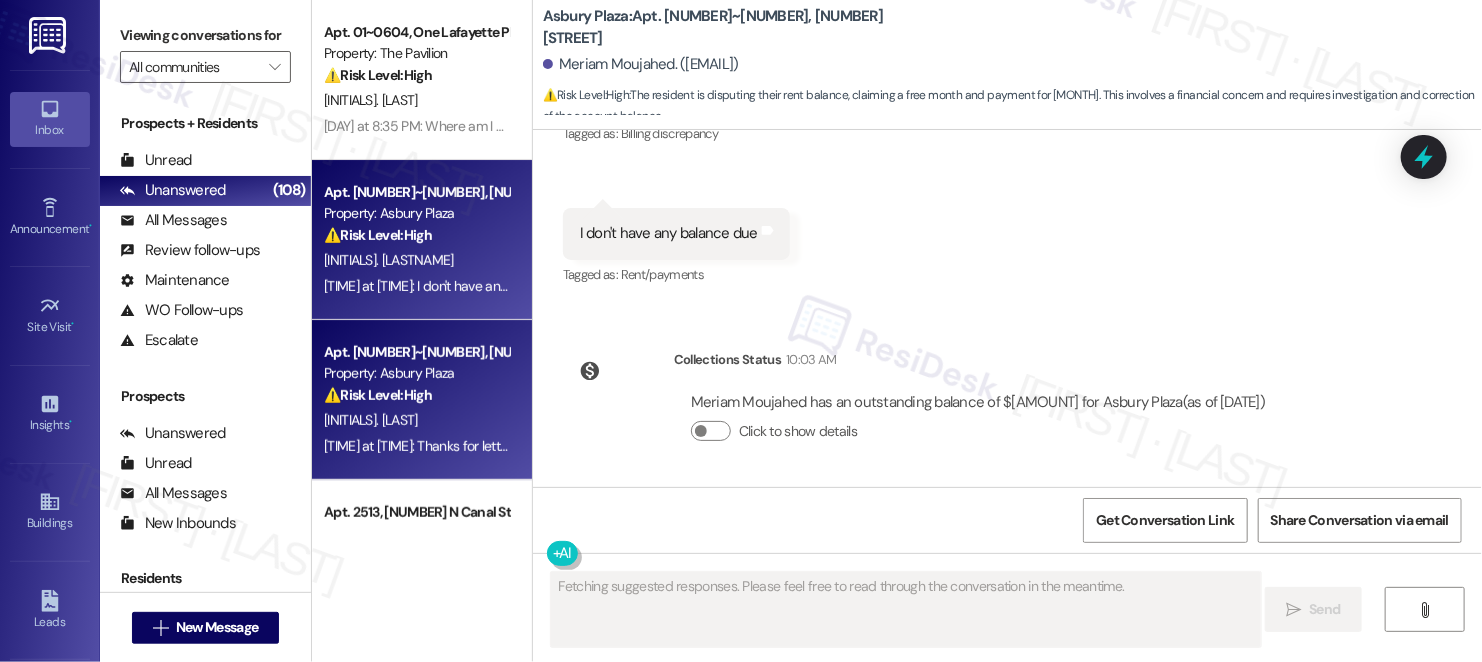click on "⚠️  Risk Level:  High" at bounding box center (378, 395) 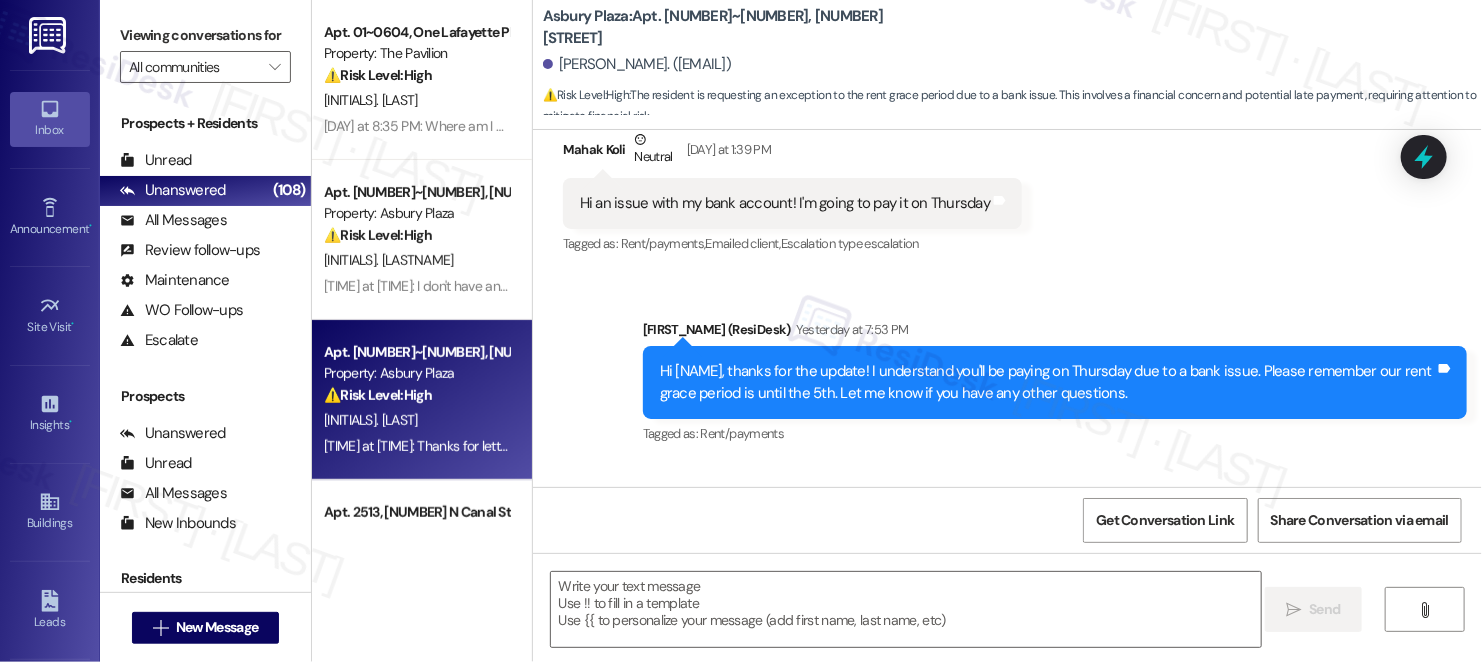 scroll, scrollTop: 5902, scrollLeft: 0, axis: vertical 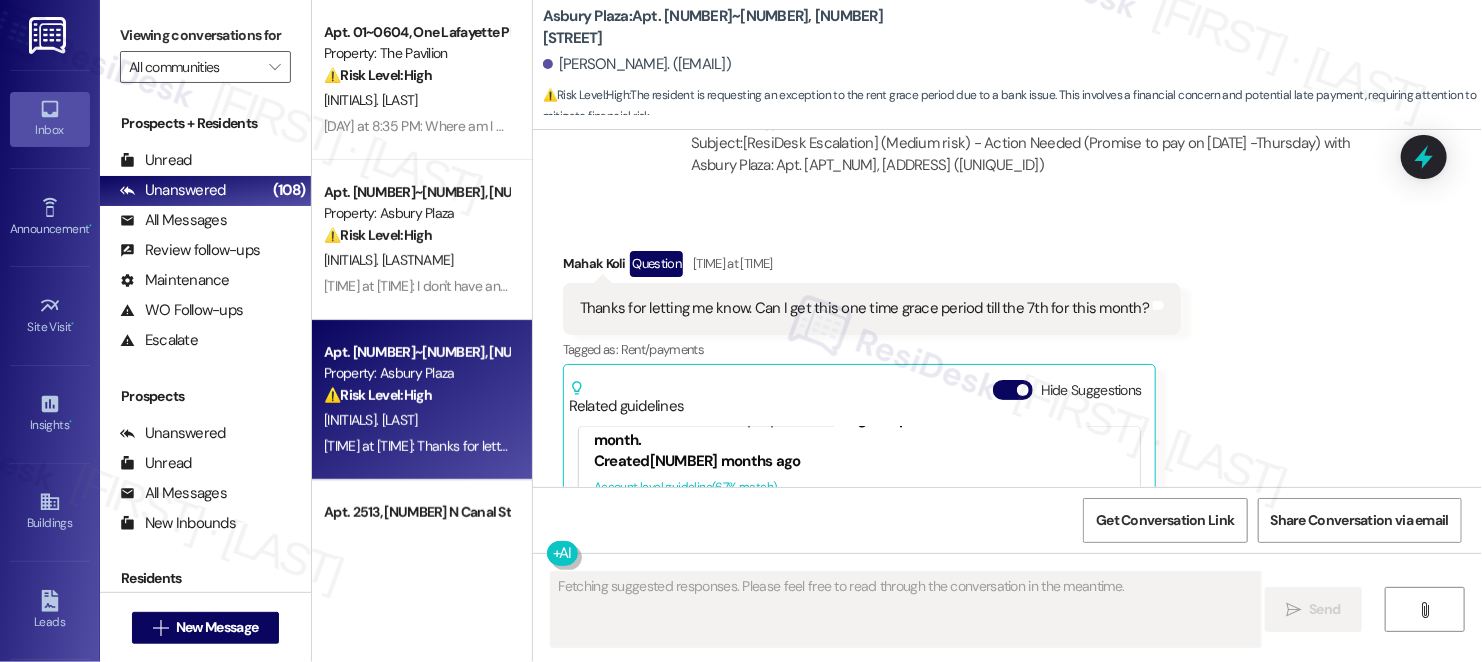 click on "Thanks for letting me know. Can I get this one time grace period till the 7th for this month?  Tags and notes" at bounding box center [872, 308] 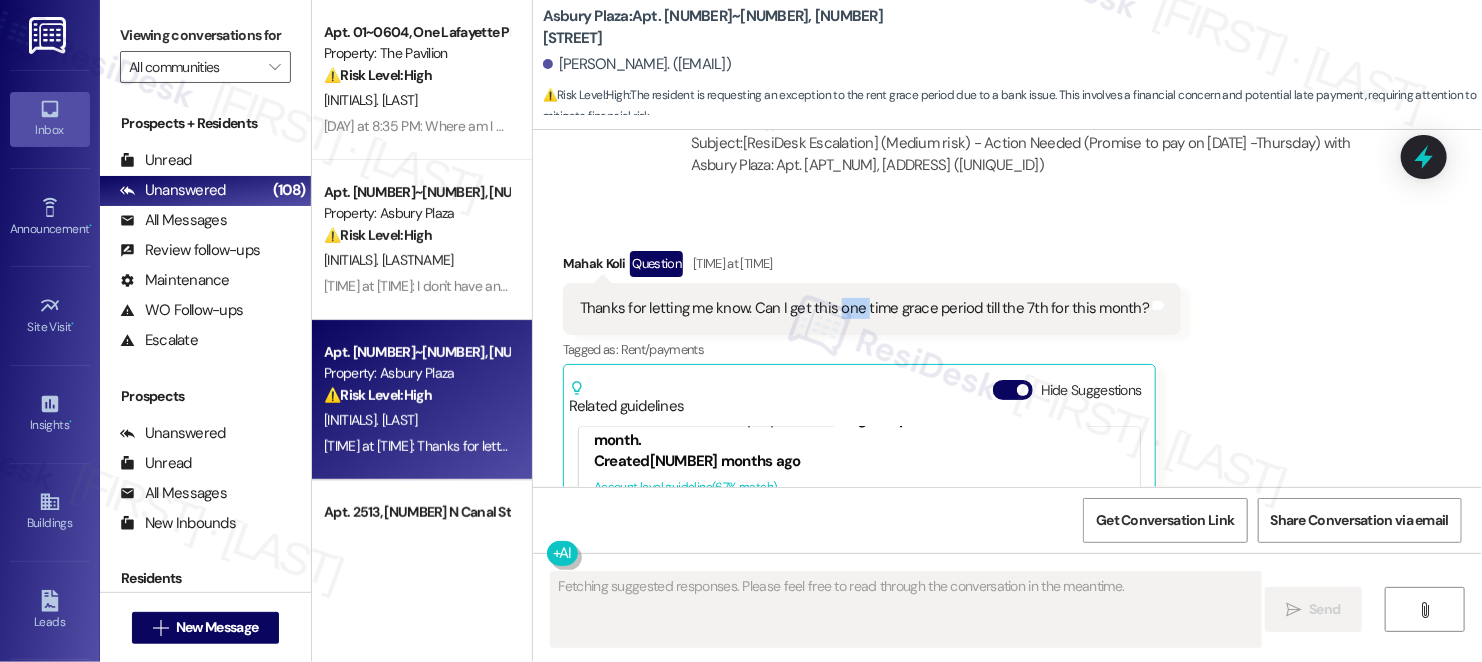 click on "Thanks for letting me know. Can I get this one time grace period till the 7th for this month?  Tags and notes" at bounding box center [872, 308] 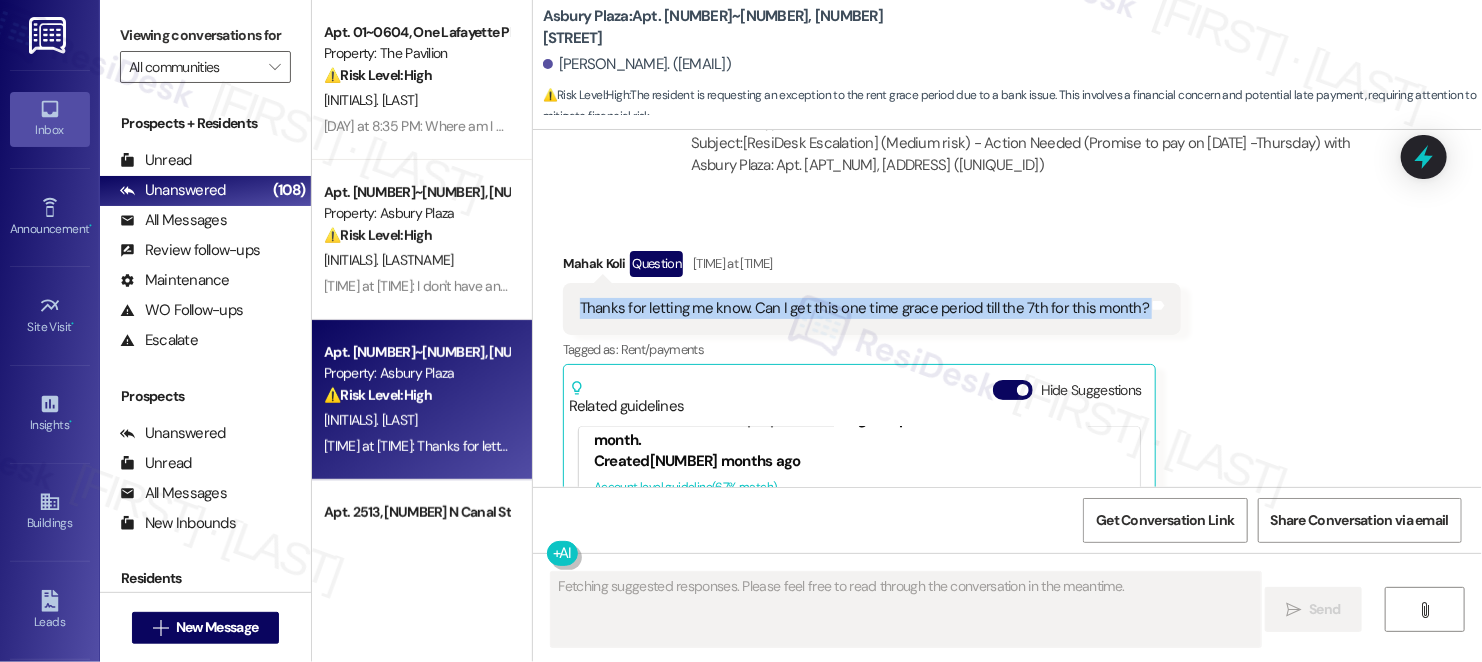 click on "Thanks for letting me know. Can I get this one time grace period till the 7th for this month?  Tags and notes" at bounding box center [872, 308] 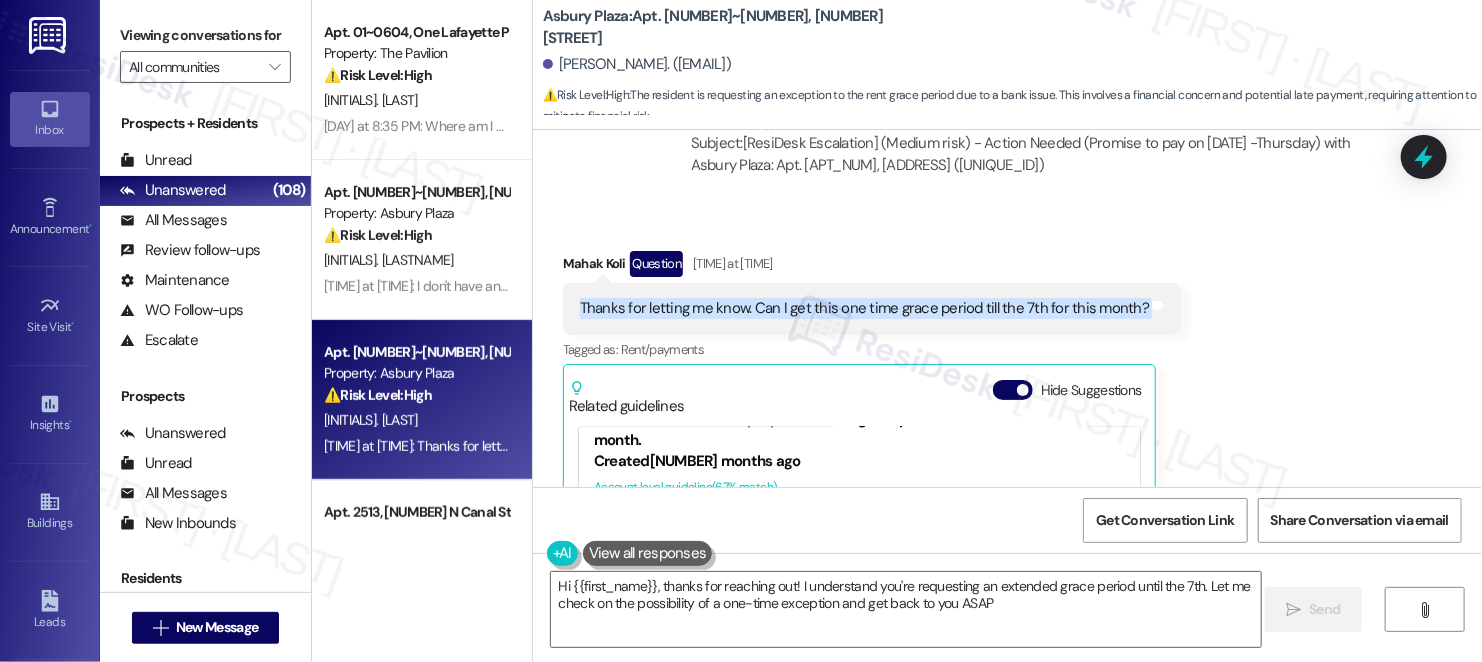 type on "Hi {{first_name}}, thanks for reaching out! I understand you're requesting an extended grace period until the [DATE]. Let me check on the possibility of a one-time exception and get back to you ASAP!" 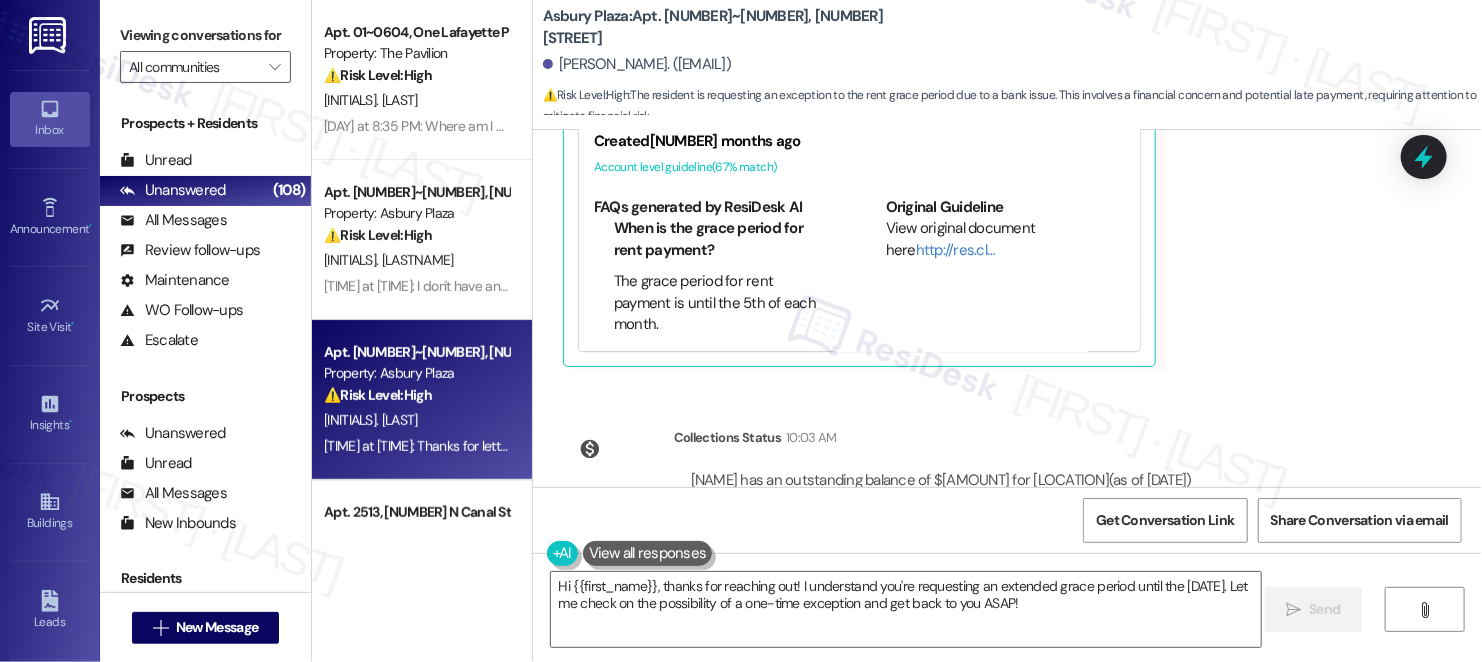 scroll, scrollTop: 6087, scrollLeft: 0, axis: vertical 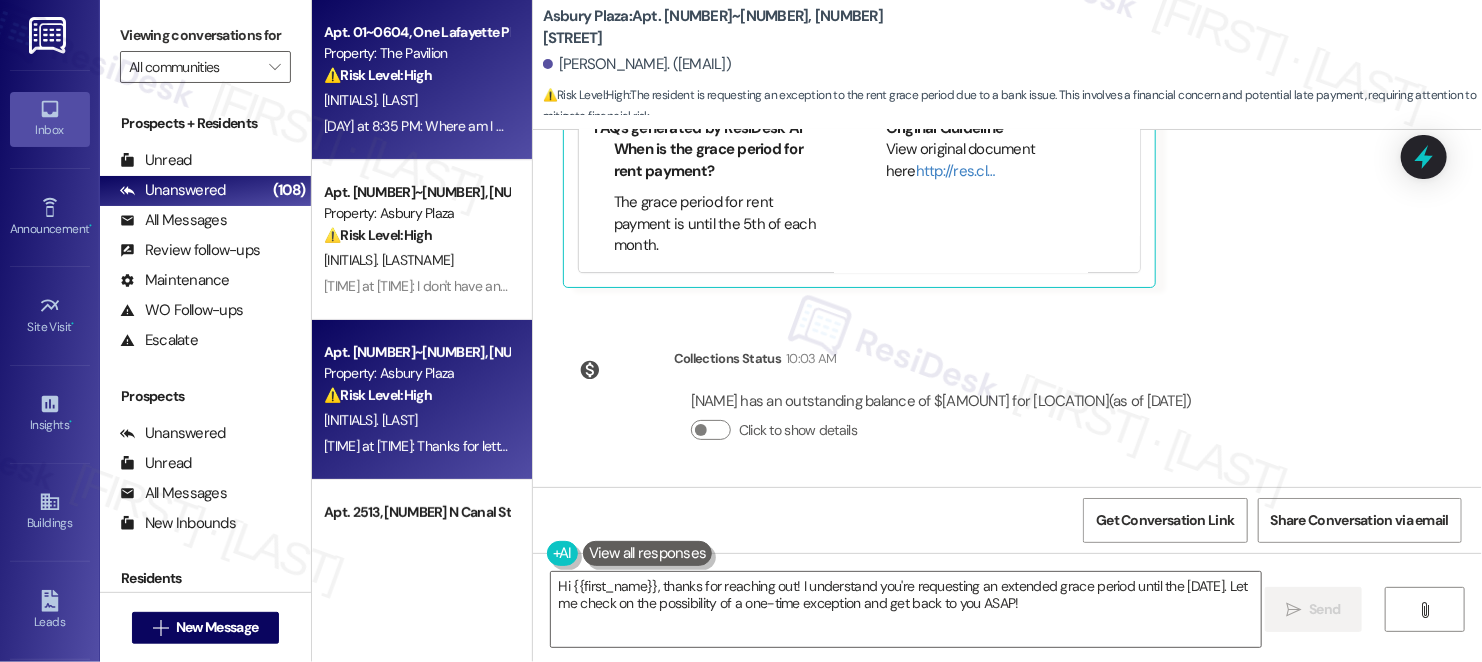 click on "[INITIALS]. [LAST]" at bounding box center [416, 100] 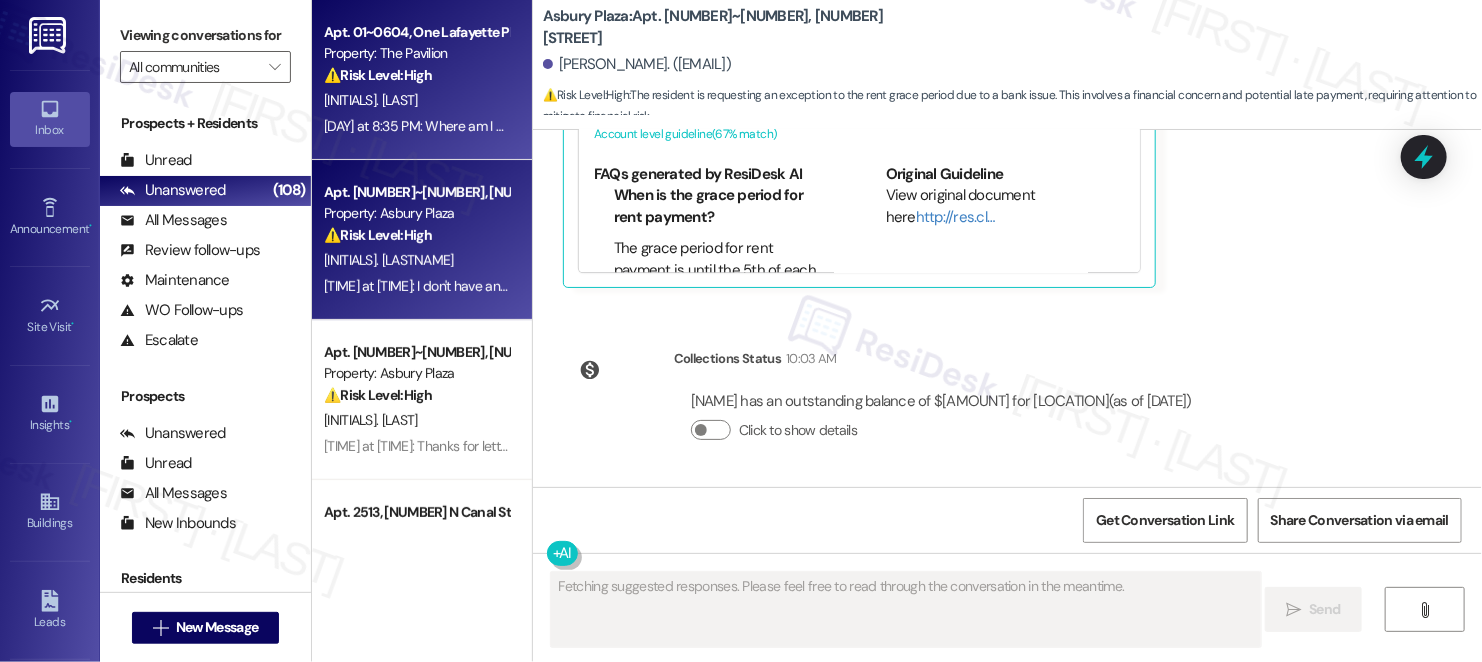 click on "[TIME]: I don't have any balance due  [TIME]: I don't have any balance due" at bounding box center (454, 286) 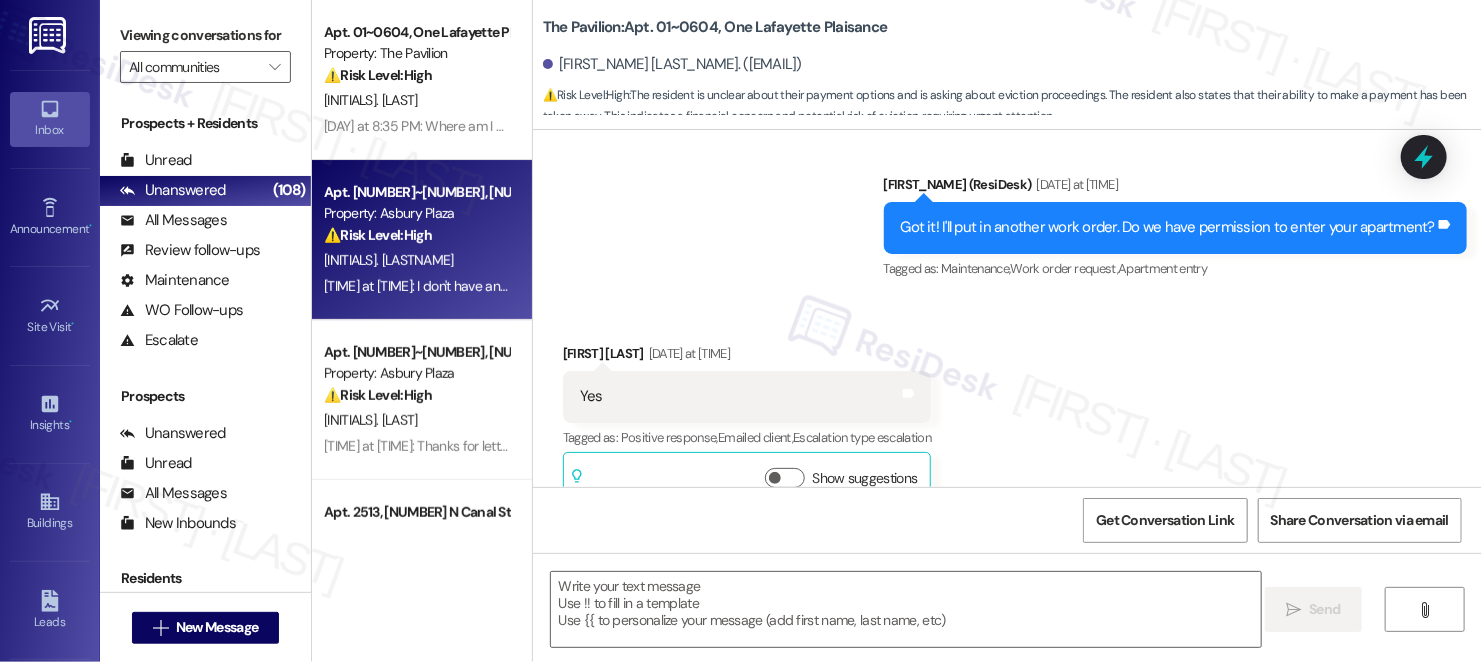 scroll, scrollTop: 0, scrollLeft: 0, axis: both 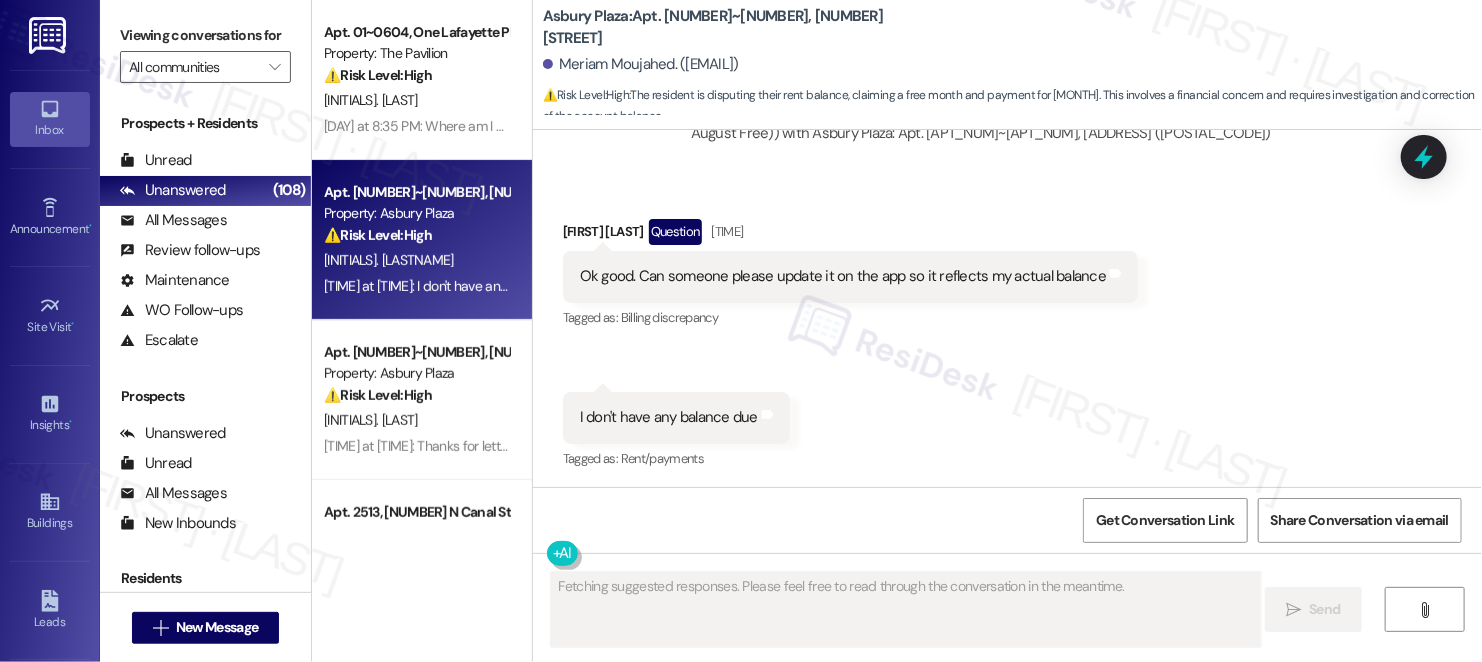 click on "Ok good. Can someone please update it on the app so it reflects my actual balance" at bounding box center [843, 276] 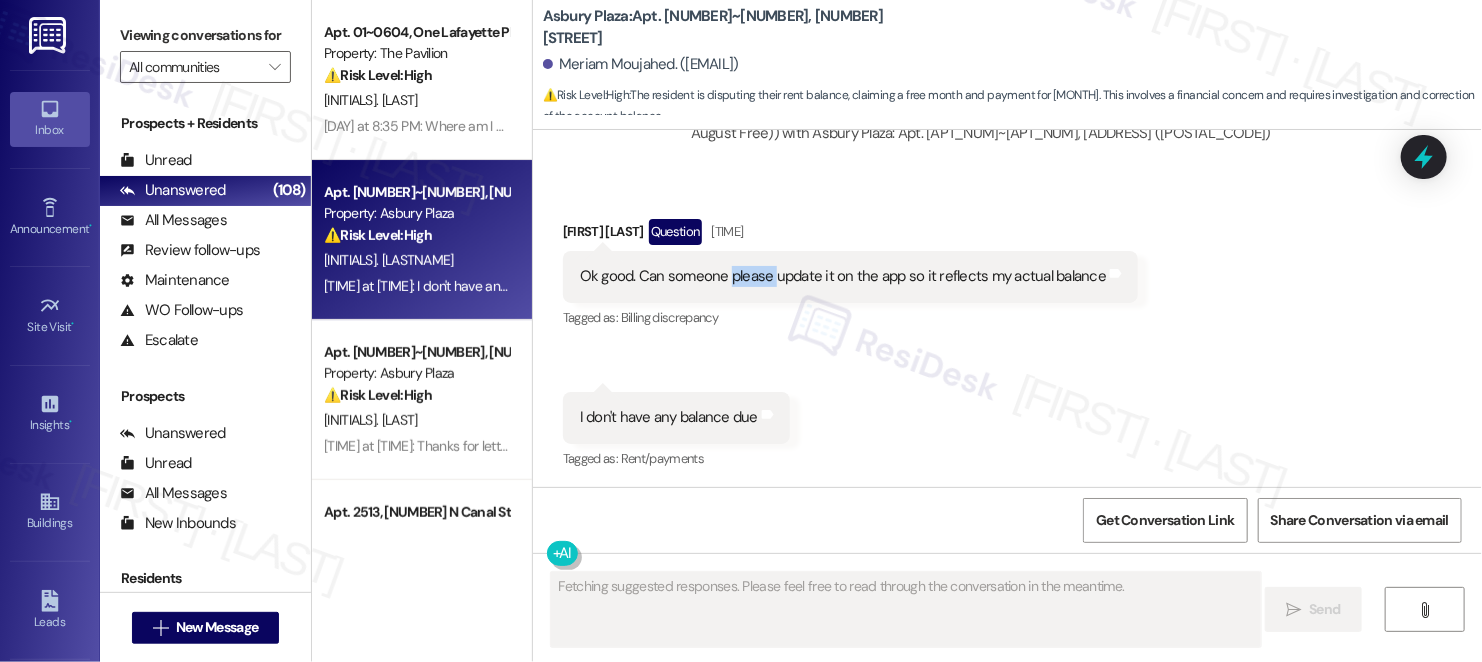 click on "Ok good. Can someone please update it on the app so it reflects my actual balance" at bounding box center (843, 276) 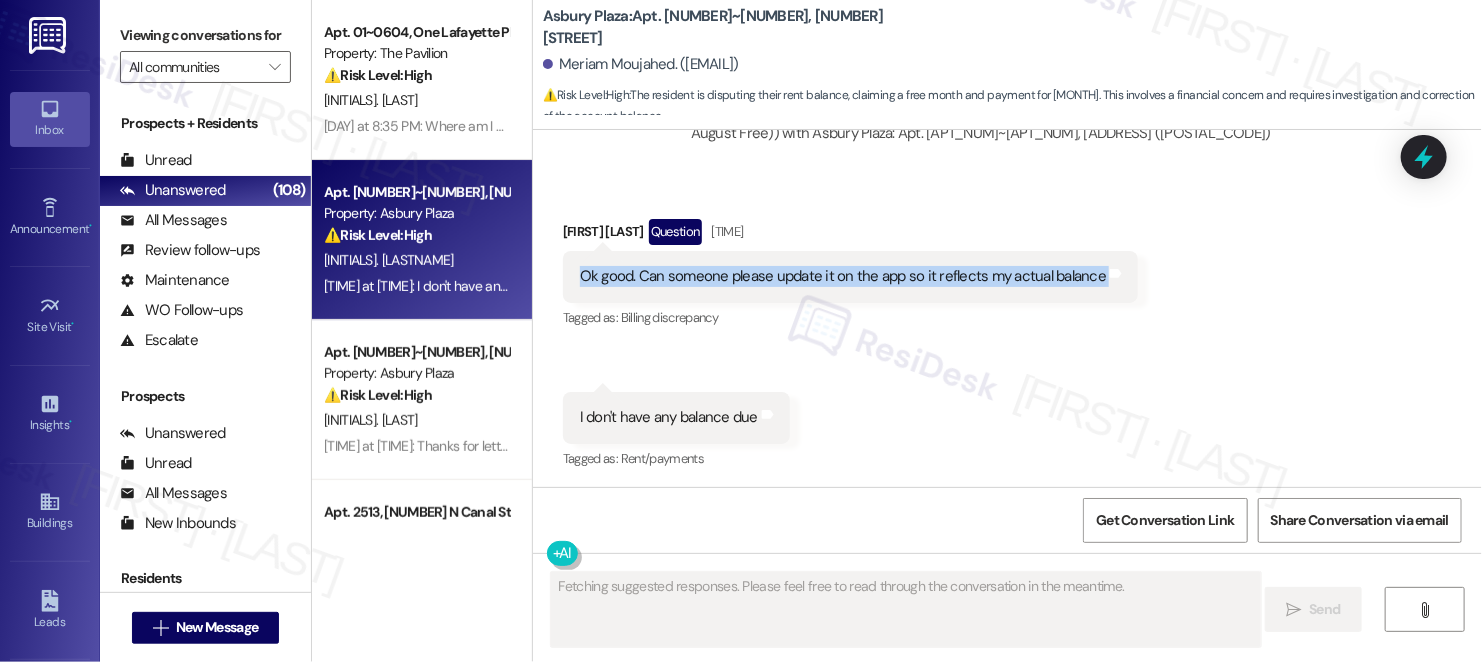 click on "Ok good. Can someone please update it on the app so it reflects my actual balance" at bounding box center (843, 276) 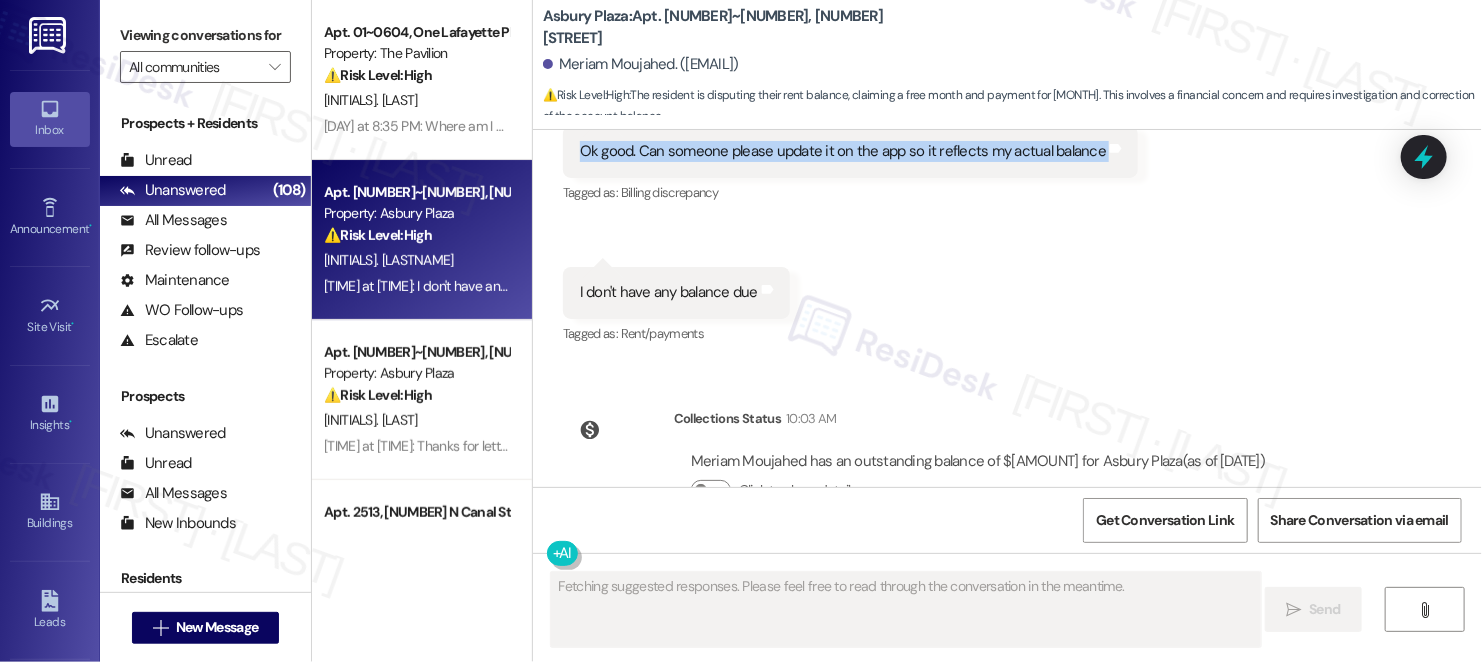 scroll, scrollTop: 1485, scrollLeft: 0, axis: vertical 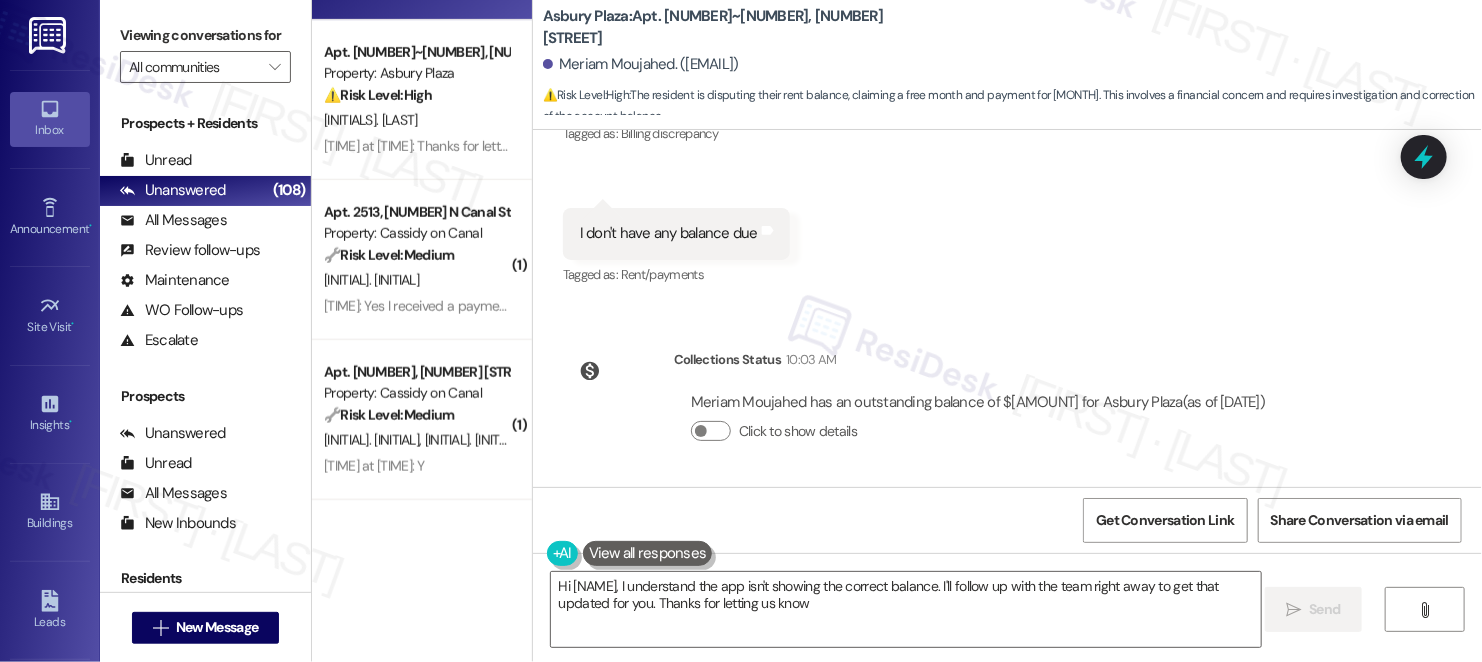 type on "Hi {{first_name}}, I understand the app isn't showing the correct balance. I'll follow up with the team right away to get that updated for you. Thanks for letting us know!" 